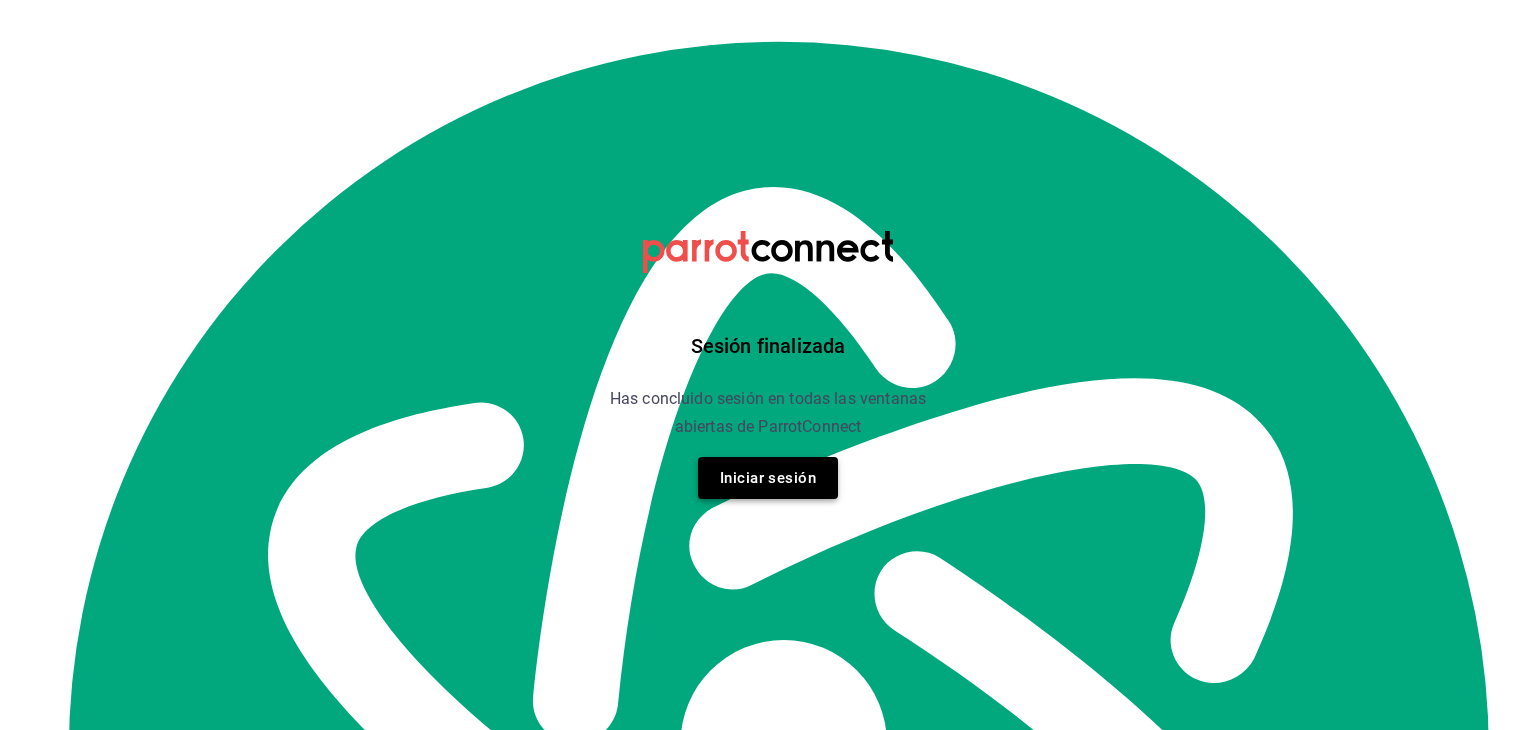 scroll, scrollTop: 0, scrollLeft: 0, axis: both 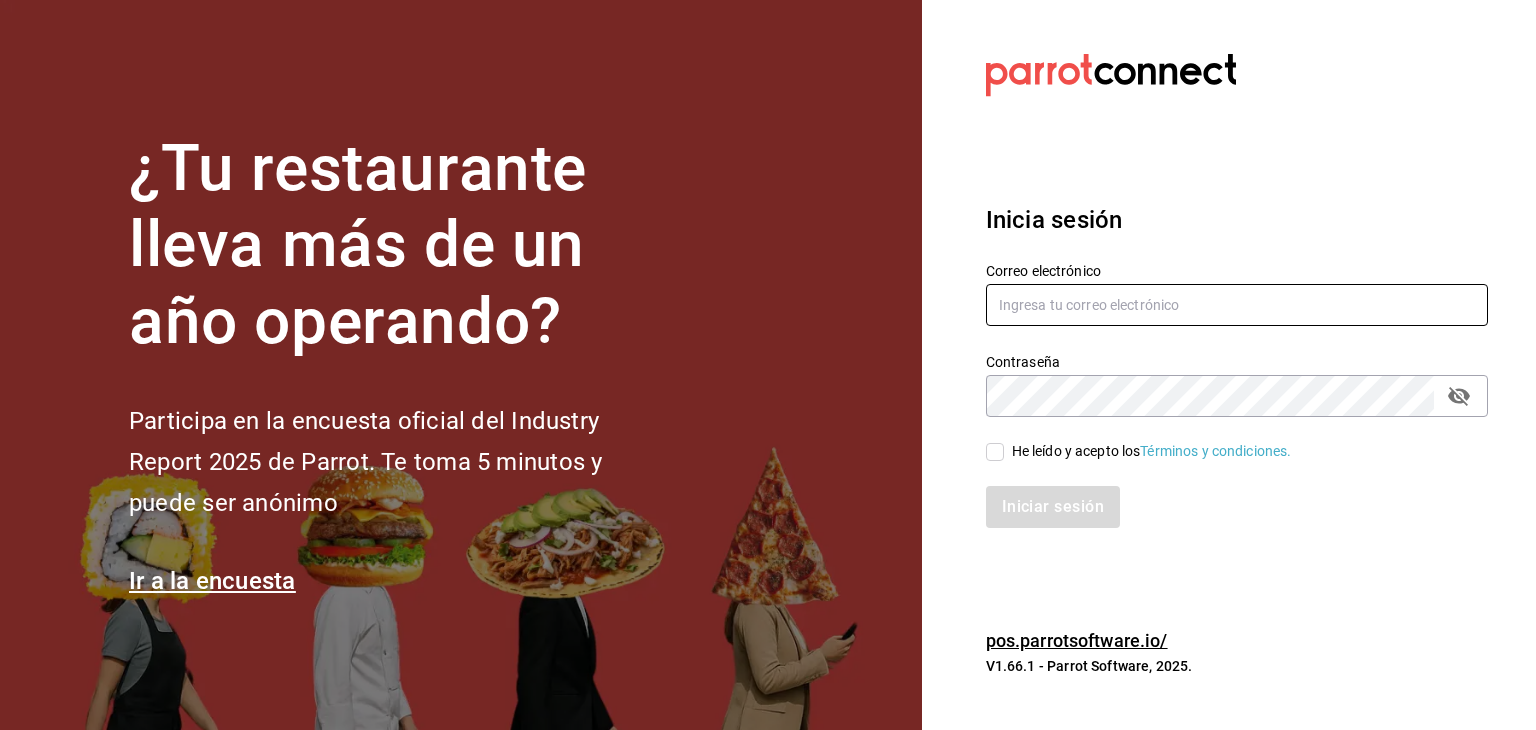 type on "[USERNAME]@example.com" 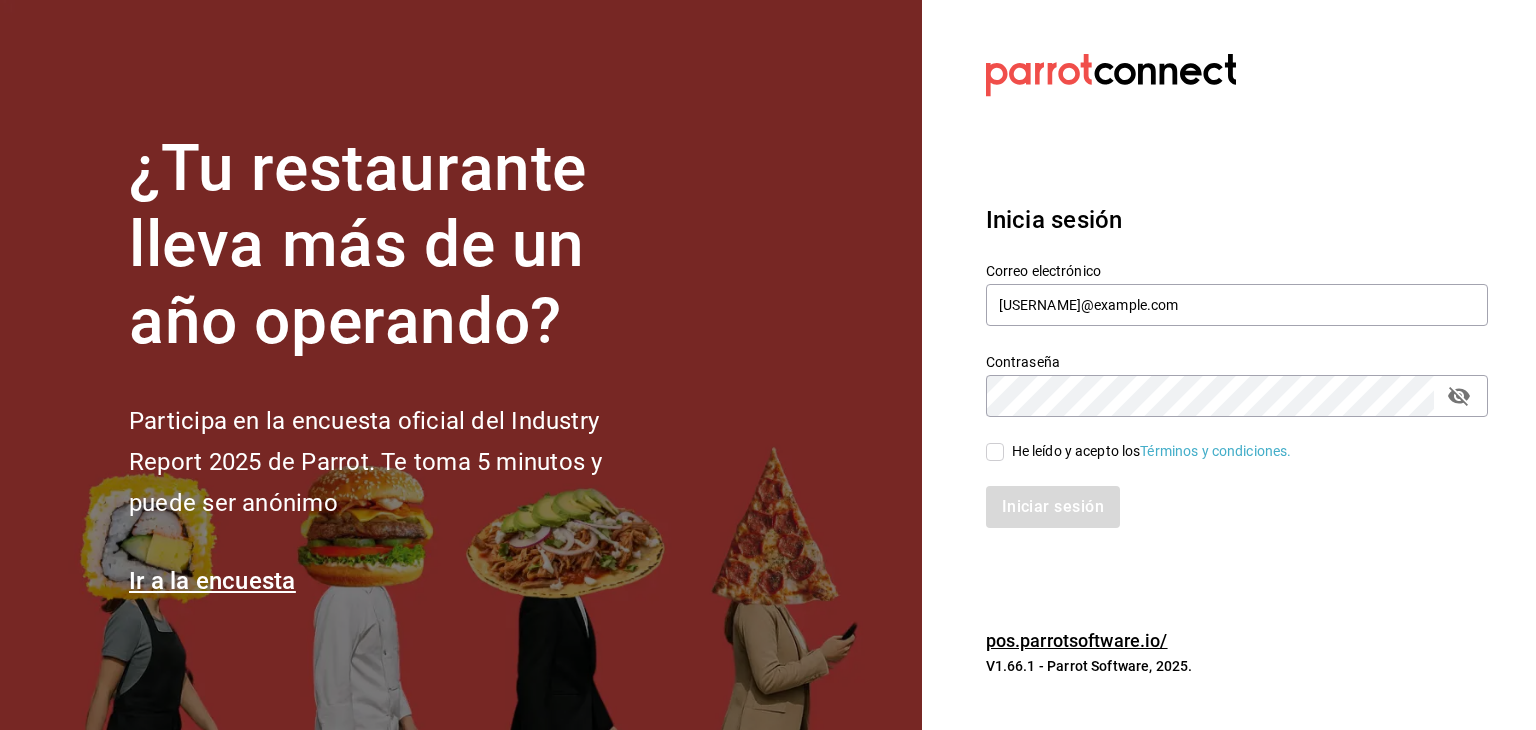 click on "He leído y acepto los  Términos y condiciones." at bounding box center (995, 452) 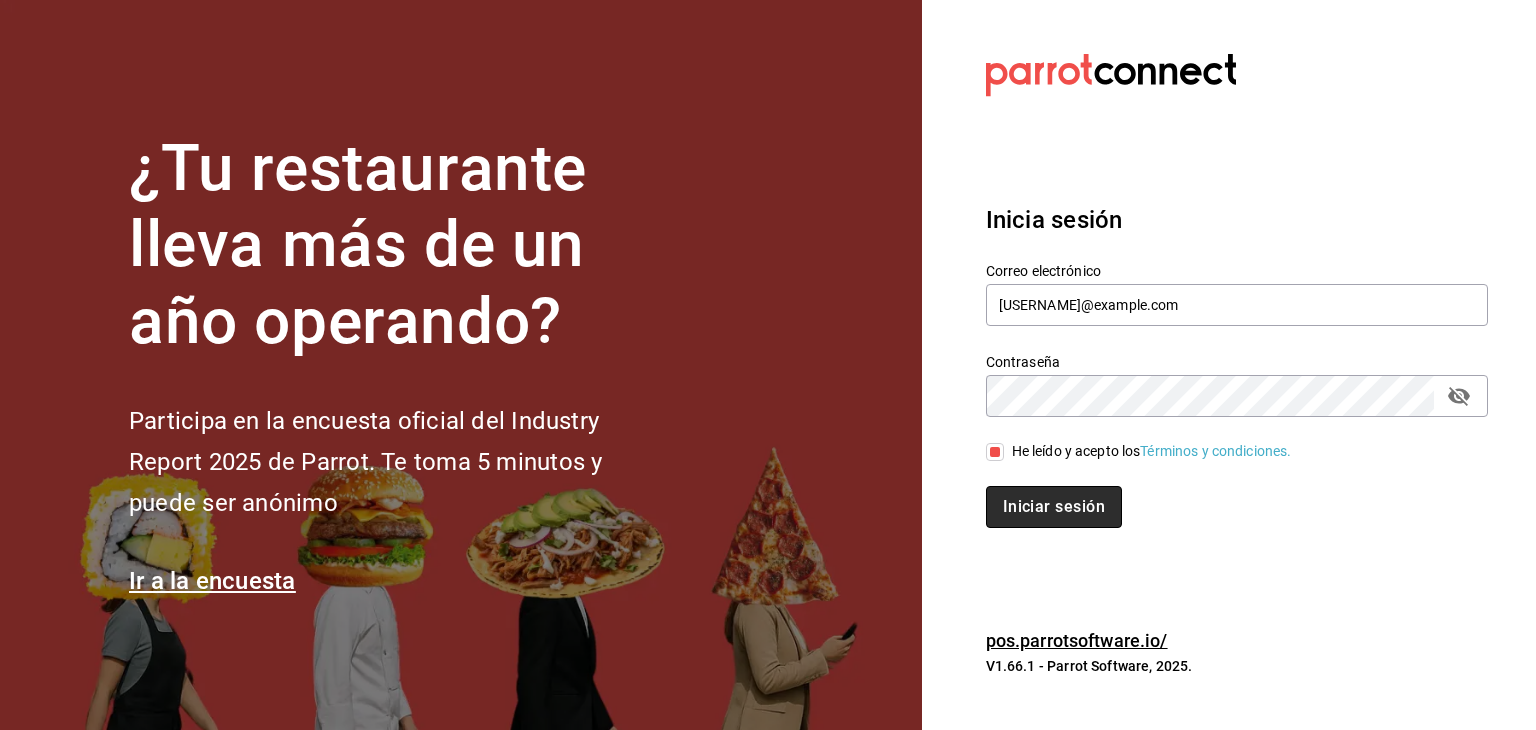 click on "Iniciar sesión" at bounding box center [1054, 507] 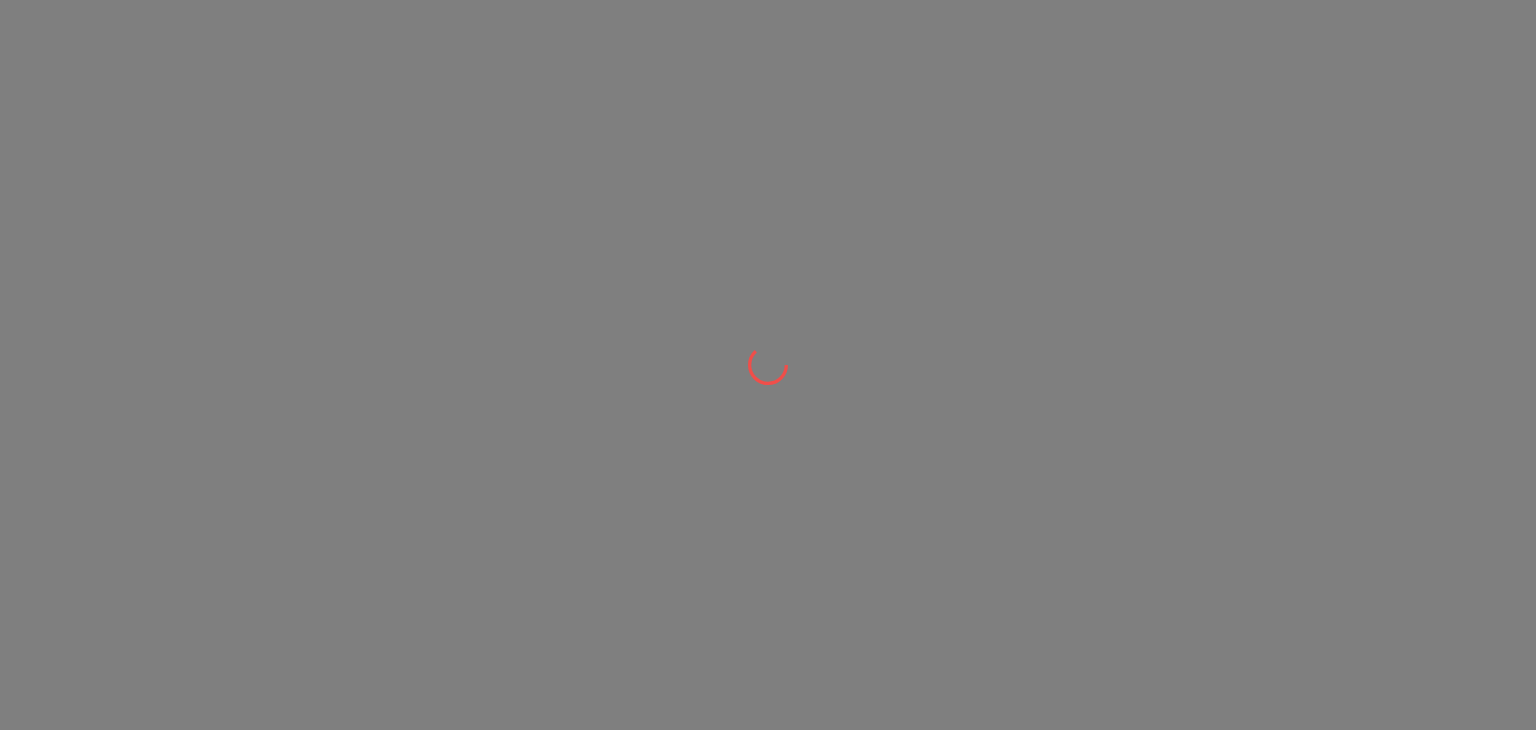 scroll, scrollTop: 0, scrollLeft: 0, axis: both 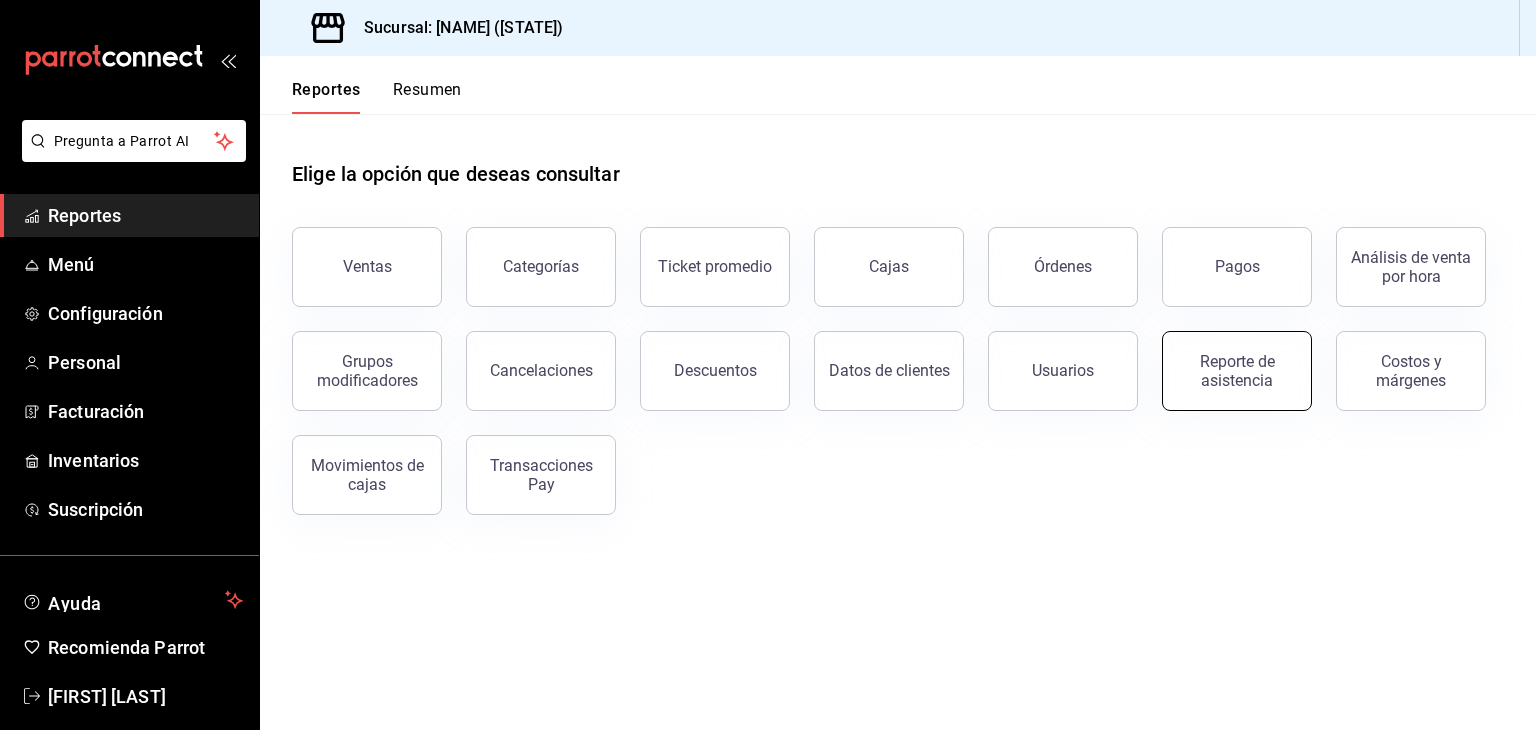 click on "Reporte de asistencia" at bounding box center [1237, 371] 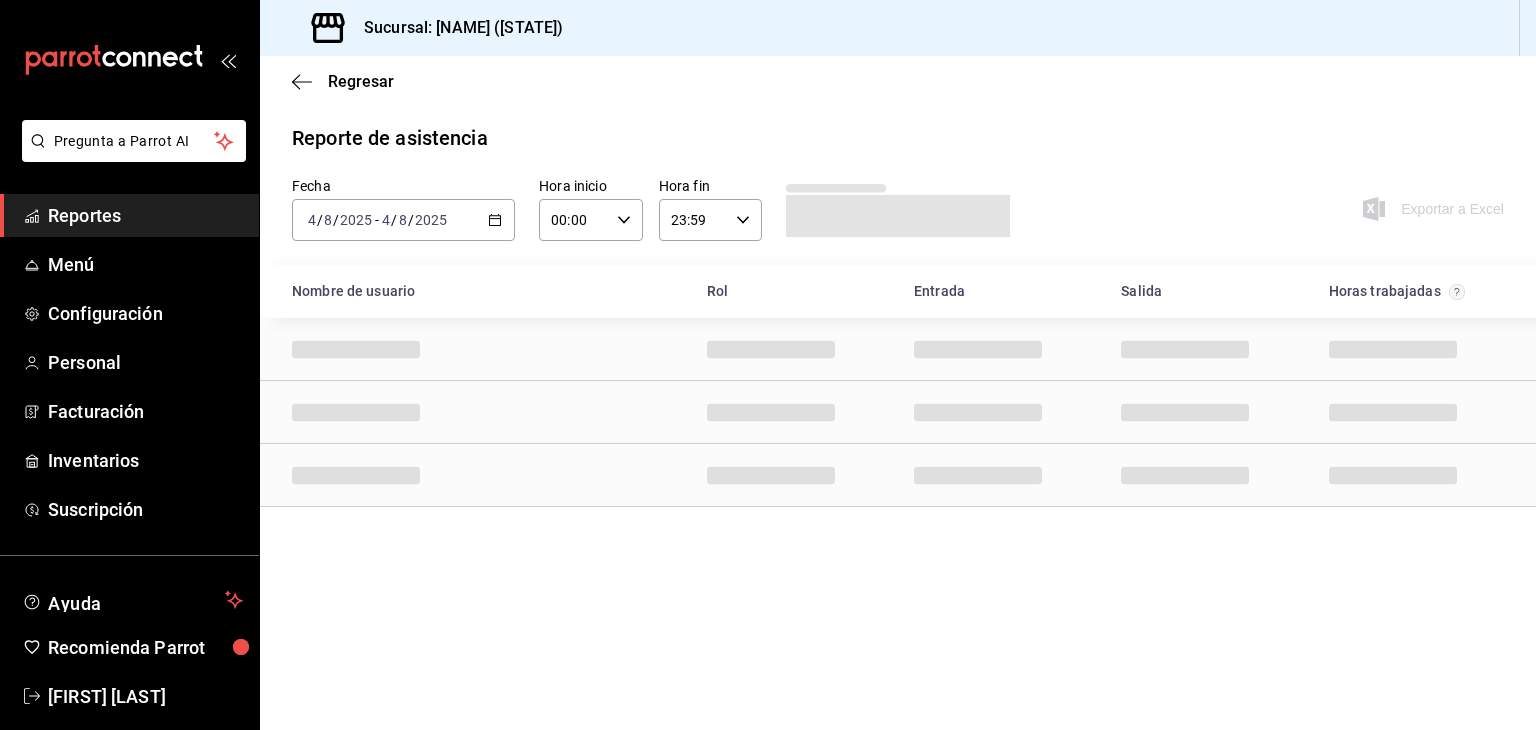 click 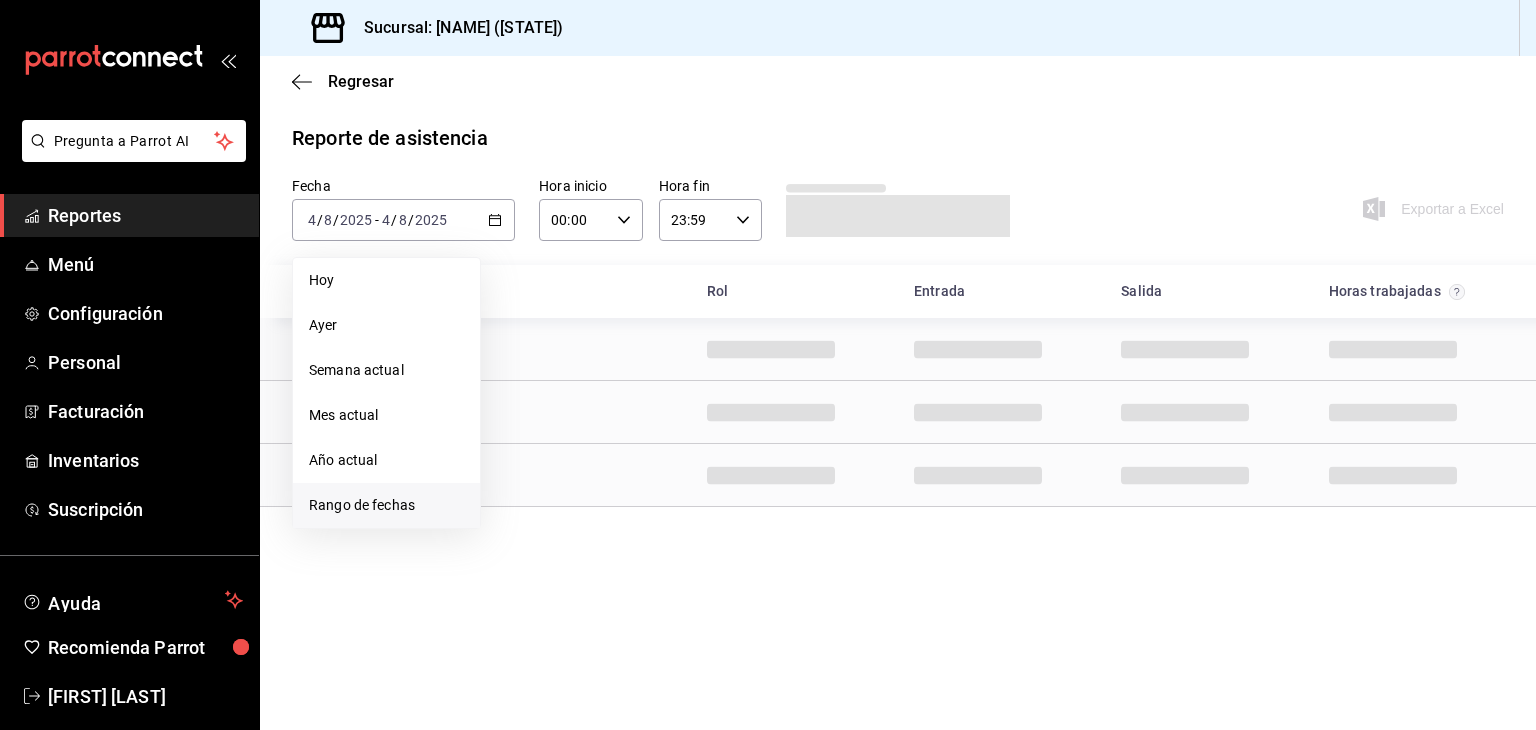 click on "Rango de fechas" at bounding box center [386, 505] 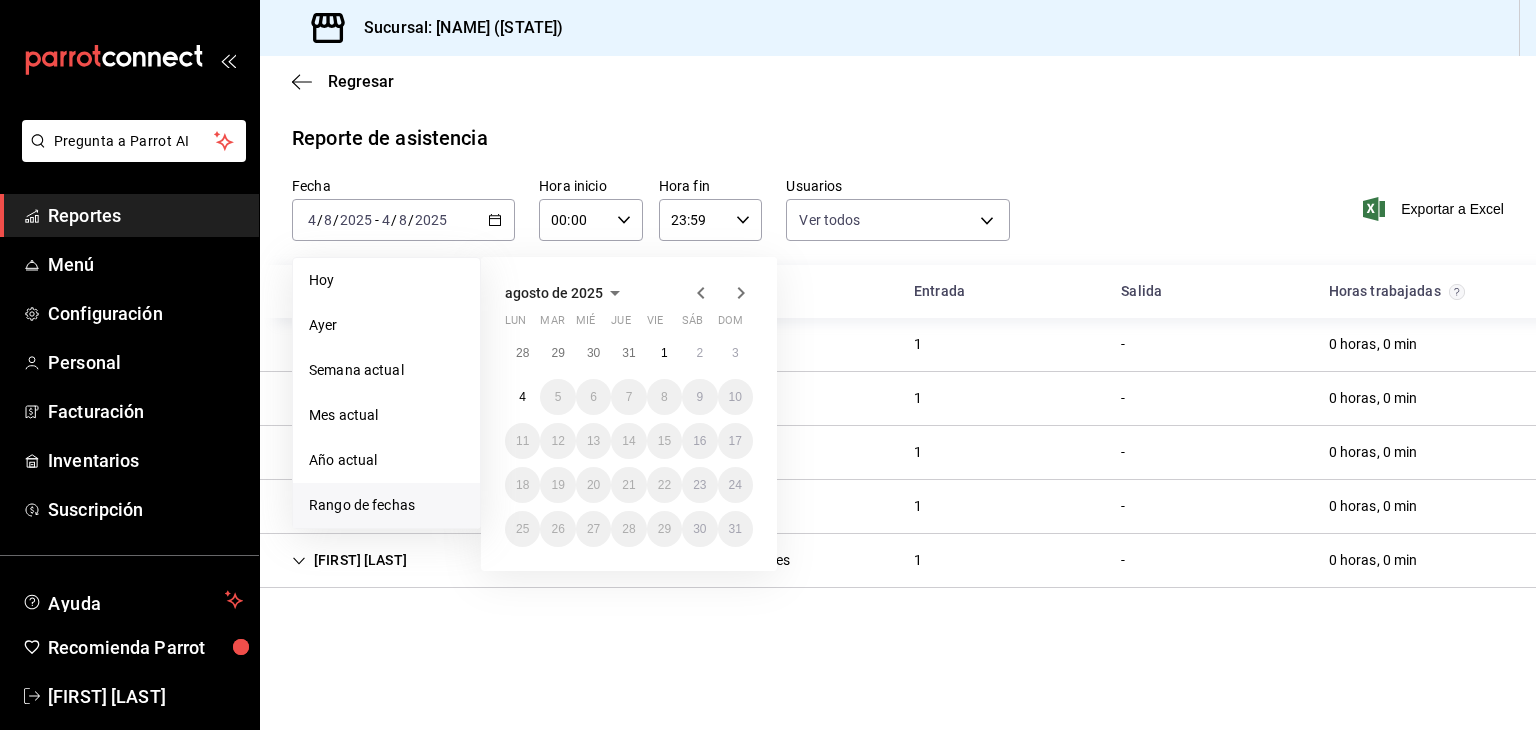 click 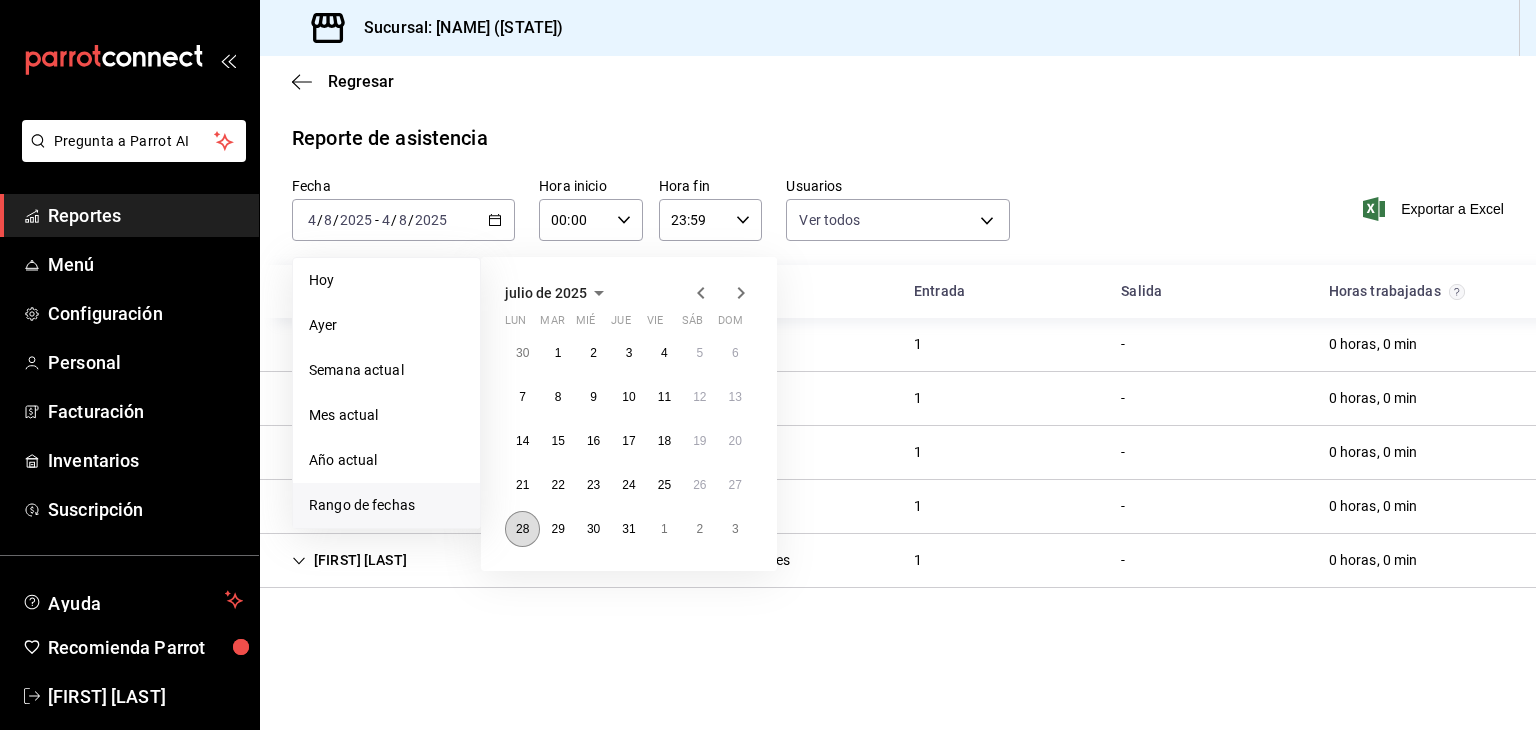 click on "28" at bounding box center (522, 529) 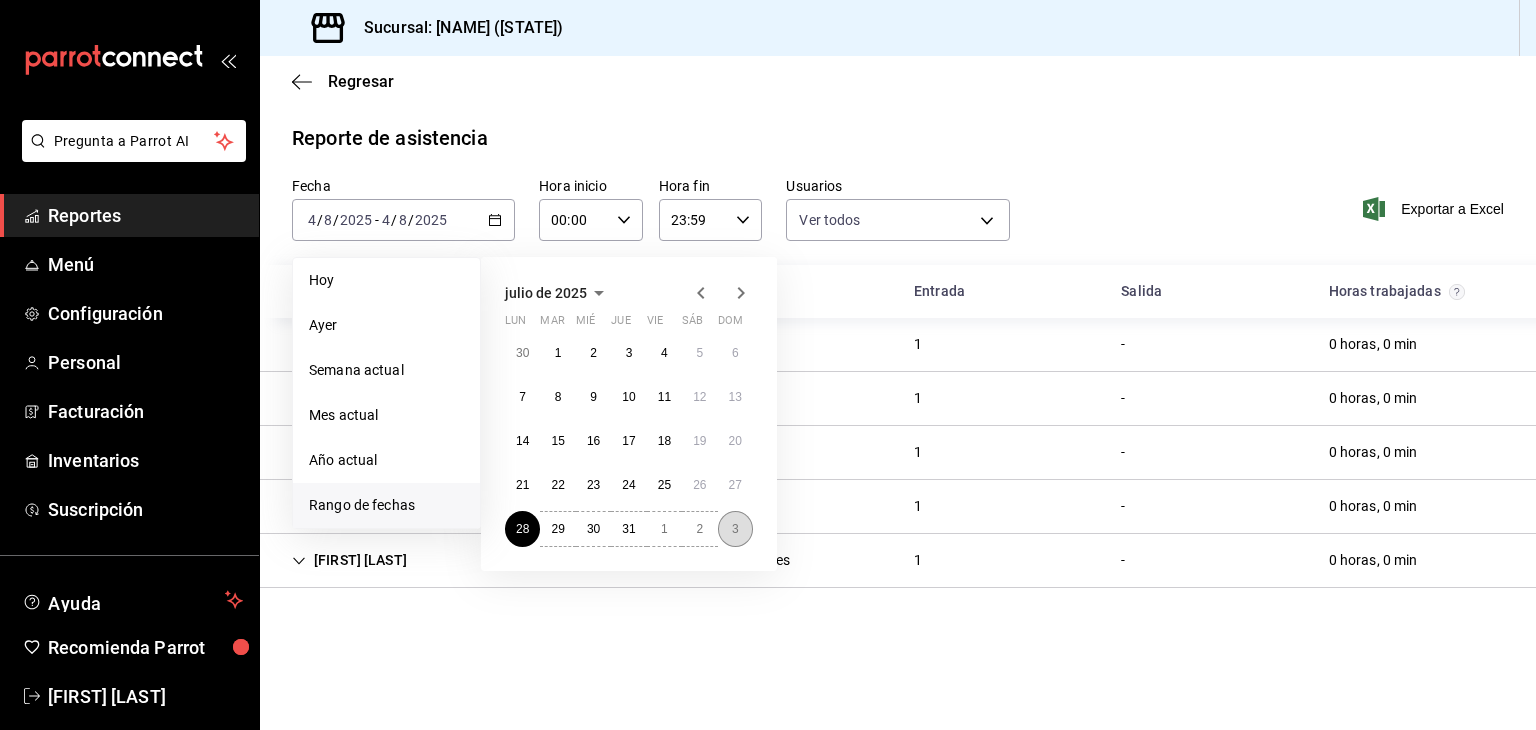 click on "3" at bounding box center [735, 529] 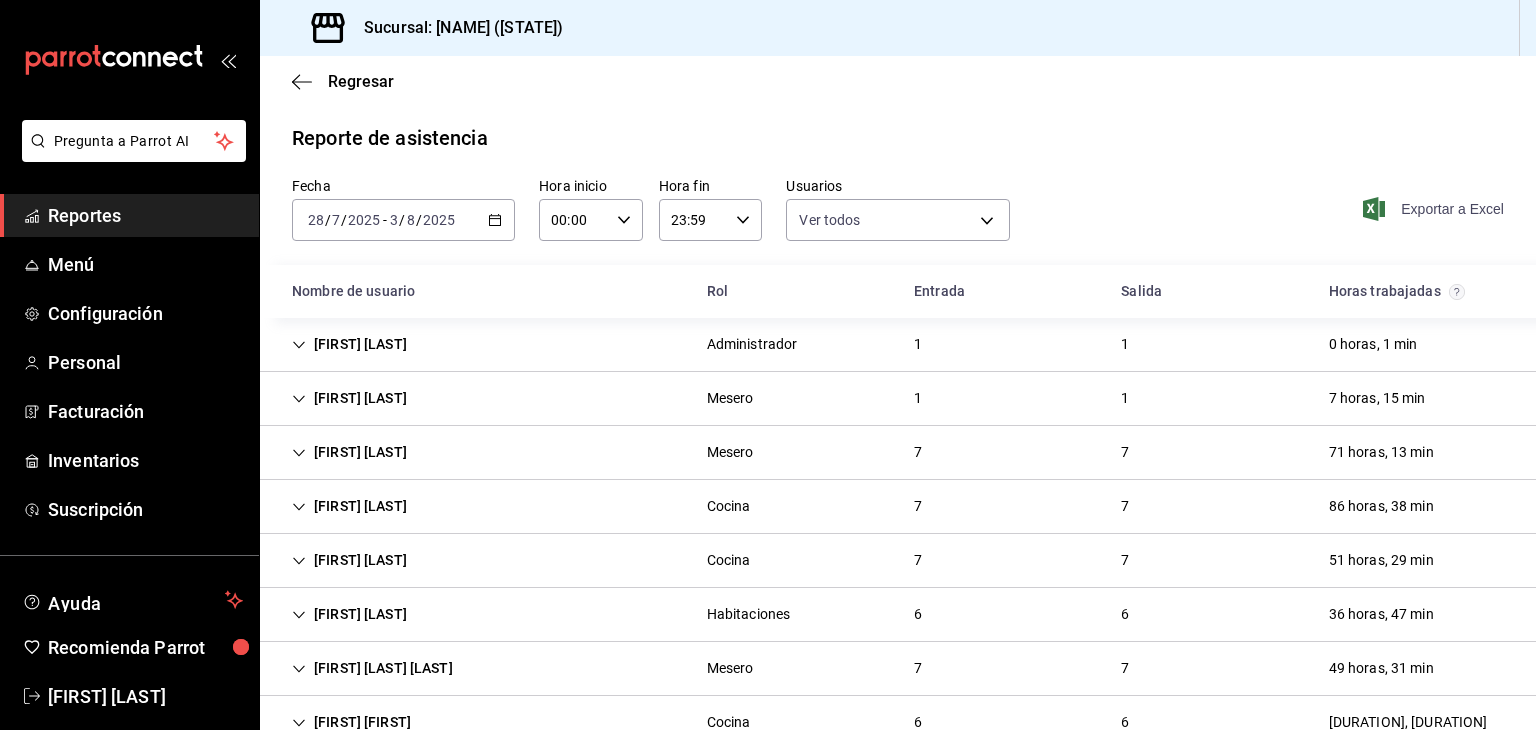 click on "Exportar a Excel" at bounding box center (1435, 209) 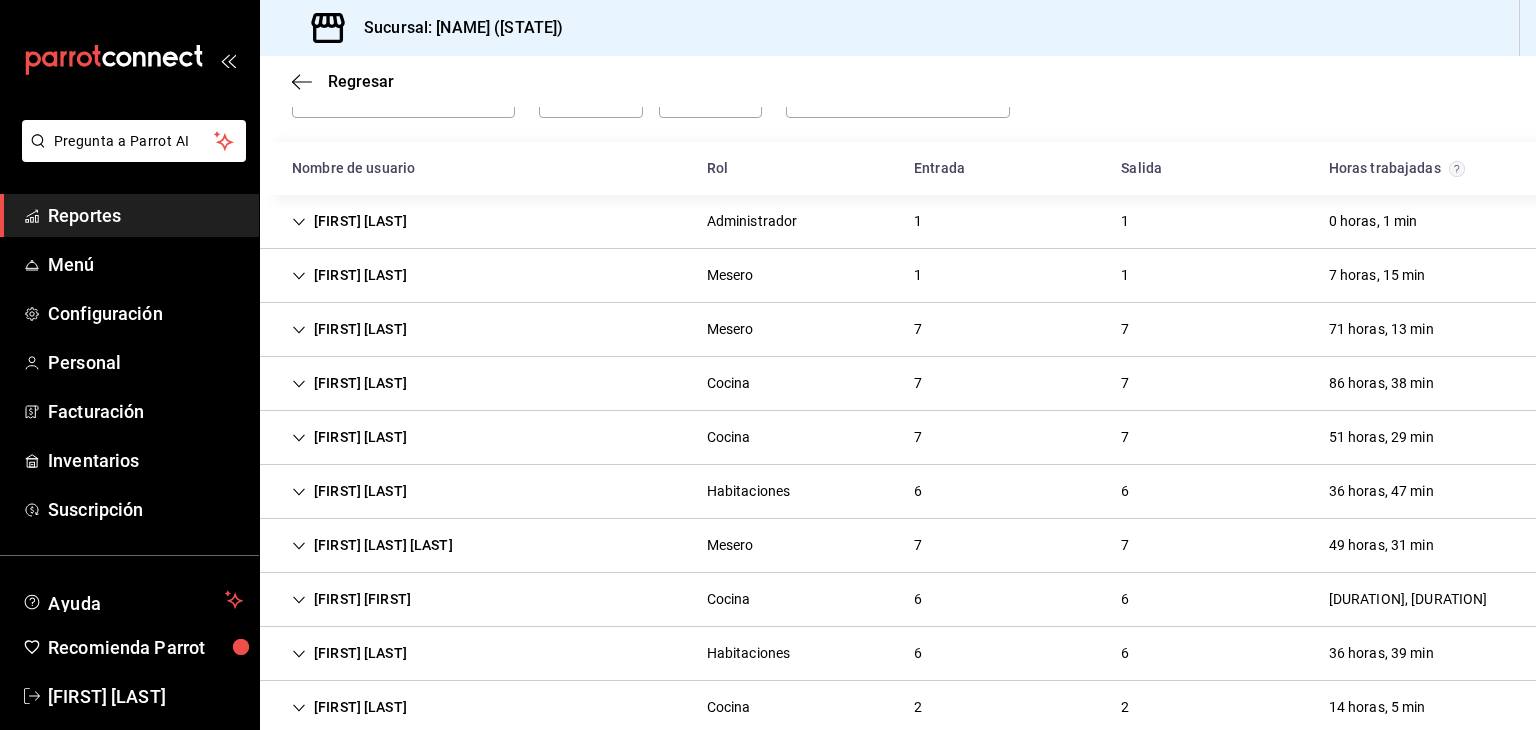 scroll, scrollTop: 0, scrollLeft: 0, axis: both 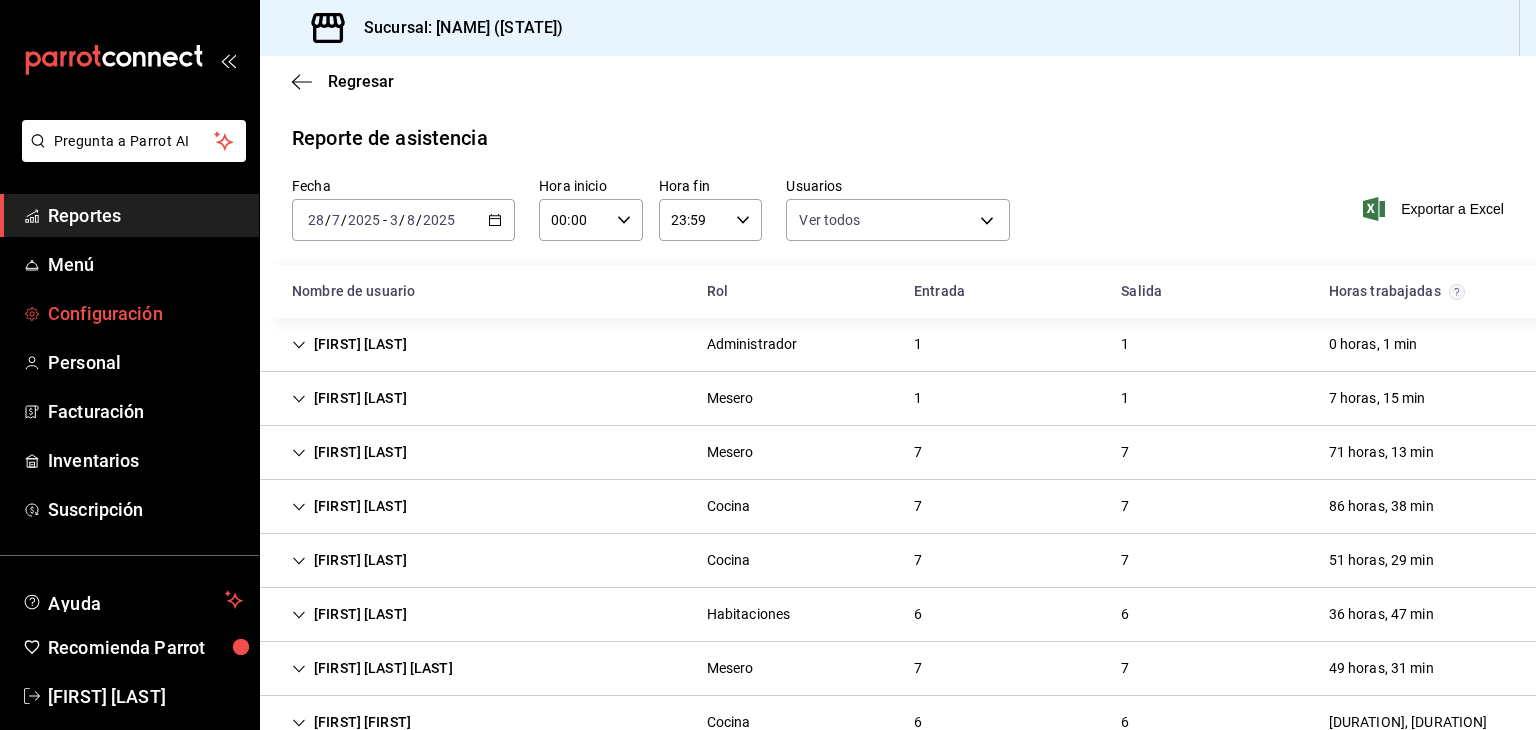 click on "Configuración" at bounding box center (145, 313) 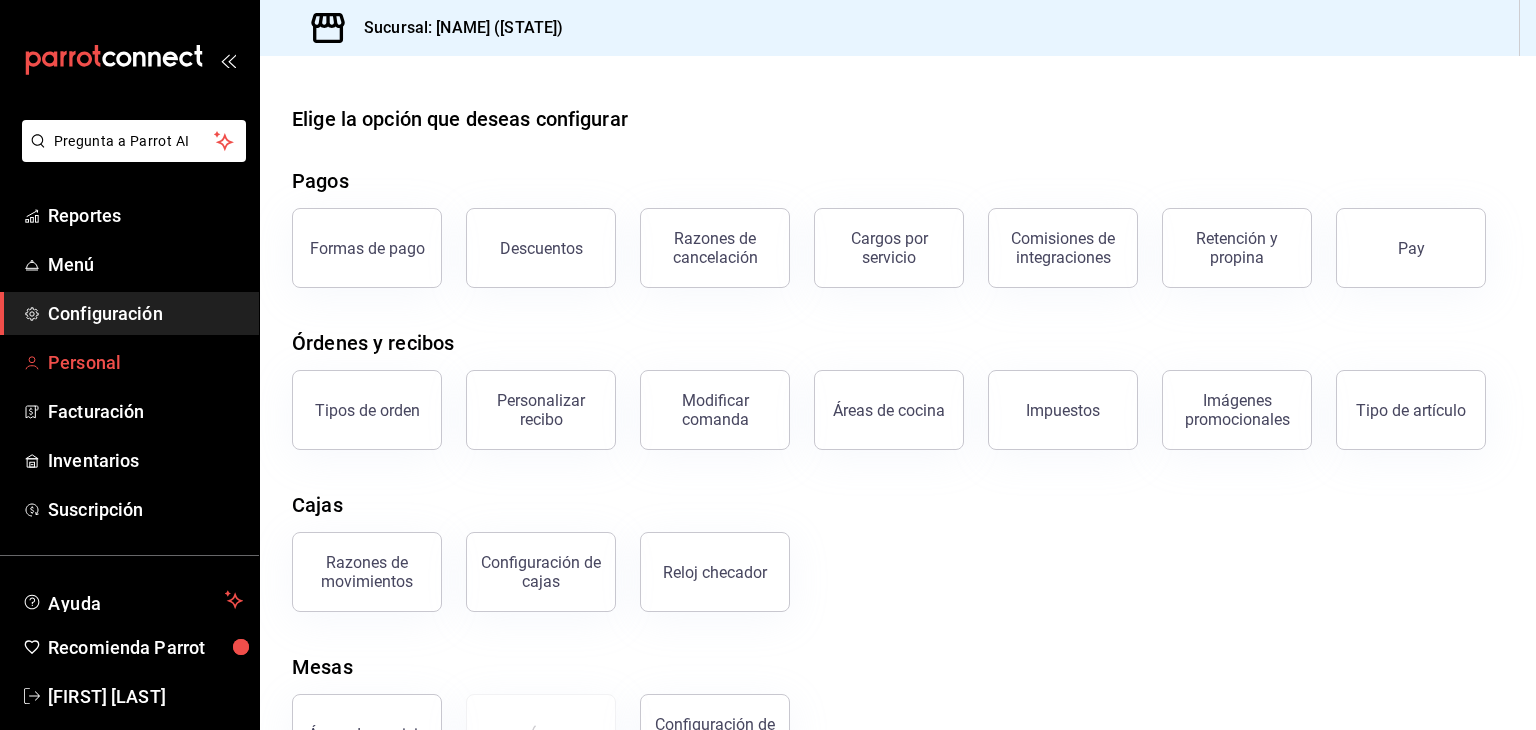 click on "Personal" at bounding box center (145, 362) 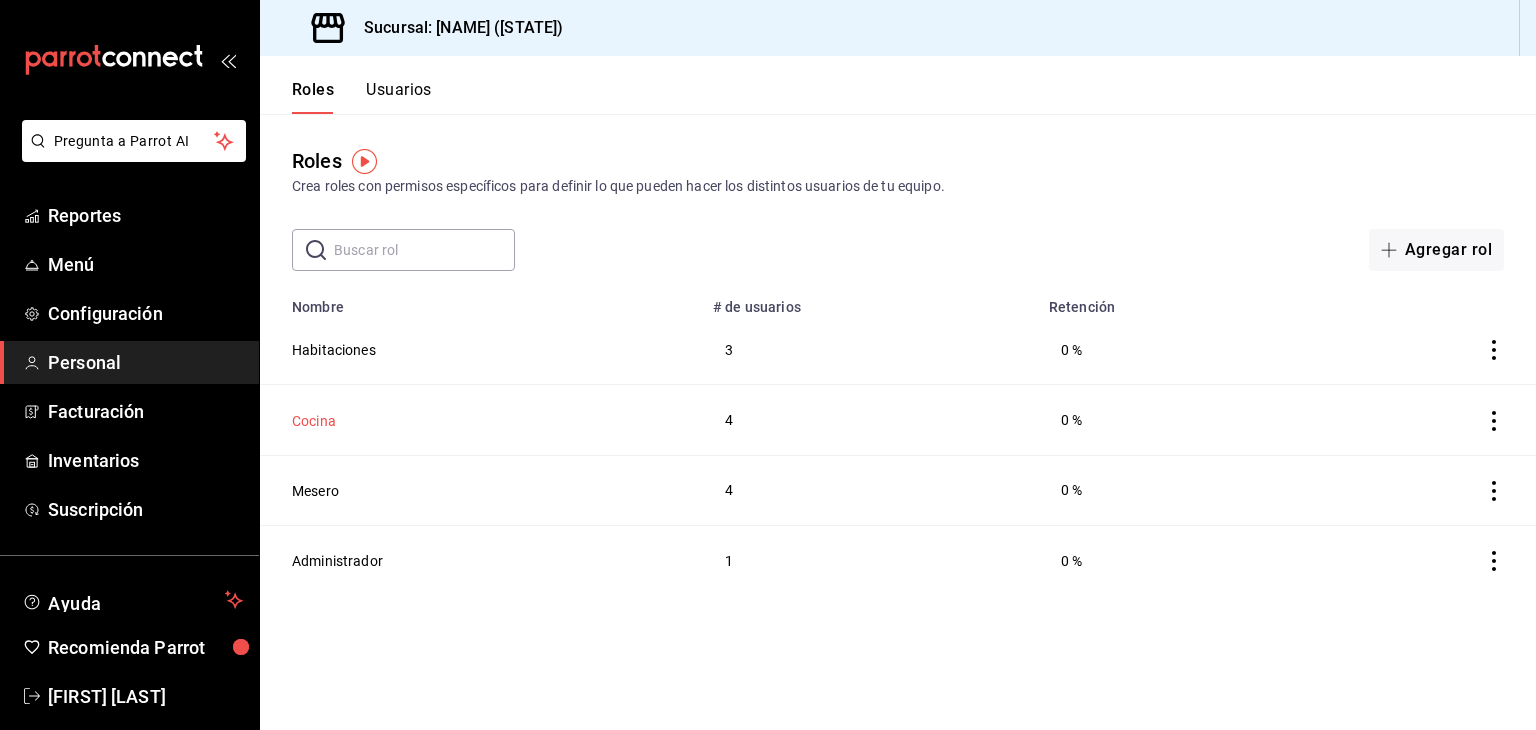 click on "Cocina" at bounding box center [314, 421] 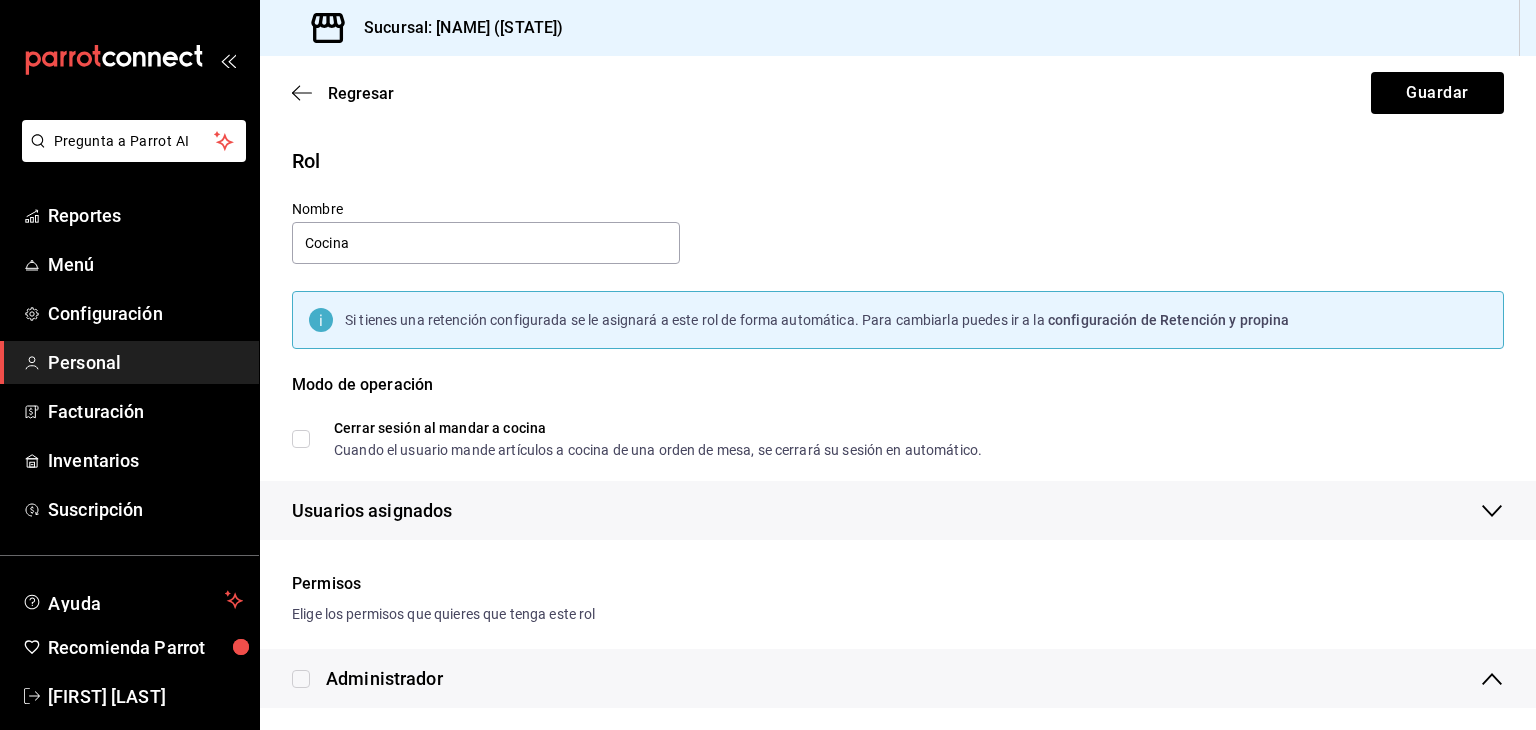 checkbox on "true" 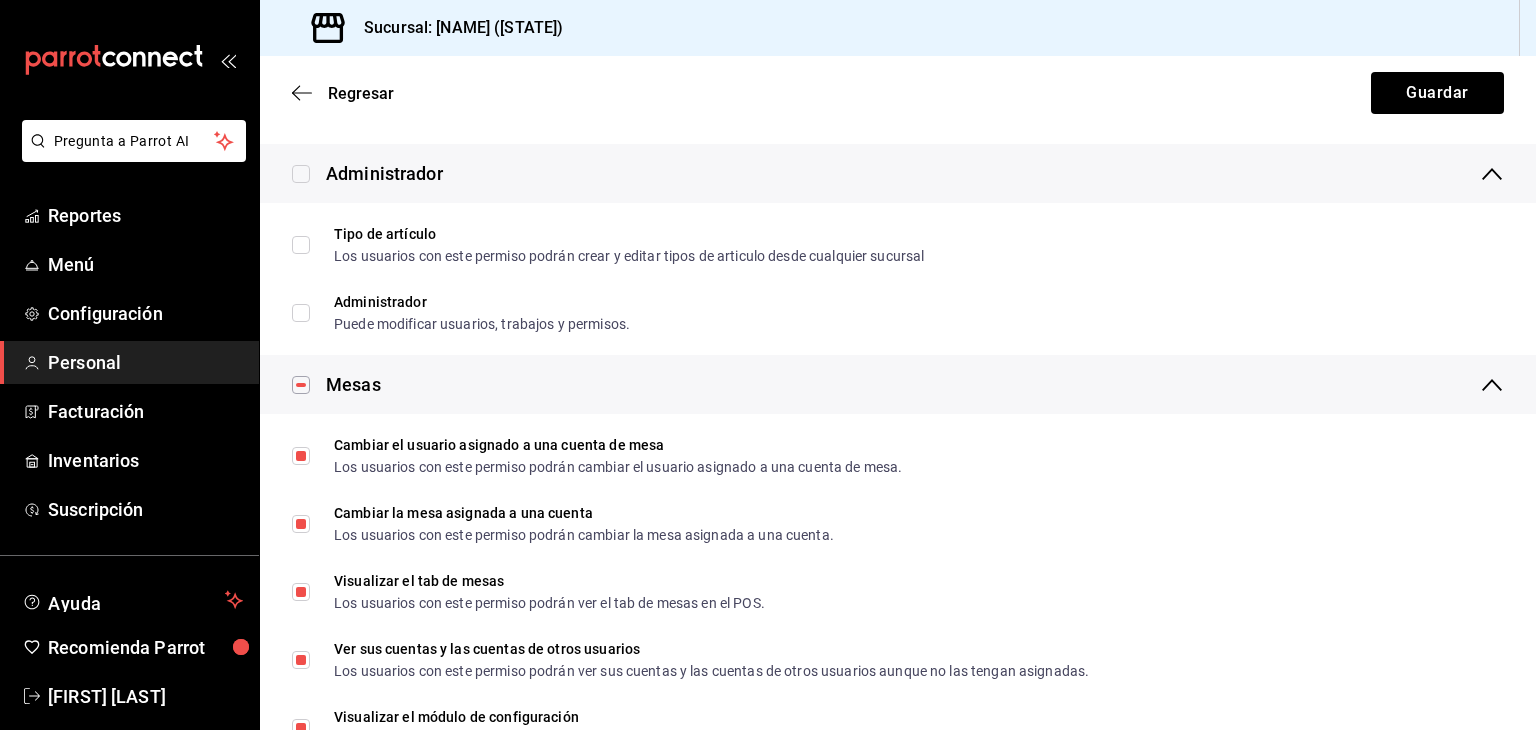 scroll, scrollTop: 220, scrollLeft: 0, axis: vertical 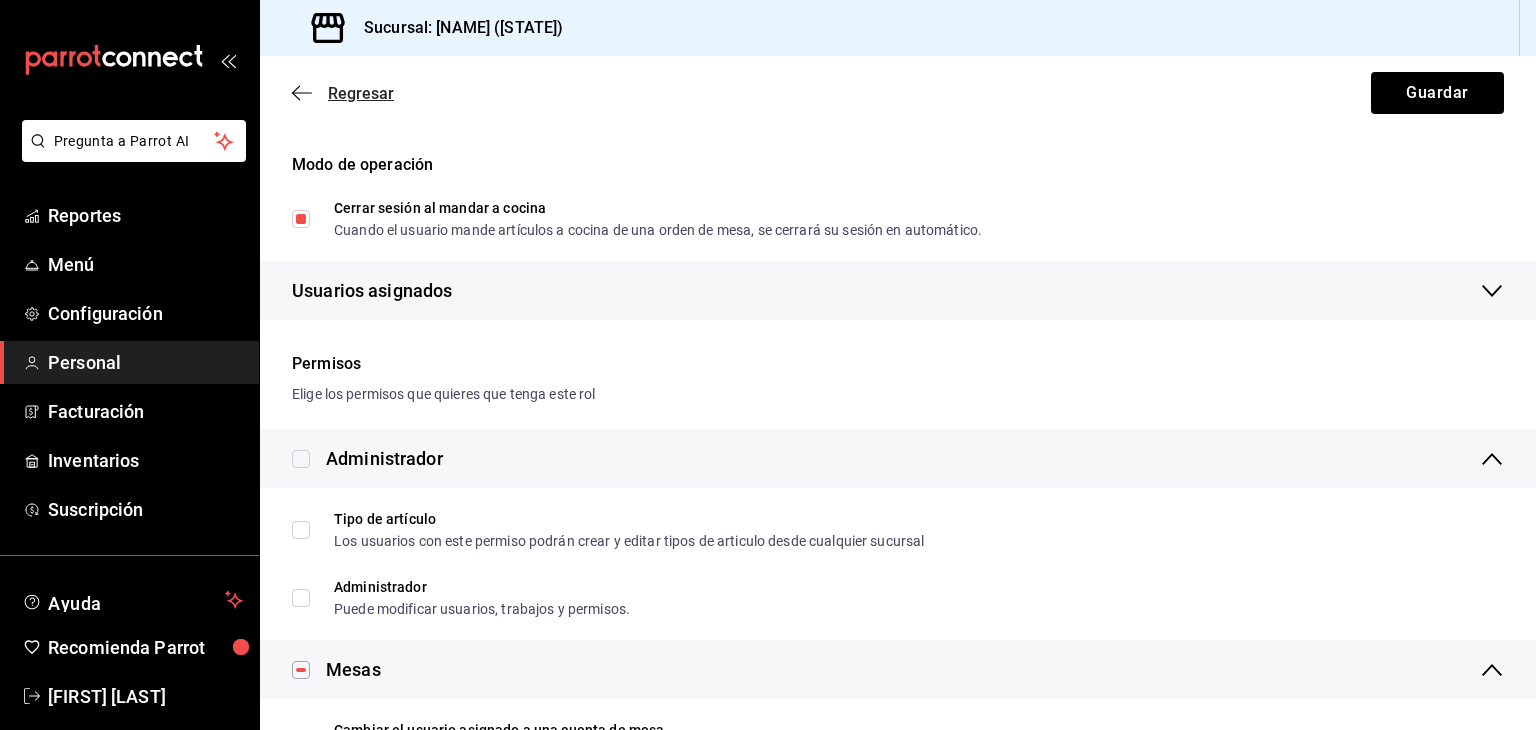 click 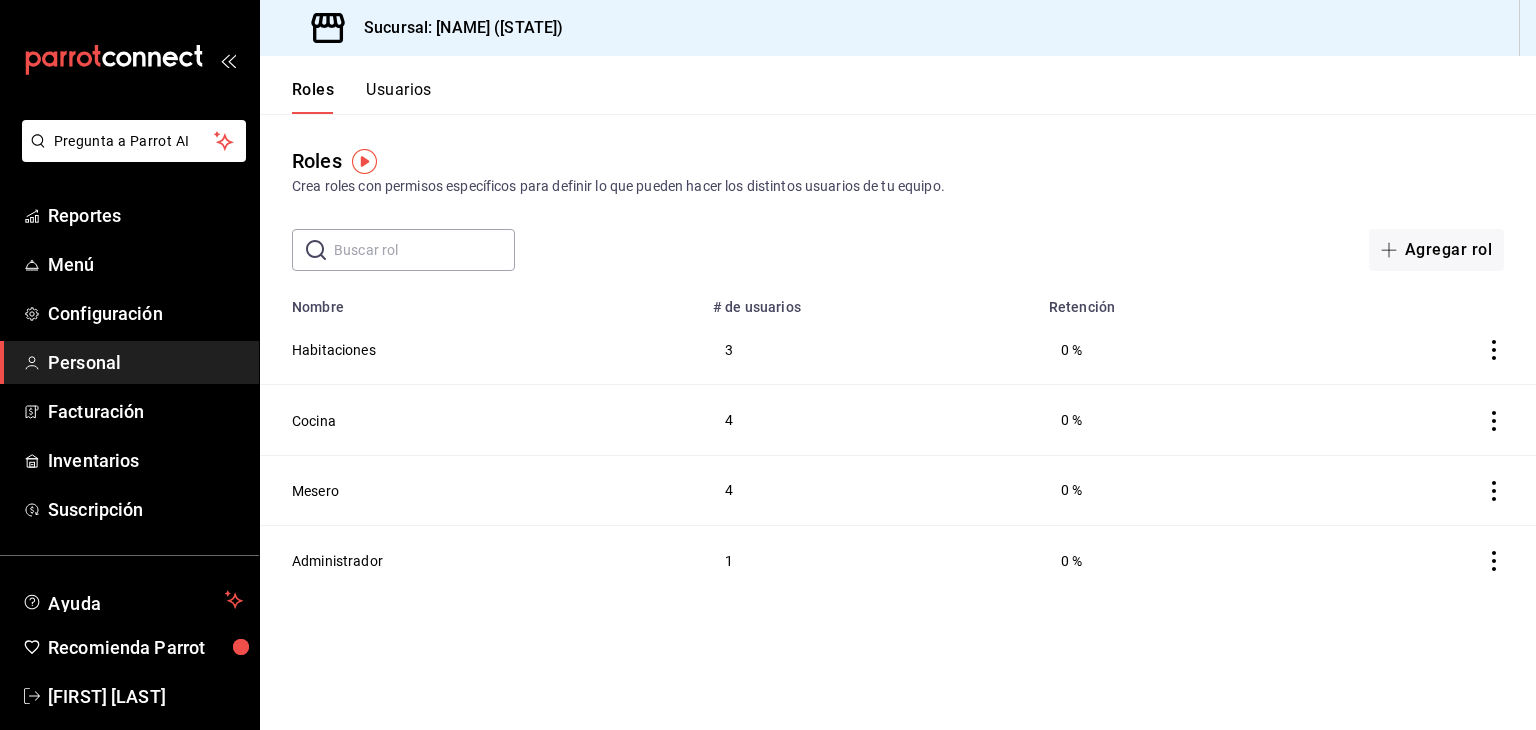 click on "Usuarios" at bounding box center (399, 97) 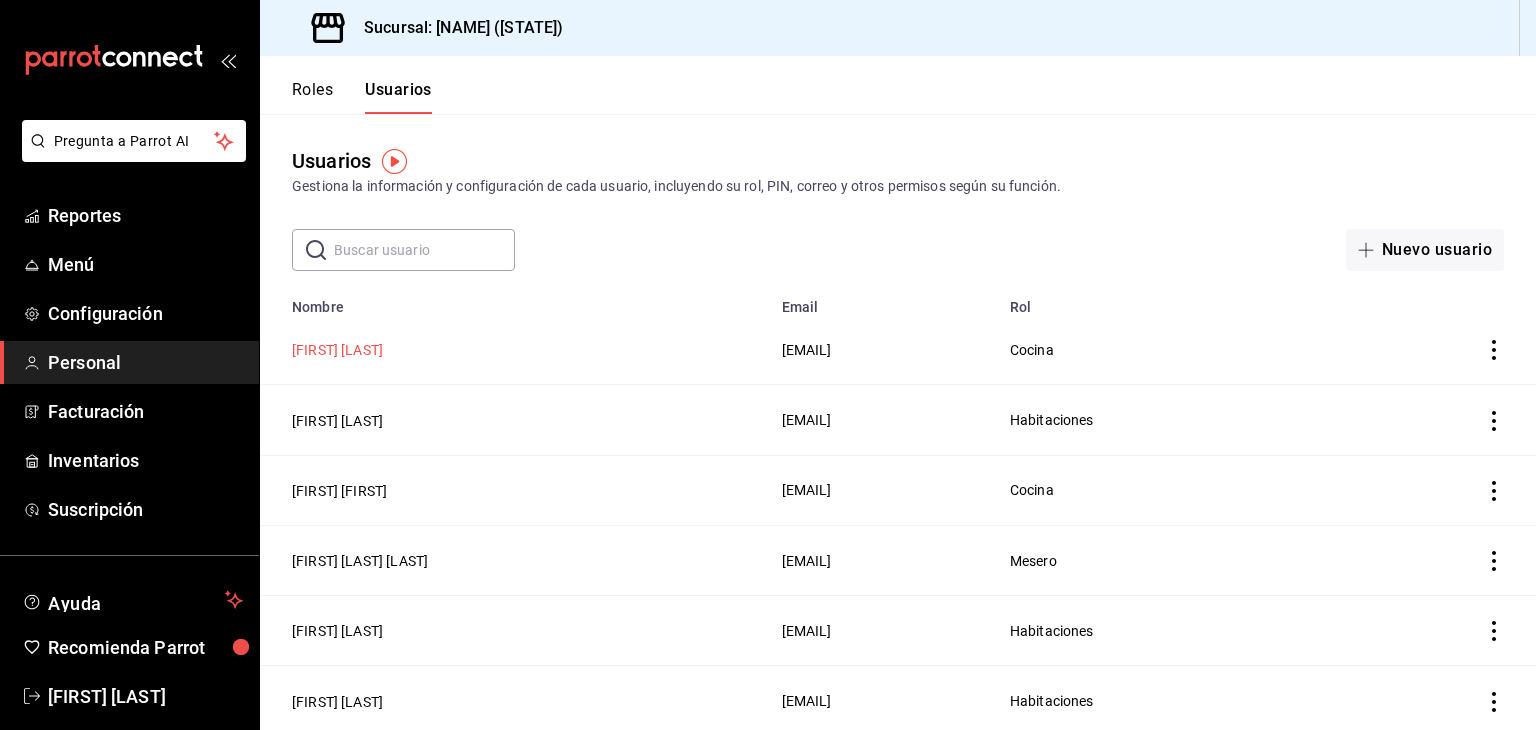 click on "[FIRST] [LAST]" at bounding box center (337, 350) 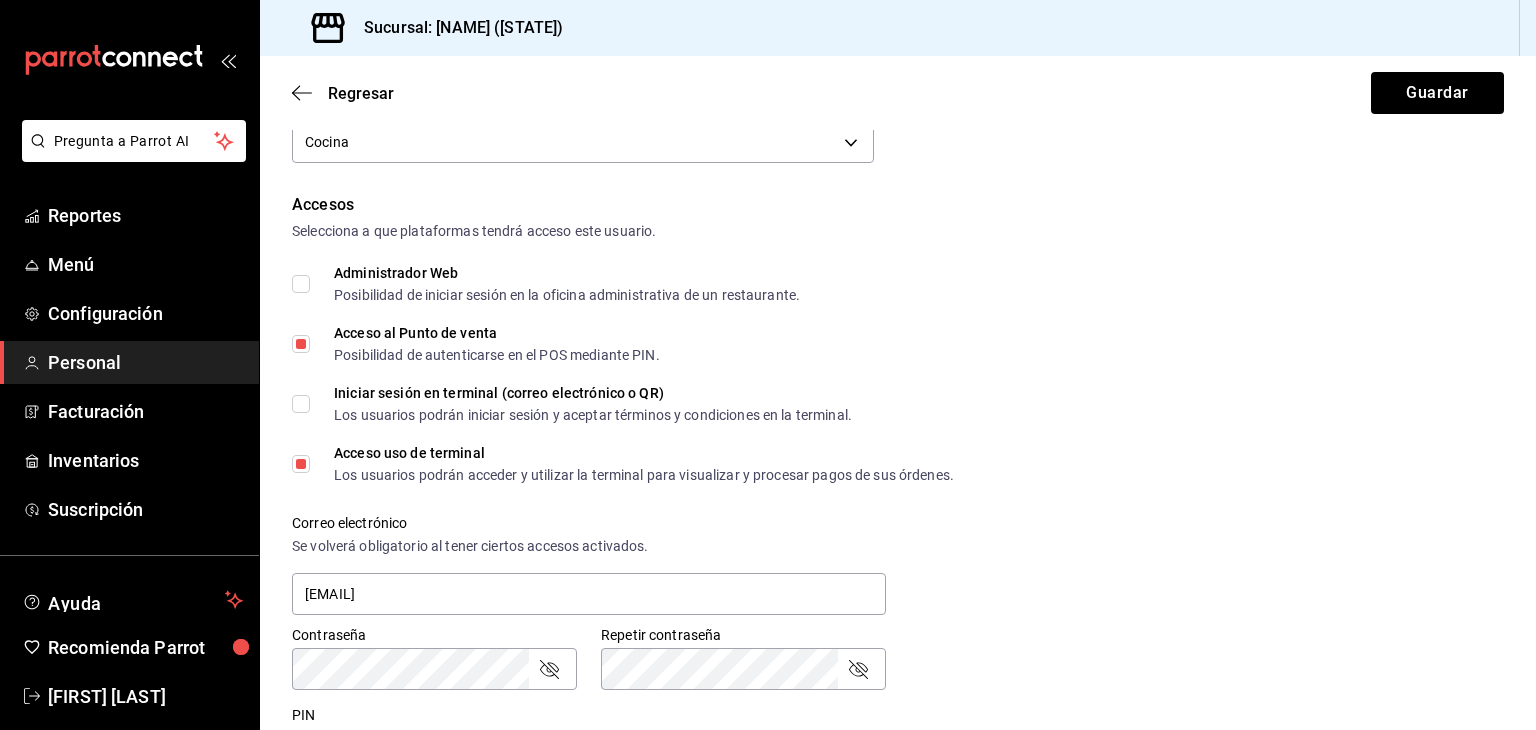 scroll, scrollTop: 480, scrollLeft: 0, axis: vertical 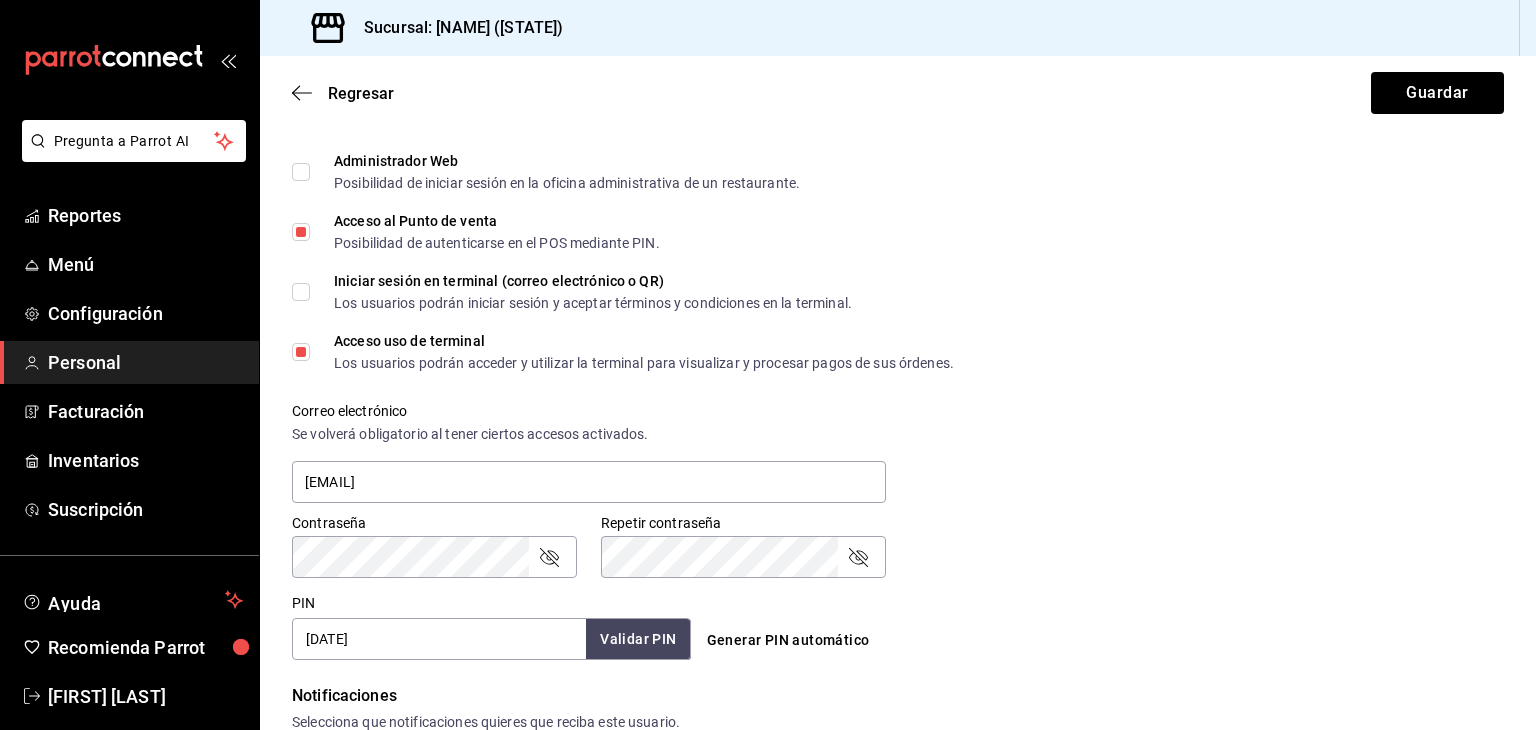 click on "Acceso uso de terminal Los usuarios podrán acceder y utilizar la terminal para visualizar y procesar pagos de sus órdenes." at bounding box center (301, 352) 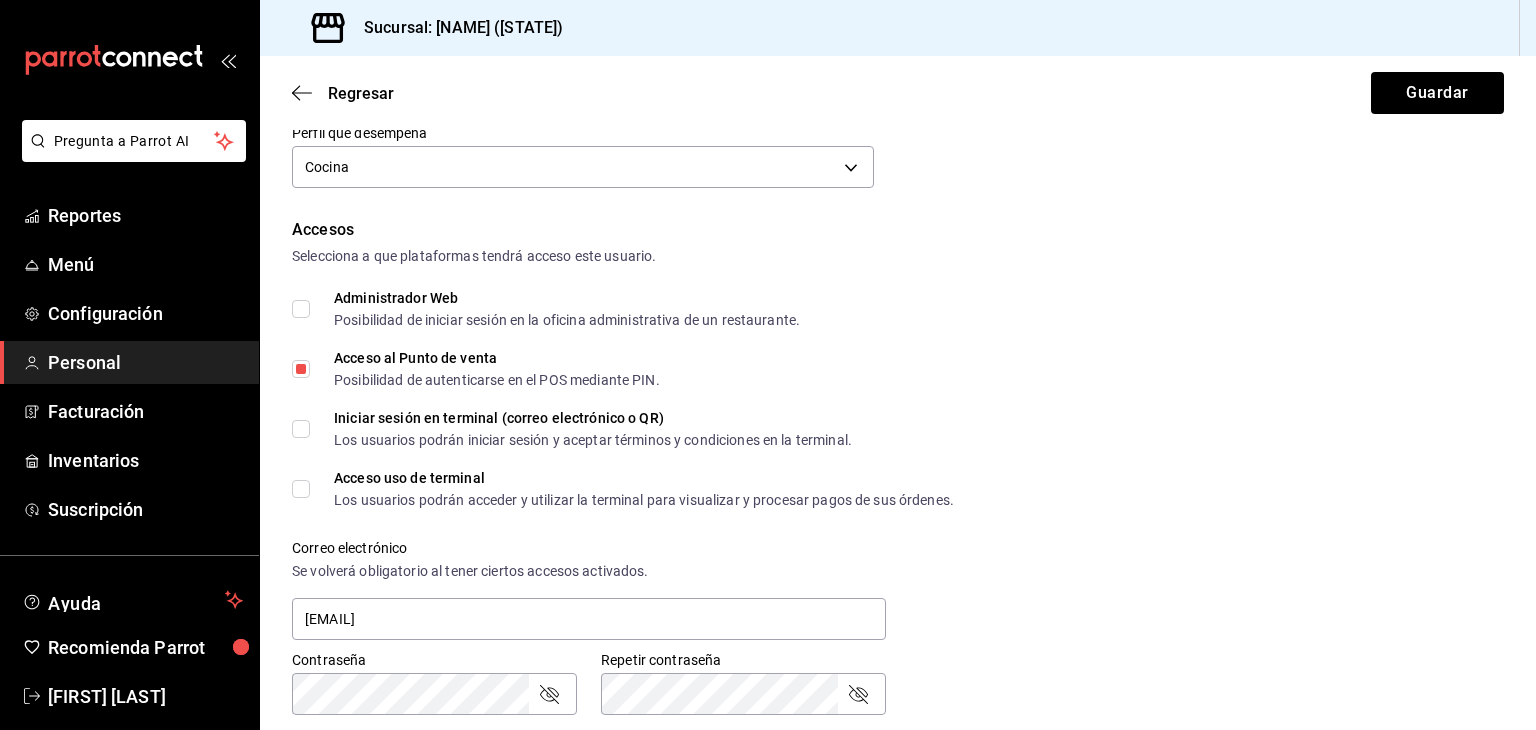 scroll, scrollTop: 338, scrollLeft: 0, axis: vertical 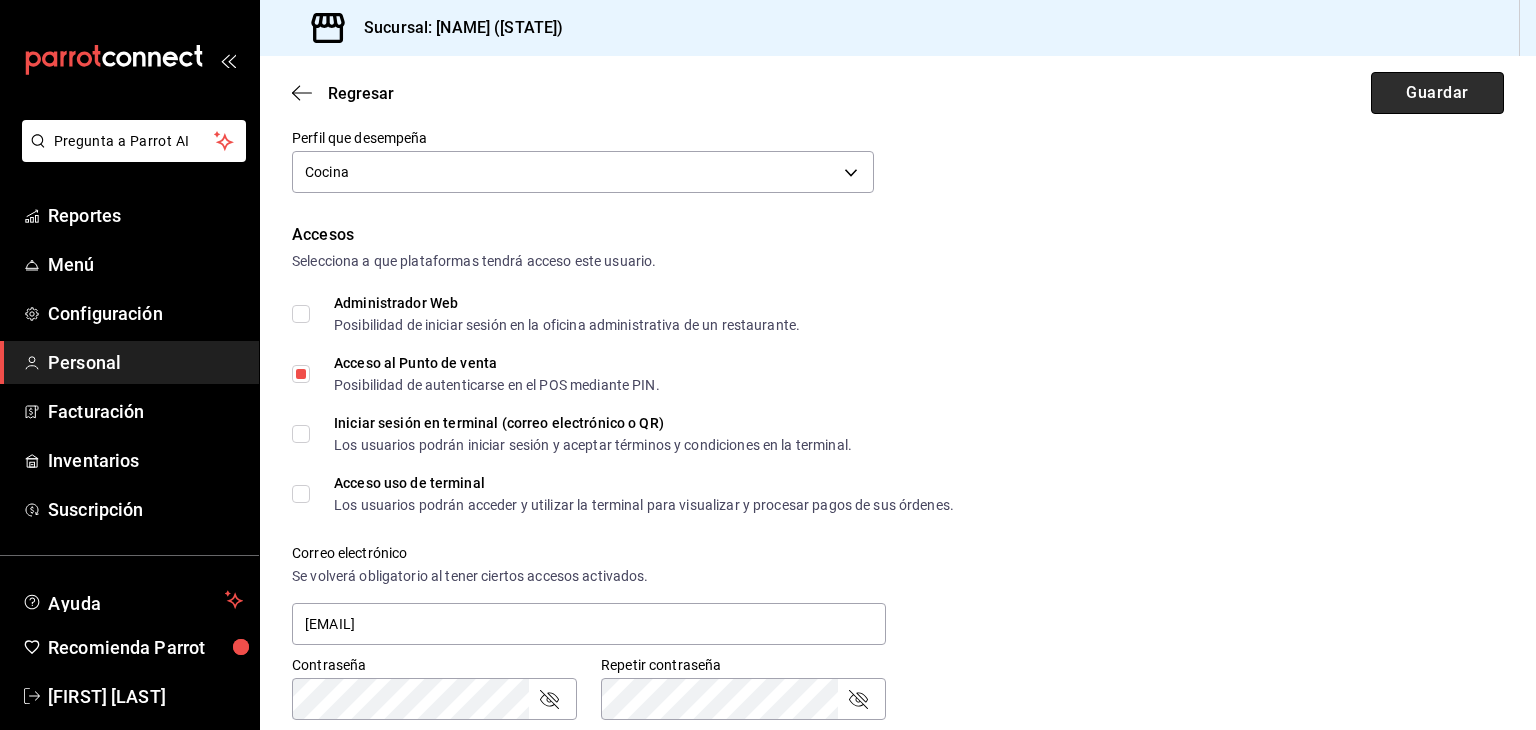 click on "Guardar" at bounding box center [1437, 93] 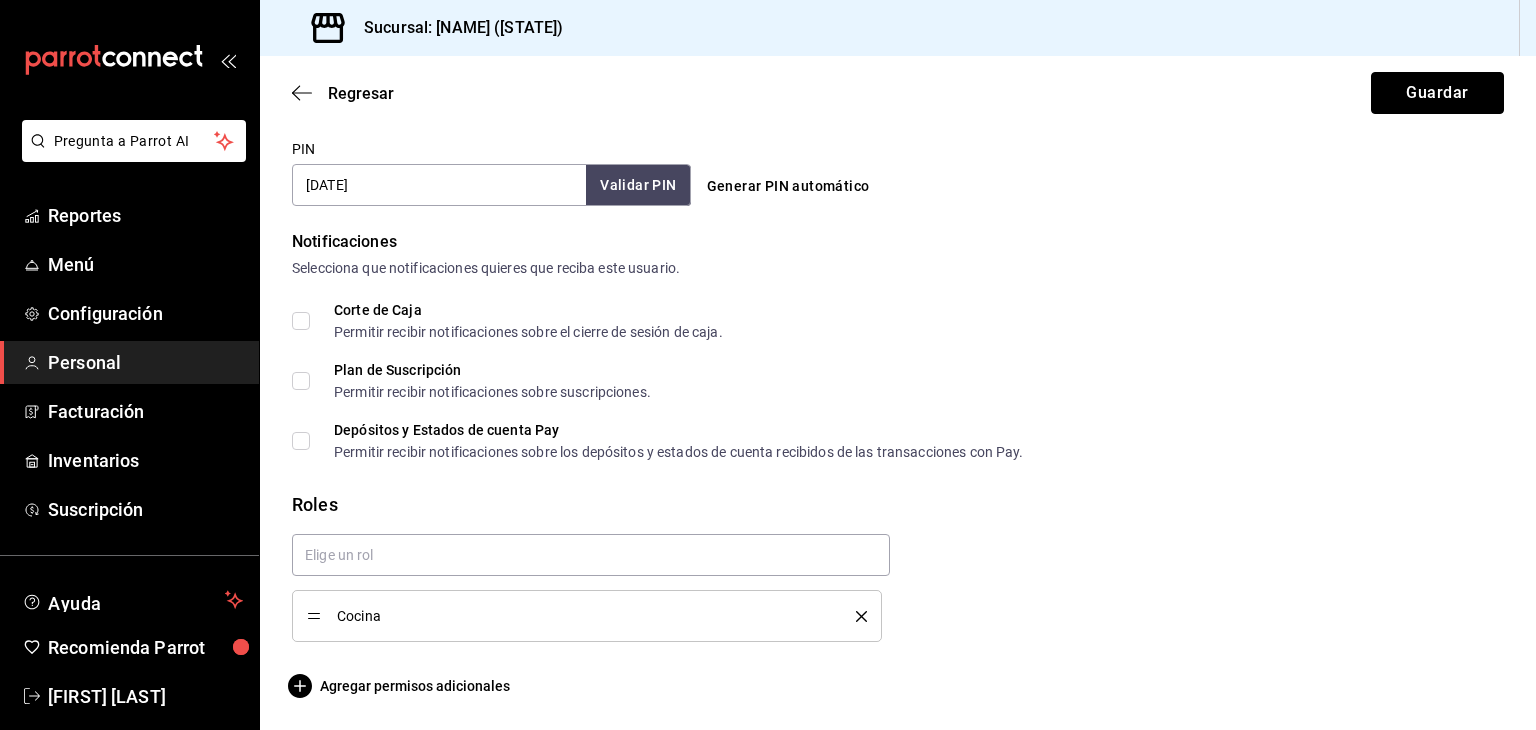 scroll, scrollTop: 0, scrollLeft: 0, axis: both 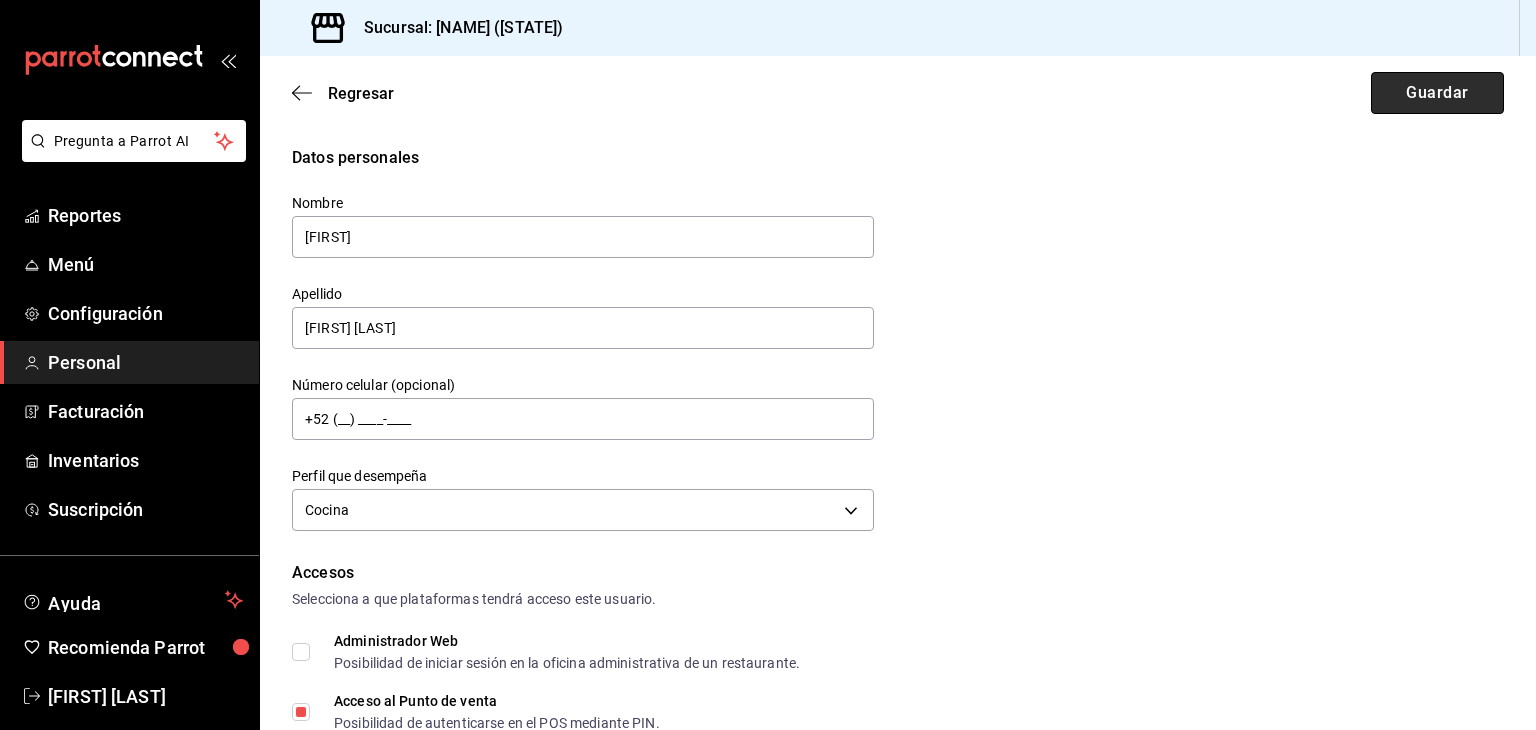click on "Guardar" at bounding box center [1437, 93] 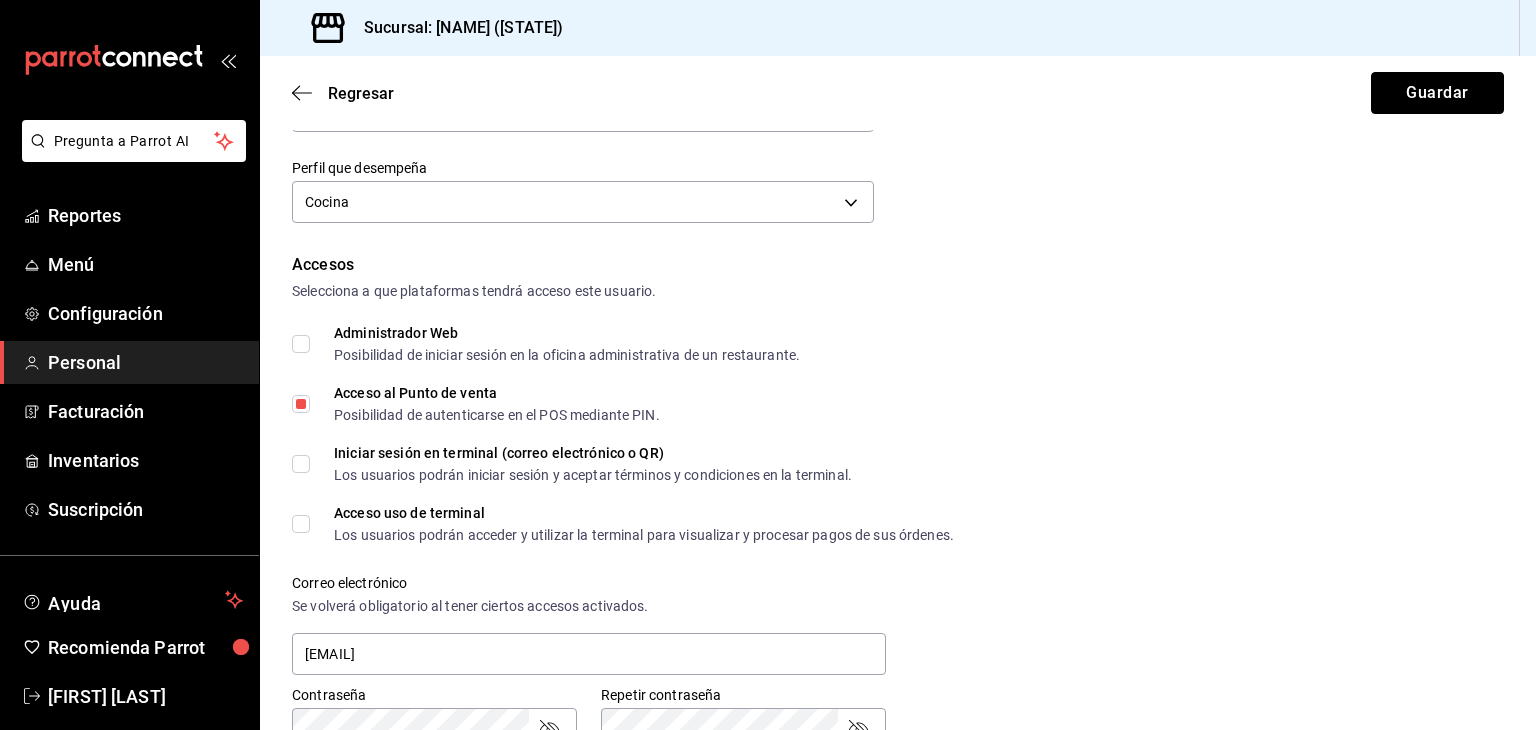 scroll, scrollTop: 306, scrollLeft: 0, axis: vertical 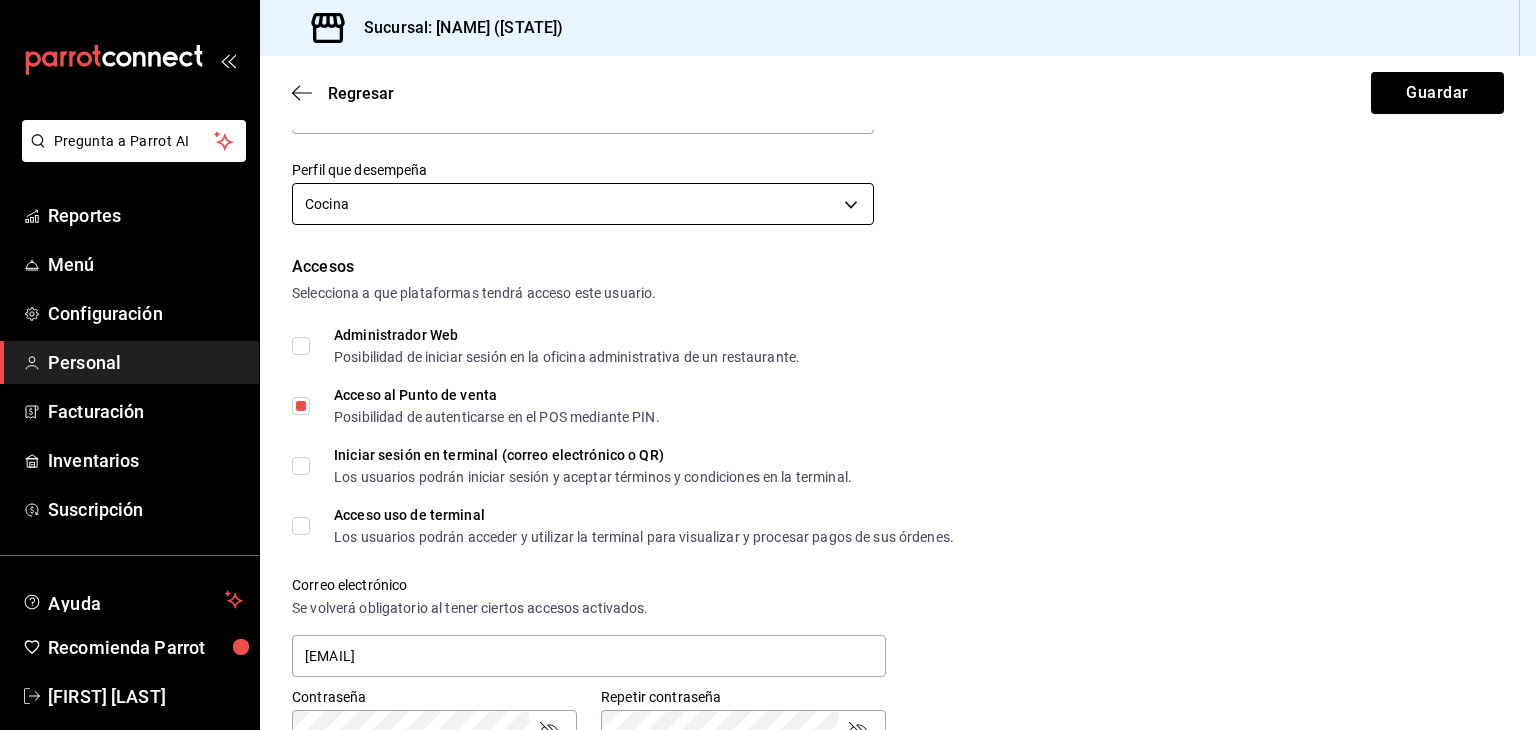 click on "Pregunta a Parrot AI Reportes   Menú   Configuración   Personal   Facturación   Inventarios   Suscripción   Ayuda Recomienda Parrot   [FIRST] [LAST]   Sugerir nueva función   Sucursal: Estrella Fugaz (Mazunte) Regresar Guardar Datos personales Nombre [FIRST] Apellido [LAST] Número celular (opcional) +52 (__) ____-____ Perfil que desempeña Cocina KITCHEN Accesos Selecciona a que plataformas tendrá acceso este usuario. Administrador Web Posibilidad de iniciar sesión en la oficina administrativa de un restaurante.  Acceso al Punto de venta Posibilidad de autenticarse en el POS mediante PIN.  Iniciar sesión en terminal (correo electrónico o QR) Los usuarios podrán iniciar sesión y aceptar términos y condiciones en la terminal. Acceso uso de terminal Los usuarios podrán acceder y utilizar la terminal para visualizar y procesar pagos de sus órdenes. Correo electrónico Se volverá obligatorio al tener ciertos accesos activados. [EMAIL] Contraseña PIN" at bounding box center [768, 365] 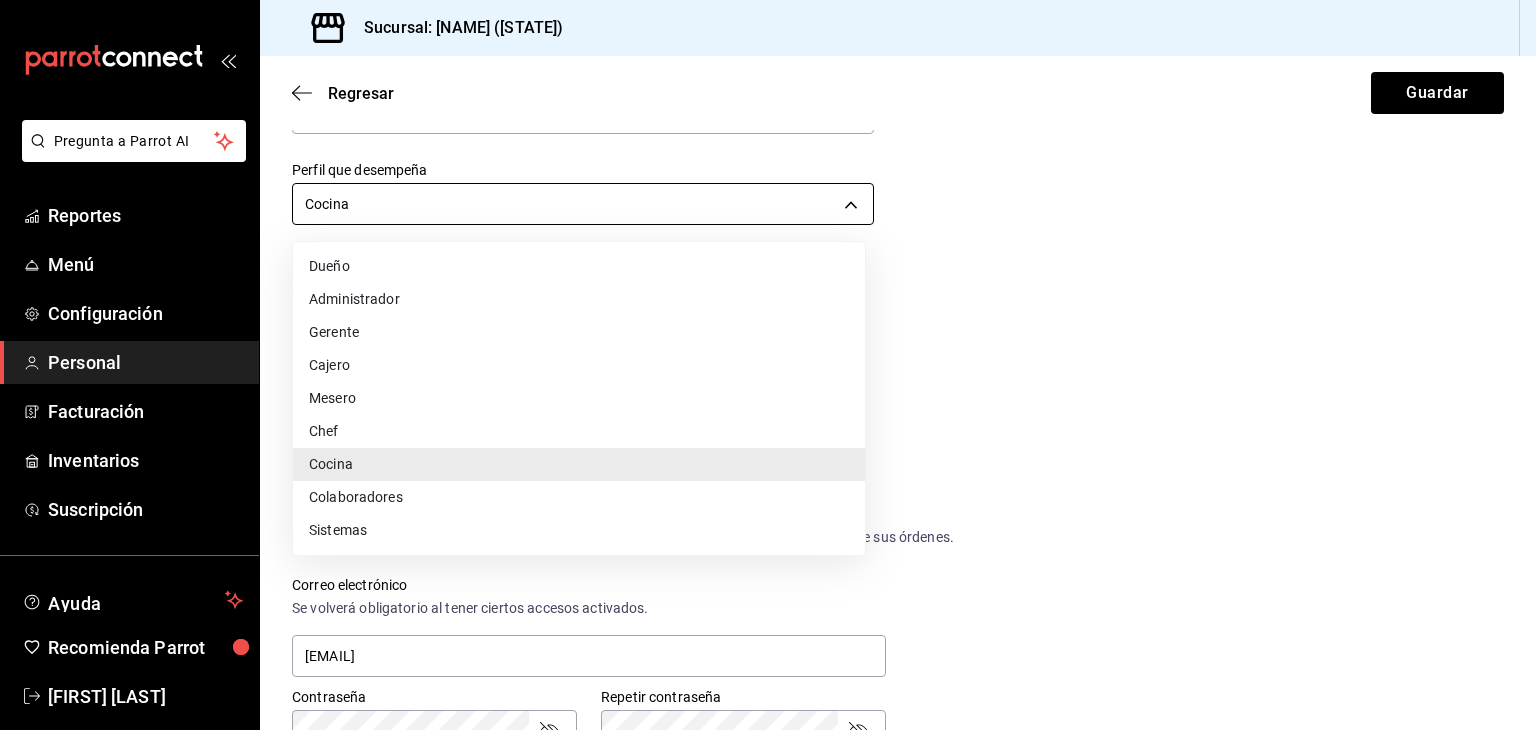 click at bounding box center (768, 365) 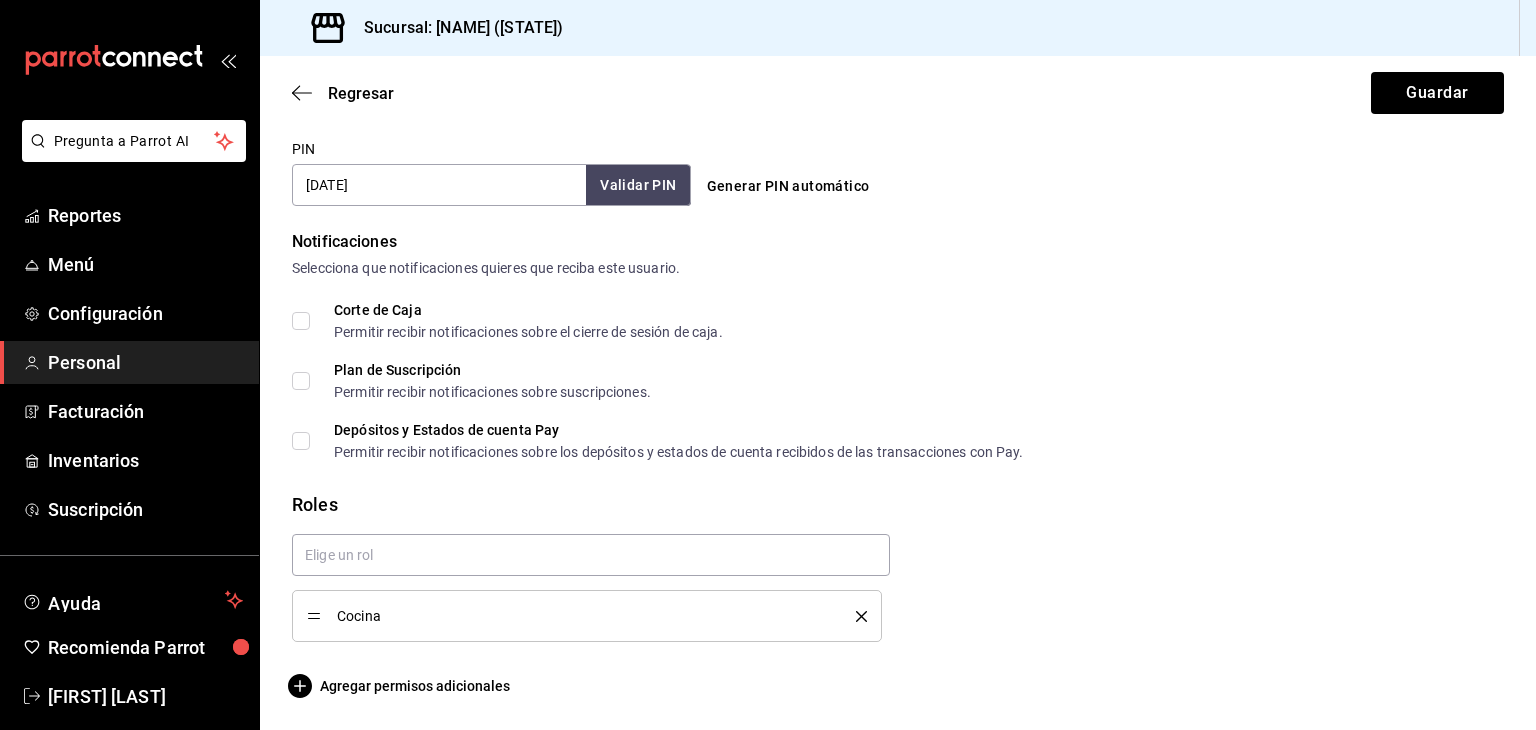 scroll, scrollTop: 934, scrollLeft: 0, axis: vertical 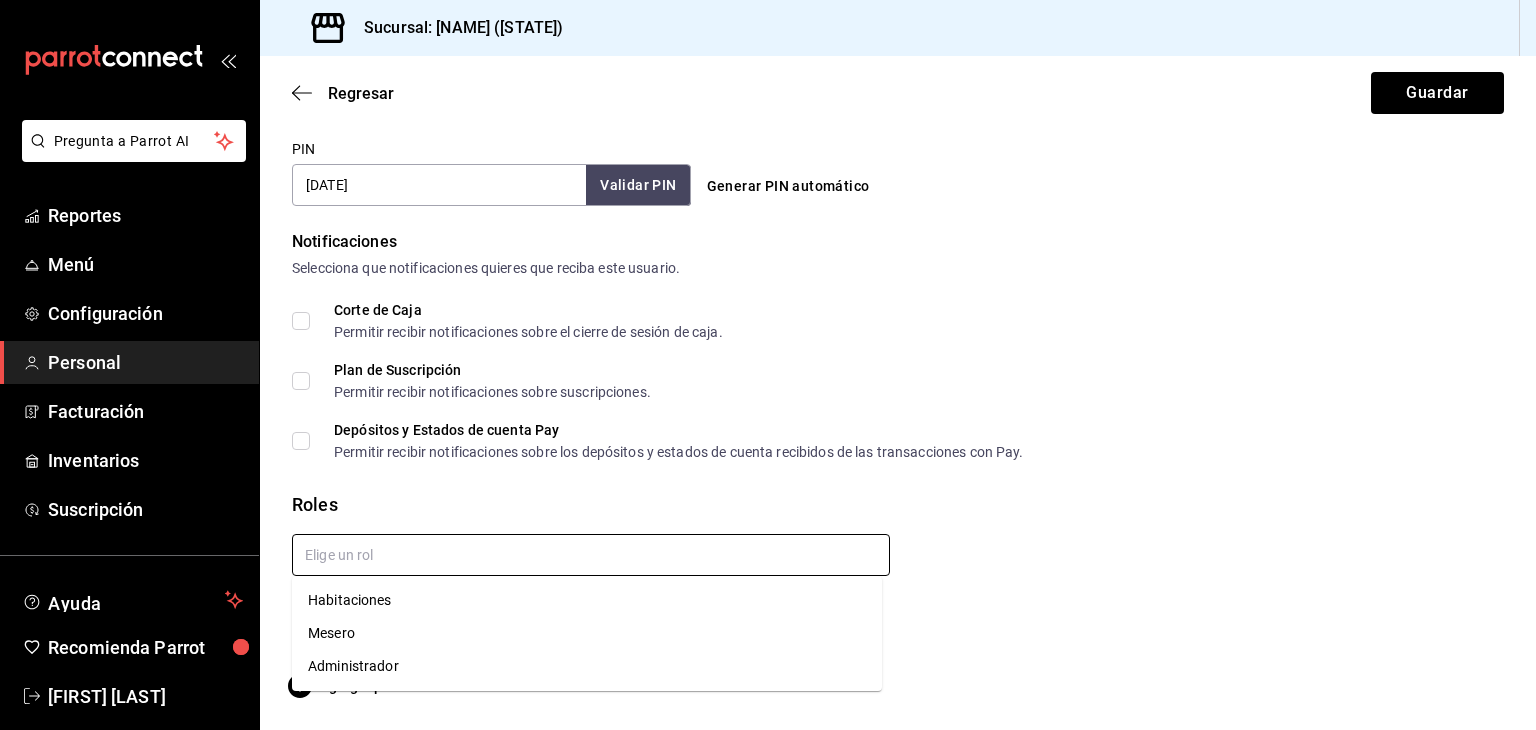 click at bounding box center [591, 555] 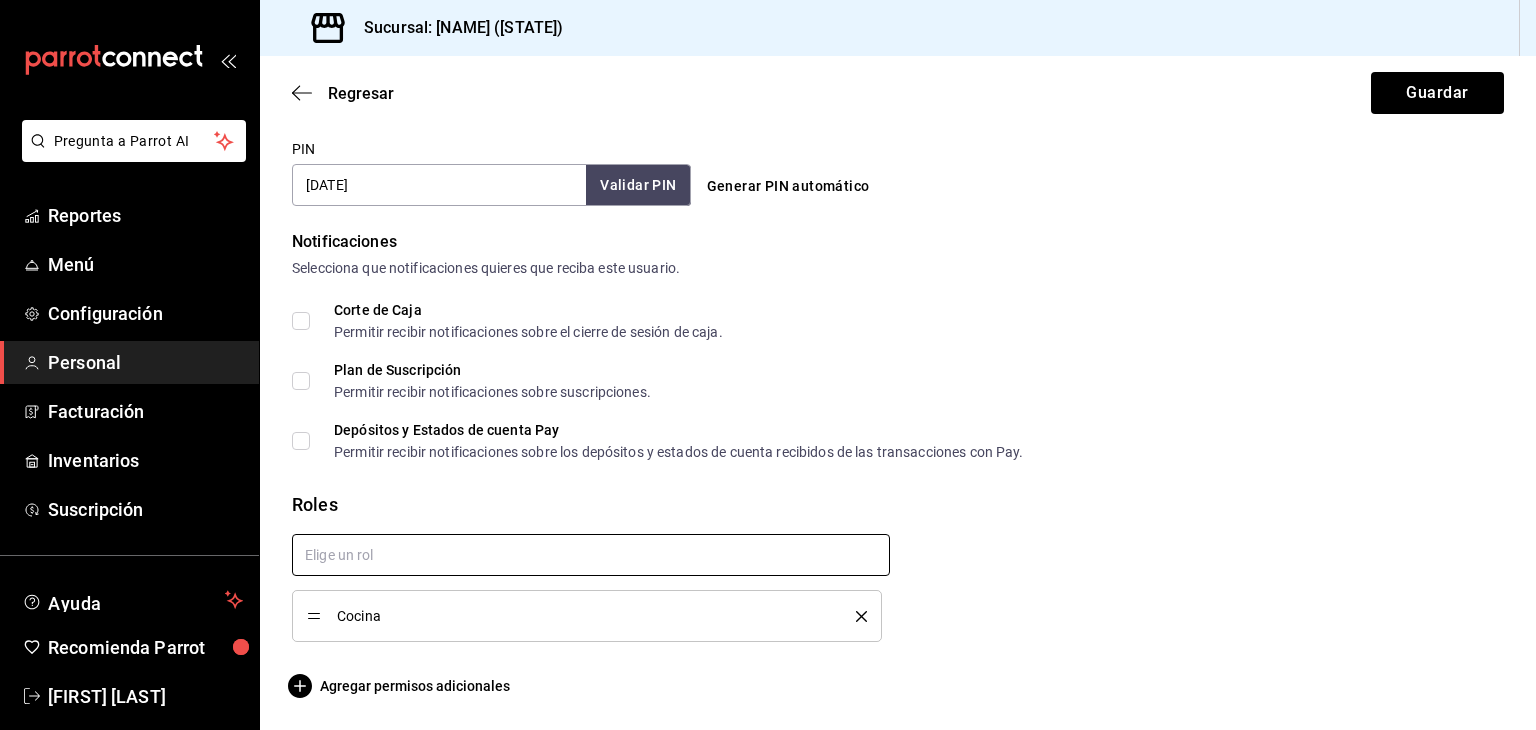 click at bounding box center (591, 555) 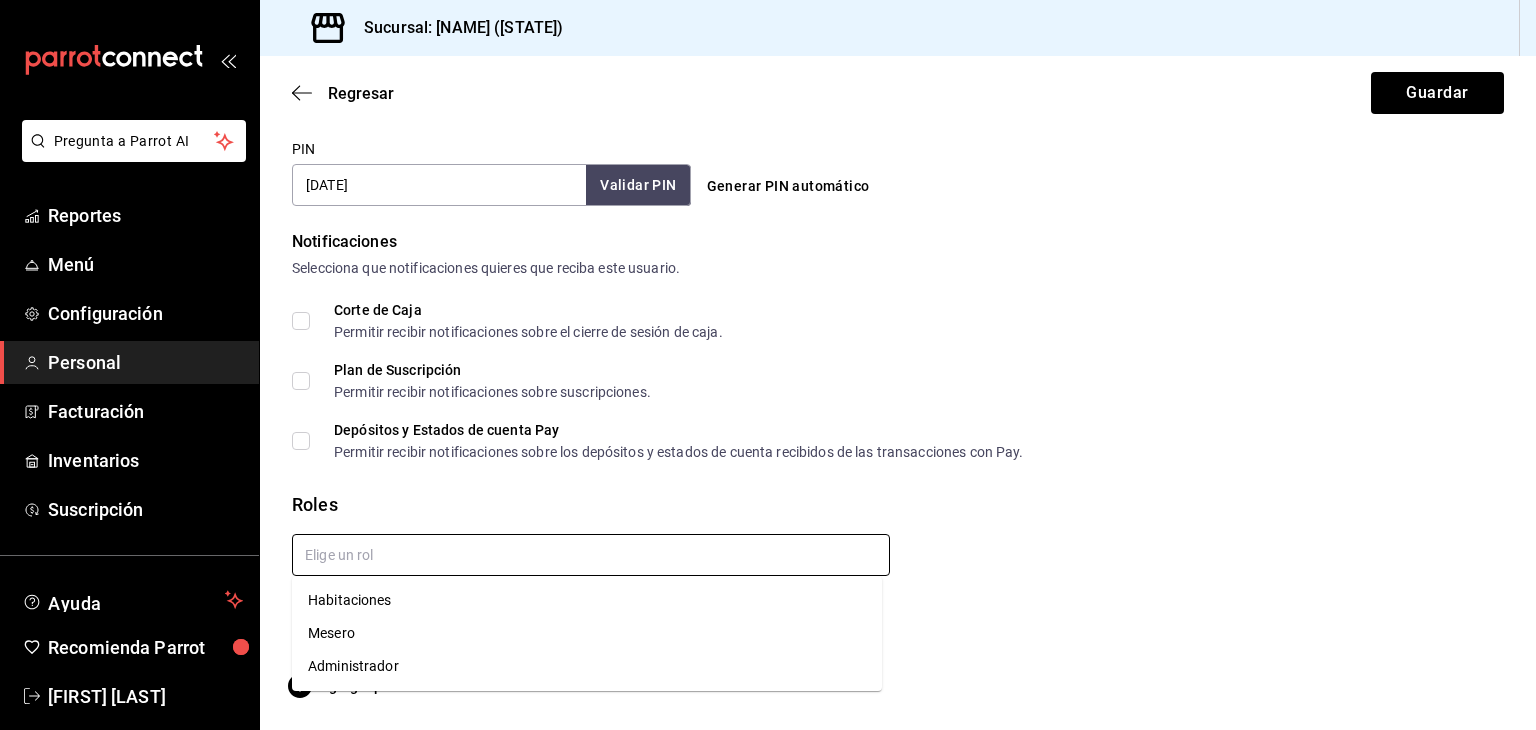 click at bounding box center (591, 555) 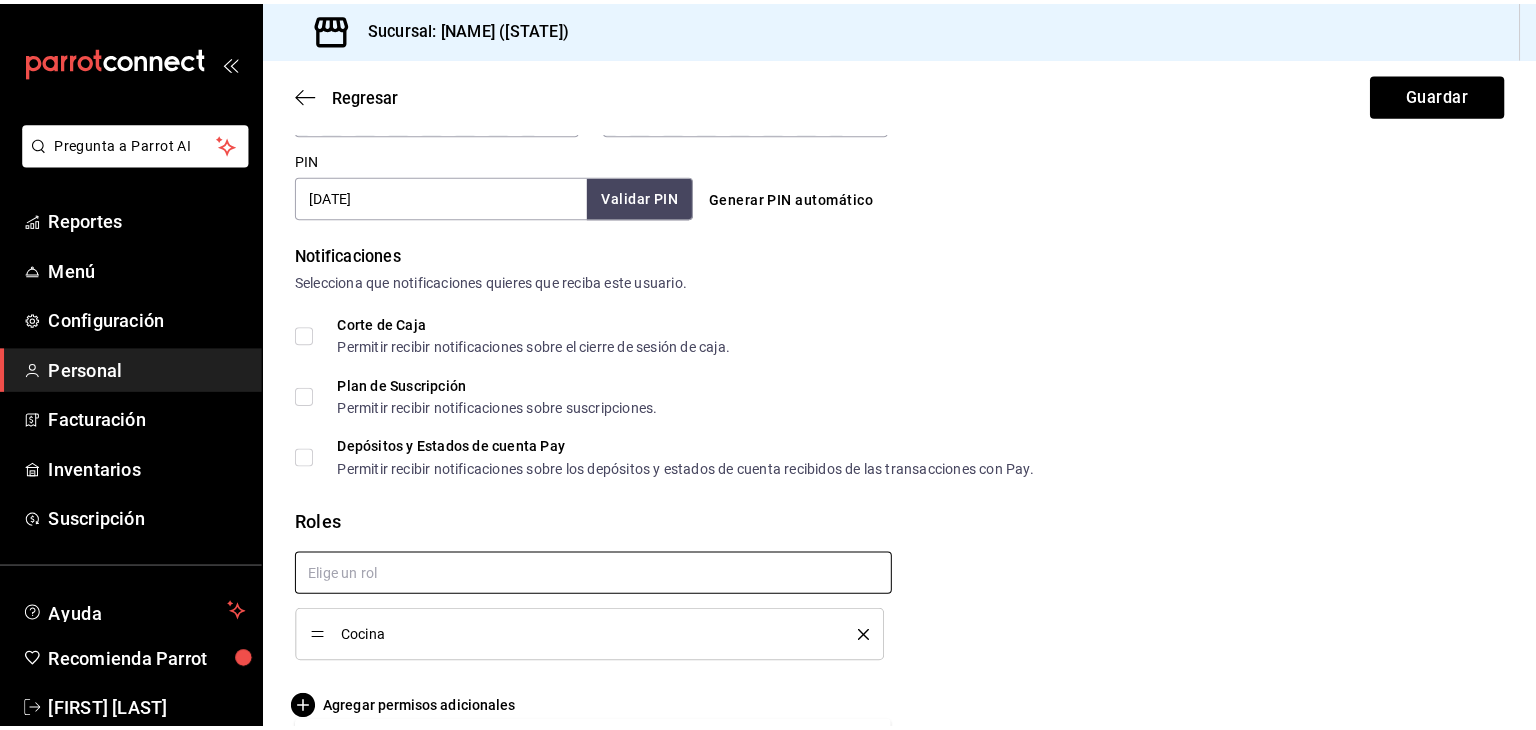 scroll, scrollTop: 934, scrollLeft: 0, axis: vertical 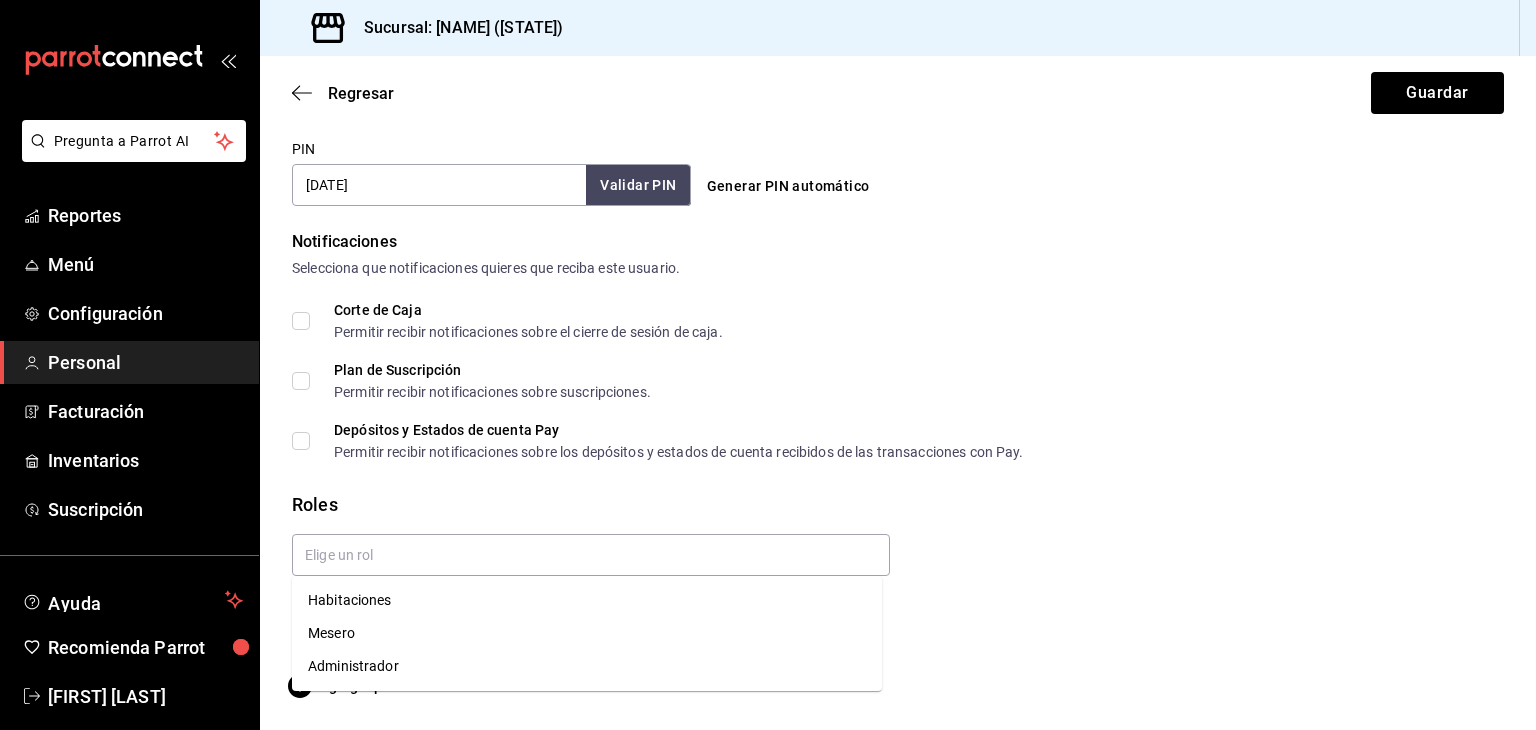 click on "Plan de Suscripción Permitir recibir notificaciones sobre suscripciones." at bounding box center [898, 381] 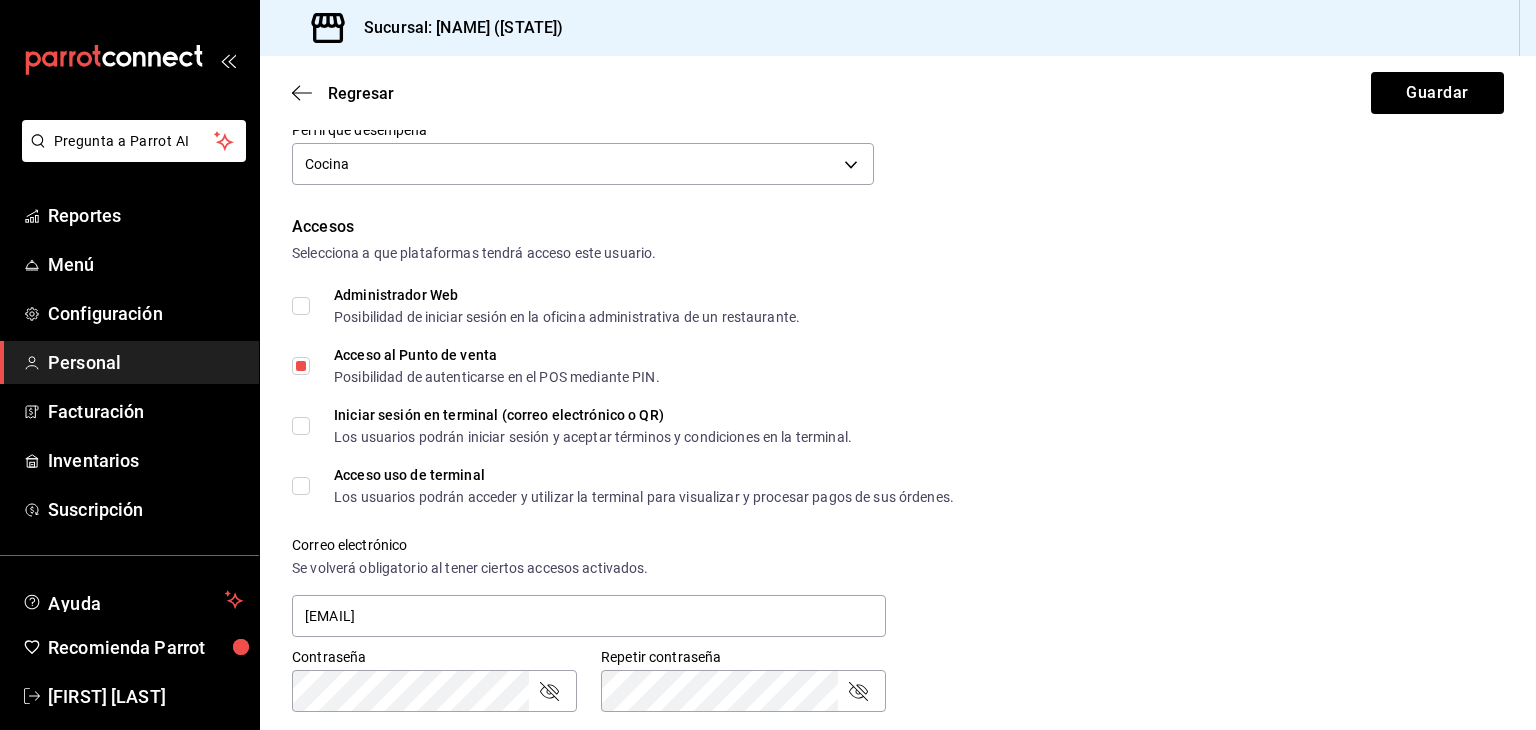 scroll, scrollTop: 218, scrollLeft: 0, axis: vertical 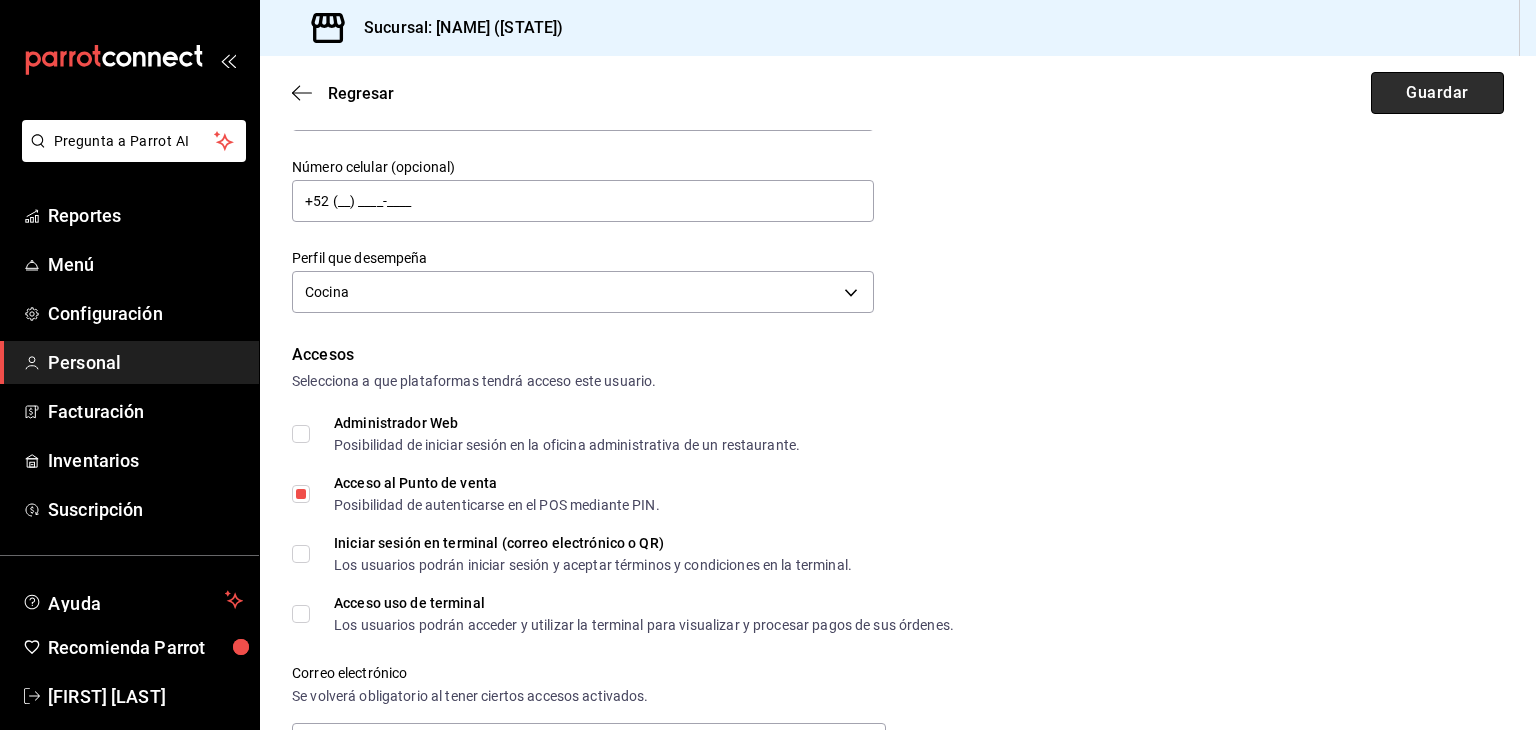 click on "Guardar" at bounding box center [1437, 93] 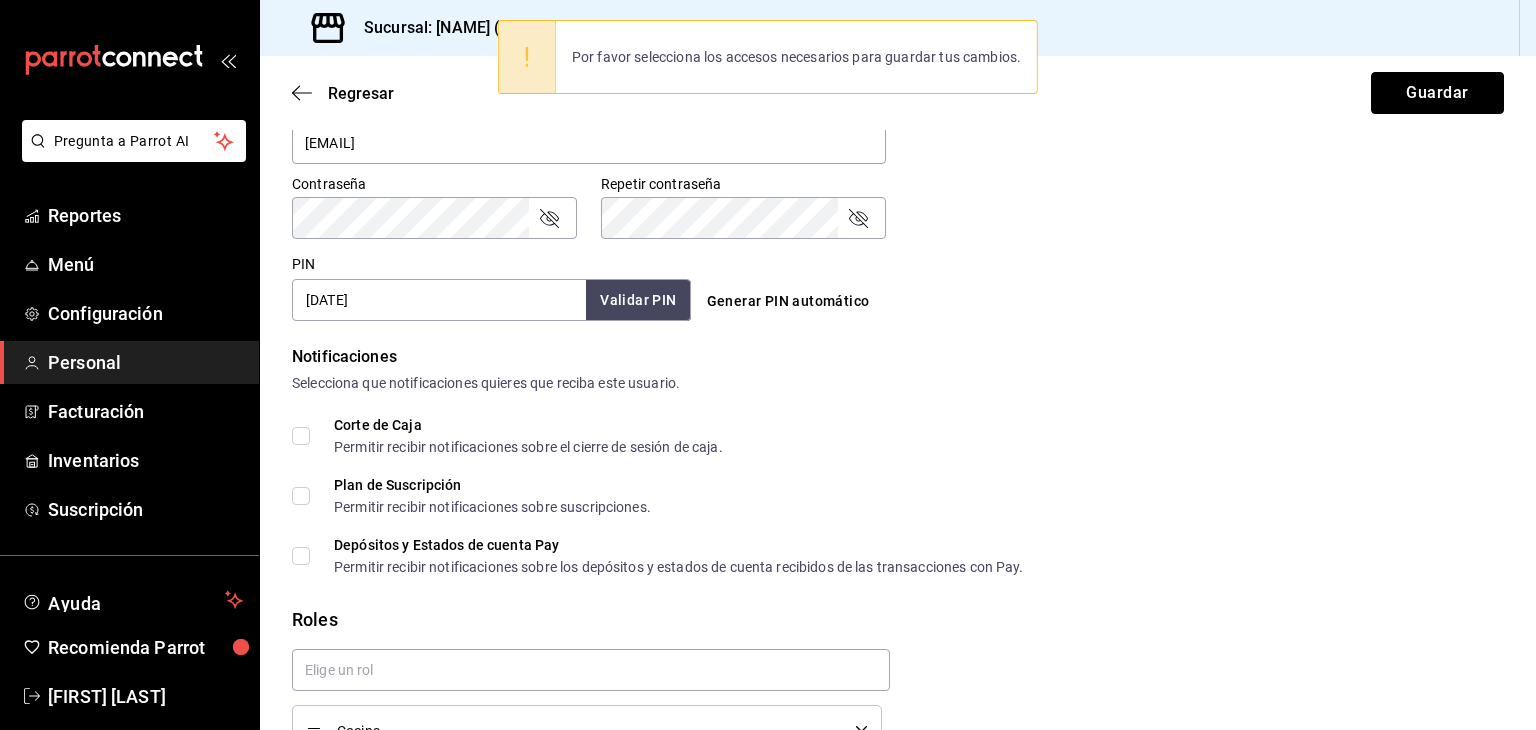 scroll, scrollTop: 934, scrollLeft: 0, axis: vertical 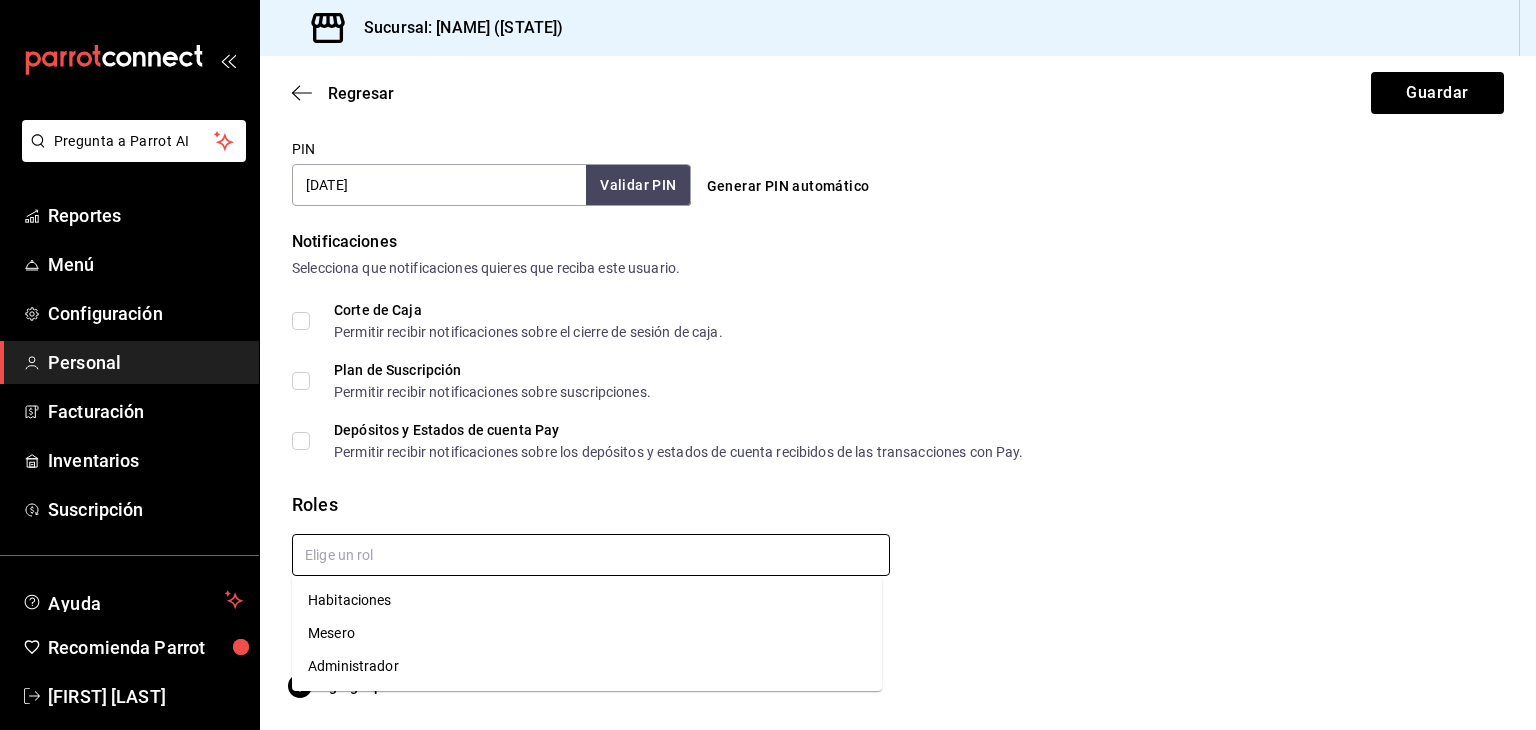 click at bounding box center (591, 555) 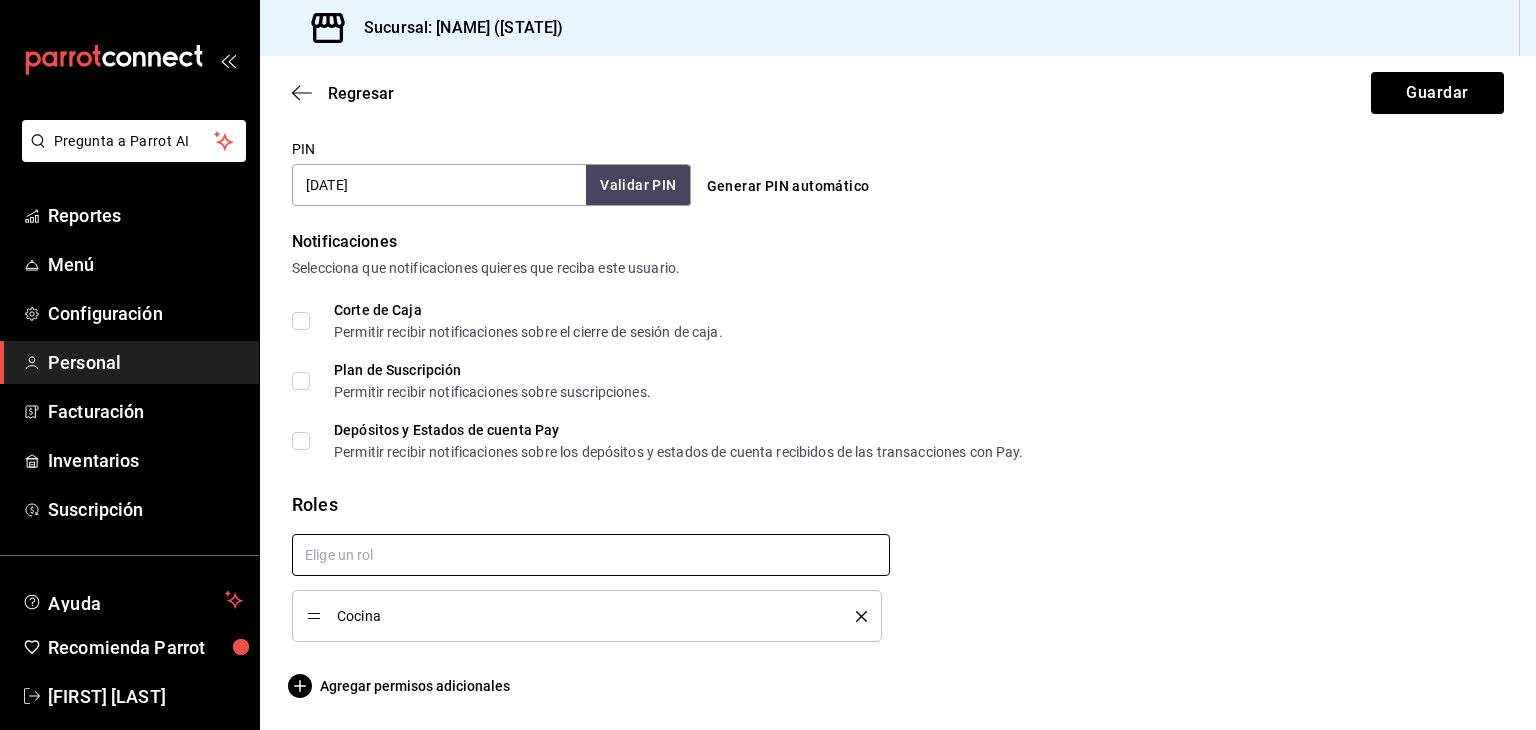 click at bounding box center [591, 555] 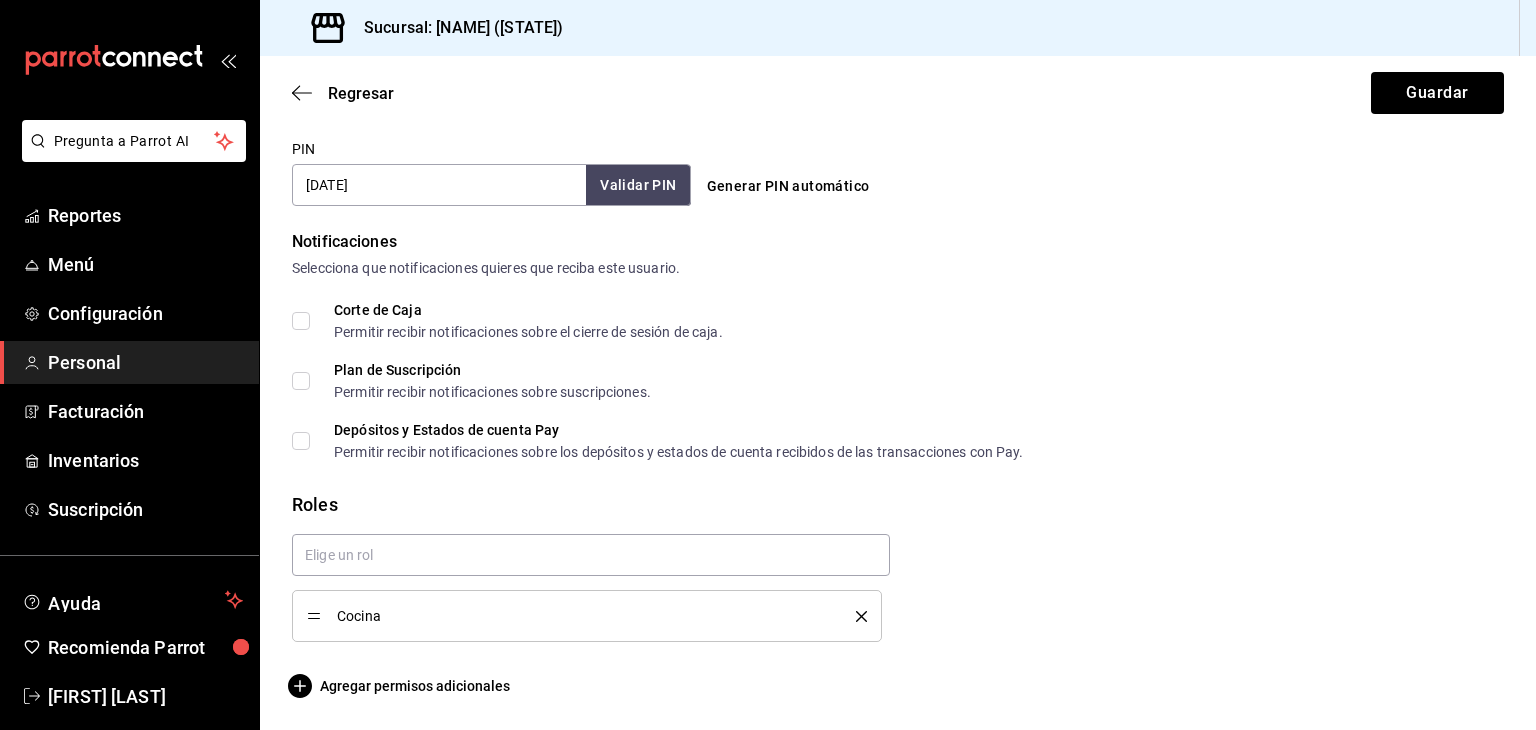 click on "Datos personales Nombre [FIRST] Apellido [LAST] Número celular (opcional) +52 (__) ____-____ Perfil que desempeña Cocina KITCHEN Accesos Selecciona a que plataformas tendrá acceso este usuario. Administrador Web Posibilidad de iniciar sesión en la oficina administrativa de un restaurante.  Acceso al Punto de venta Posibilidad de autenticarse en el POS mediante PIN.  Iniciar sesión en terminal (correo electrónico o QR) Los usuarios podrán iniciar sesión y aceptar términos y condiciones en la terminal. Acceso uso de terminal Los usuarios podrán acceder y utilizar la terminal para visualizar y procesar pagos de sus órdenes. Correo electrónico Se volverá obligatorio al tener ciertos accesos activados. [EMAIL] Contraseña Contraseña Repetir contraseña Repetir contraseña PIN 010825 Validar PIN ​ Generar PIN automático Notificaciones Selecciona que notificaciones quieres que reciba este usuario. Corte de Caja Plan de Suscripción Roles Cocina" at bounding box center [898, -45] 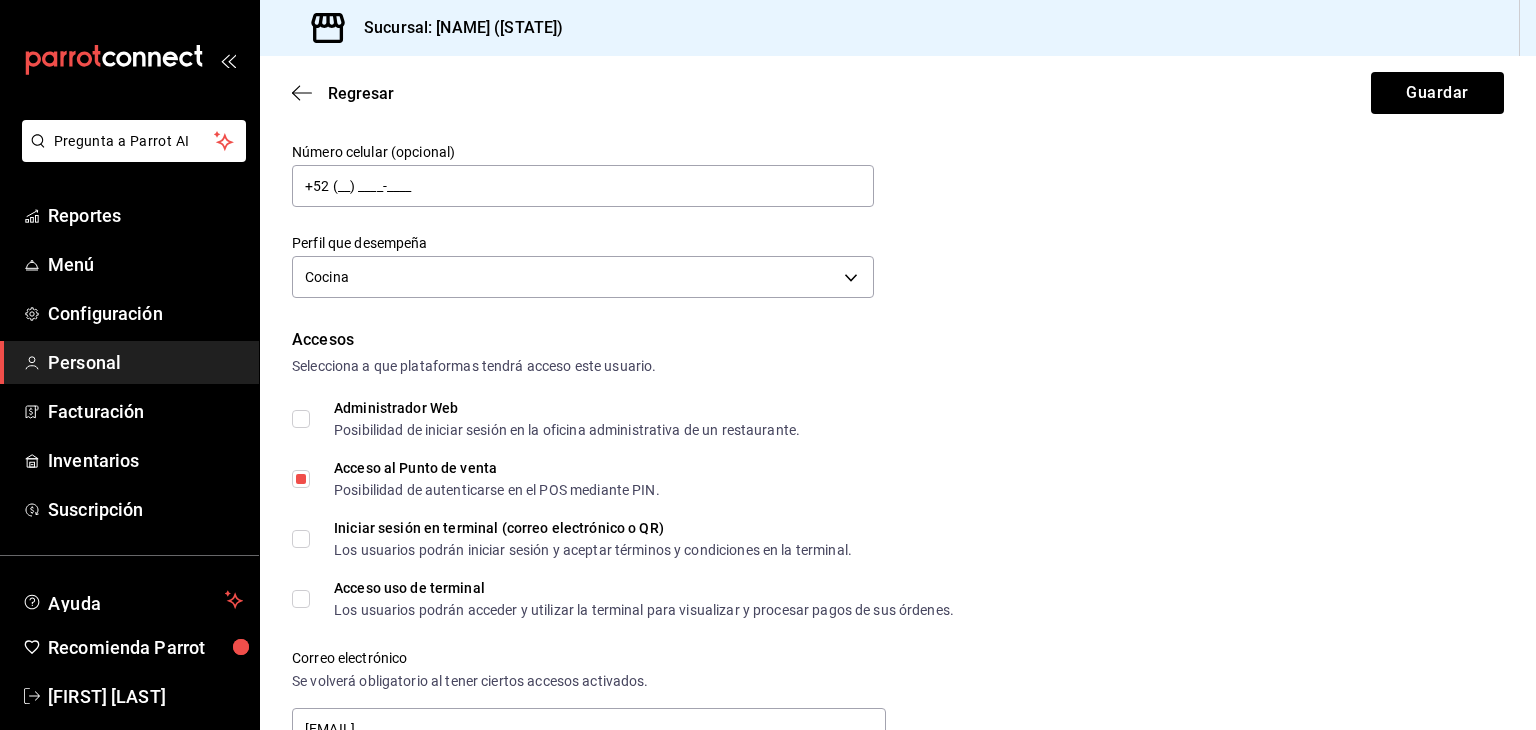 scroll, scrollTop: 0, scrollLeft: 0, axis: both 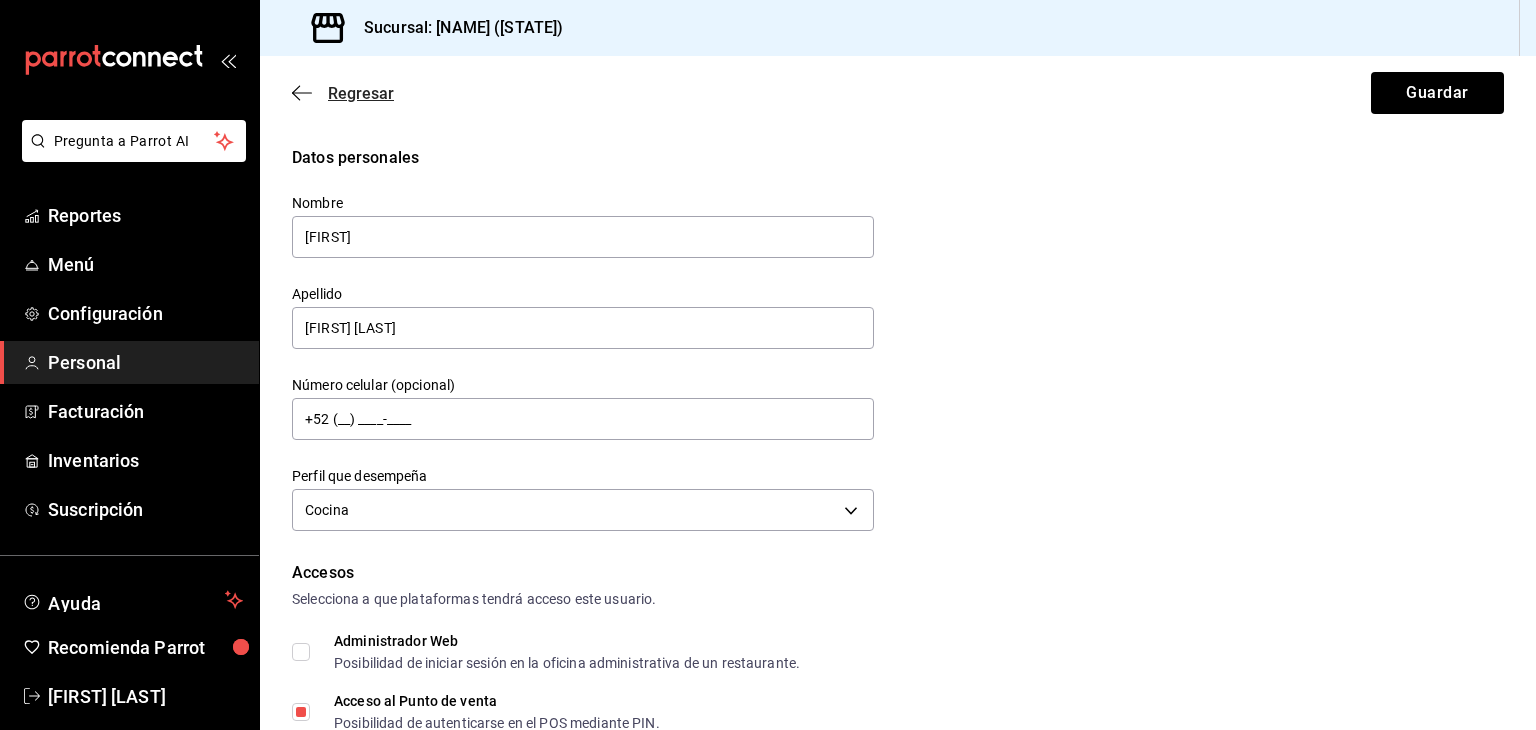 click 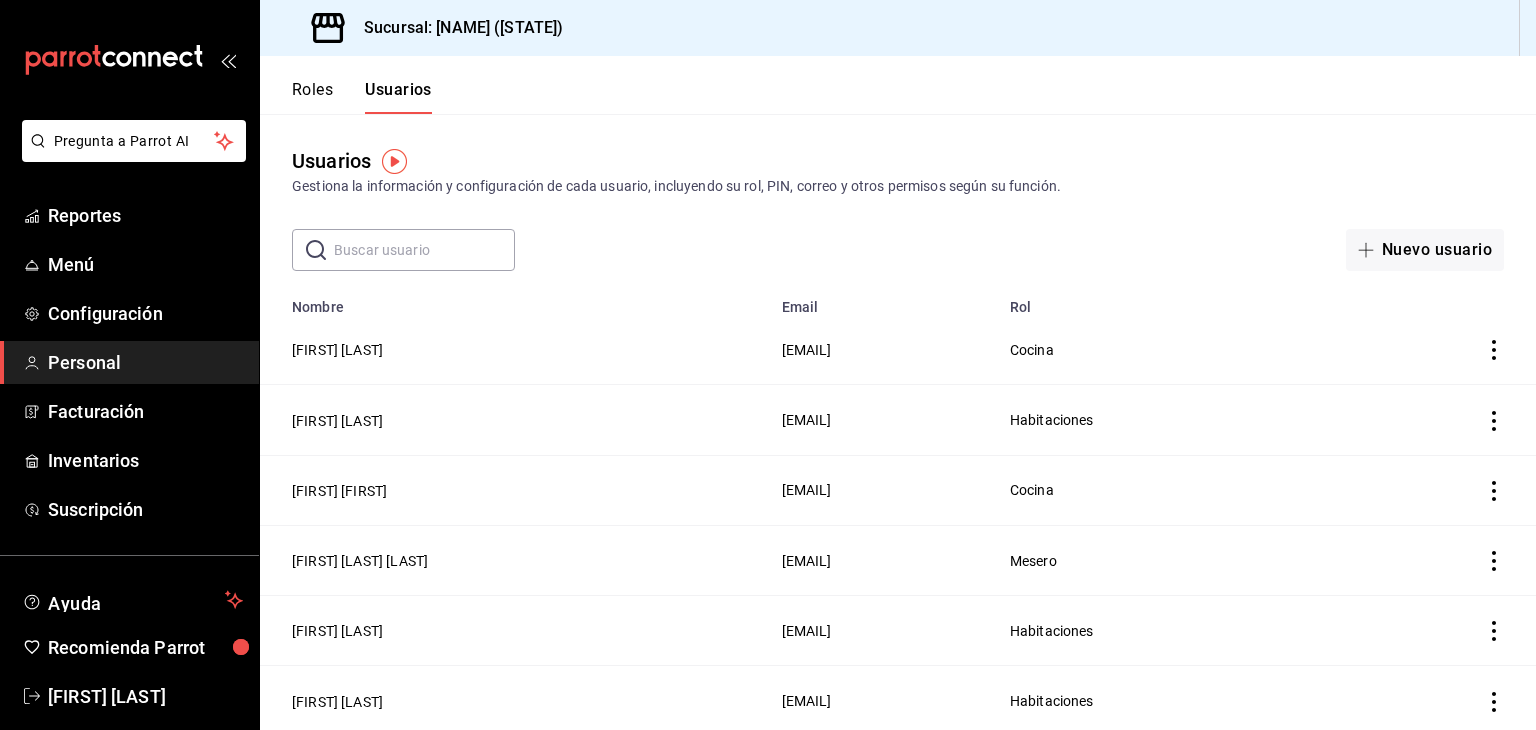 click on "Roles" at bounding box center [312, 97] 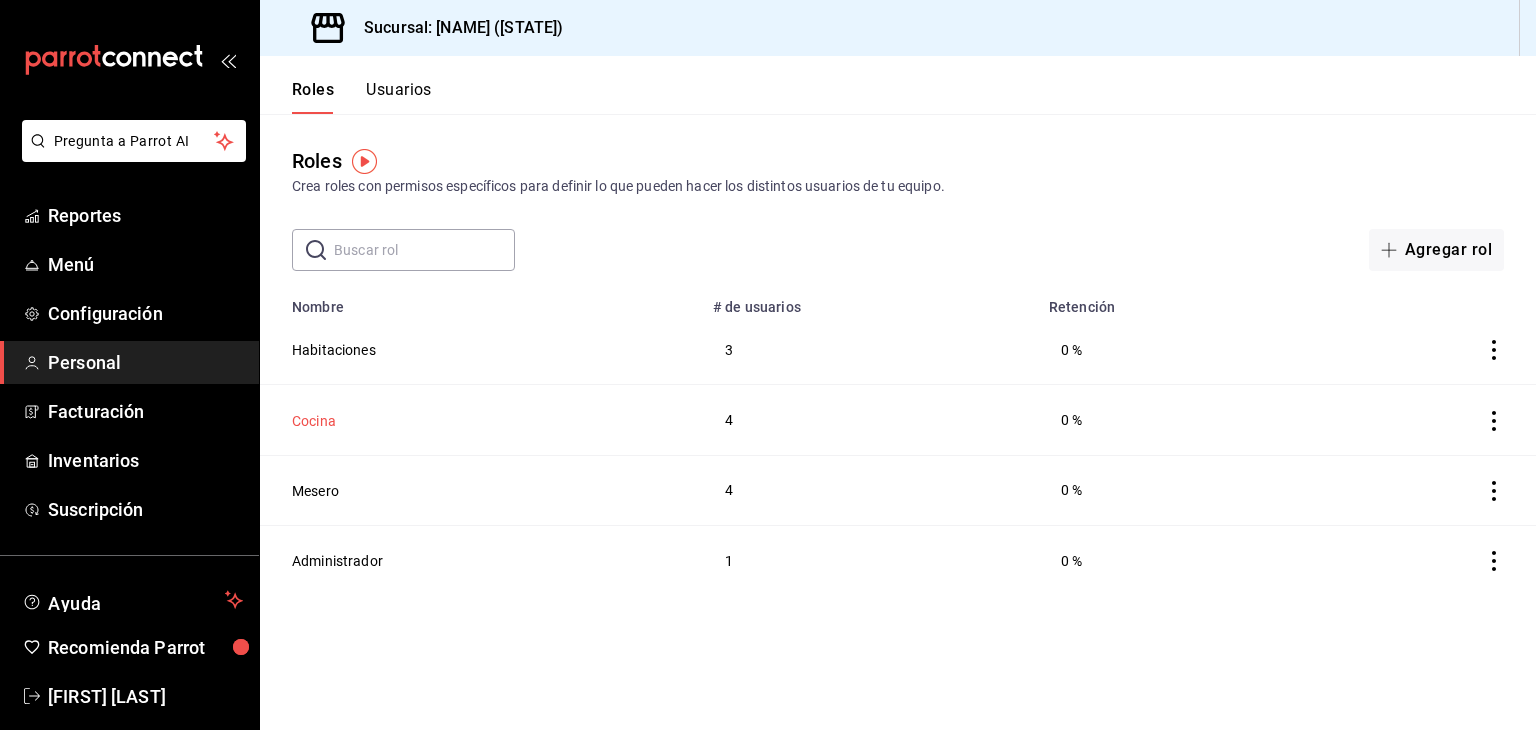 click on "Cocina" at bounding box center [314, 421] 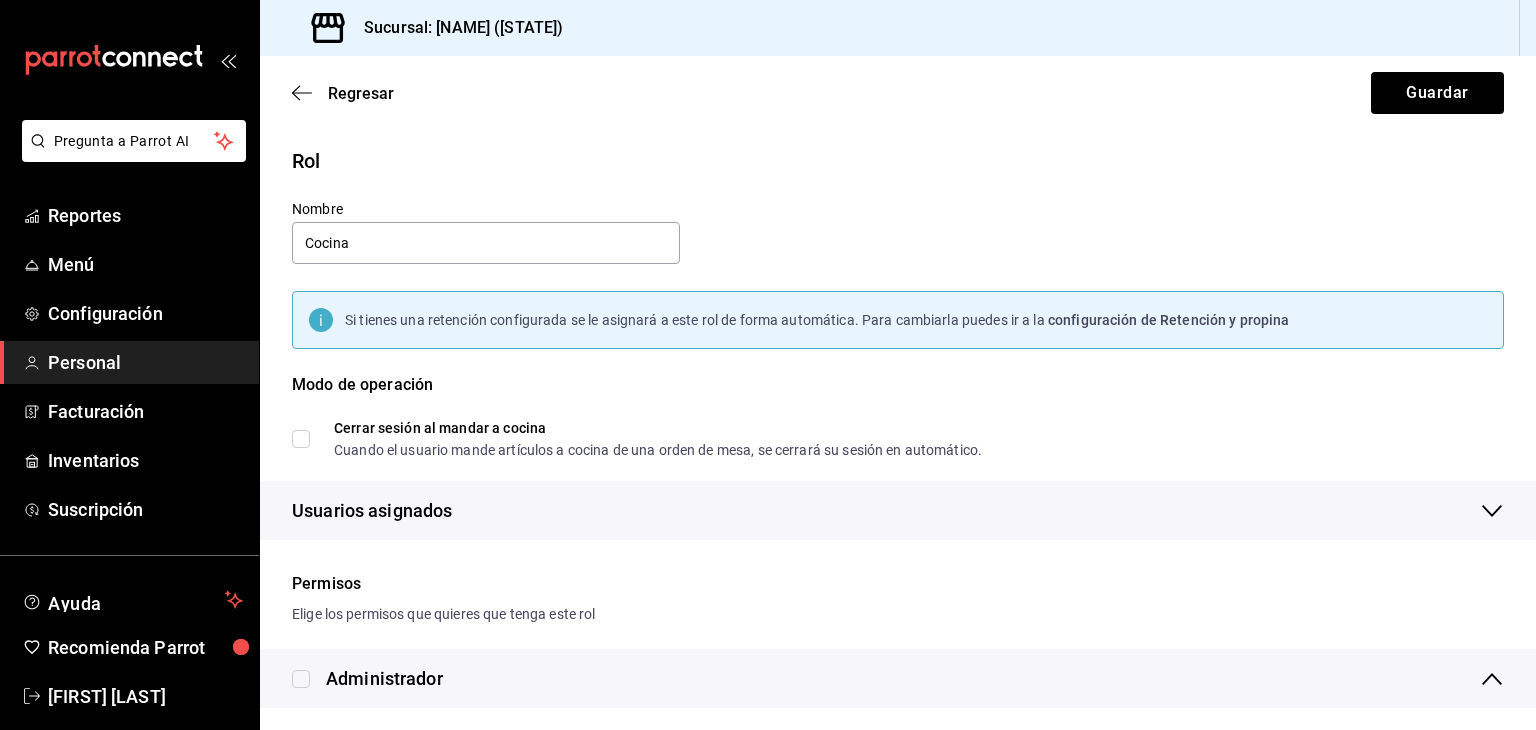 checkbox on "true" 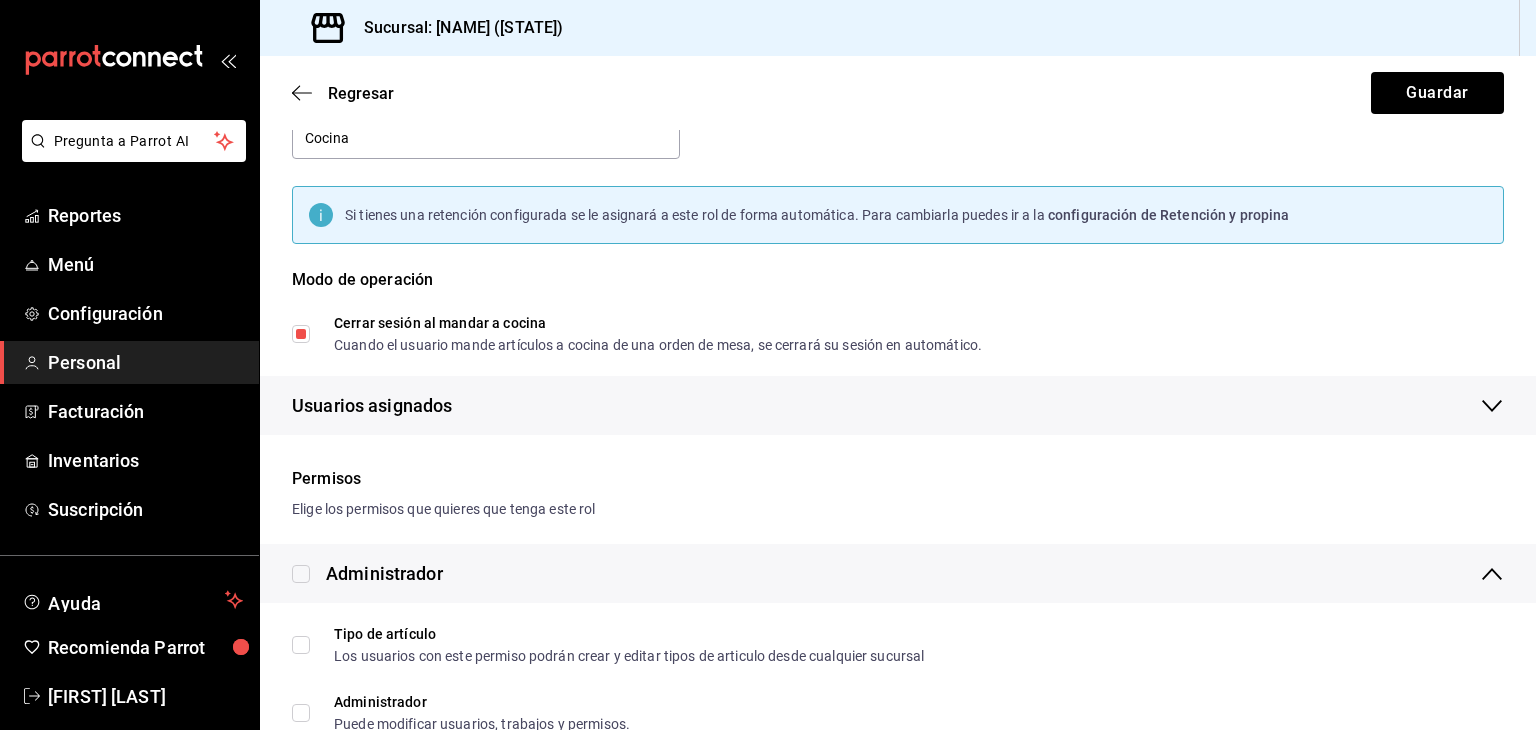 scroll, scrollTop: 0, scrollLeft: 0, axis: both 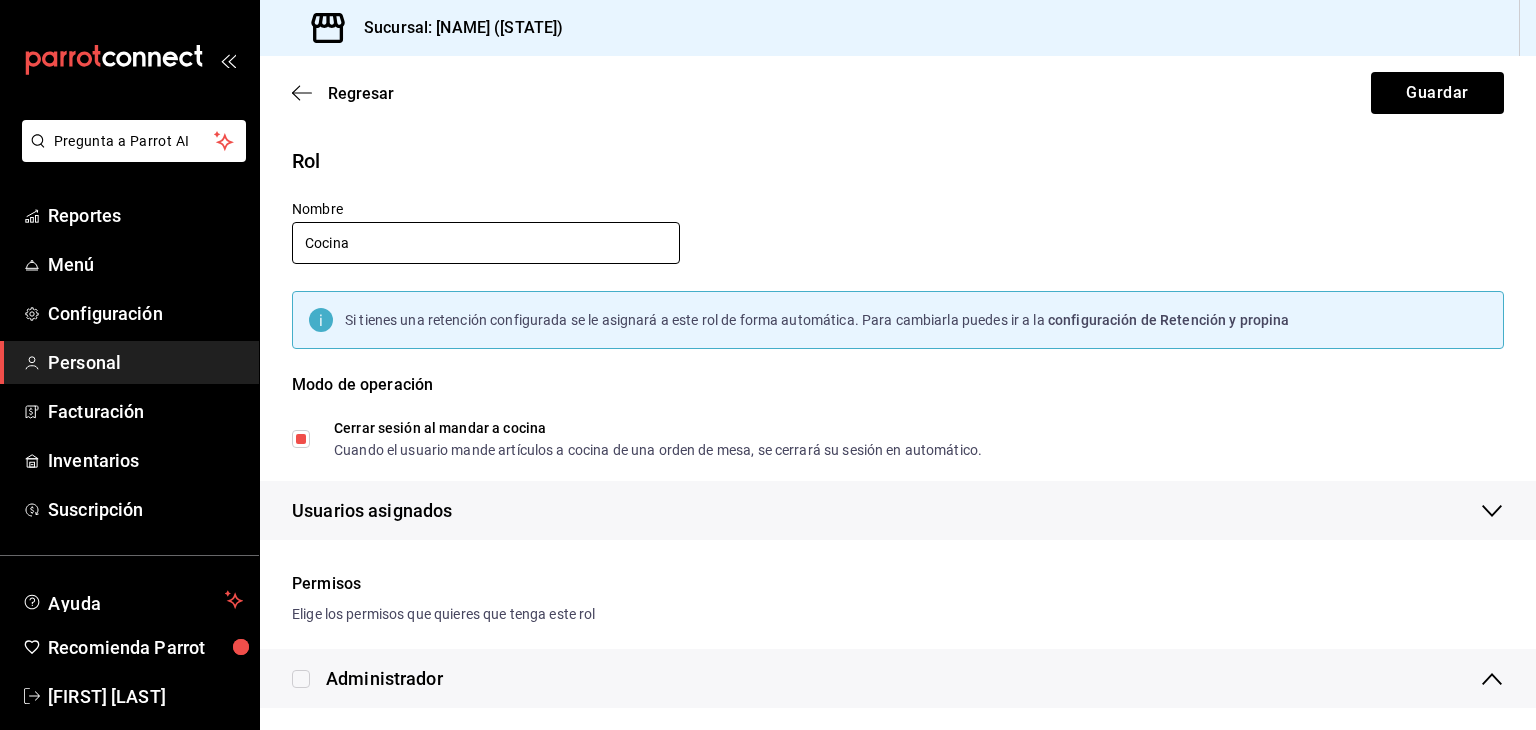 click on "Cocina" at bounding box center [486, 243] 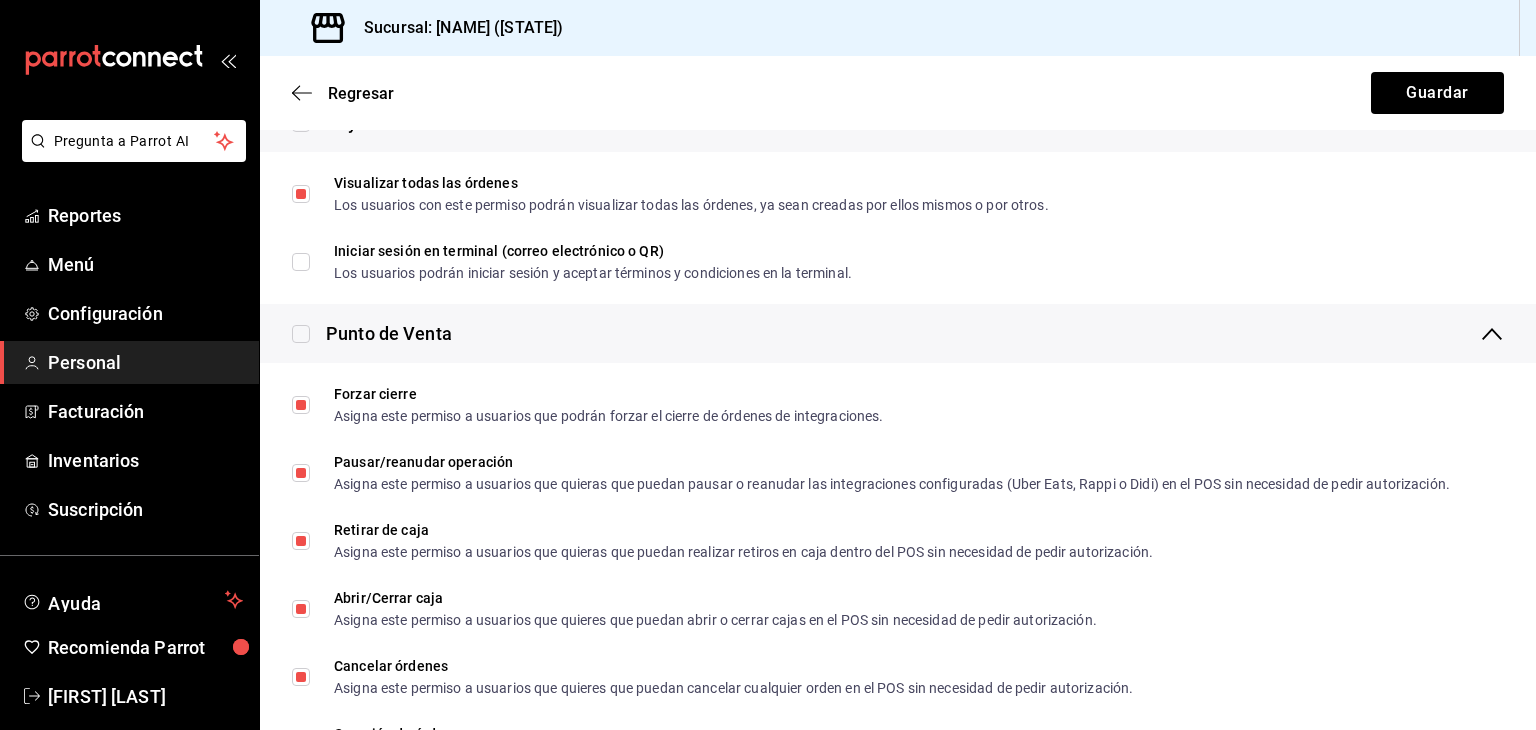 scroll, scrollTop: 2149, scrollLeft: 0, axis: vertical 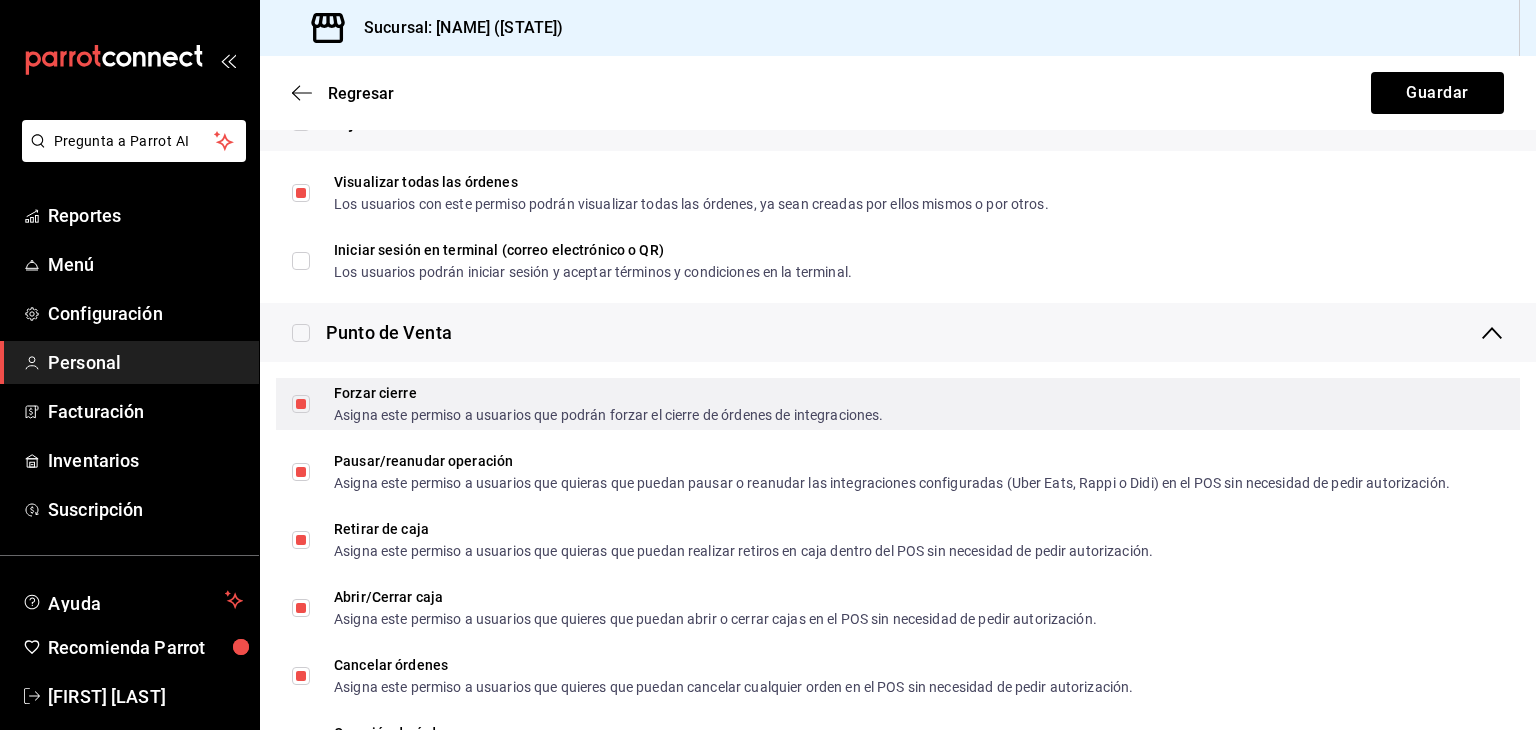 type on "Cocina" 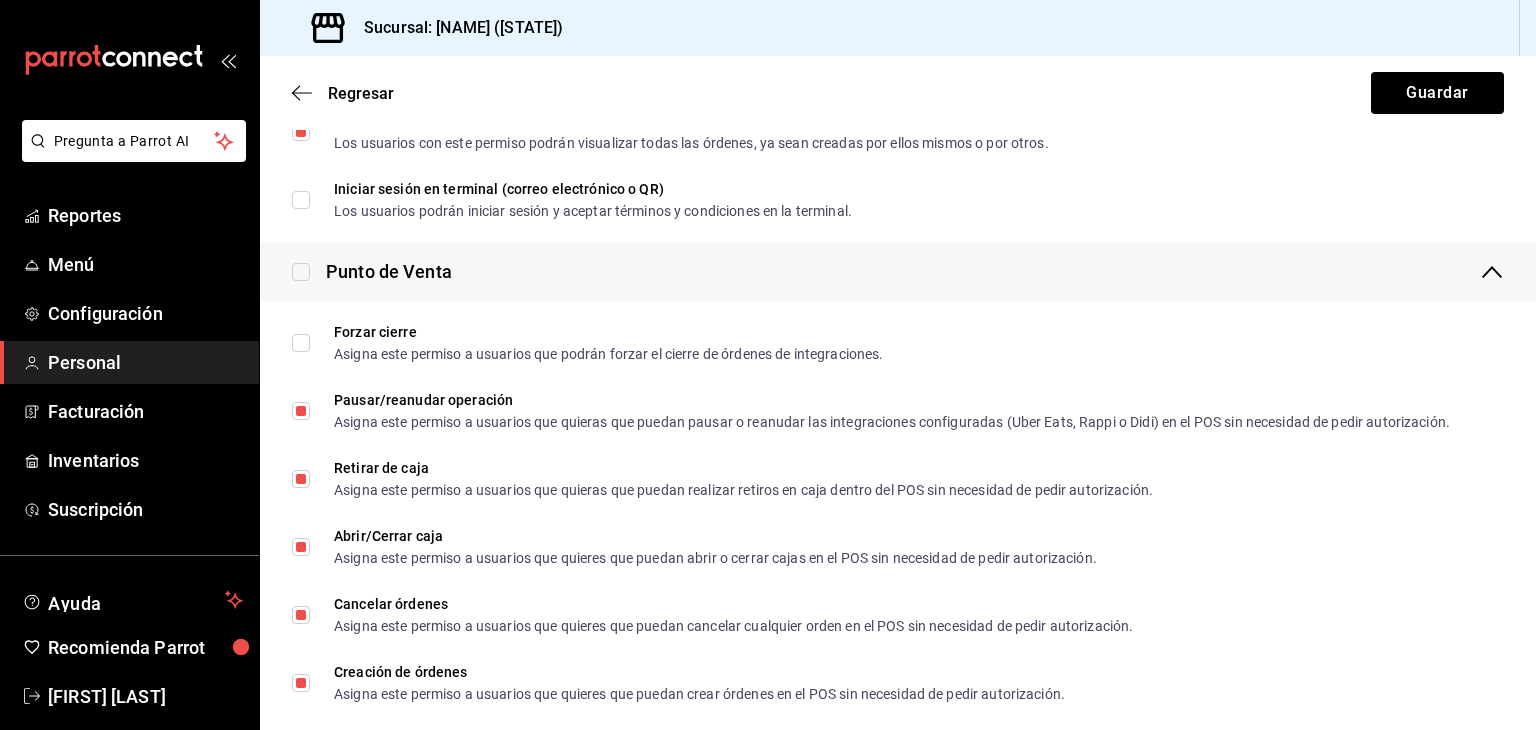 scroll, scrollTop: 2211, scrollLeft: 0, axis: vertical 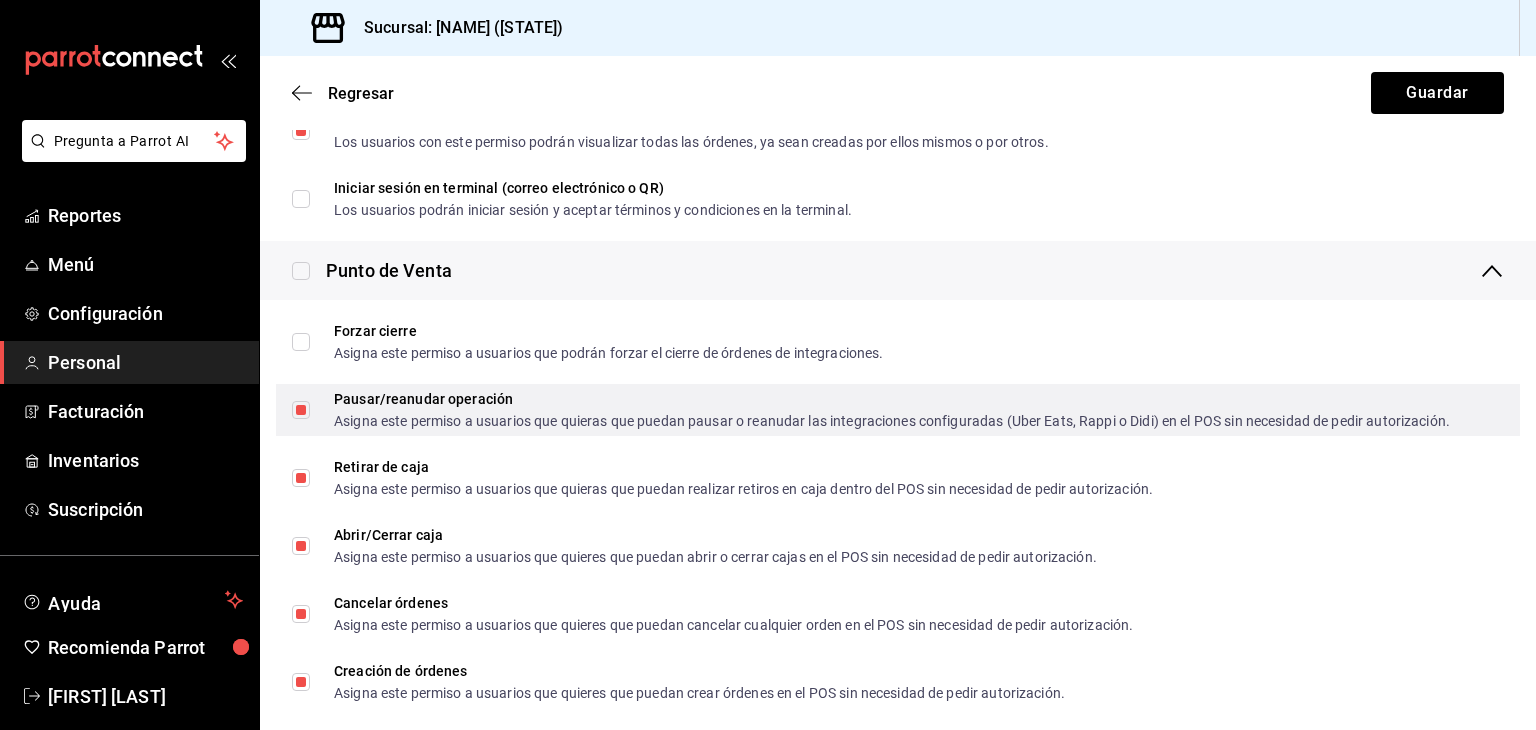 click on "Pausar/reanudar operación Asigna este permiso a usuarios que quieras que puedan pausar o reanudar las integraciones configuradas (Uber Eats, Rappi o Didi) en el POS sin necesidad de pedir autorización." at bounding box center (301, 410) 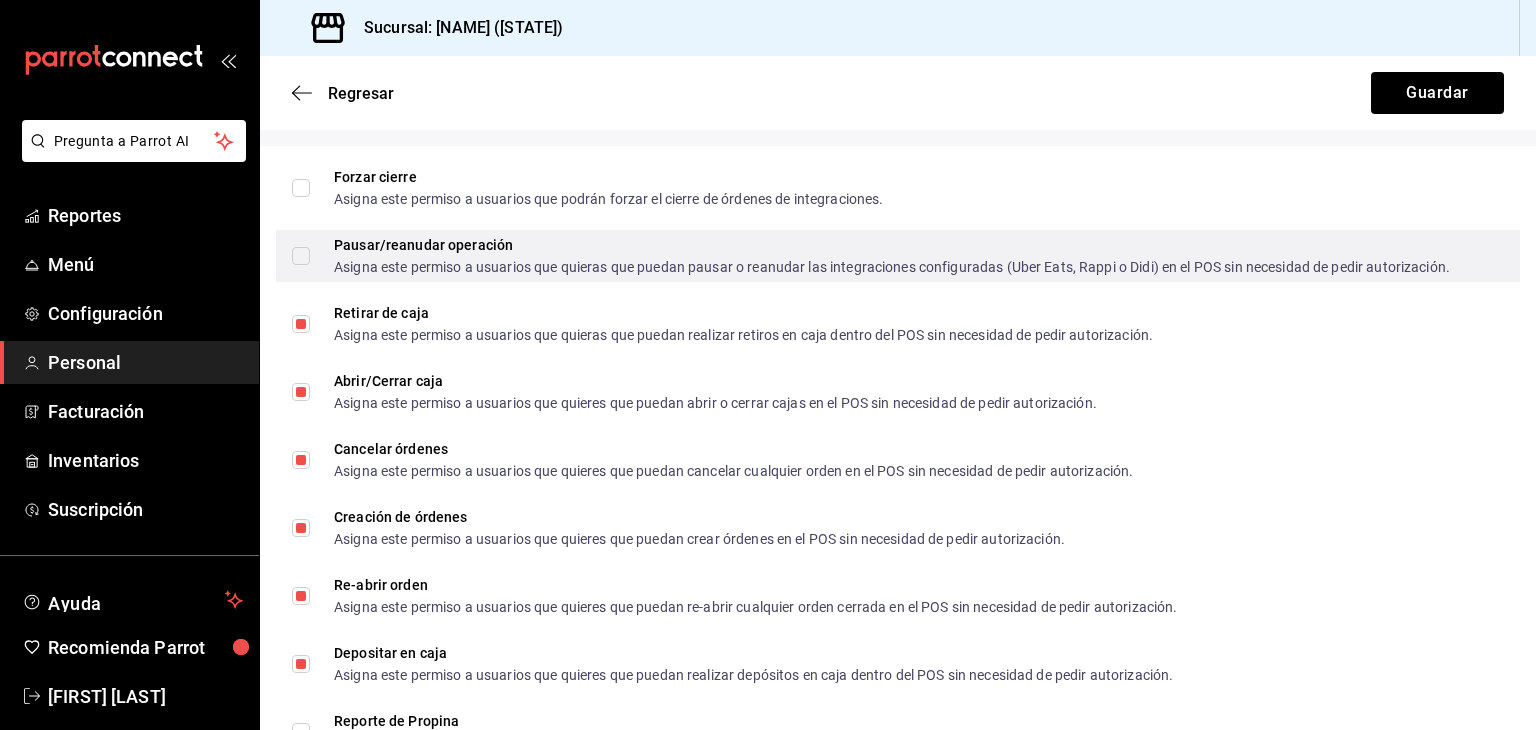 scroll, scrollTop: 2367, scrollLeft: 0, axis: vertical 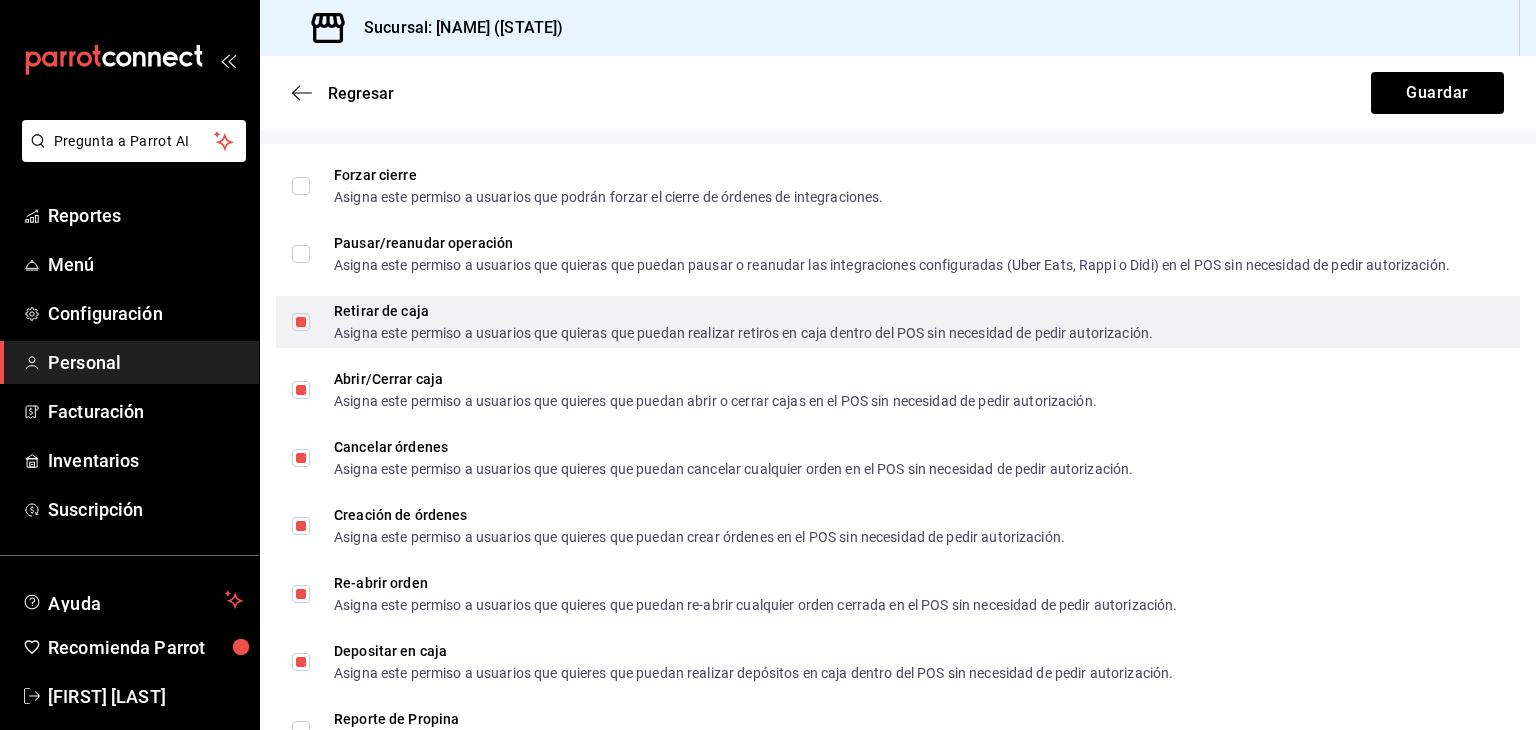click on "Retirar de caja Asigna este permiso a usuarios que quieras que puedan realizar retiros en caja dentro del POS sin necesidad de pedir autorización." at bounding box center (301, 322) 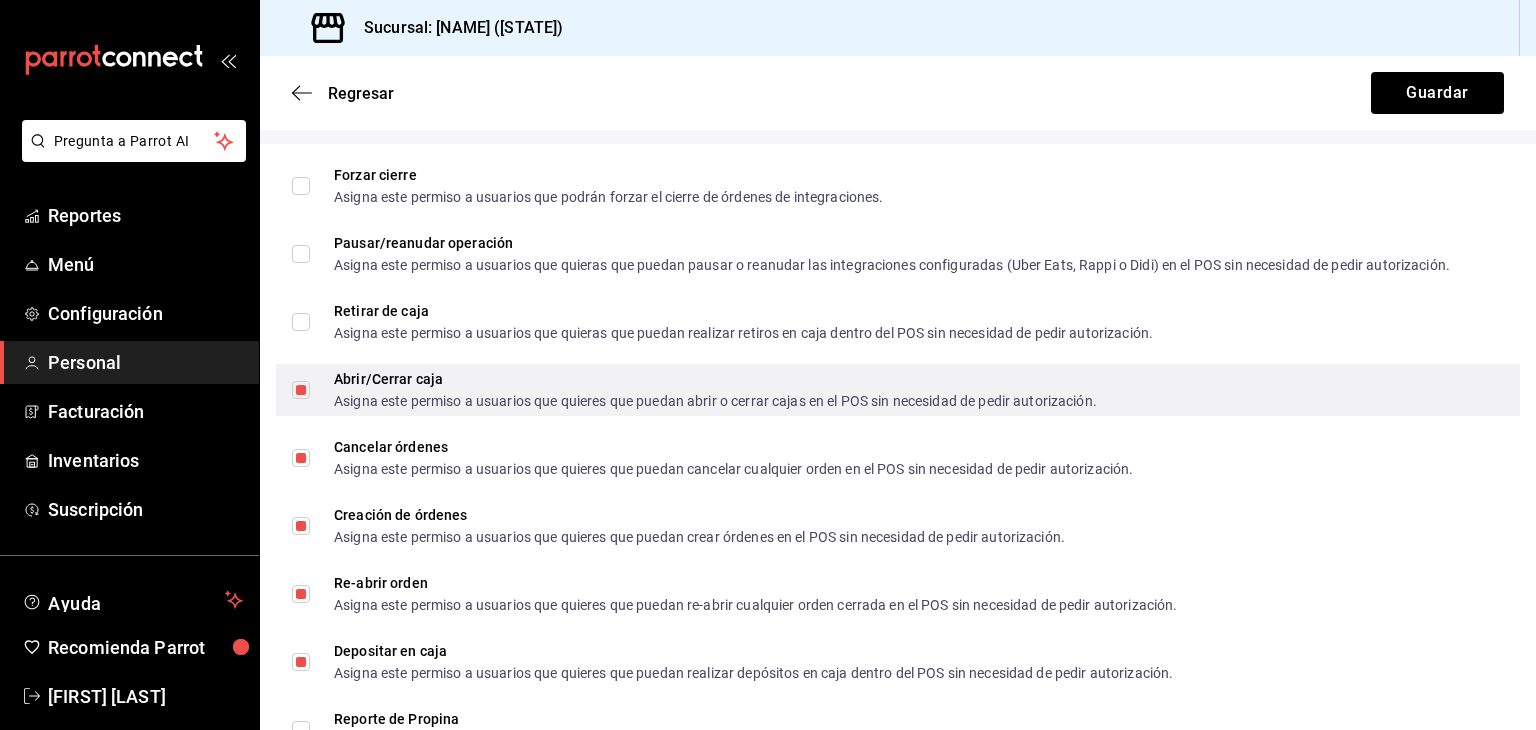 click on "Abrir/Cerrar caja Asigna este permiso a usuarios que quieres que puedan abrir o cerrar cajas en el POS sin necesidad de pedir autorización." at bounding box center [301, 390] 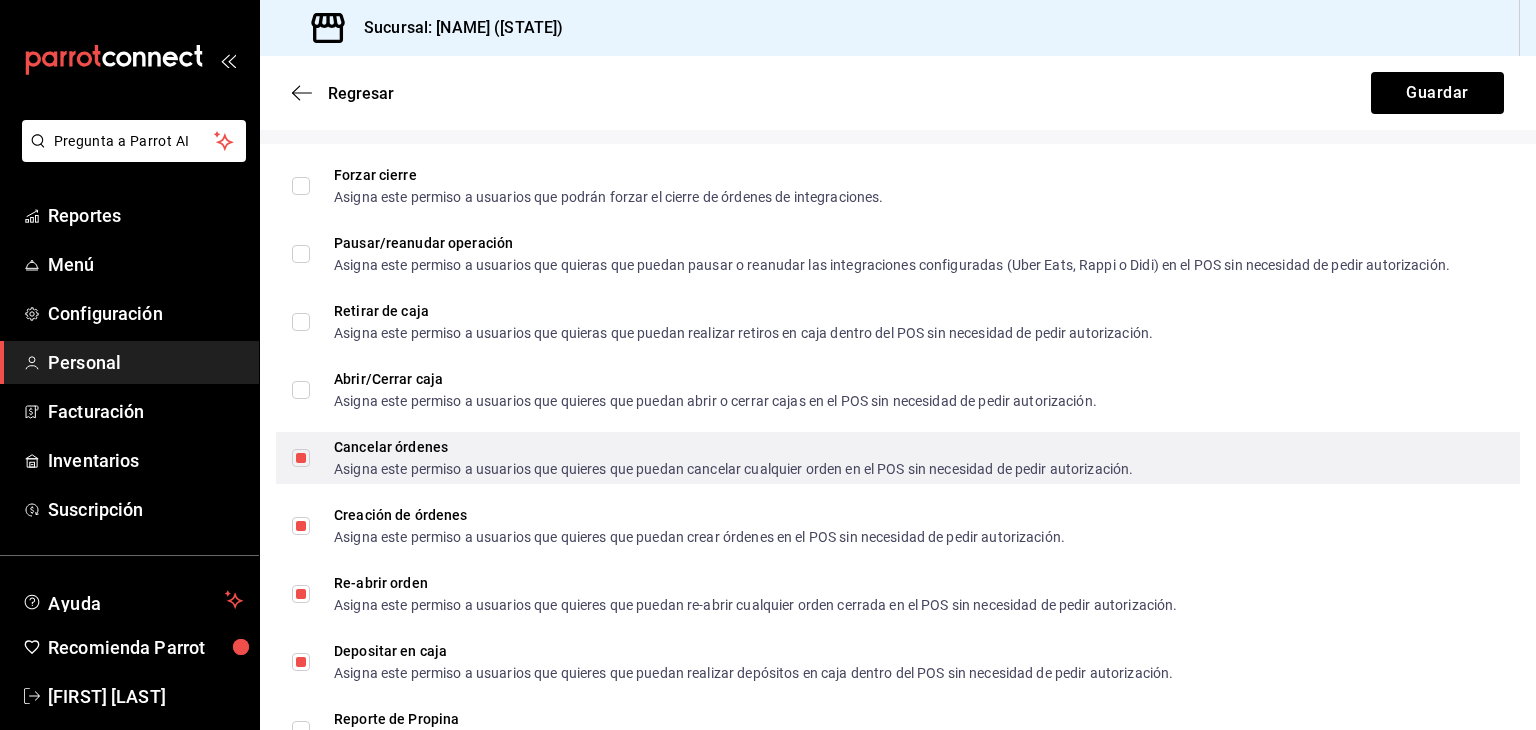 click on "Cancelar órdenes Asigna este permiso a usuarios que quieres que puedan cancelar cualquier orden en el POS sin necesidad de pedir autorización." at bounding box center (301, 458) 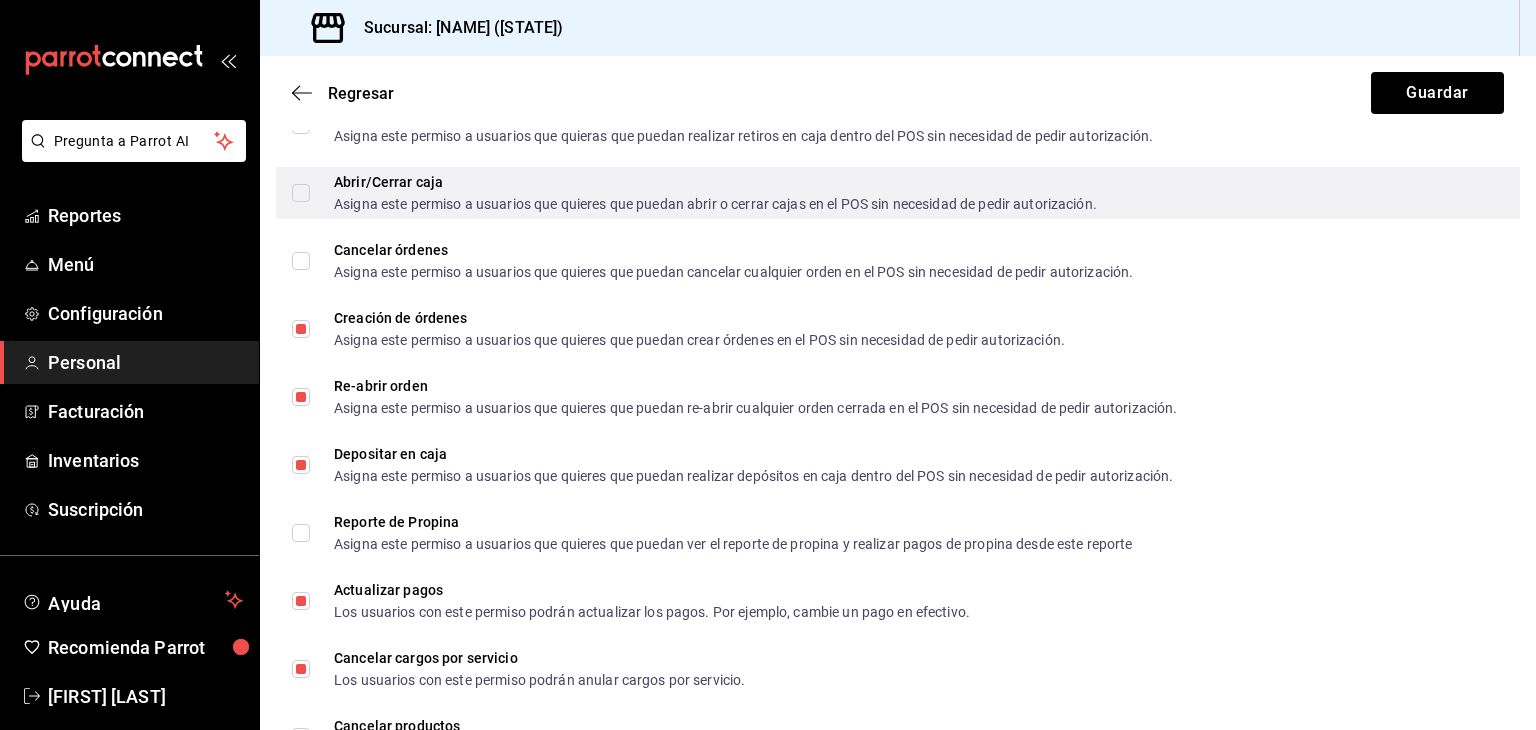 scroll, scrollTop: 2628, scrollLeft: 0, axis: vertical 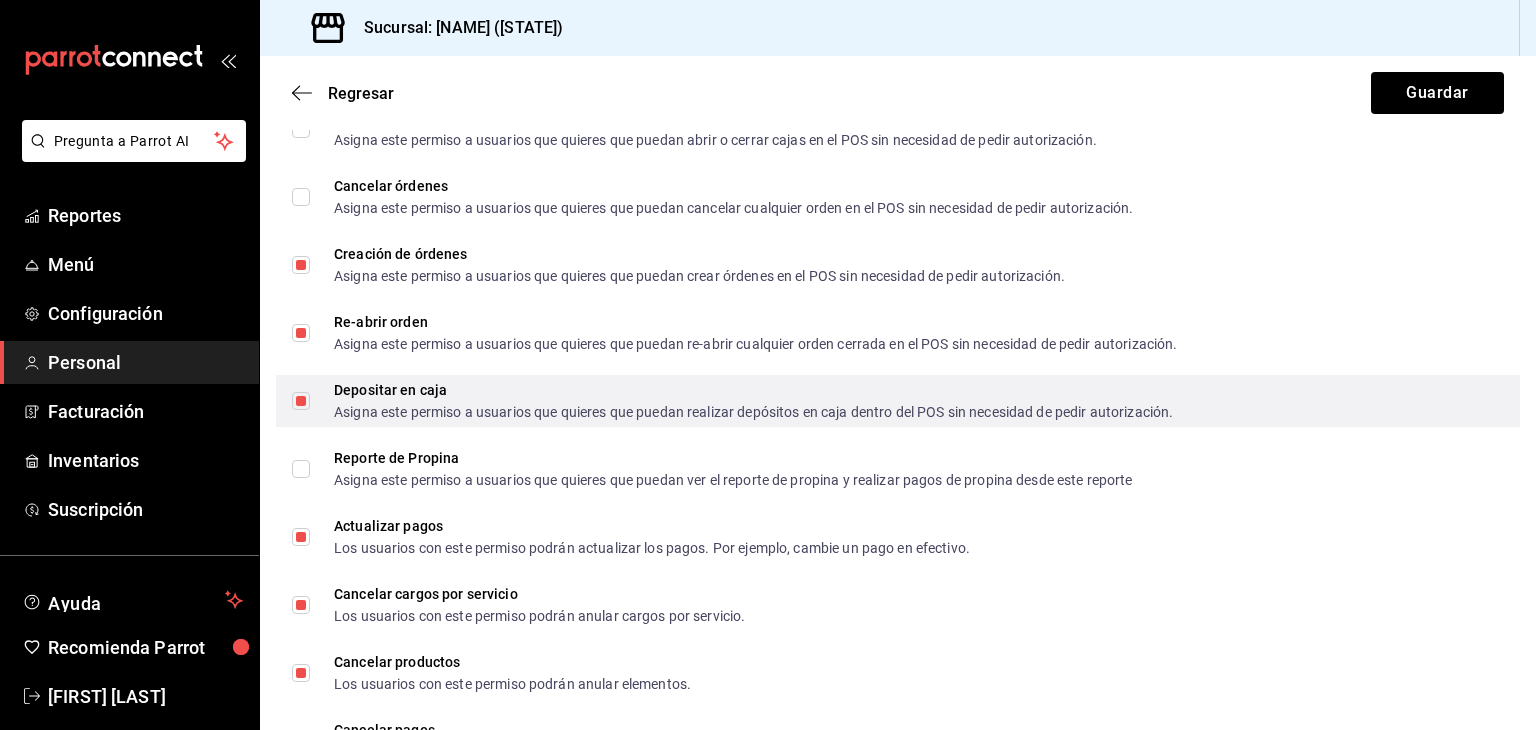 click on "Depositar en caja Asigna este permiso a usuarios que quieres que puedan realizar depósitos en caja dentro del POS sin necesidad de pedir autorización." at bounding box center [301, 401] 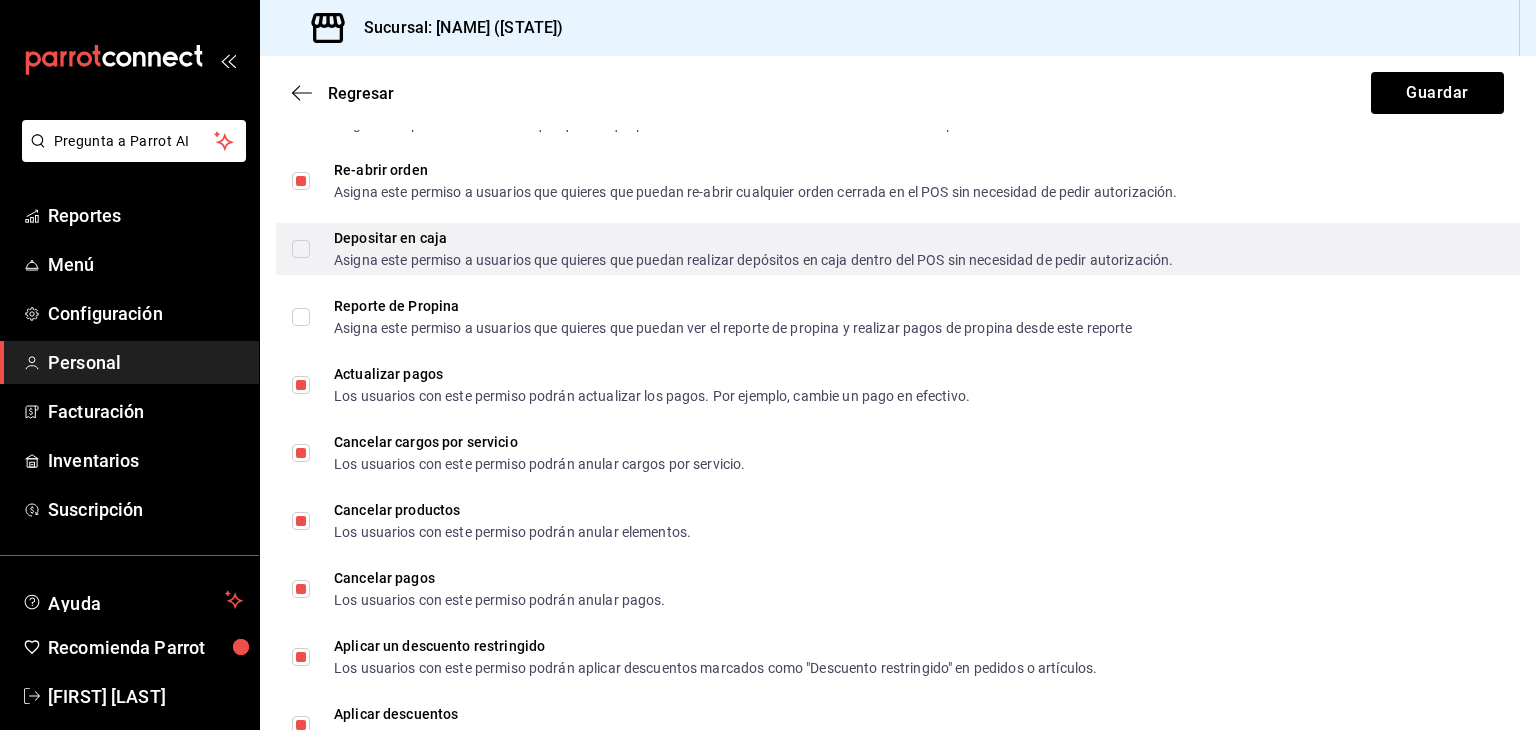 scroll, scrollTop: 2780, scrollLeft: 0, axis: vertical 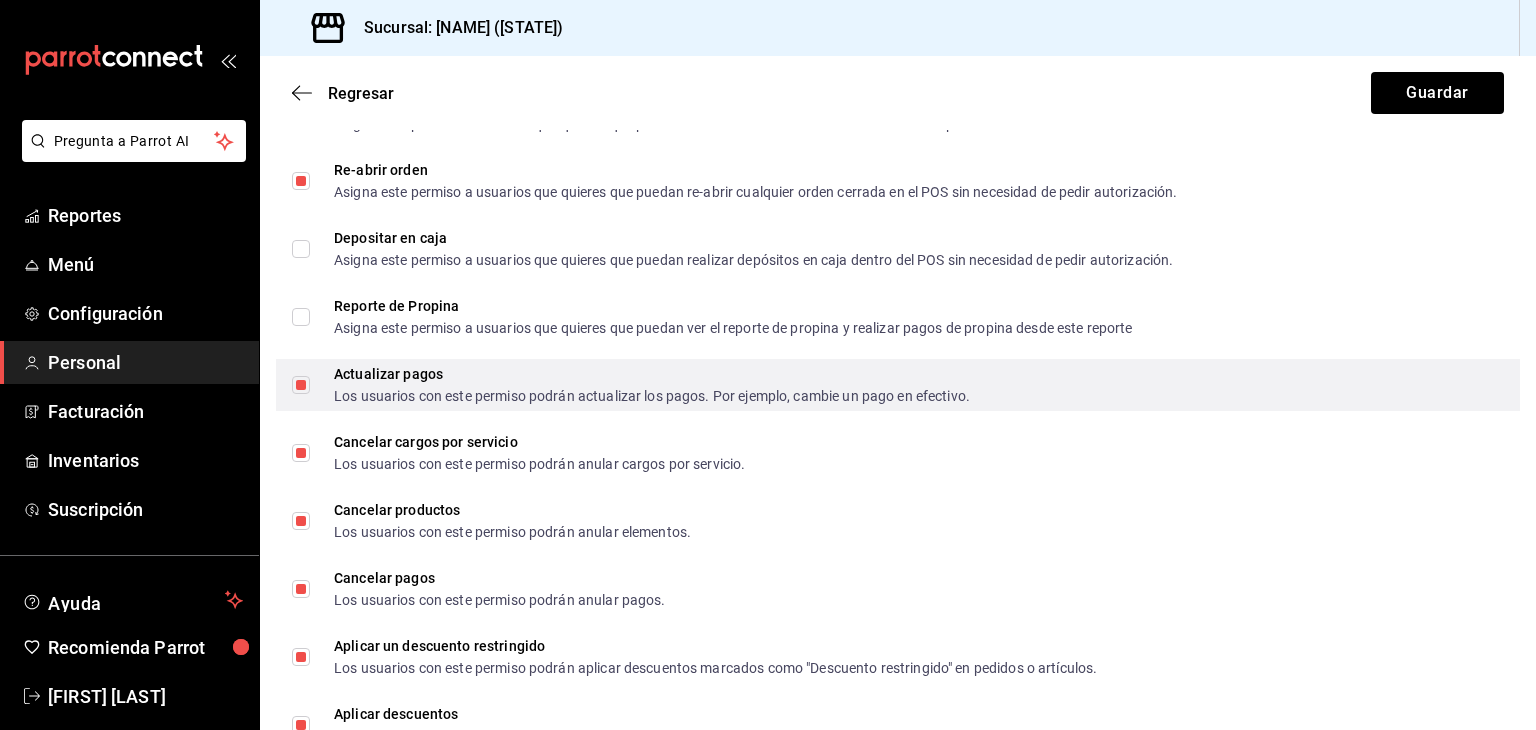 click on "Actualizar pagos Los usuarios con este permiso podrán actualizar los pagos. Por ejemplo, cambie un pago en efectivo." at bounding box center (301, 385) 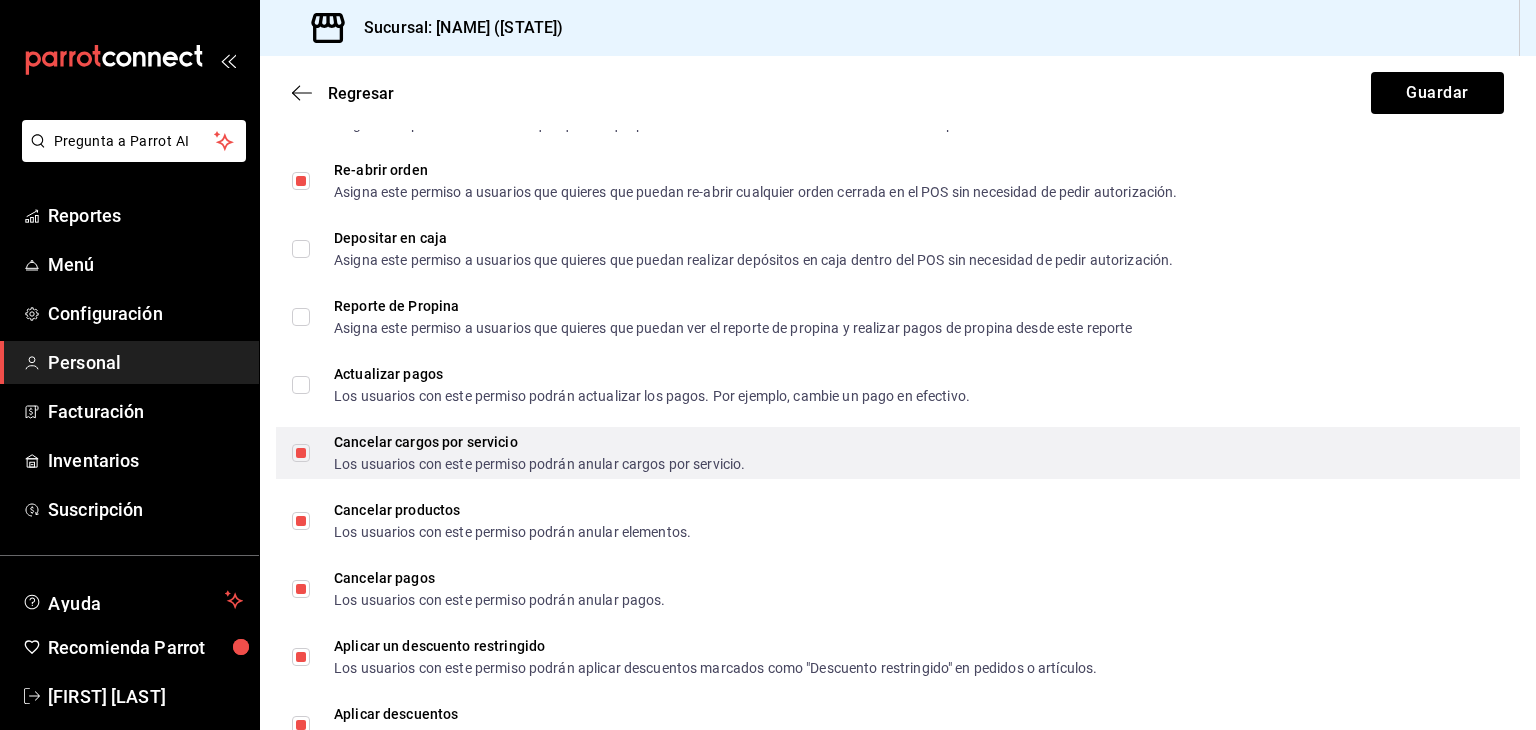 click on "Cancelar cargos por servicio Los usuarios con este permiso podrán anular cargos por servicio." at bounding box center (301, 453) 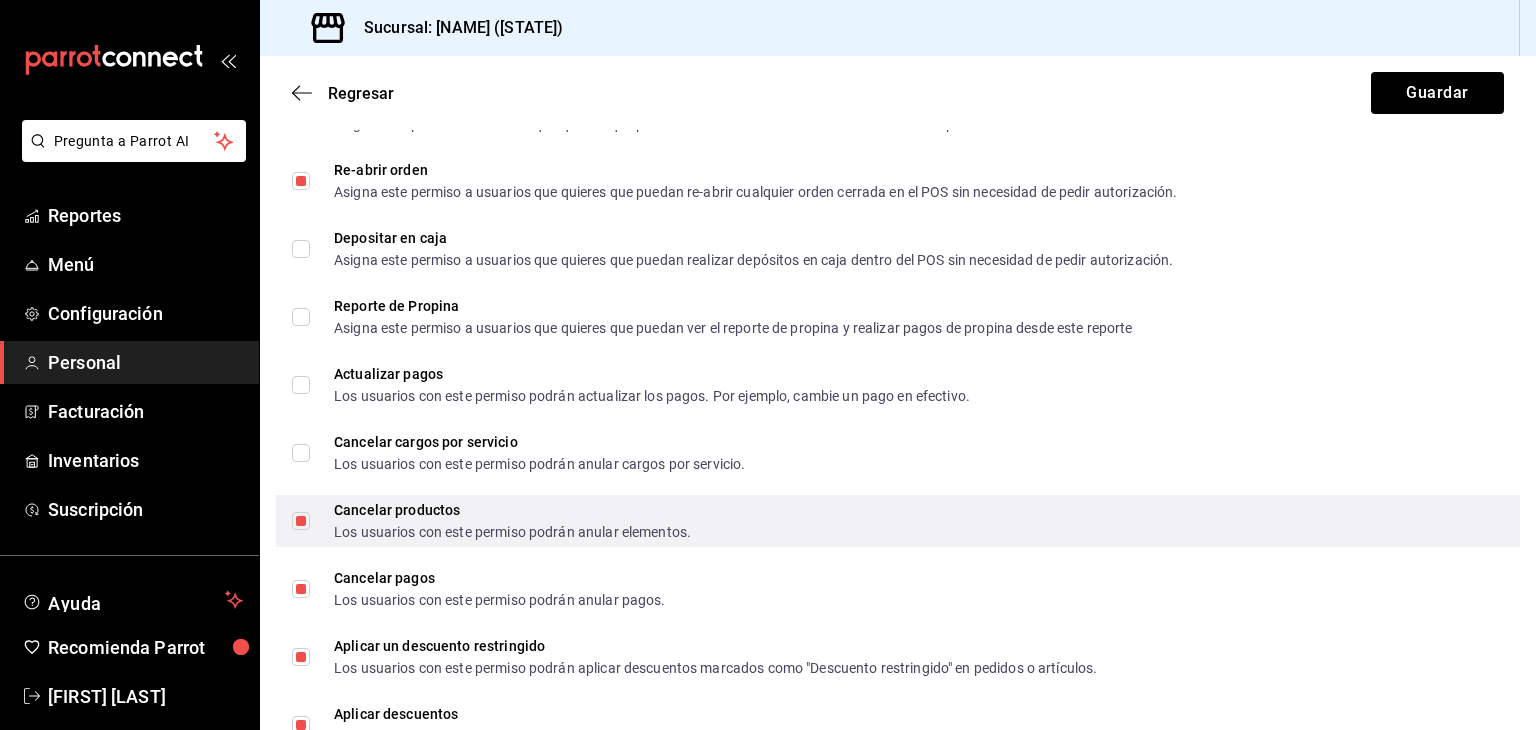 click on "Cancelar productos Los usuarios con este permiso podrán anular elementos." at bounding box center [301, 521] 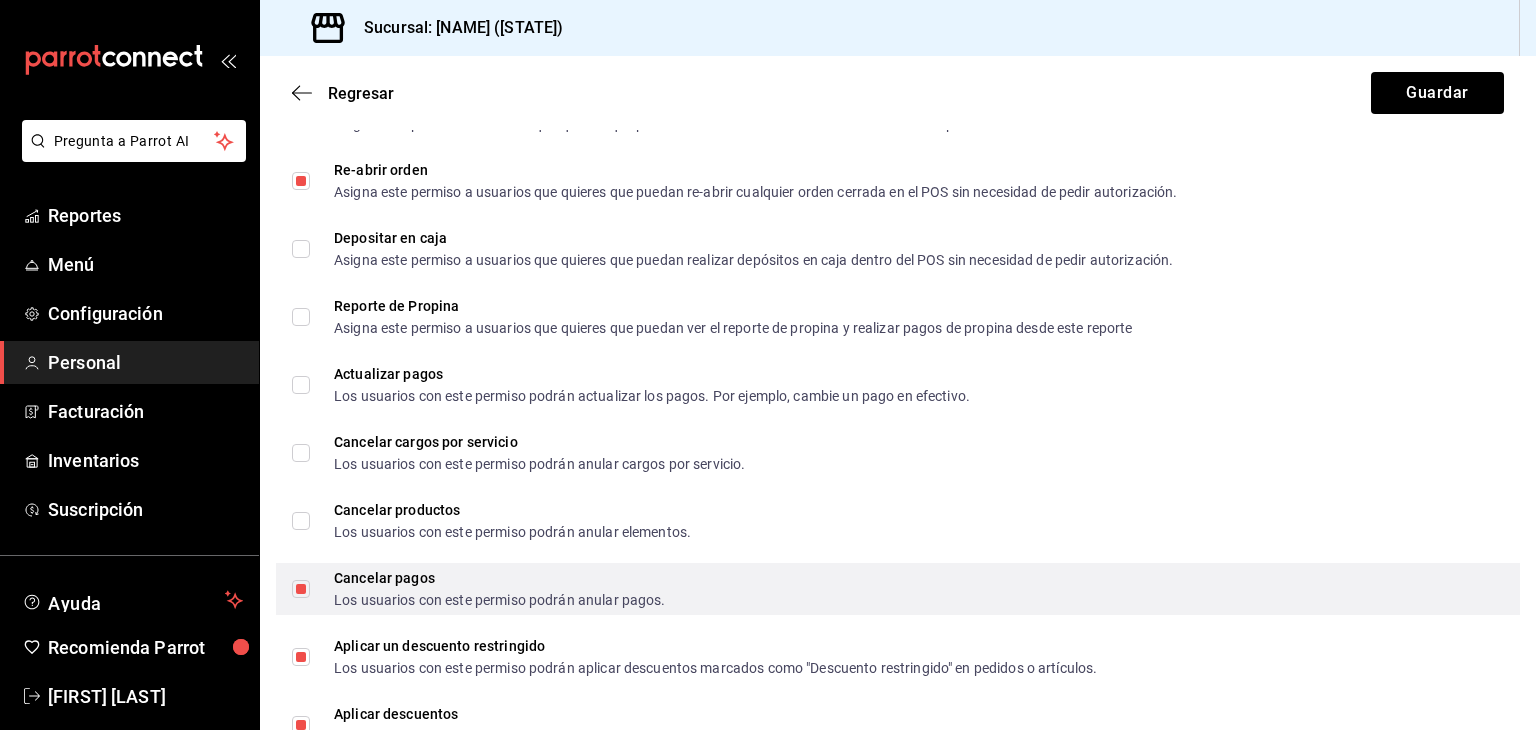 click on "Cancelar pagos Los usuarios con este permiso podrán anular pagos." at bounding box center [301, 589] 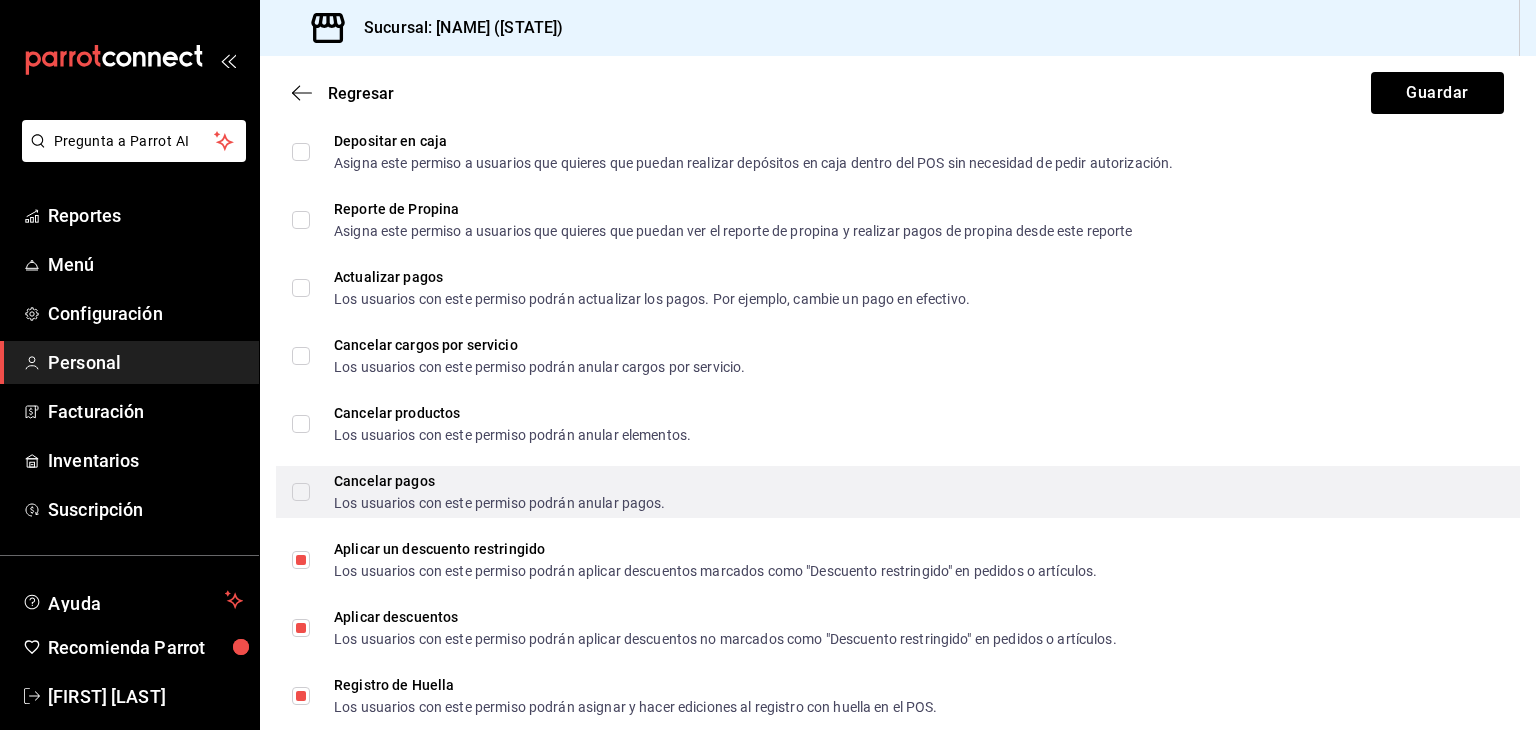 scroll, scrollTop: 2878, scrollLeft: 0, axis: vertical 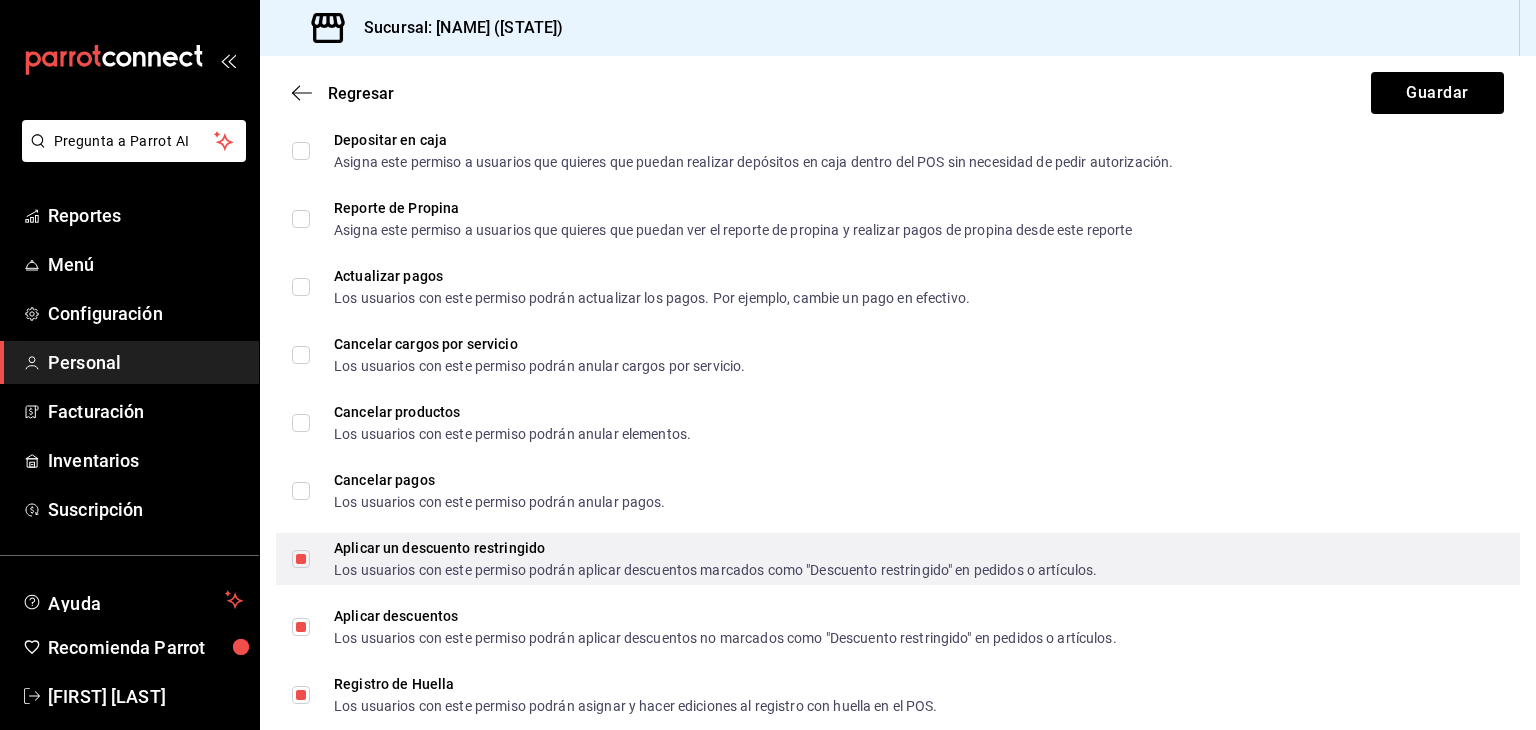 click on "Aplicar un descuento restringido Los usuarios con este permiso podrán aplicar descuentos marcados como "Descuento restringido" en pedidos o artículos." at bounding box center (301, 559) 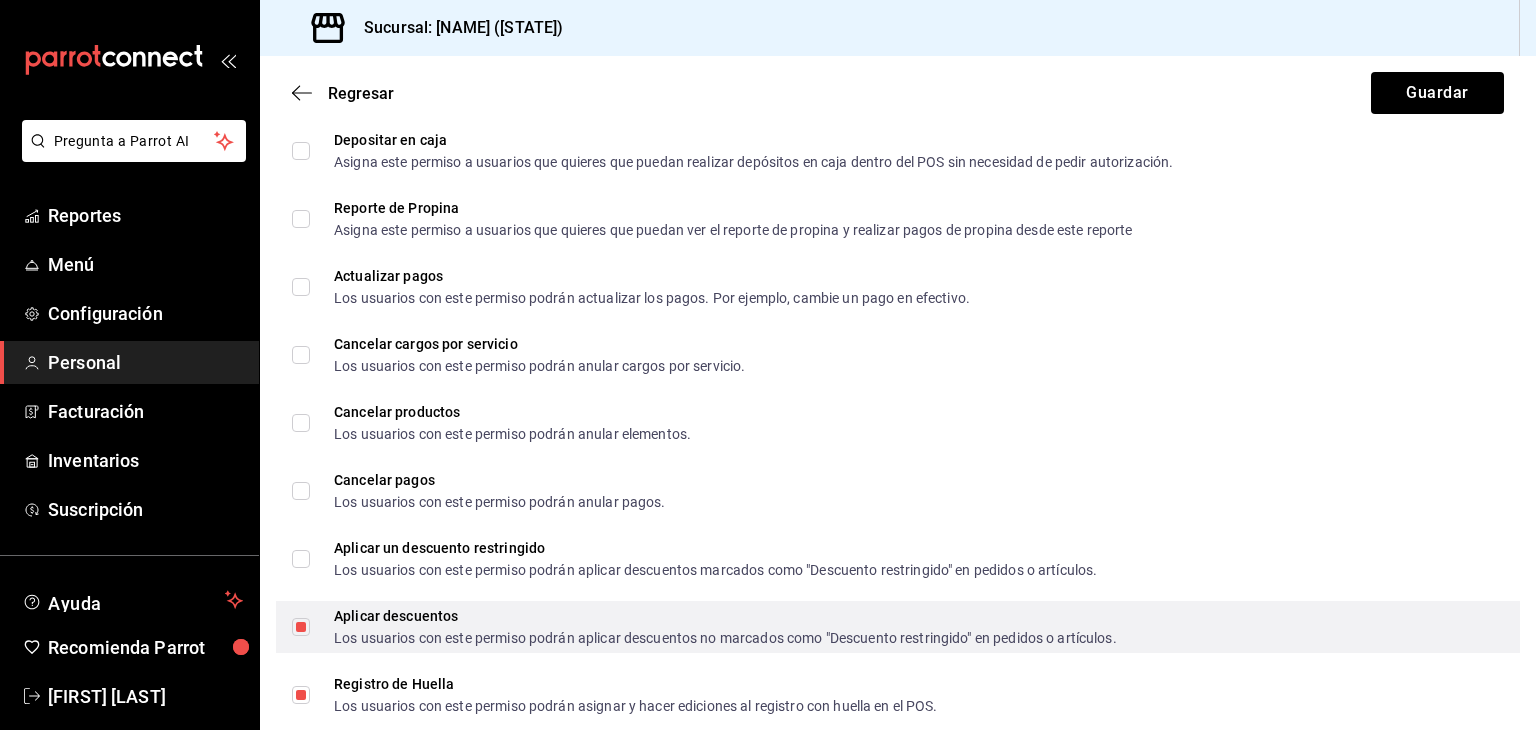 click on "Aplicar descuentos Los usuarios con este permiso podrán aplicar descuentos no marcados como "Descuento restringido" en pedidos o artículos." at bounding box center (301, 627) 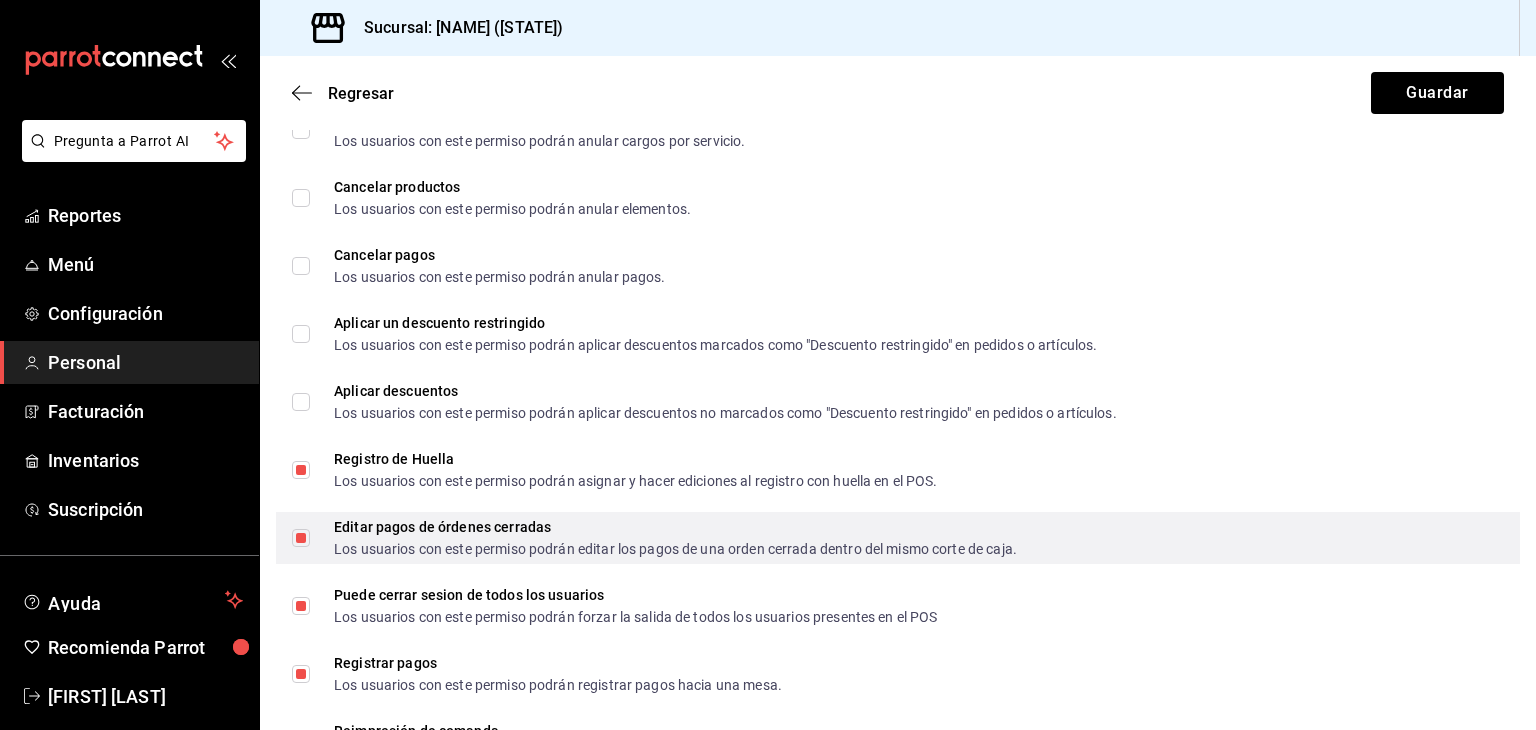 scroll, scrollTop: 3104, scrollLeft: 0, axis: vertical 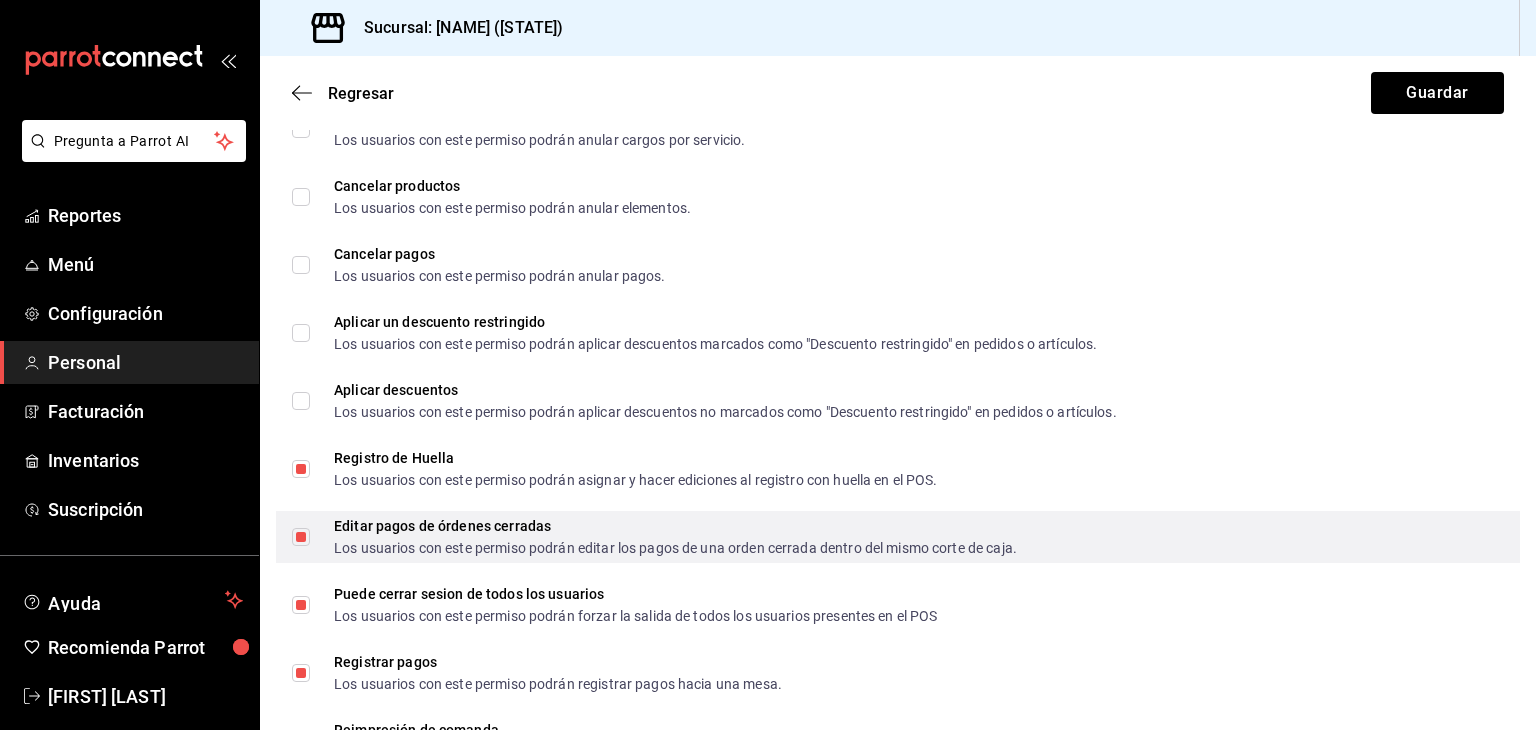click on "Editar pagos de órdenes cerradas Los usuarios con este permiso podrán editar los pagos de una orden cerrada dentro del mismo corte de caja." at bounding box center (301, 537) 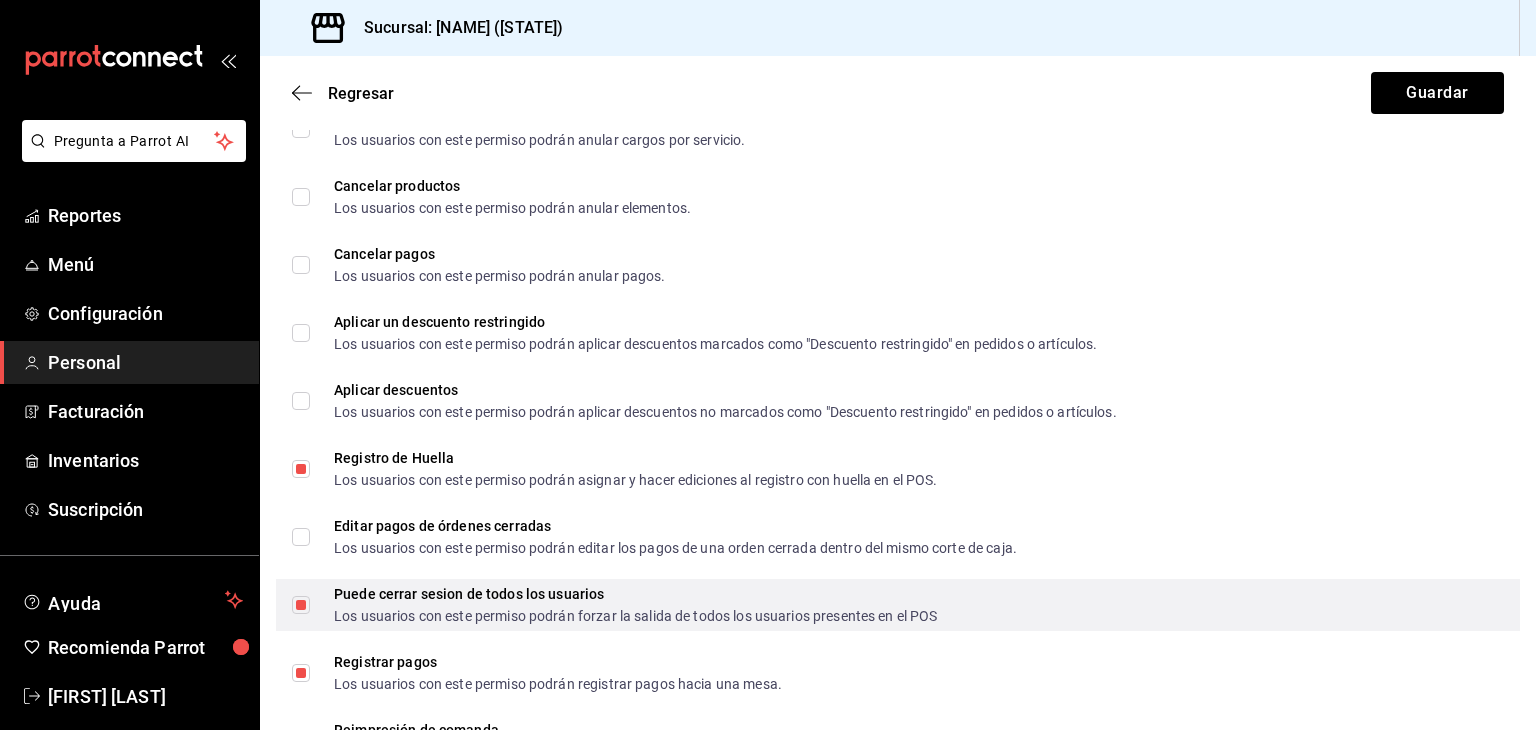 click on "Puede cerrar sesion de todos los usuarios Los usuarios con este permiso podrán forzar la salida de todos los usuarios presentes en el POS" at bounding box center (301, 605) 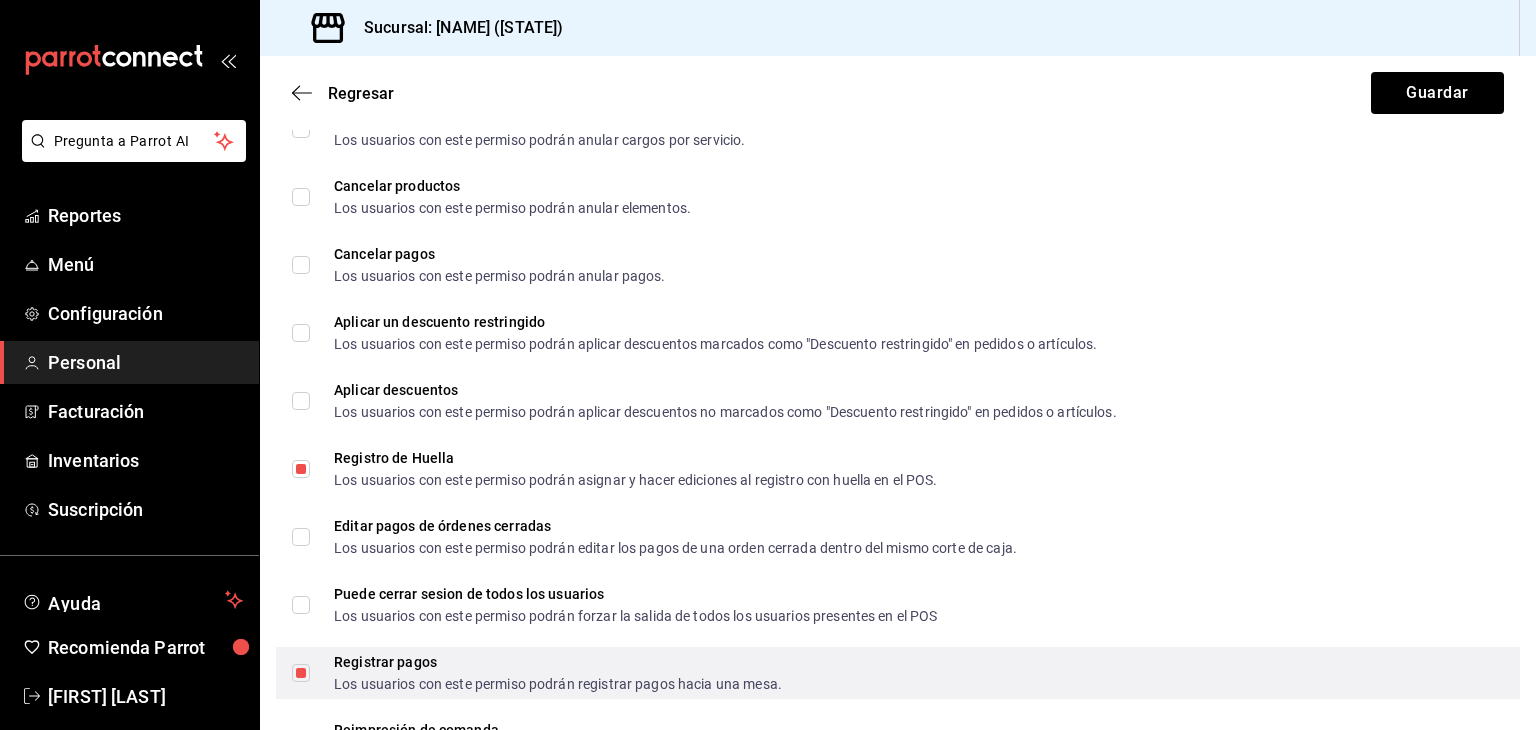 click on "Registrar pagos Los usuarios con este permiso podrán registrar pagos hacia una mesa." at bounding box center (301, 673) 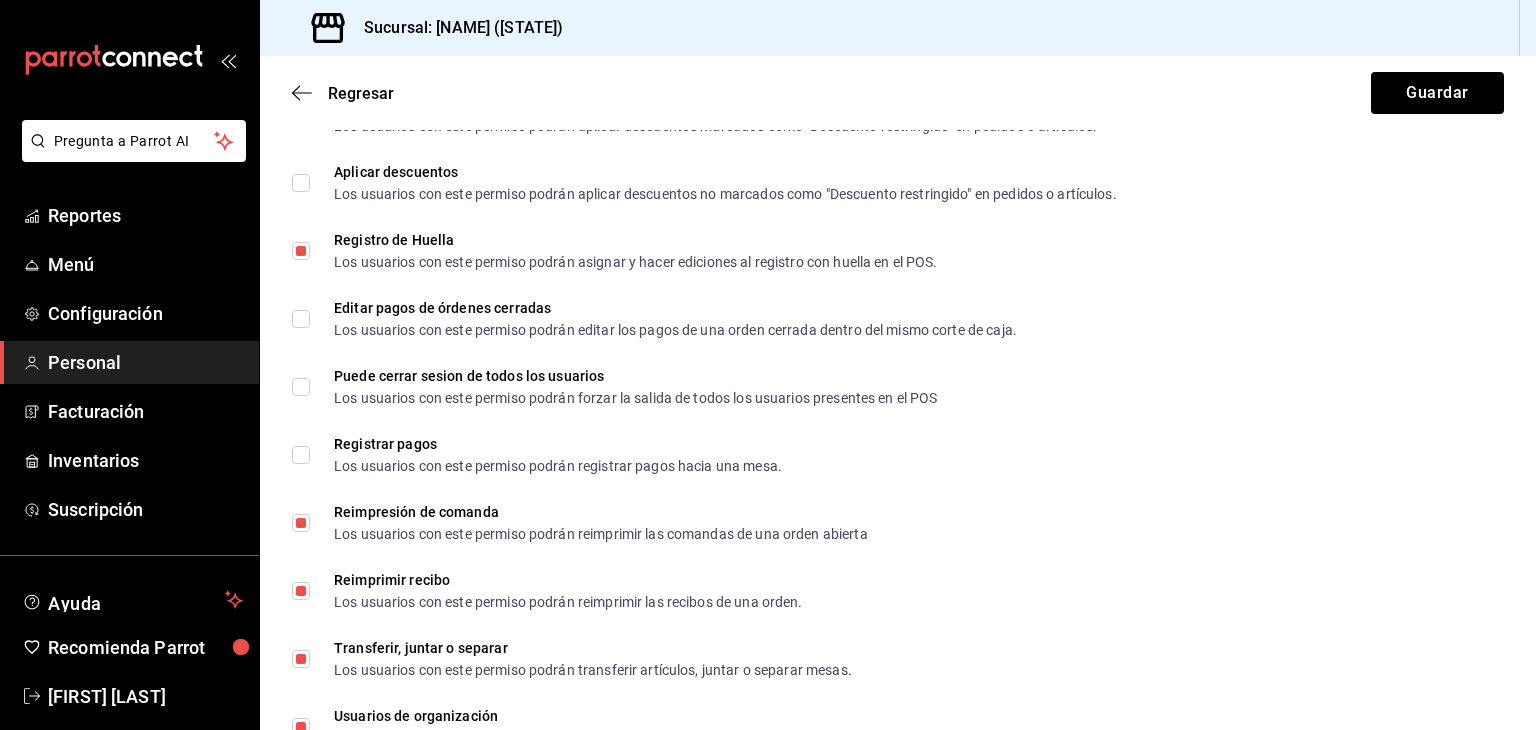 scroll, scrollTop: 3320, scrollLeft: 0, axis: vertical 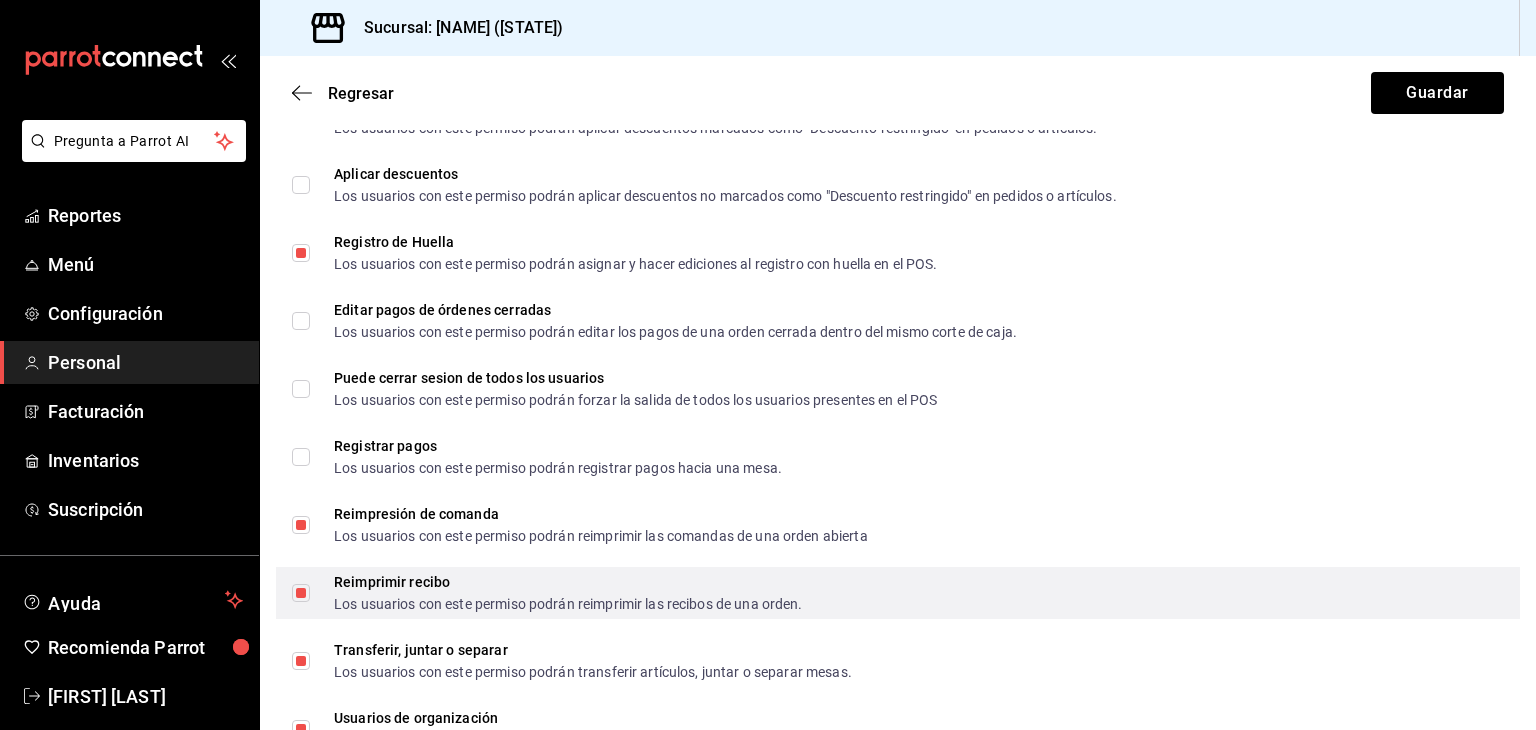 click on "Reimprimir recibo Los usuarios con este permiso podrán reimprimir las recibos de una orden." at bounding box center (556, 593) 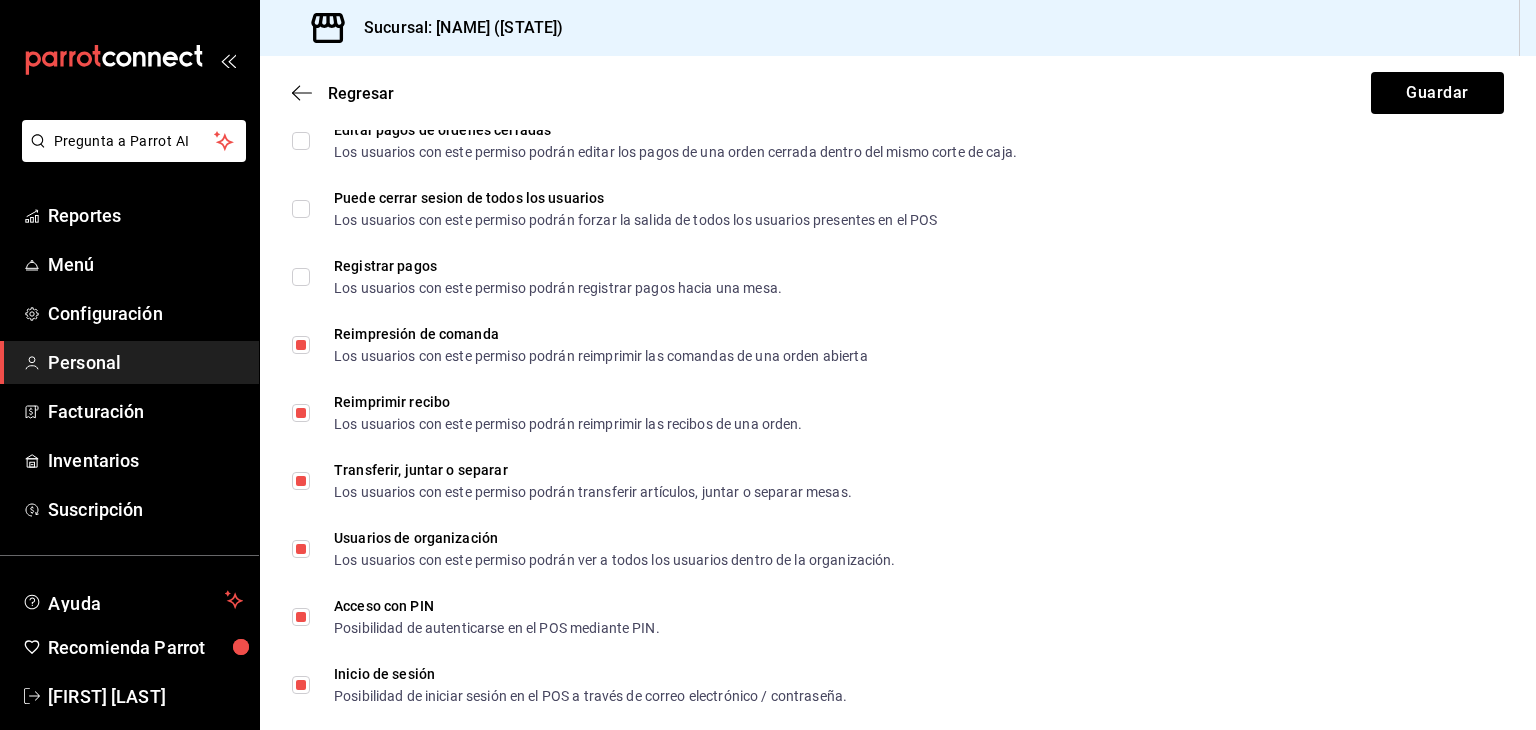 scroll, scrollTop: 3500, scrollLeft: 0, axis: vertical 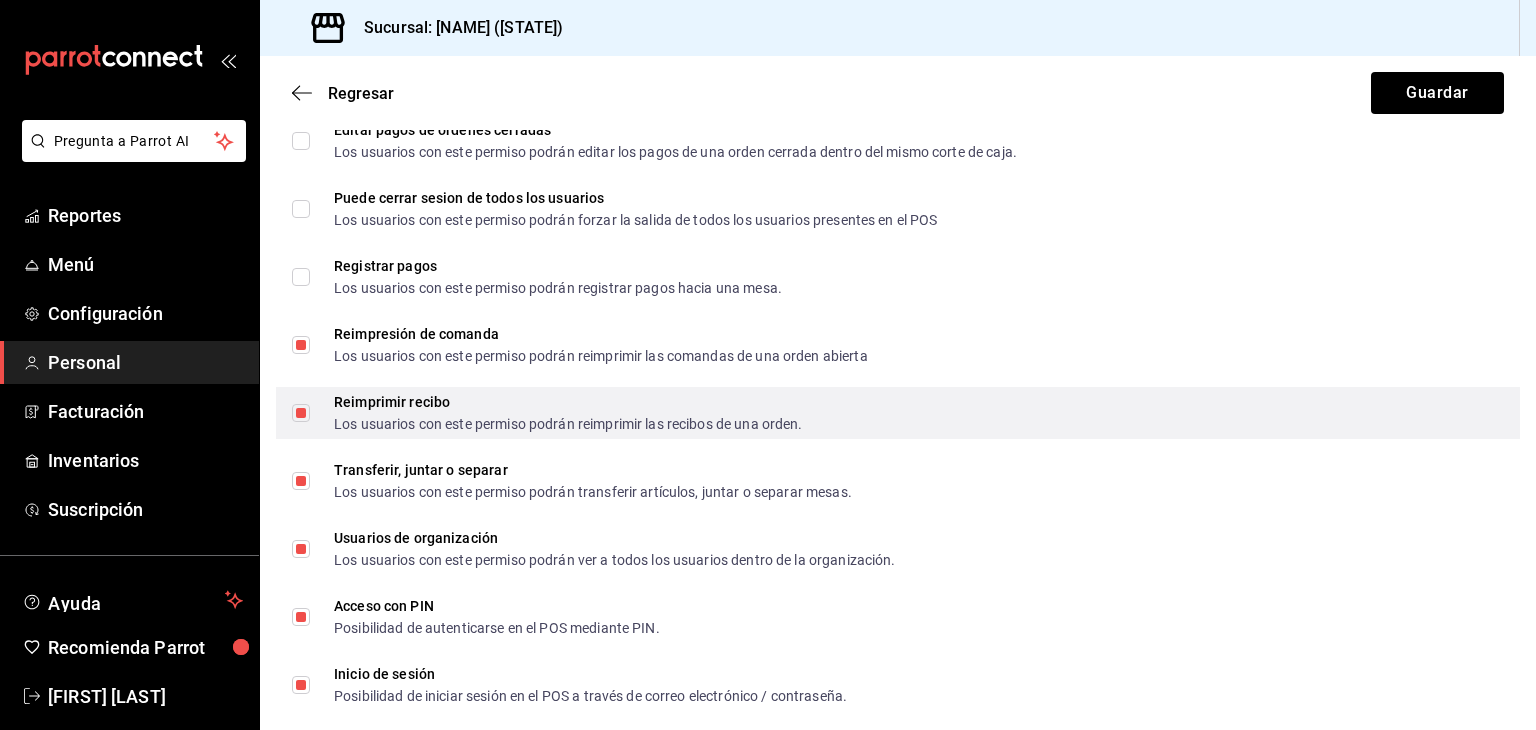 click on "Reimprimir recibo Los usuarios con este permiso podrán reimprimir las recibos de una orden." at bounding box center (301, 413) 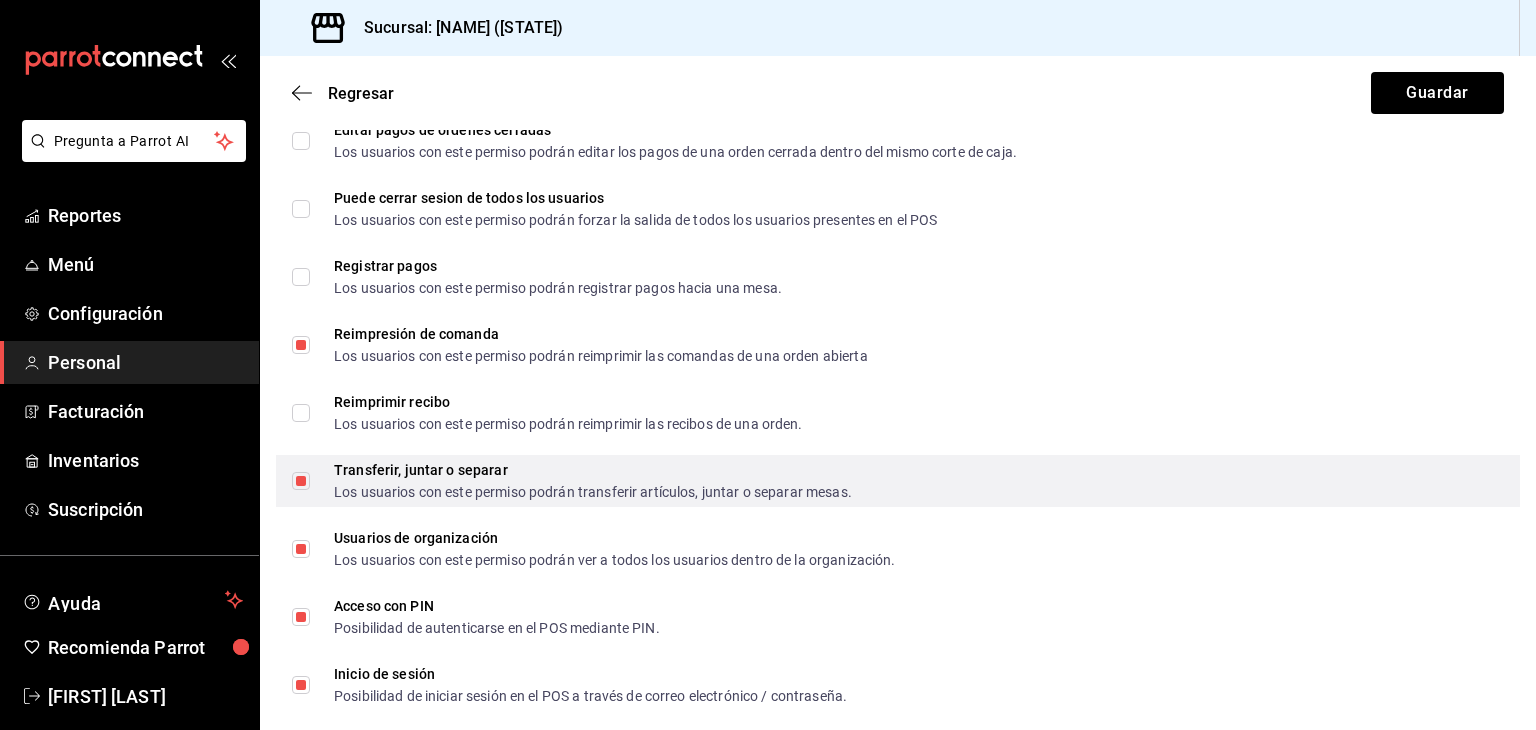 click on "Transferir, juntar o separar Los usuarios con este permiso podrán transferir artículos, juntar o separar mesas." at bounding box center (301, 481) 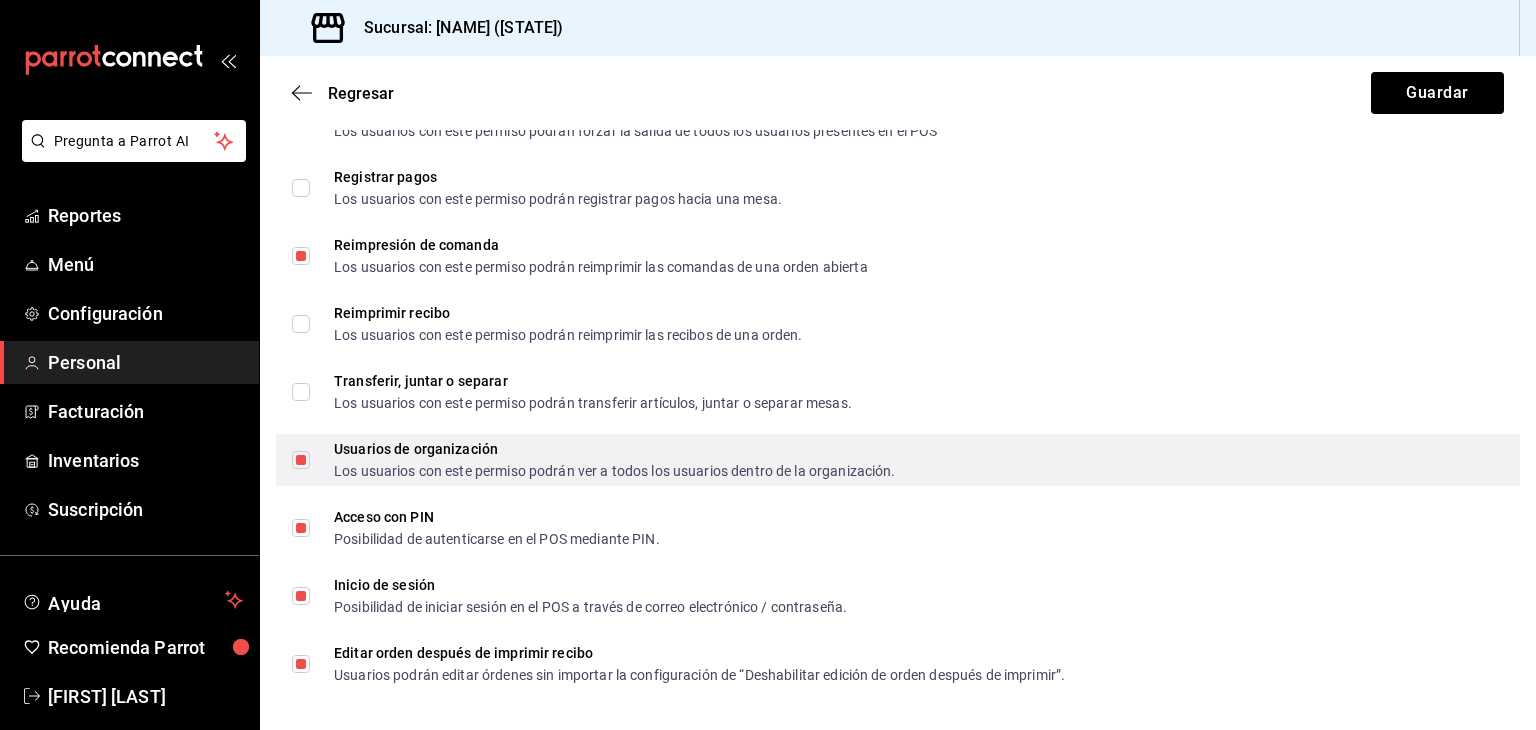 scroll, scrollTop: 3610, scrollLeft: 0, axis: vertical 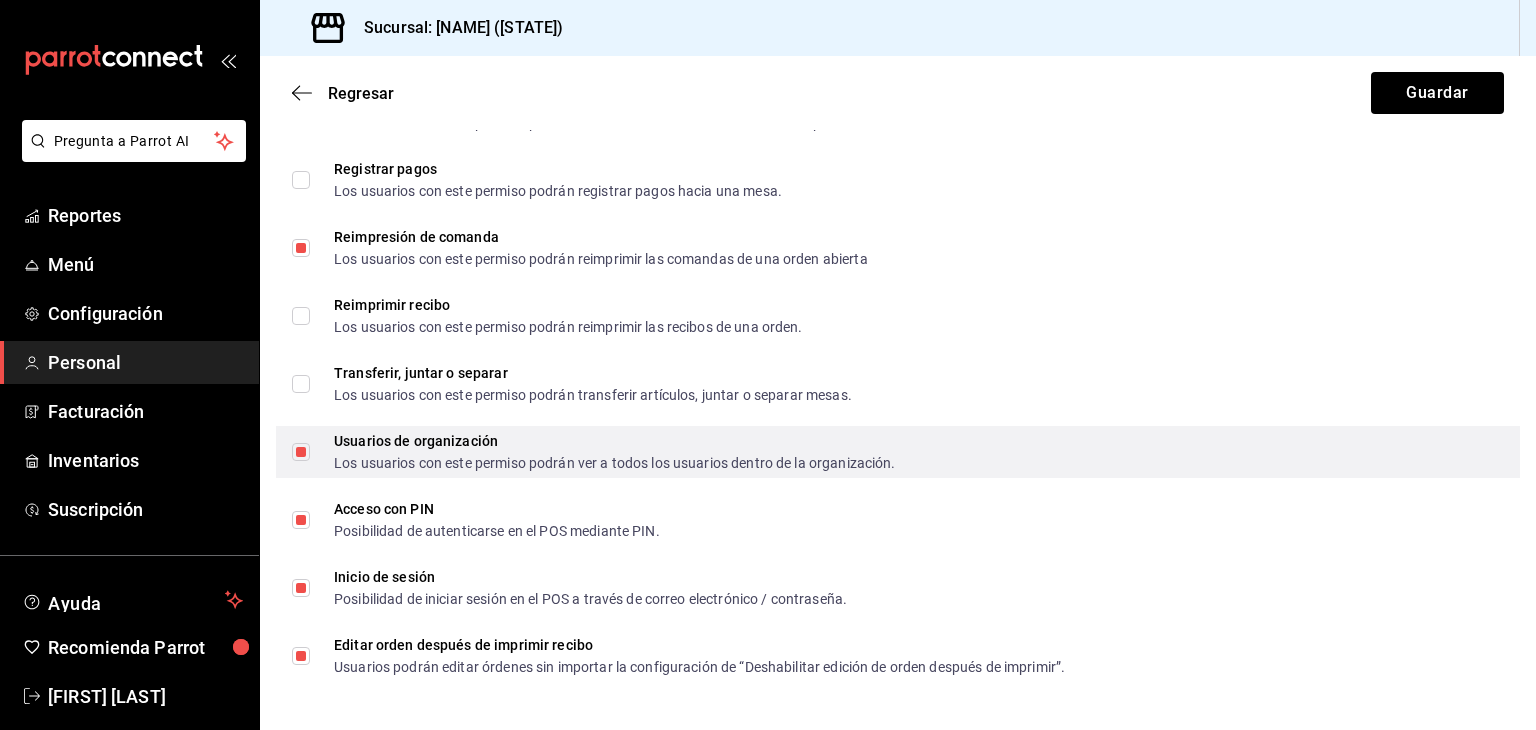 click on "Usuarios de organización Los usuarios con este permiso podrán ver a todos los usuarios dentro de la organización." at bounding box center (301, 452) 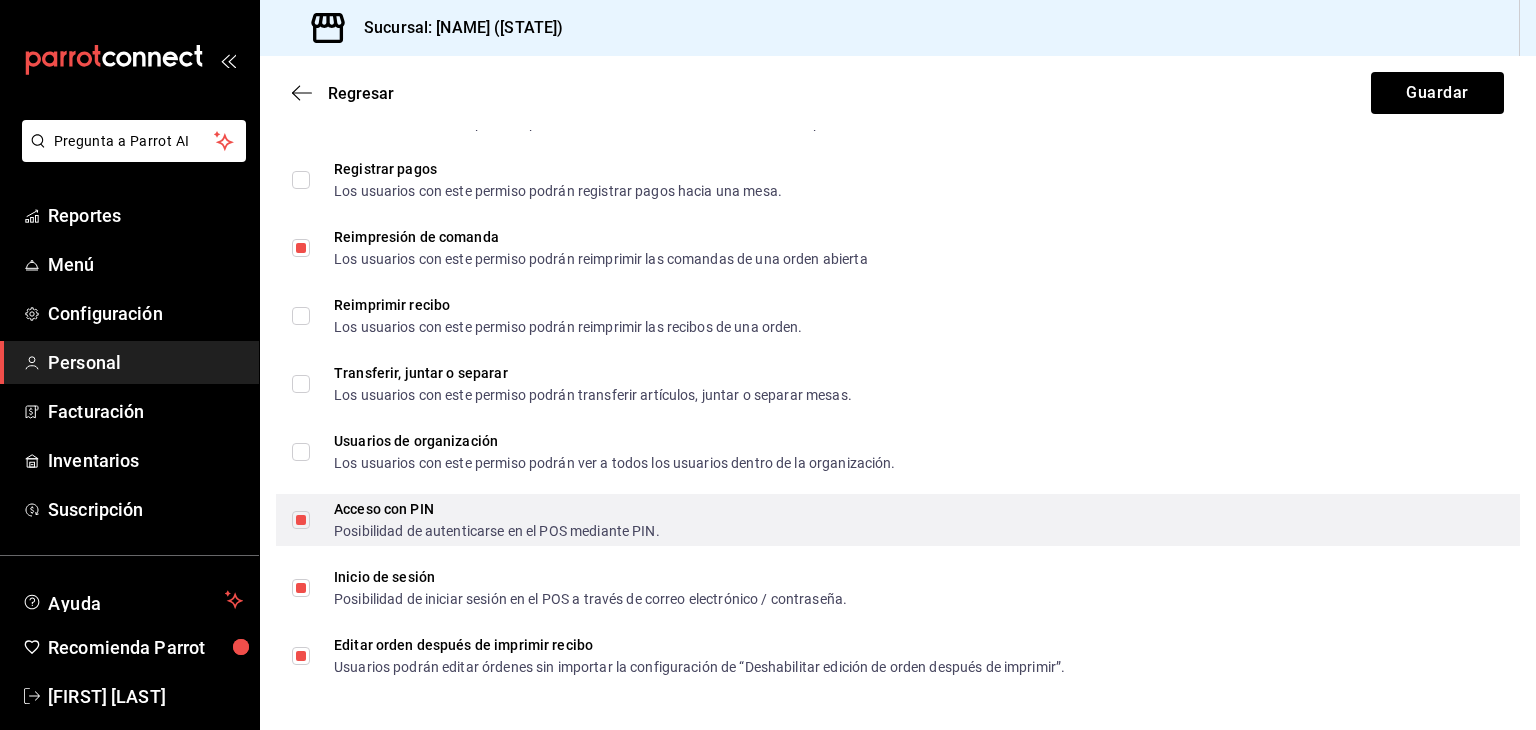 scroll, scrollTop: 3610, scrollLeft: 0, axis: vertical 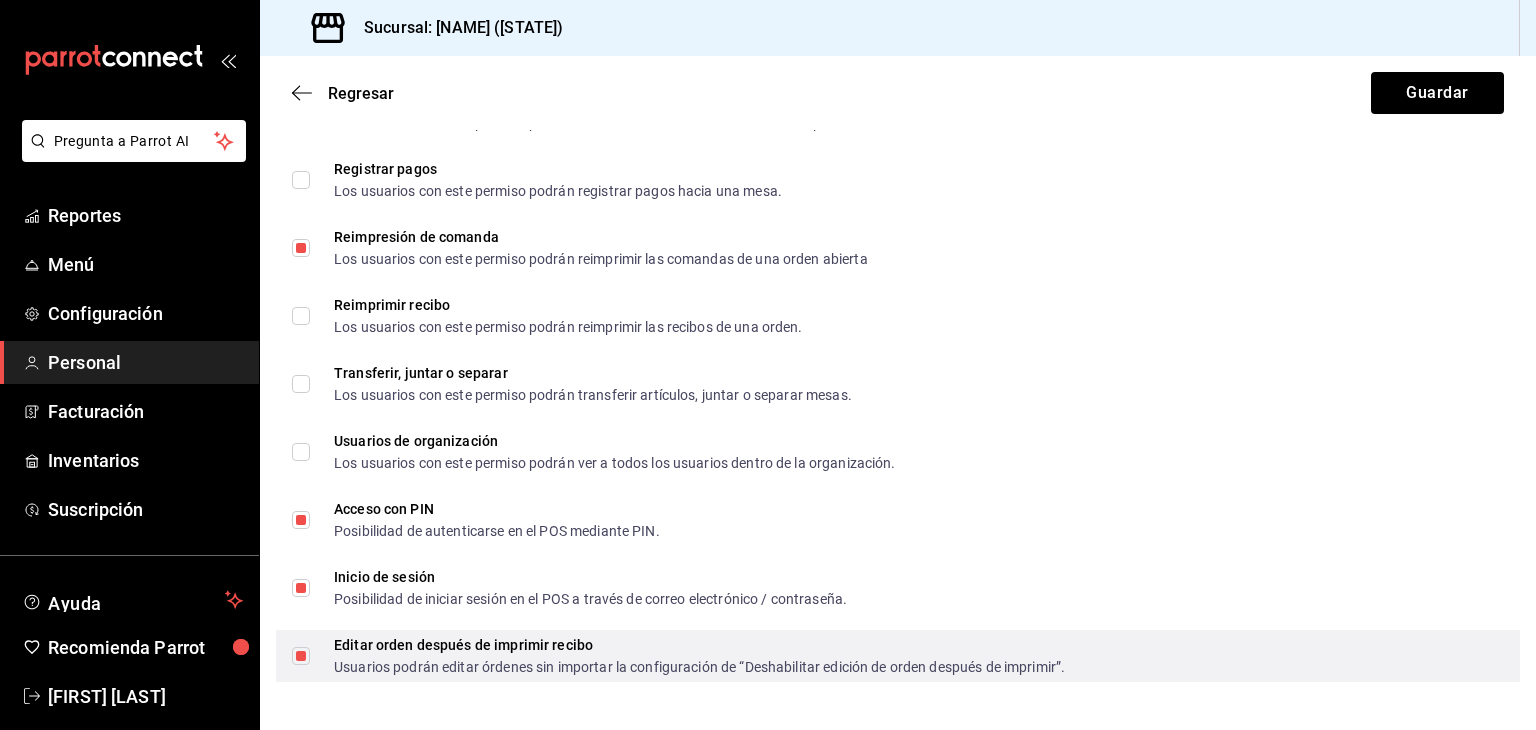click on "Editar orden después de imprimir recibo Usuarios podrán editar órdenes sin importar la configuración de “Deshabilitar edición de orden después de imprimir”." at bounding box center (301, 656) 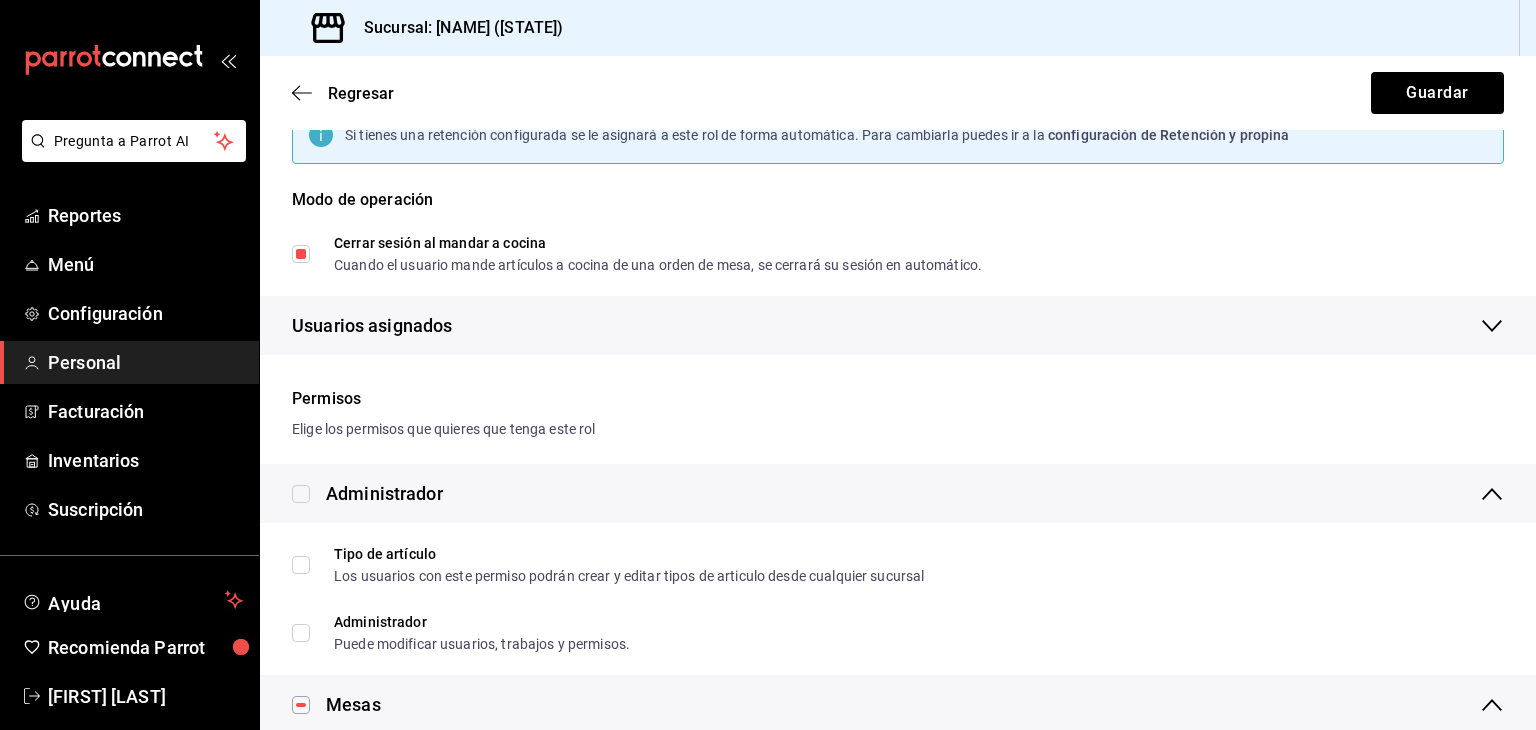 scroll, scrollTop: 0, scrollLeft: 0, axis: both 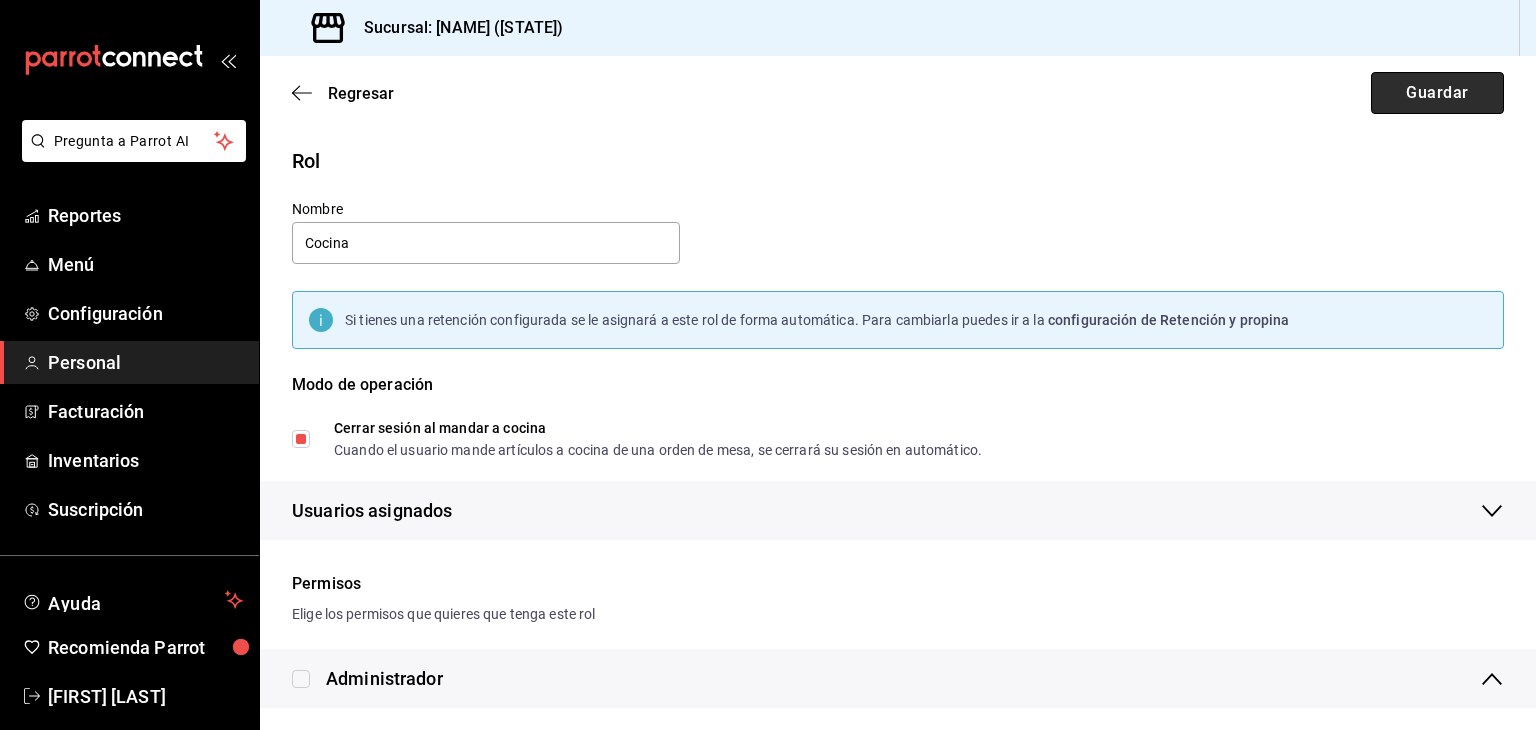 click on "Guardar" at bounding box center (1437, 93) 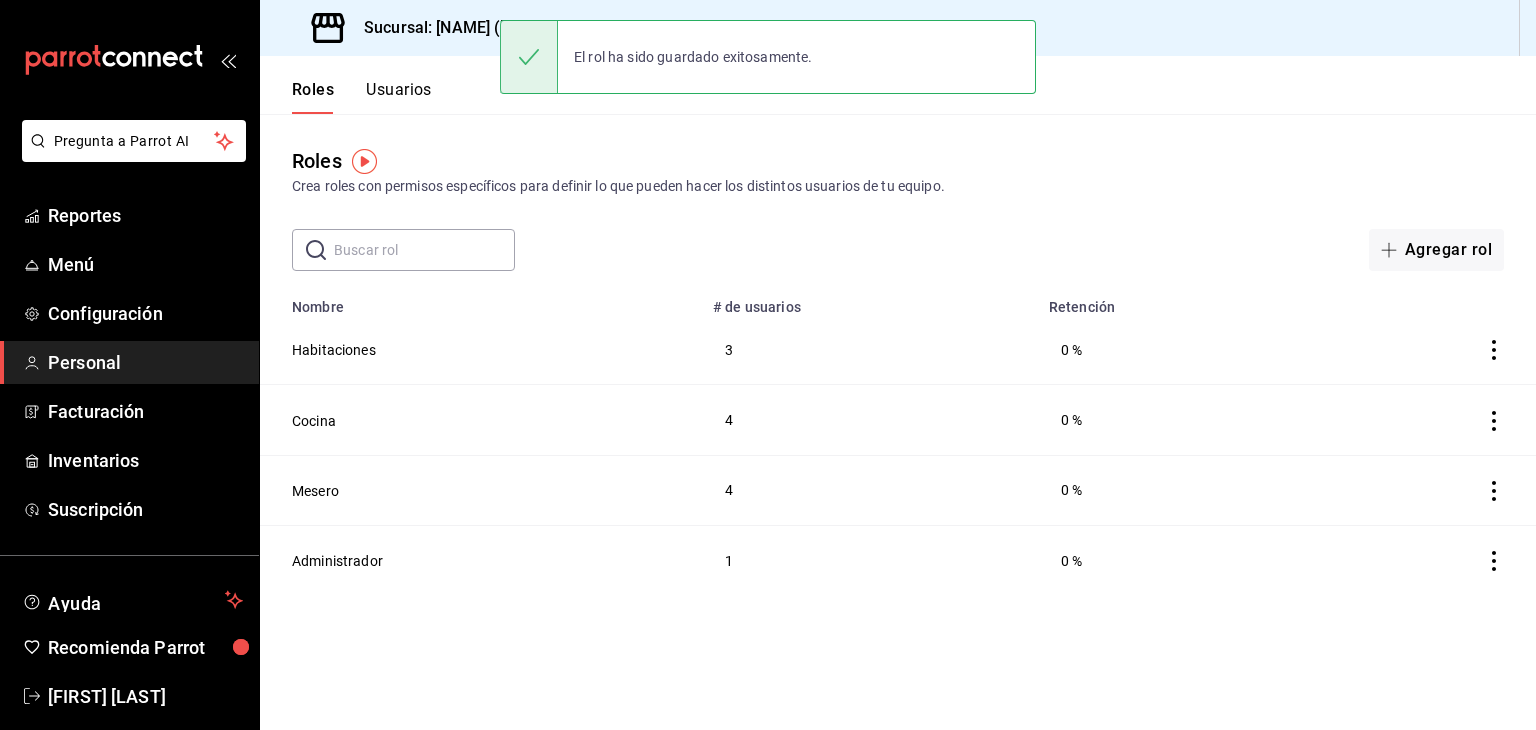 click on "Usuarios" at bounding box center [399, 97] 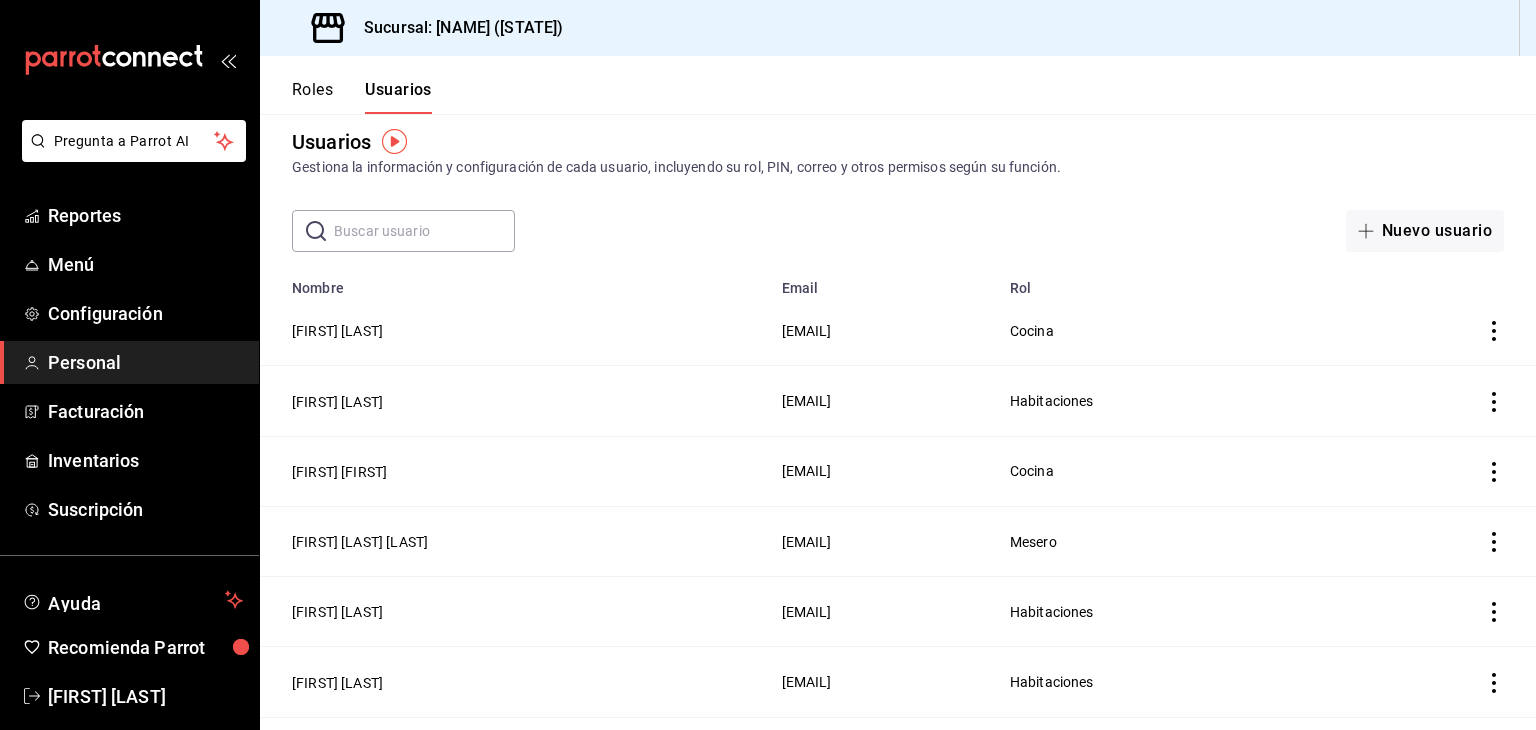 scroll, scrollTop: 20, scrollLeft: 0, axis: vertical 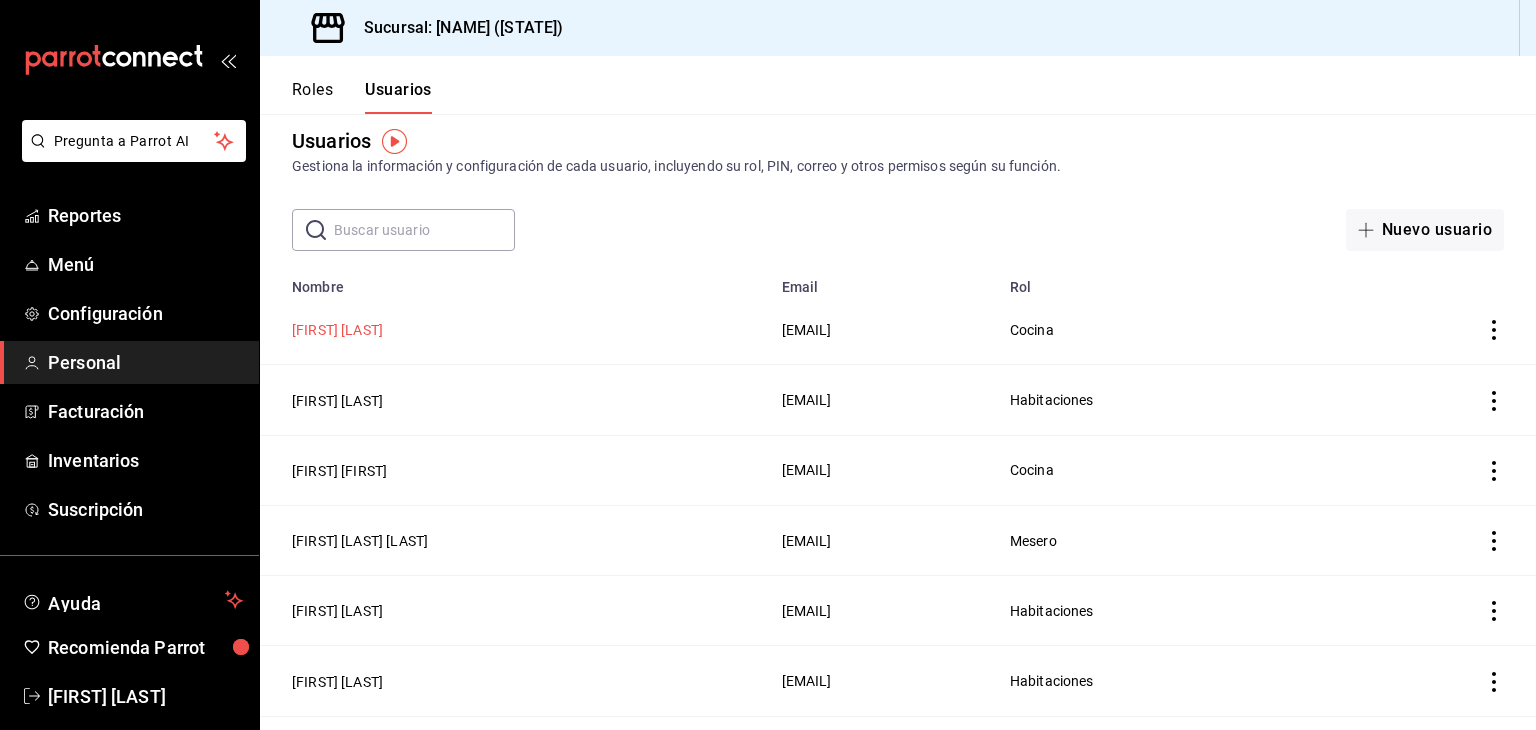 click on "[FIRST] [LAST]" at bounding box center (337, 330) 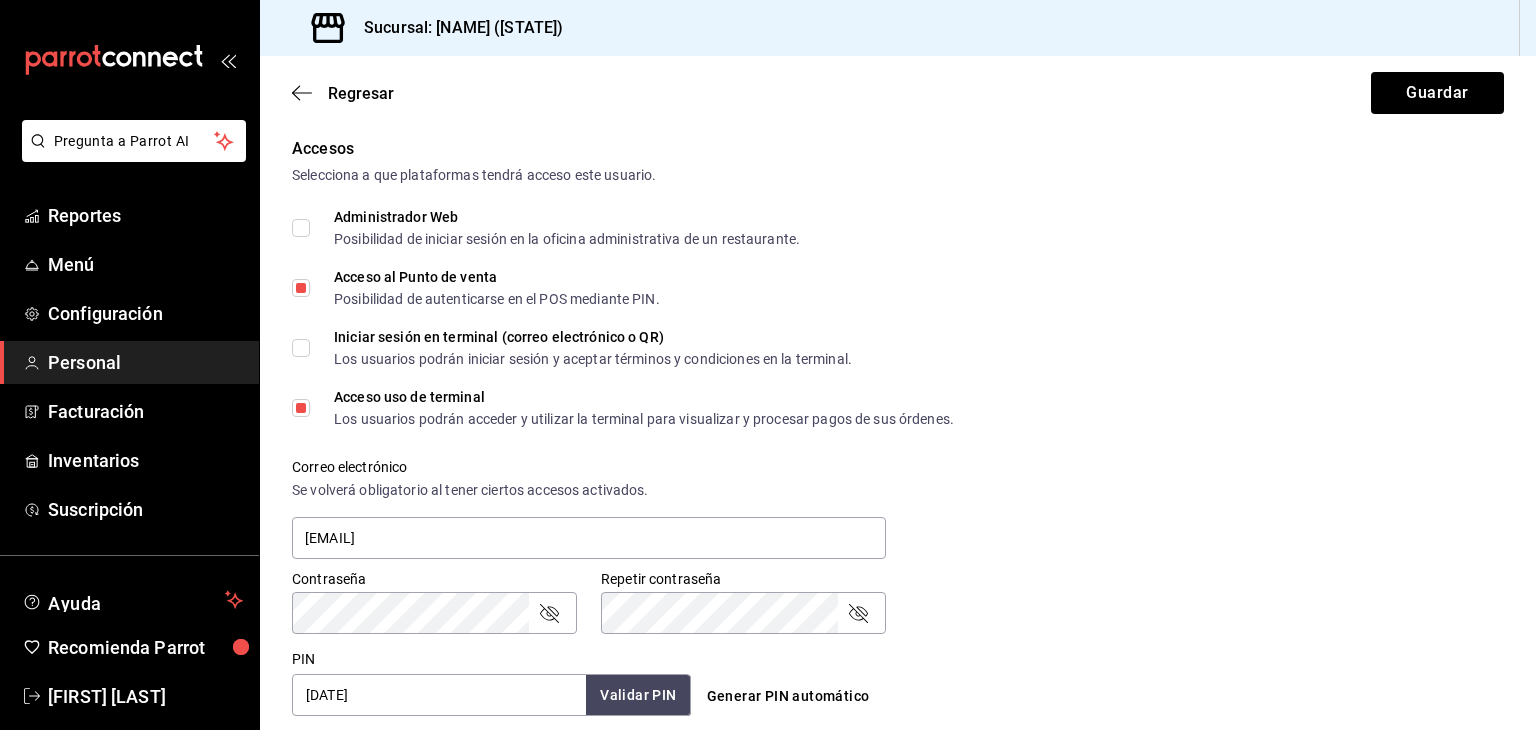 scroll, scrollTop: 432, scrollLeft: 0, axis: vertical 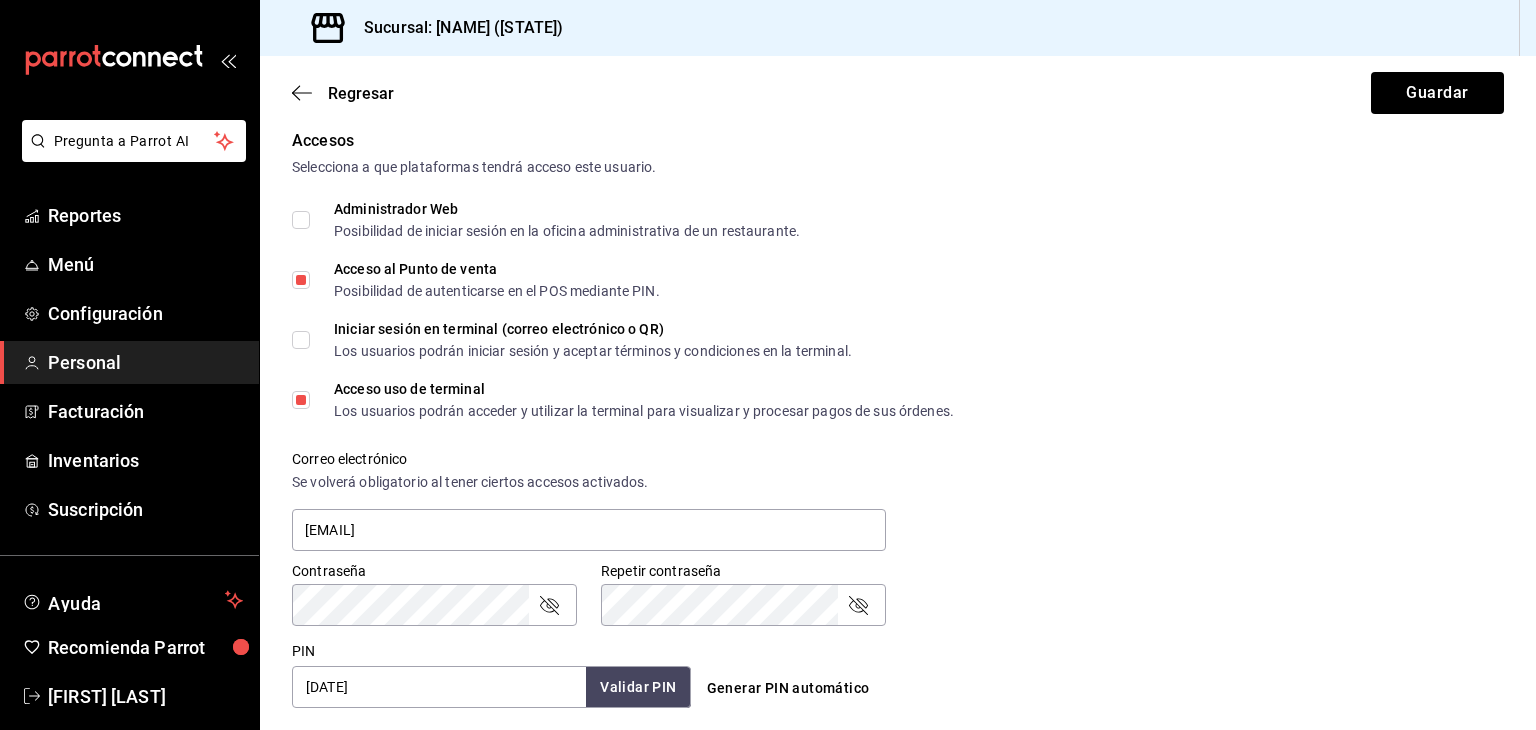 click on "Acceso uso de terminal Los usuarios podrán acceder y utilizar la terminal para visualizar y procesar pagos de sus órdenes." at bounding box center (301, 400) 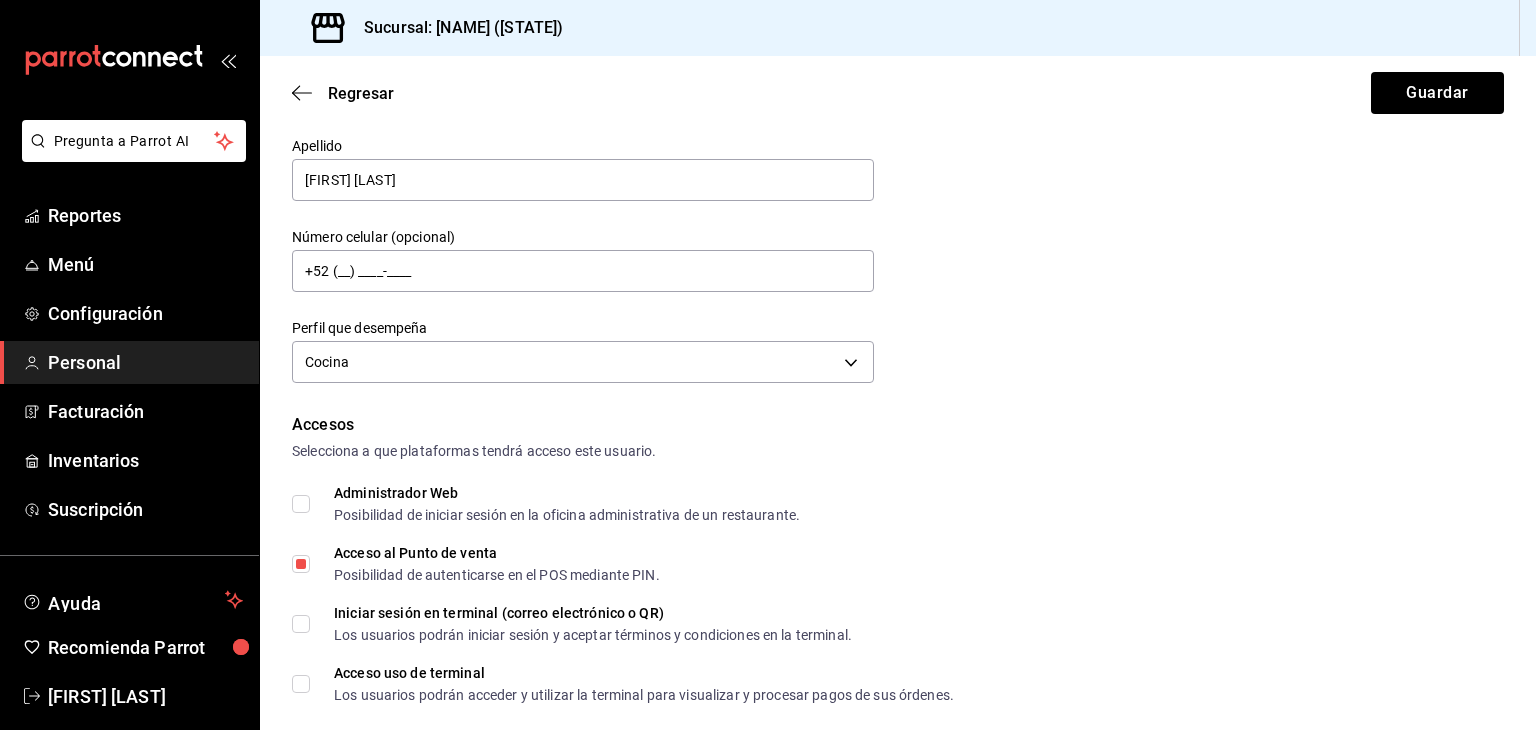 scroll, scrollTop: 123, scrollLeft: 0, axis: vertical 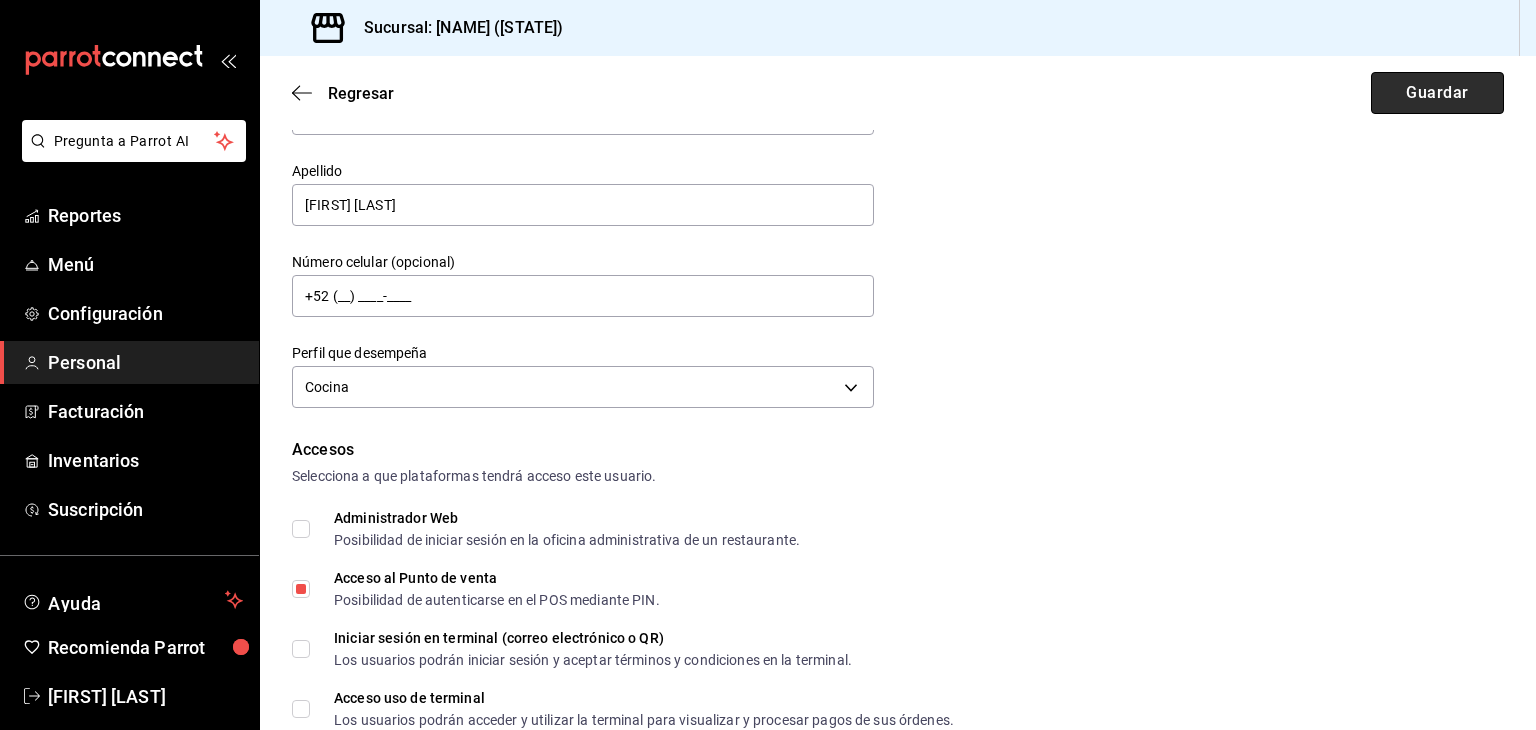 click on "Guardar" at bounding box center (1437, 93) 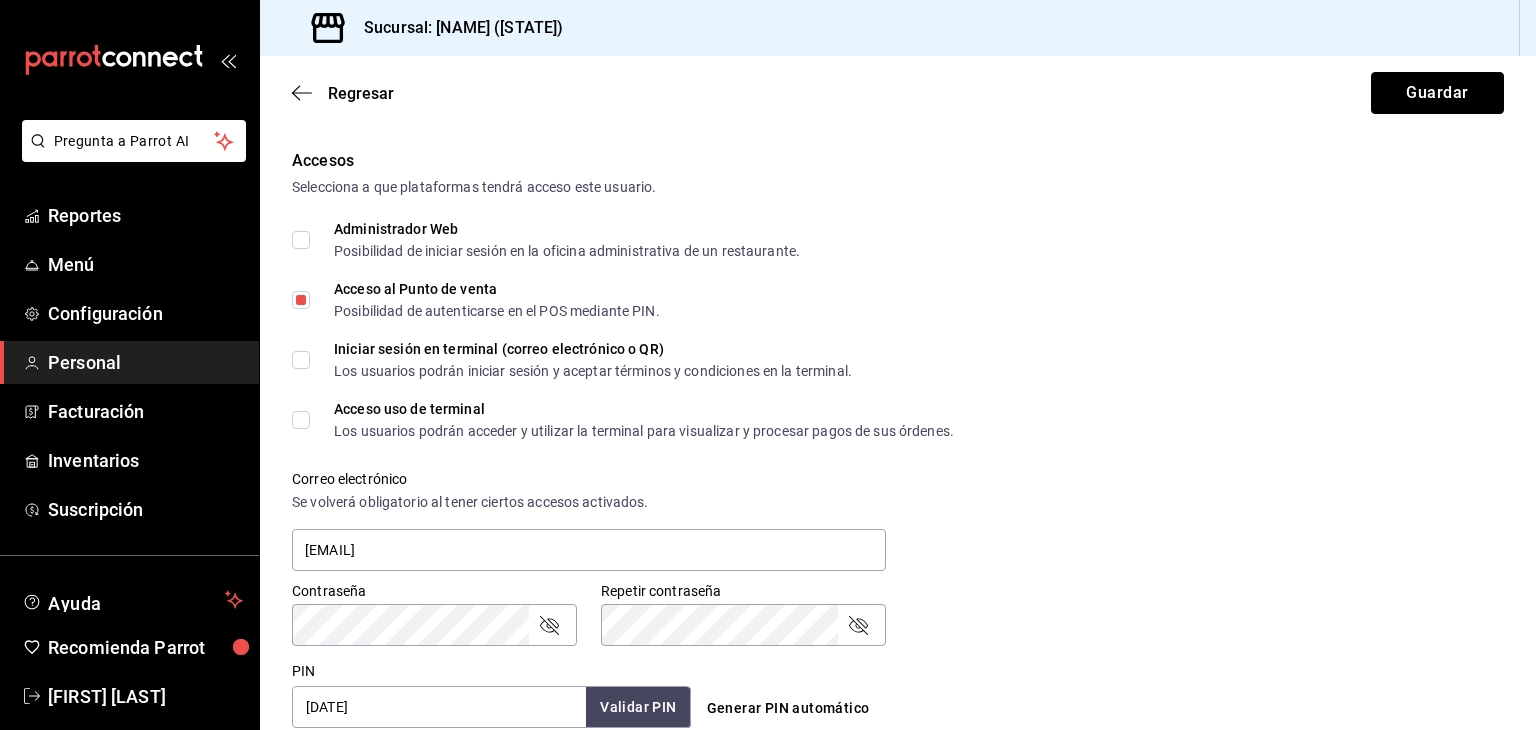 scroll, scrollTop: 624, scrollLeft: 0, axis: vertical 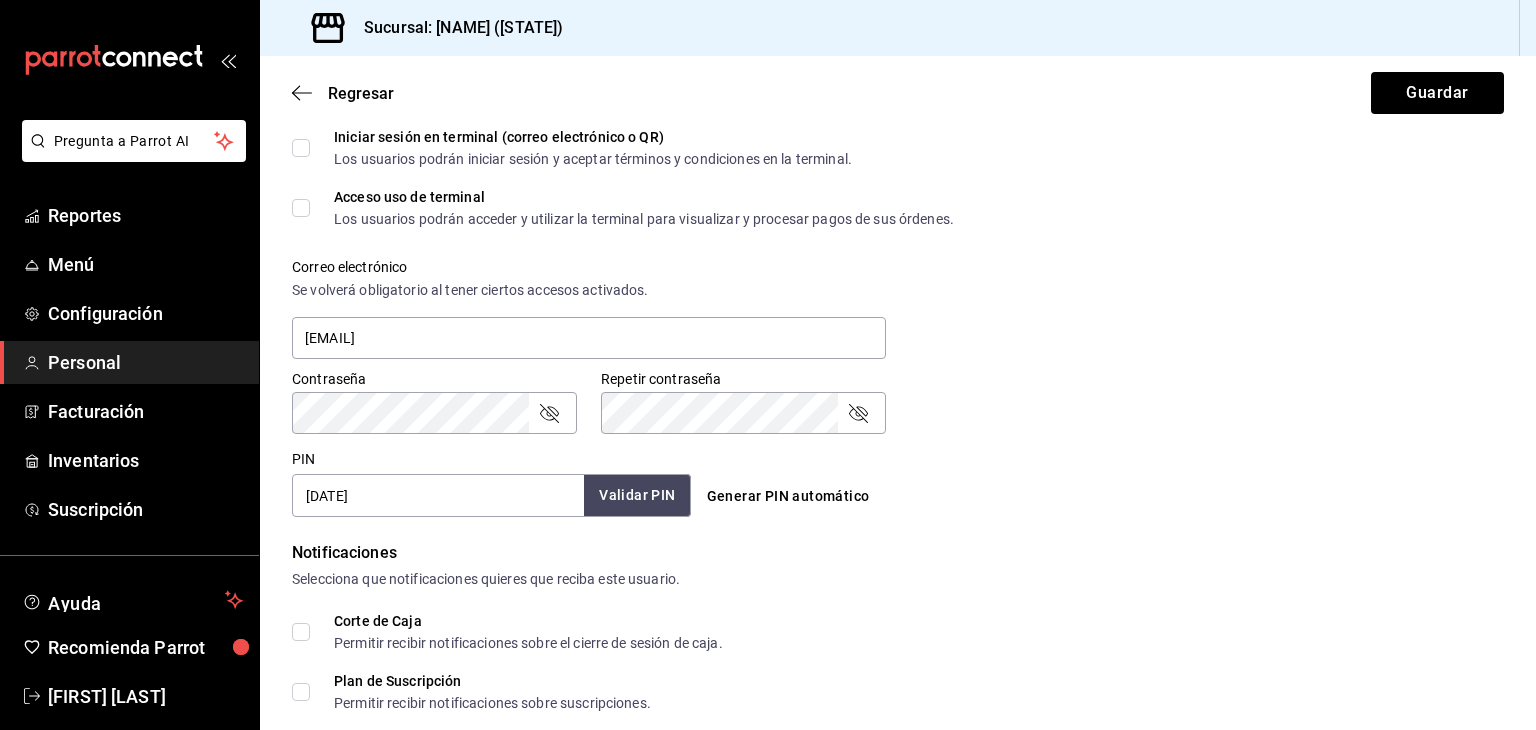click on "Validar PIN" at bounding box center (637, 495) 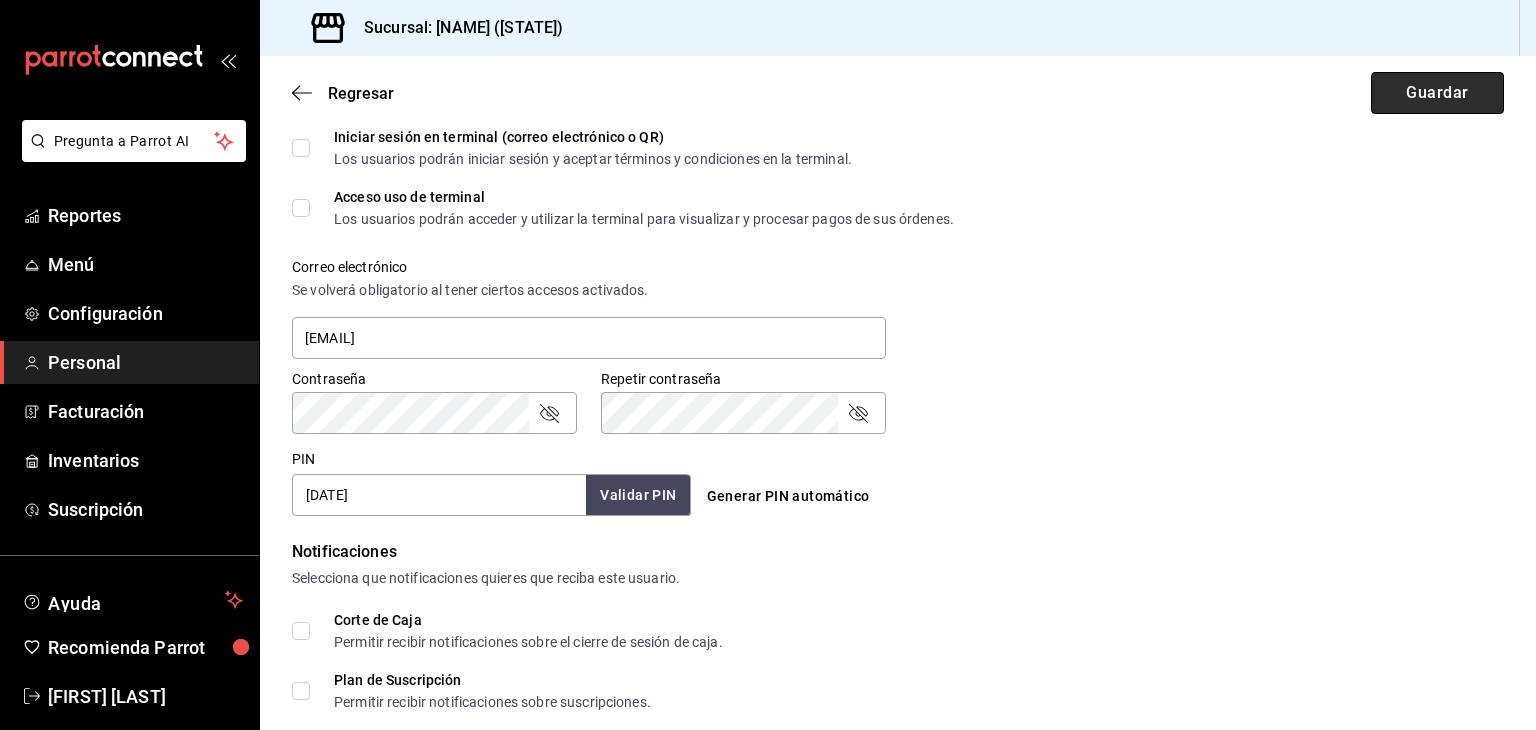 click on "Guardar" at bounding box center (1437, 93) 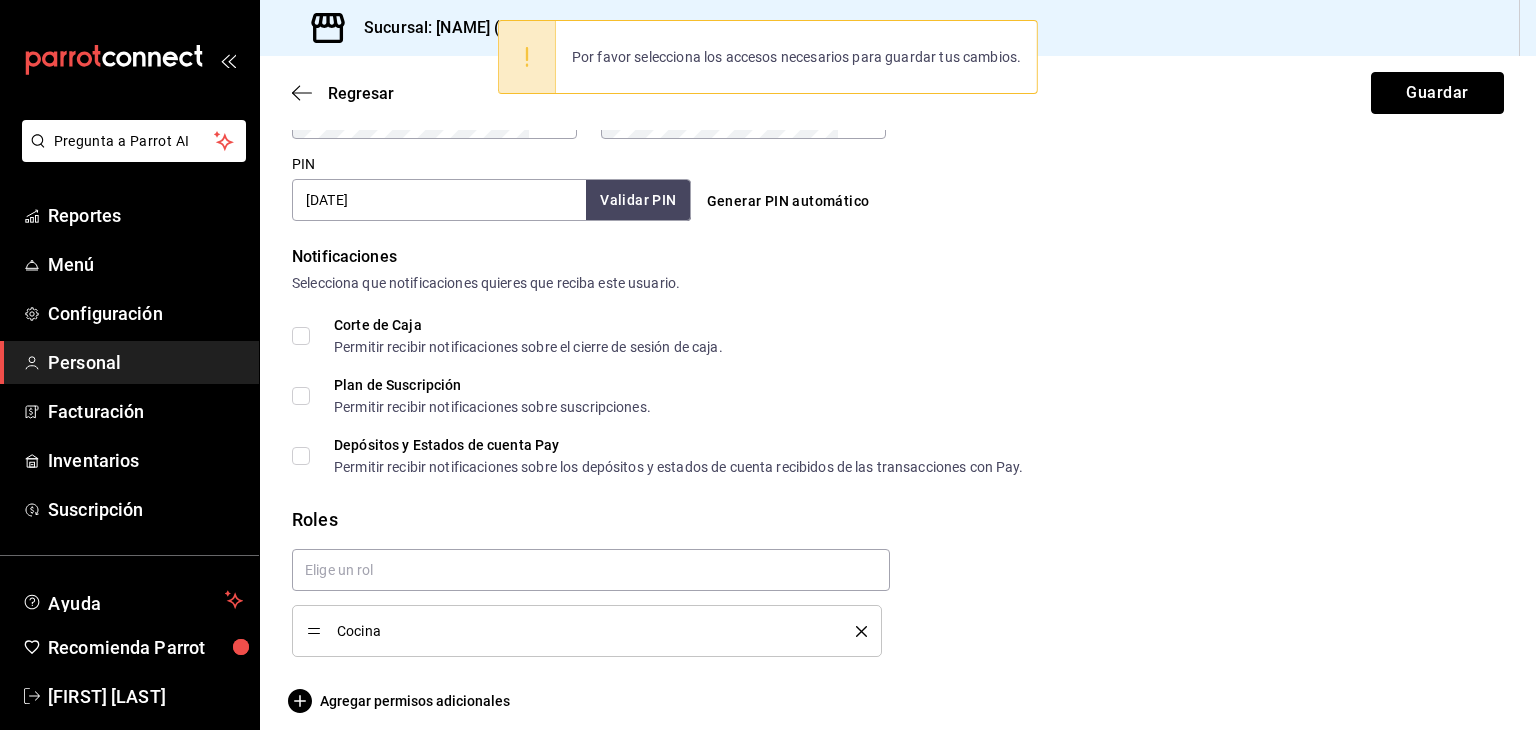 scroll, scrollTop: 934, scrollLeft: 0, axis: vertical 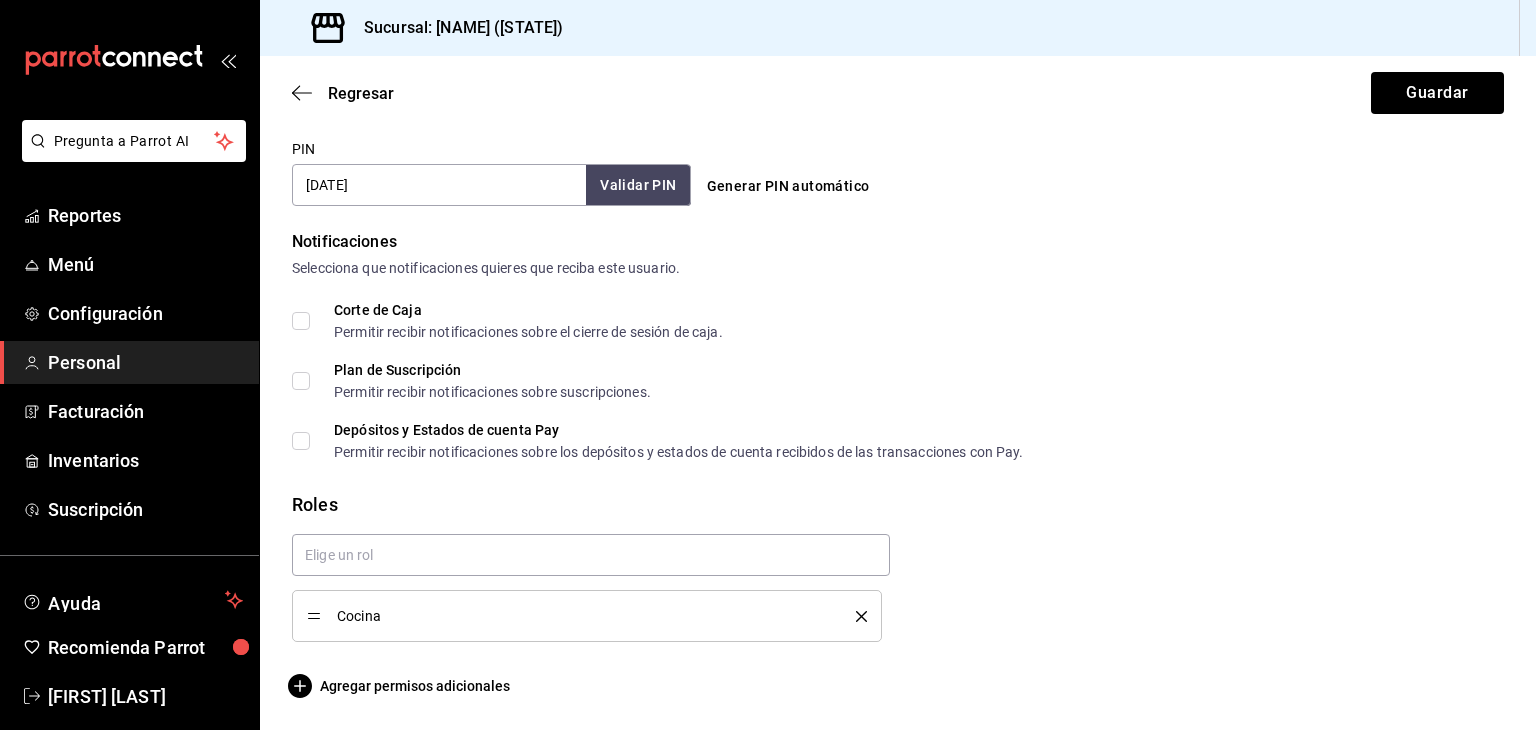 click on "Cocina" at bounding box center [581, 616] 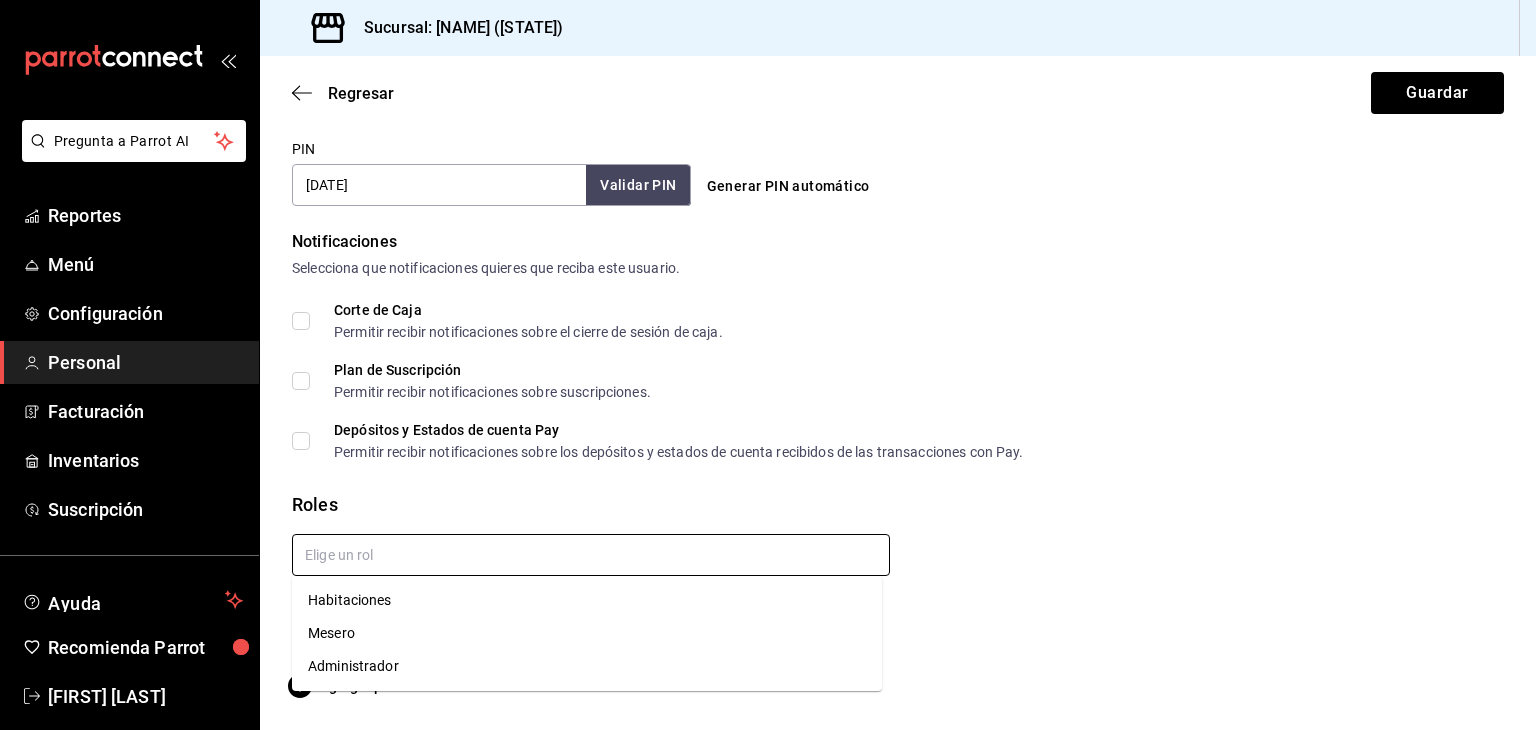 click at bounding box center (591, 555) 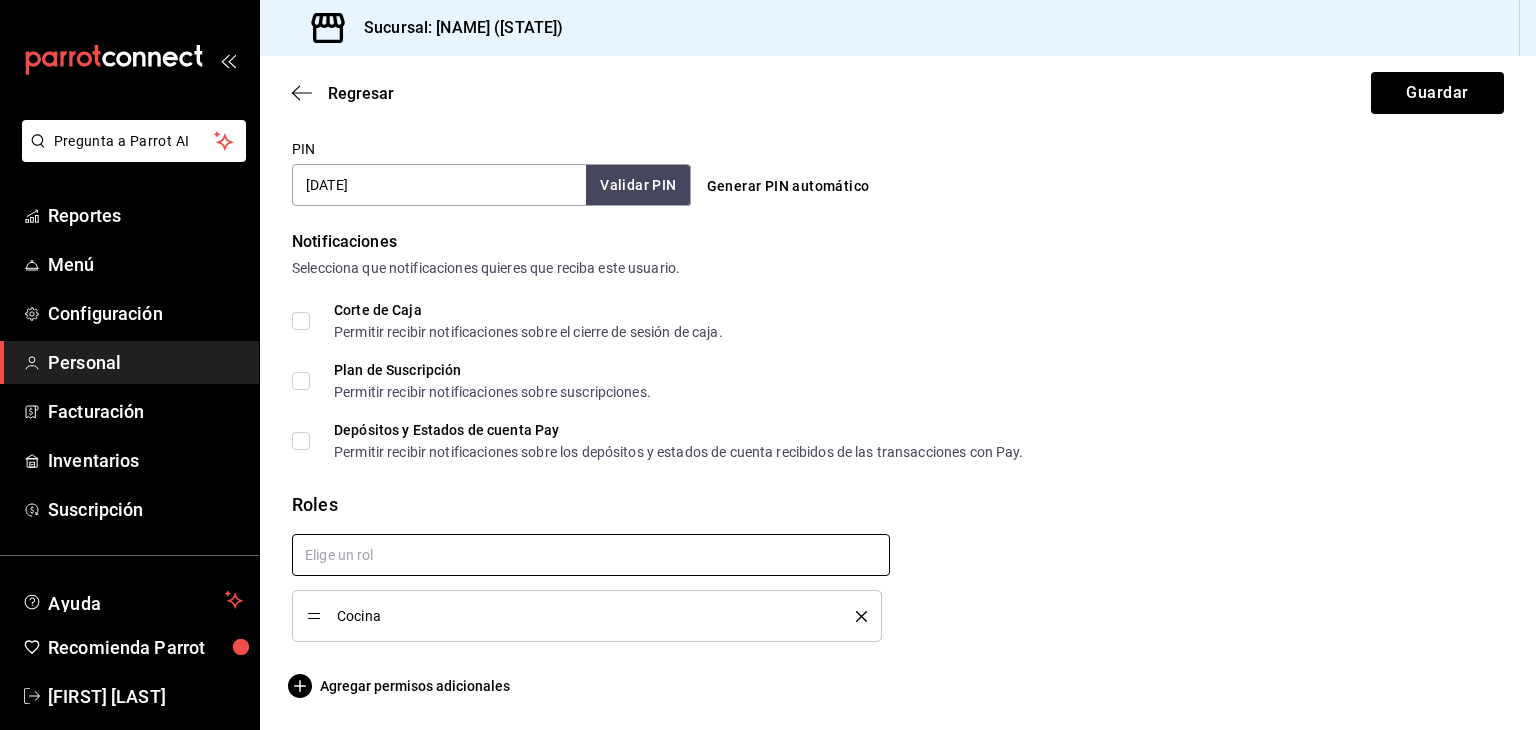 click at bounding box center (591, 555) 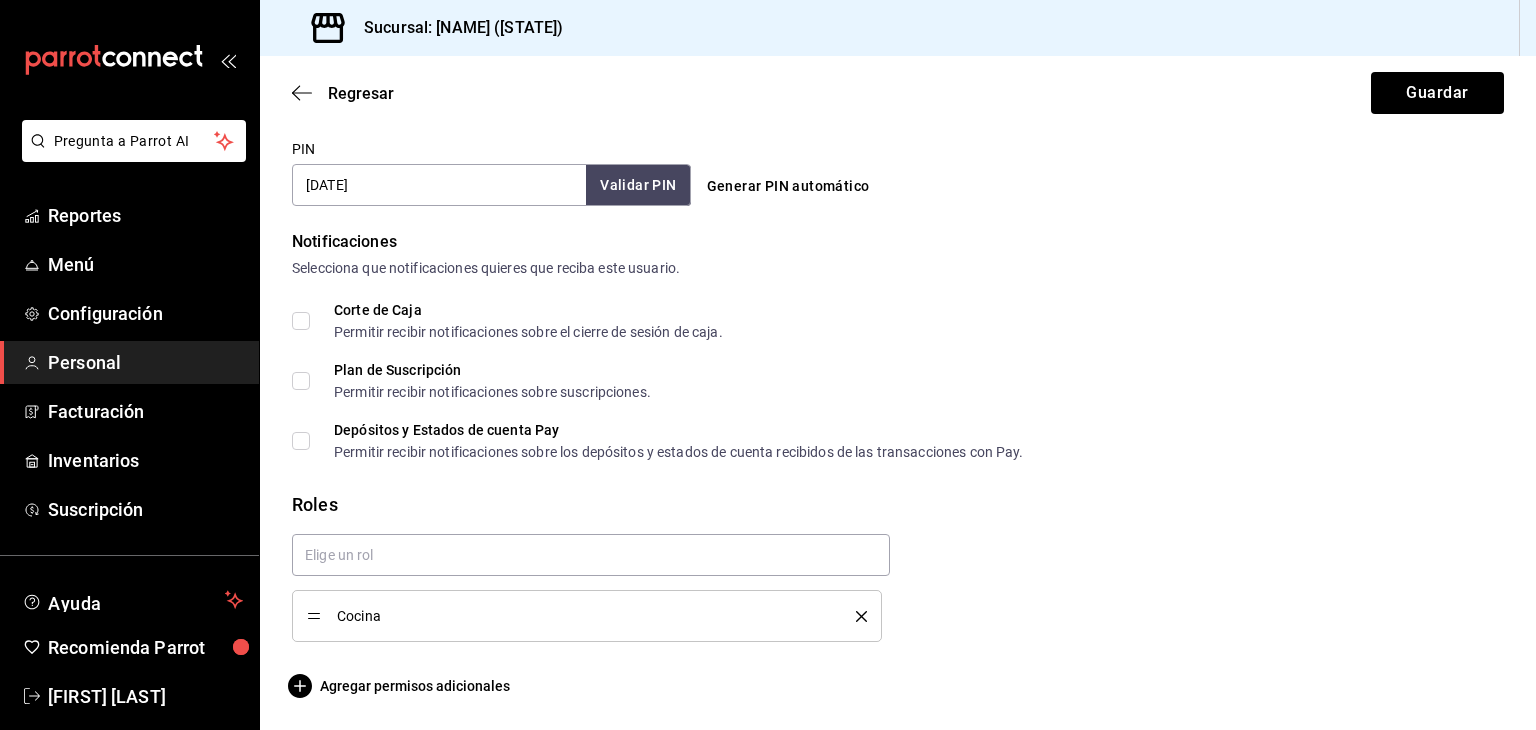 click on "Cocina" at bounding box center (581, 616) 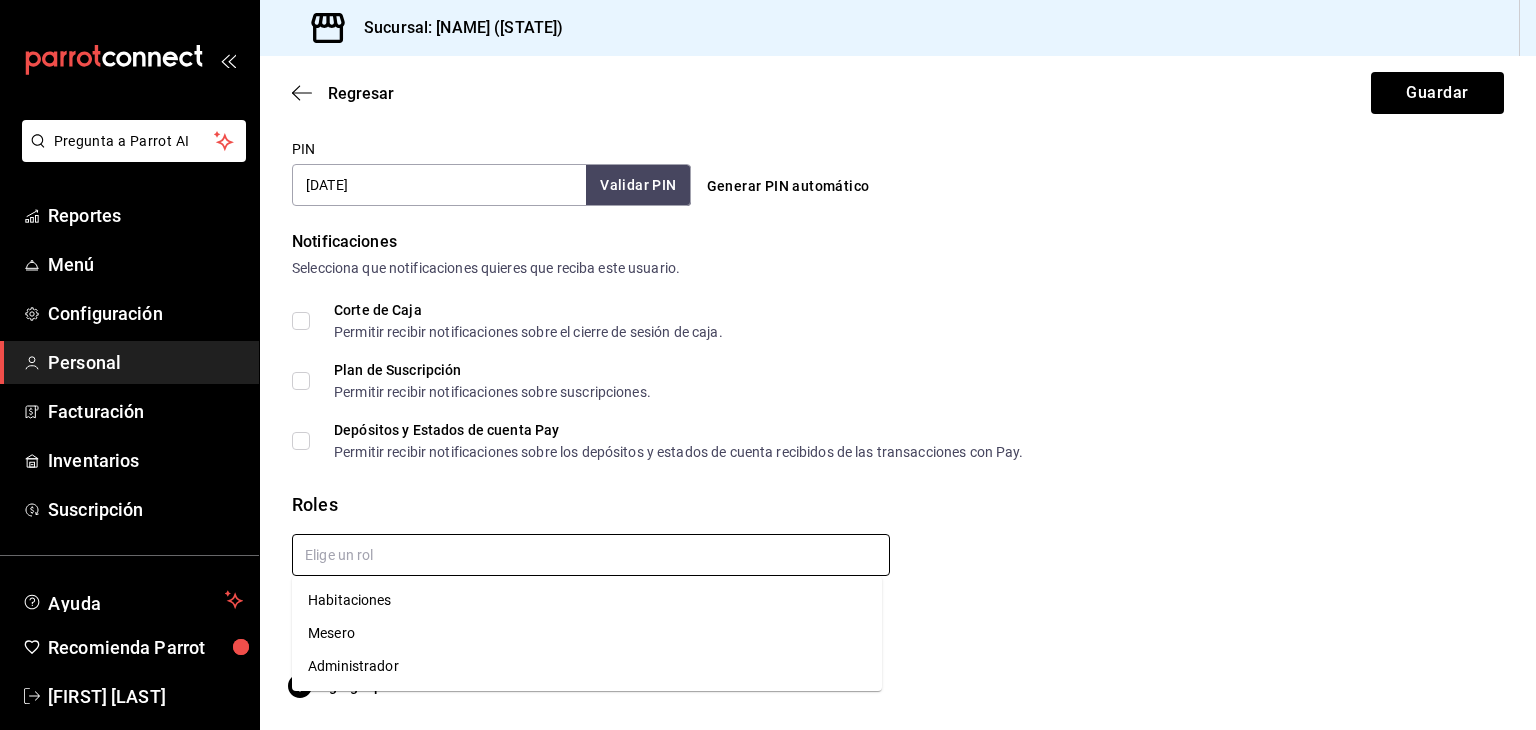 click at bounding box center [591, 555] 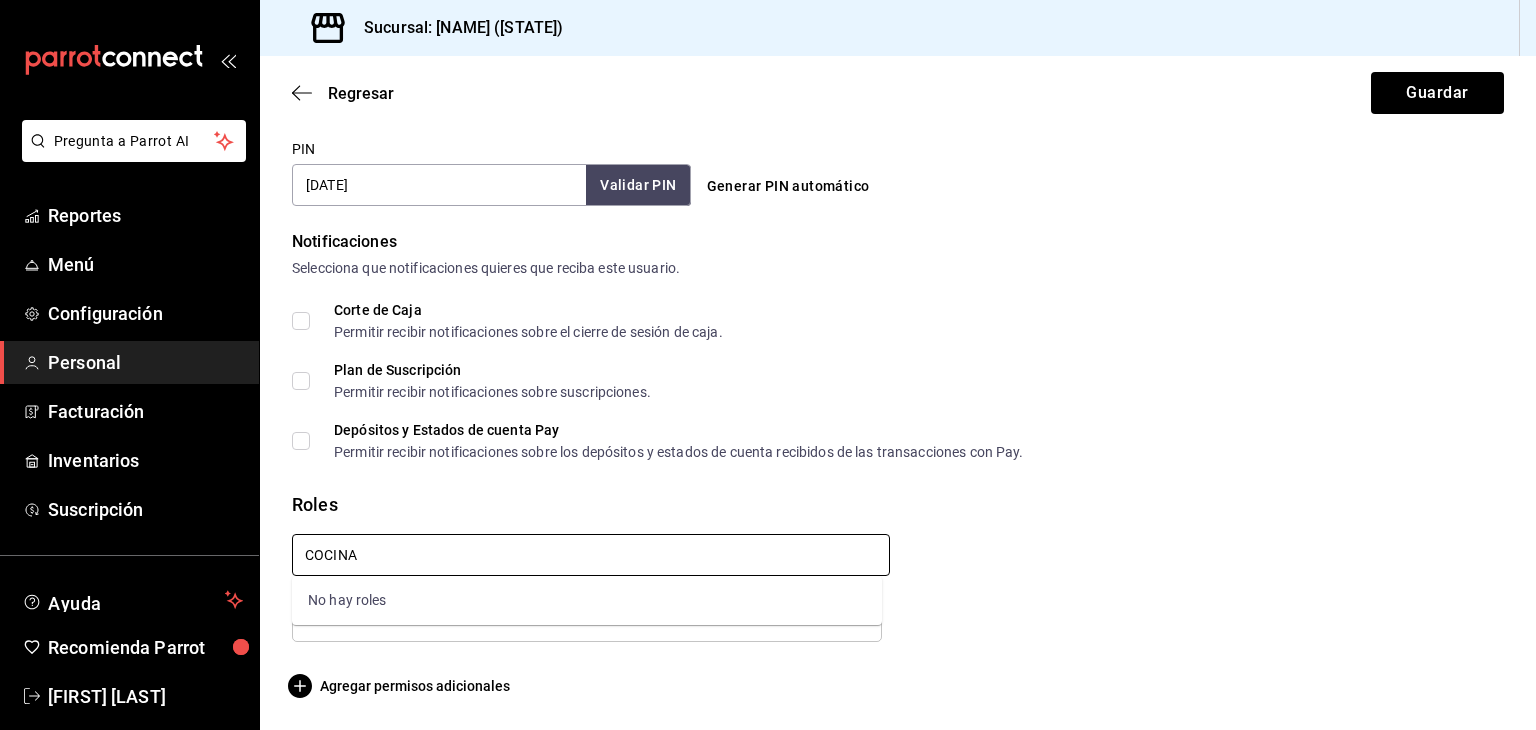 type on "COCINA" 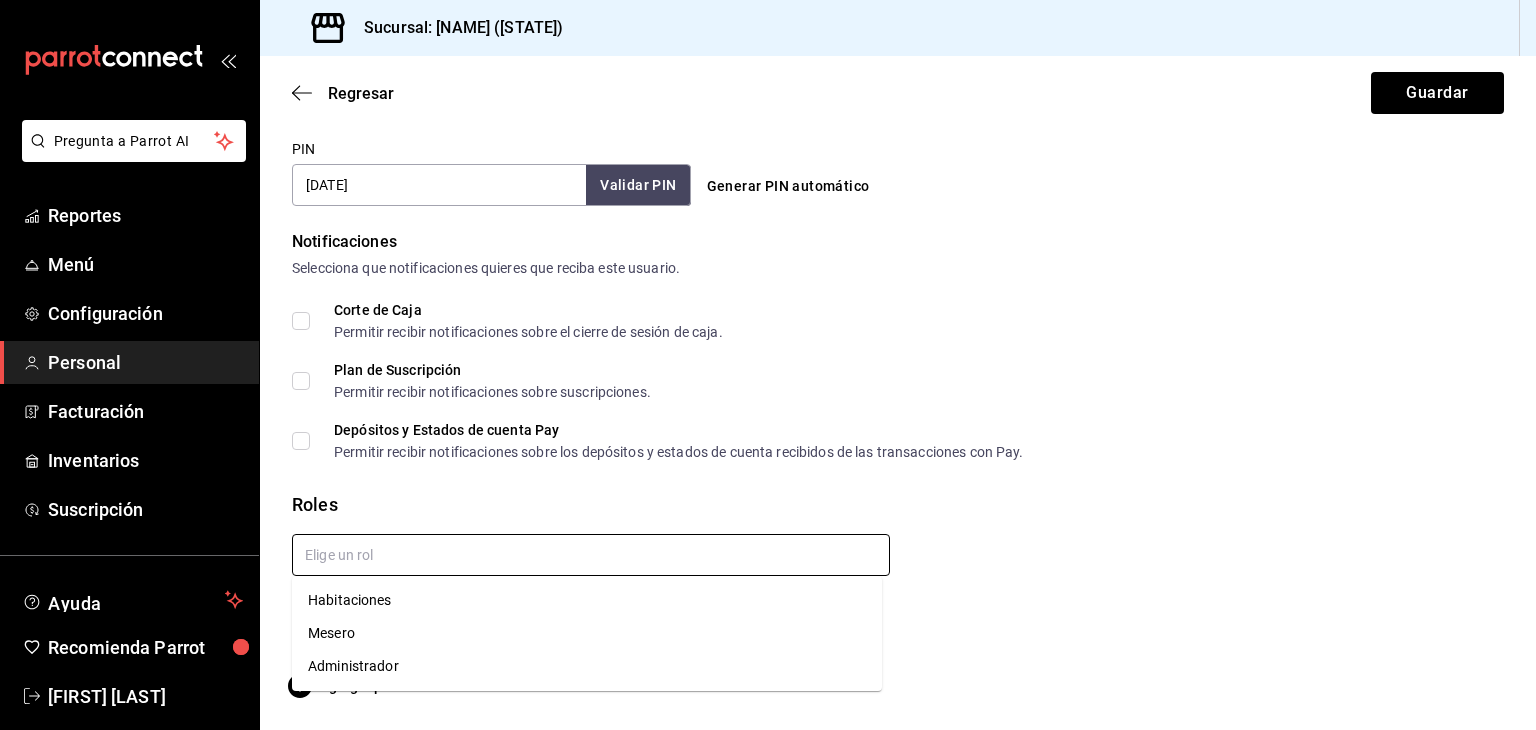 click on "Mesero" at bounding box center [587, 633] 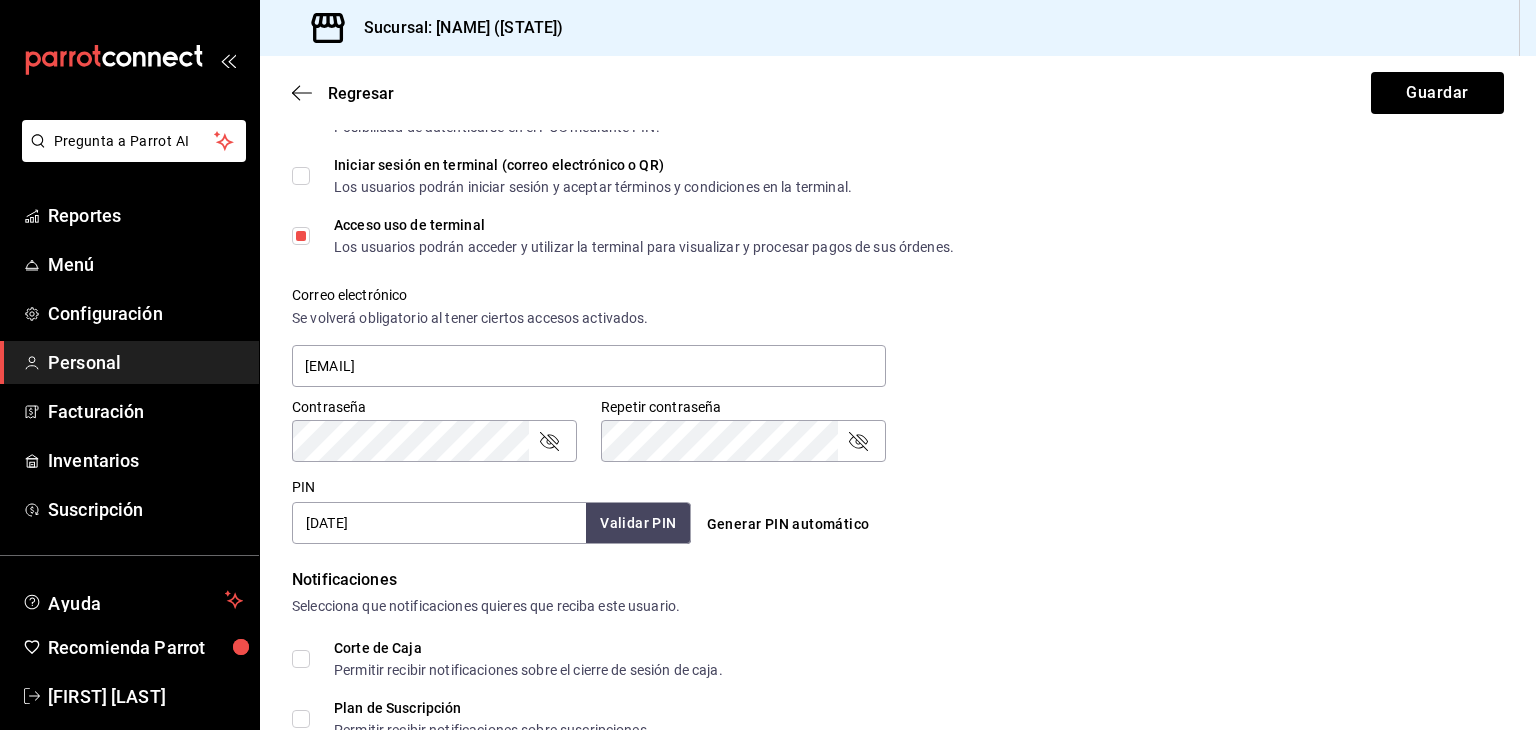 scroll, scrollTop: 524, scrollLeft: 0, axis: vertical 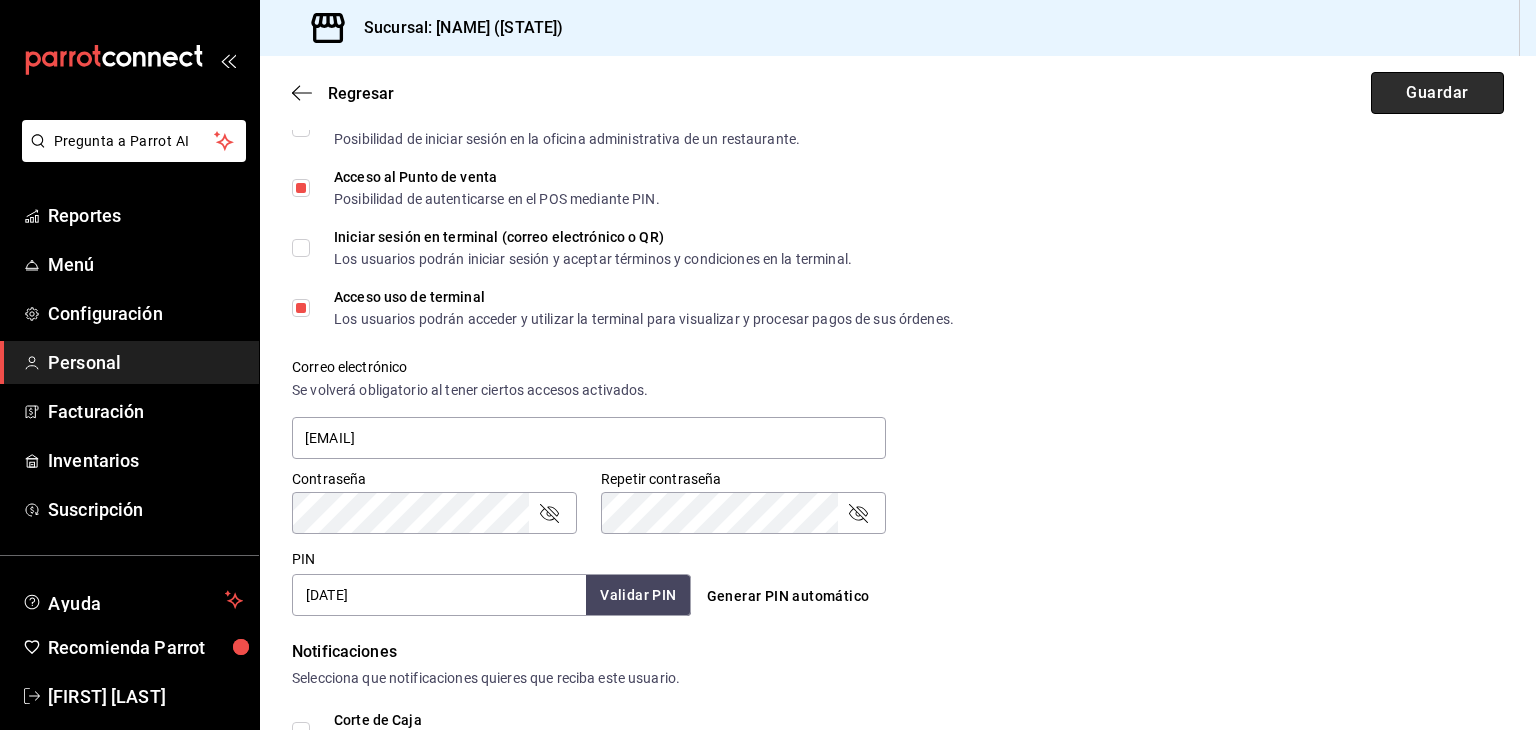 click on "Guardar" at bounding box center [1437, 93] 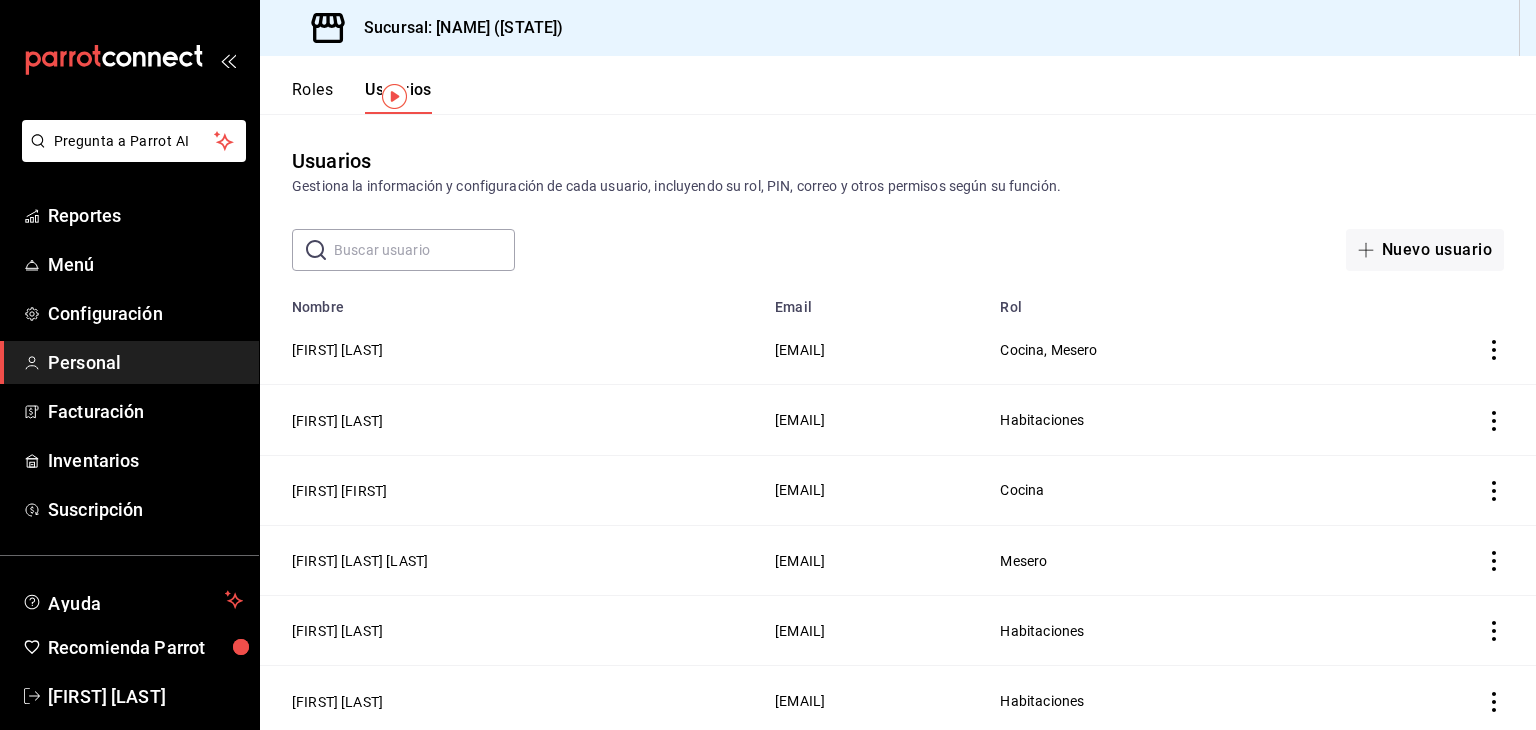 scroll, scrollTop: 84, scrollLeft: 0, axis: vertical 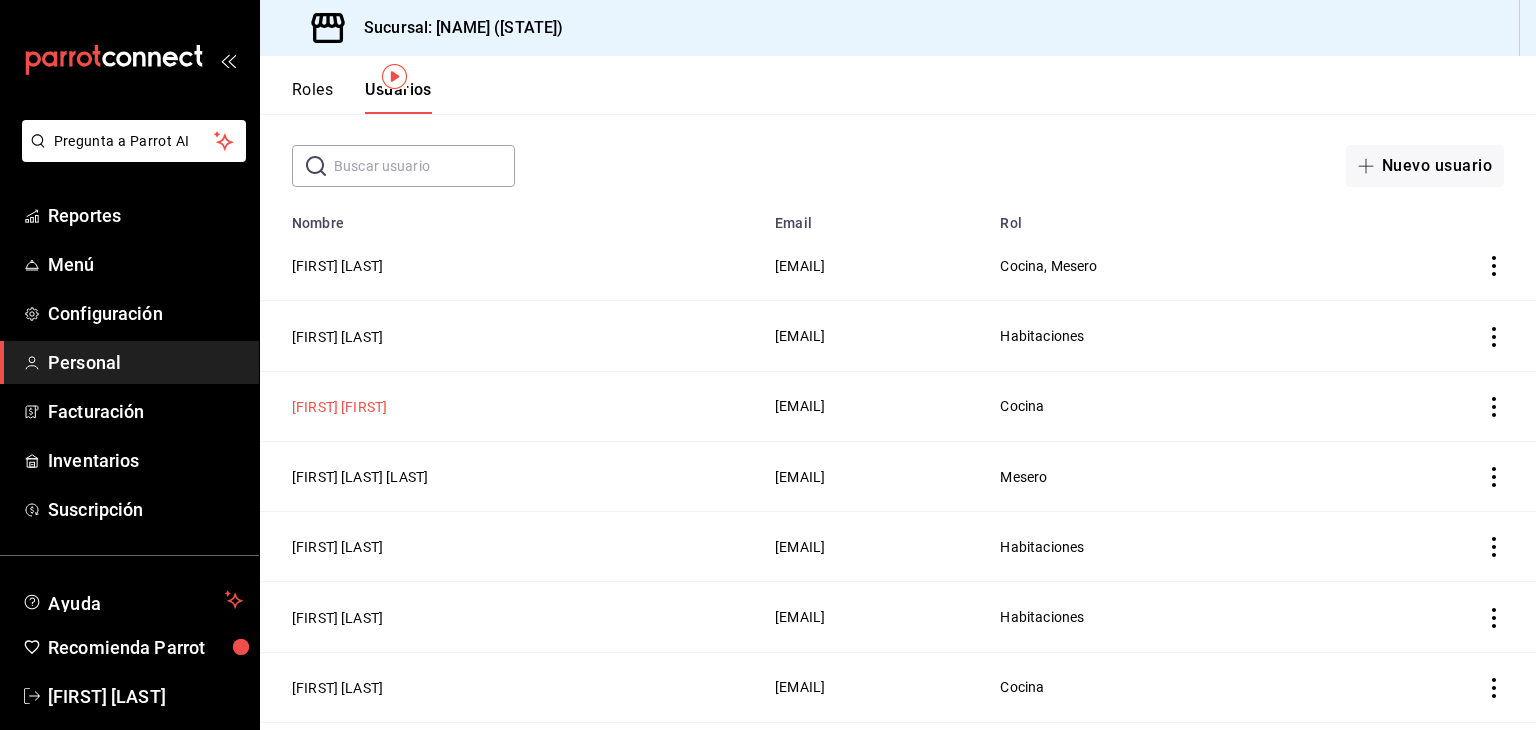 click on "[FIRST] [FIRST]" at bounding box center (339, 407) 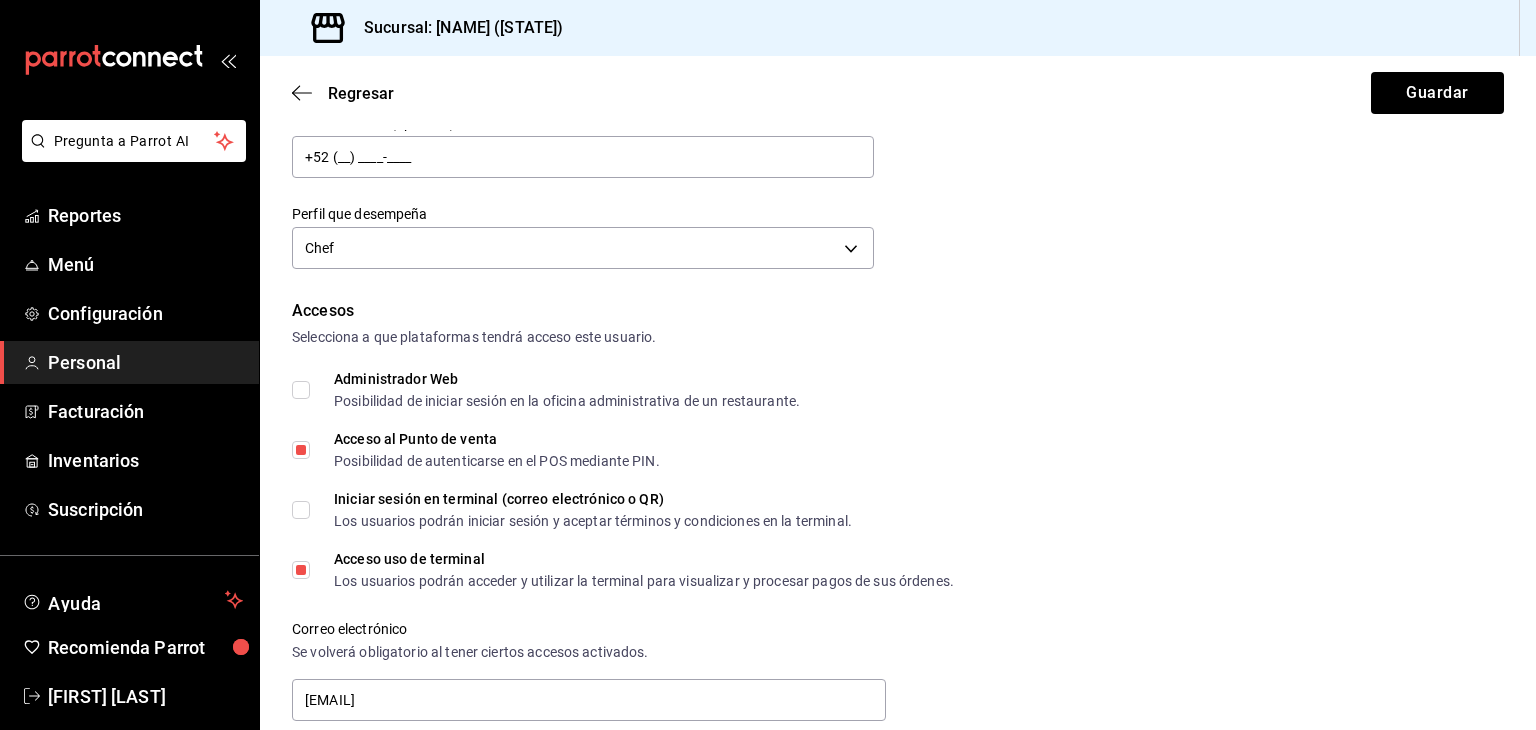 scroll, scrollTop: 95, scrollLeft: 0, axis: vertical 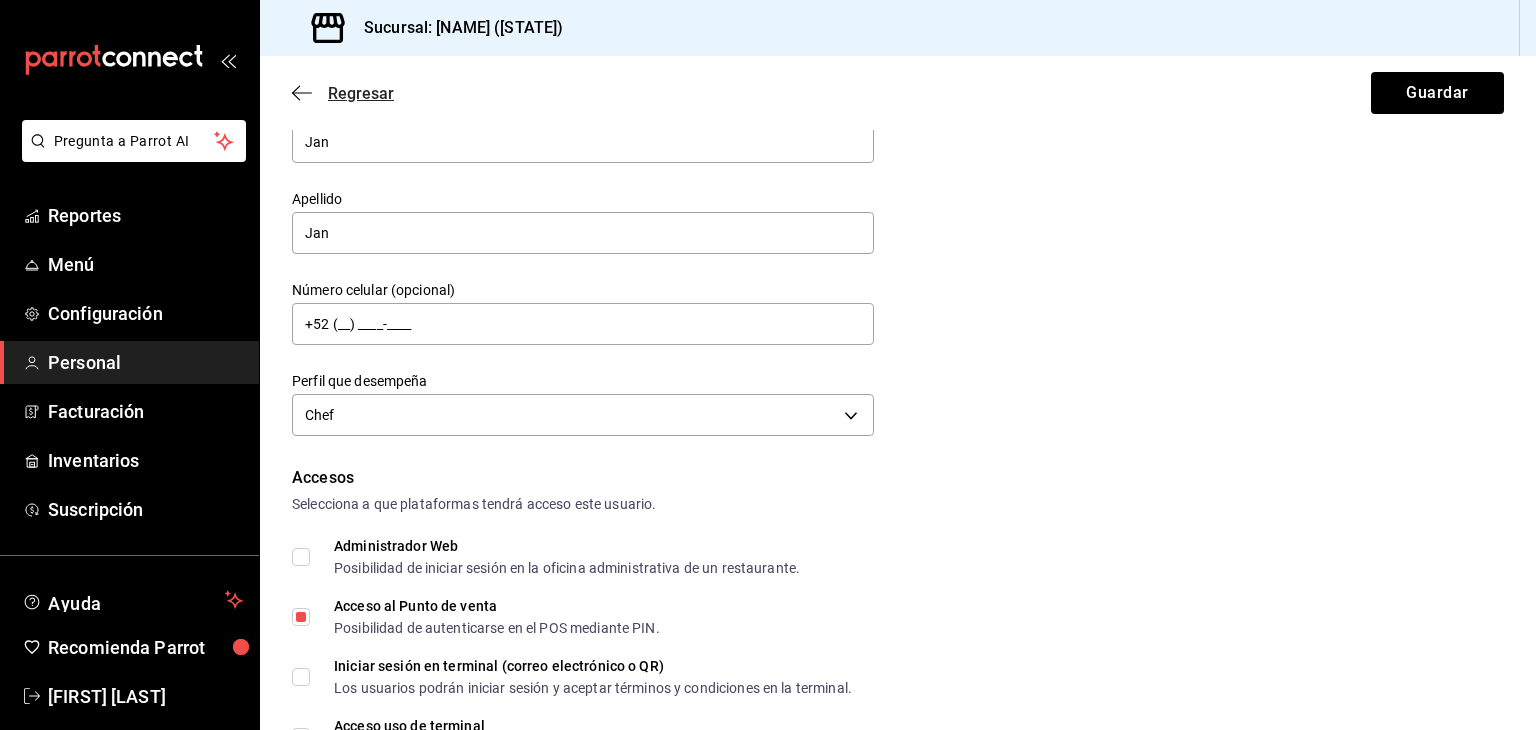 click 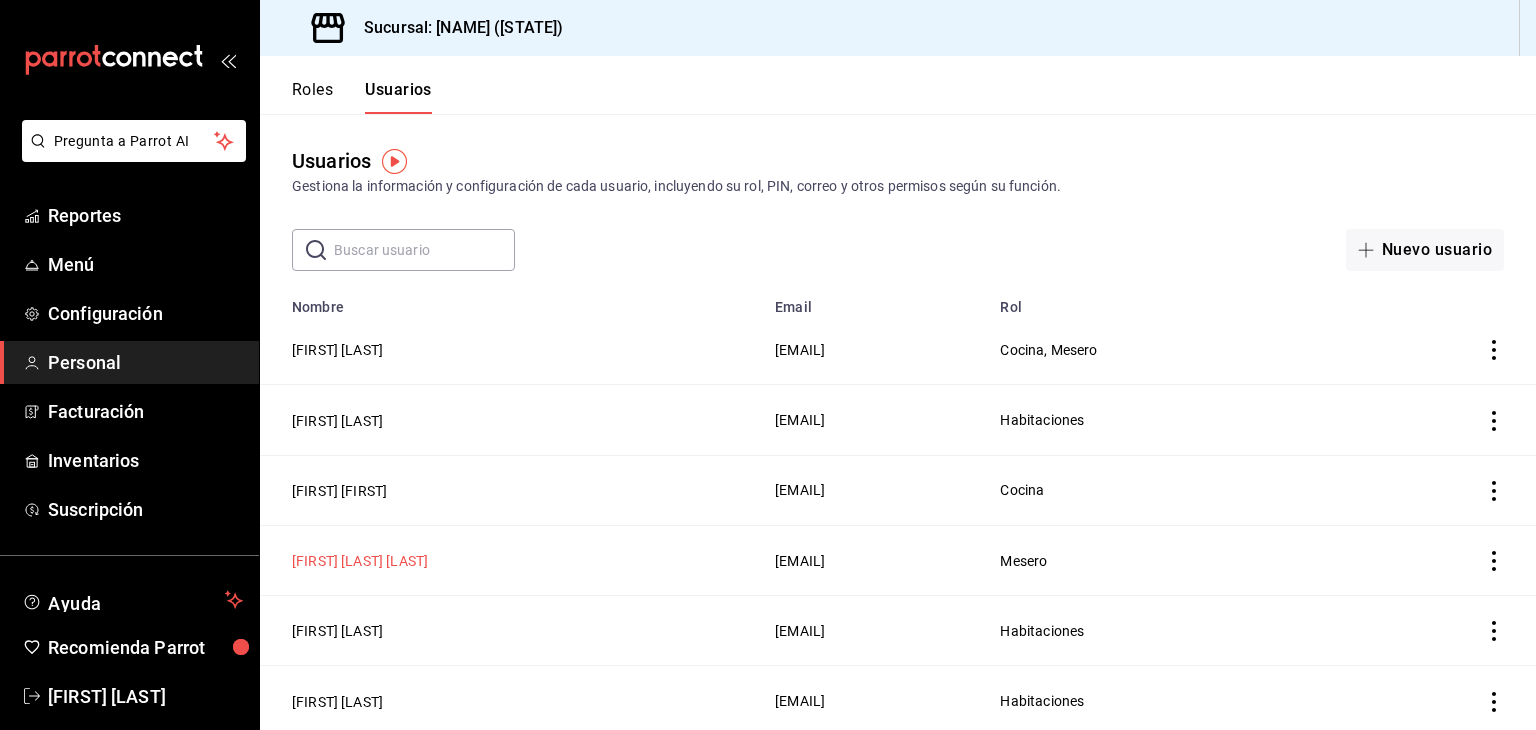 click on "[FIRST] [LAST] [LAST]" at bounding box center (360, 561) 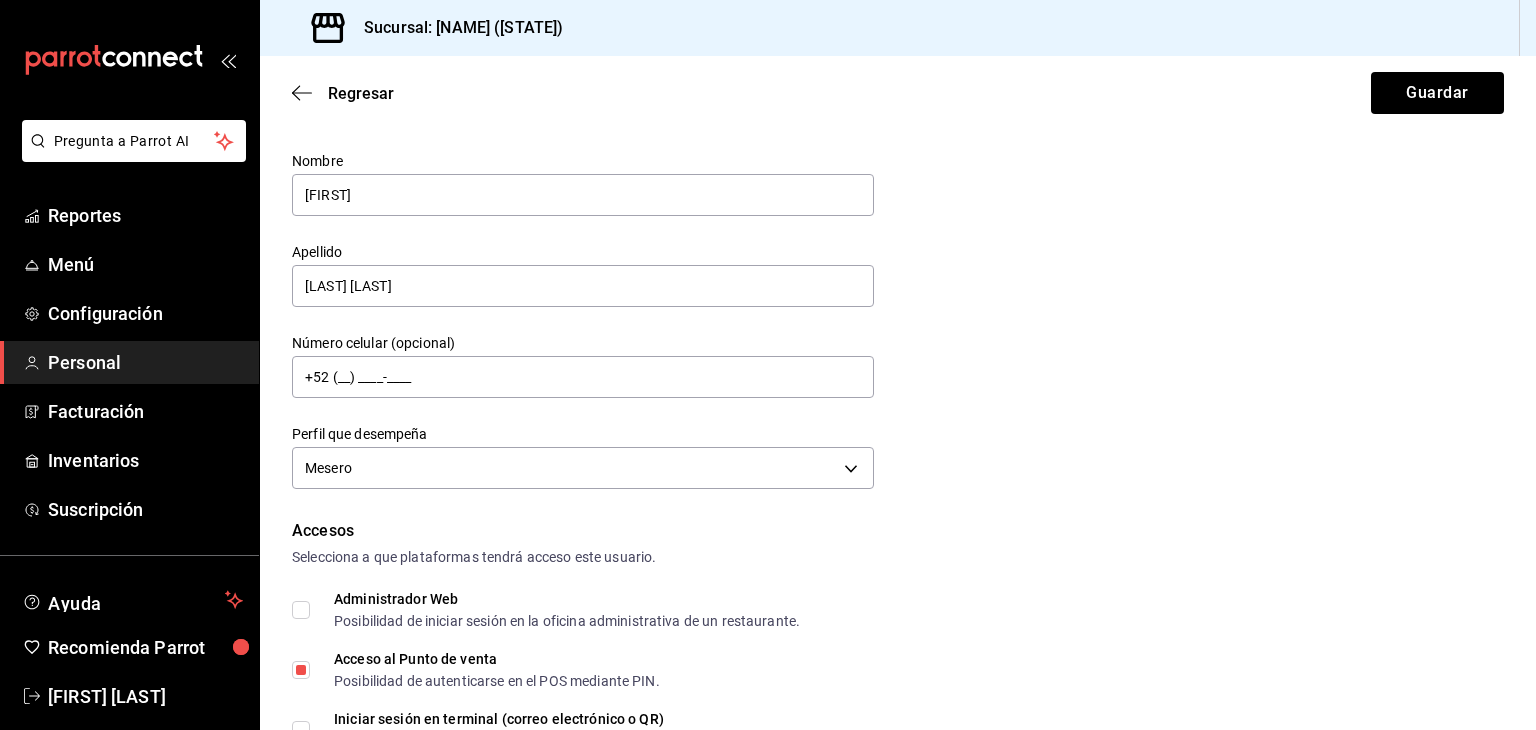 scroll, scrollTop: 0, scrollLeft: 0, axis: both 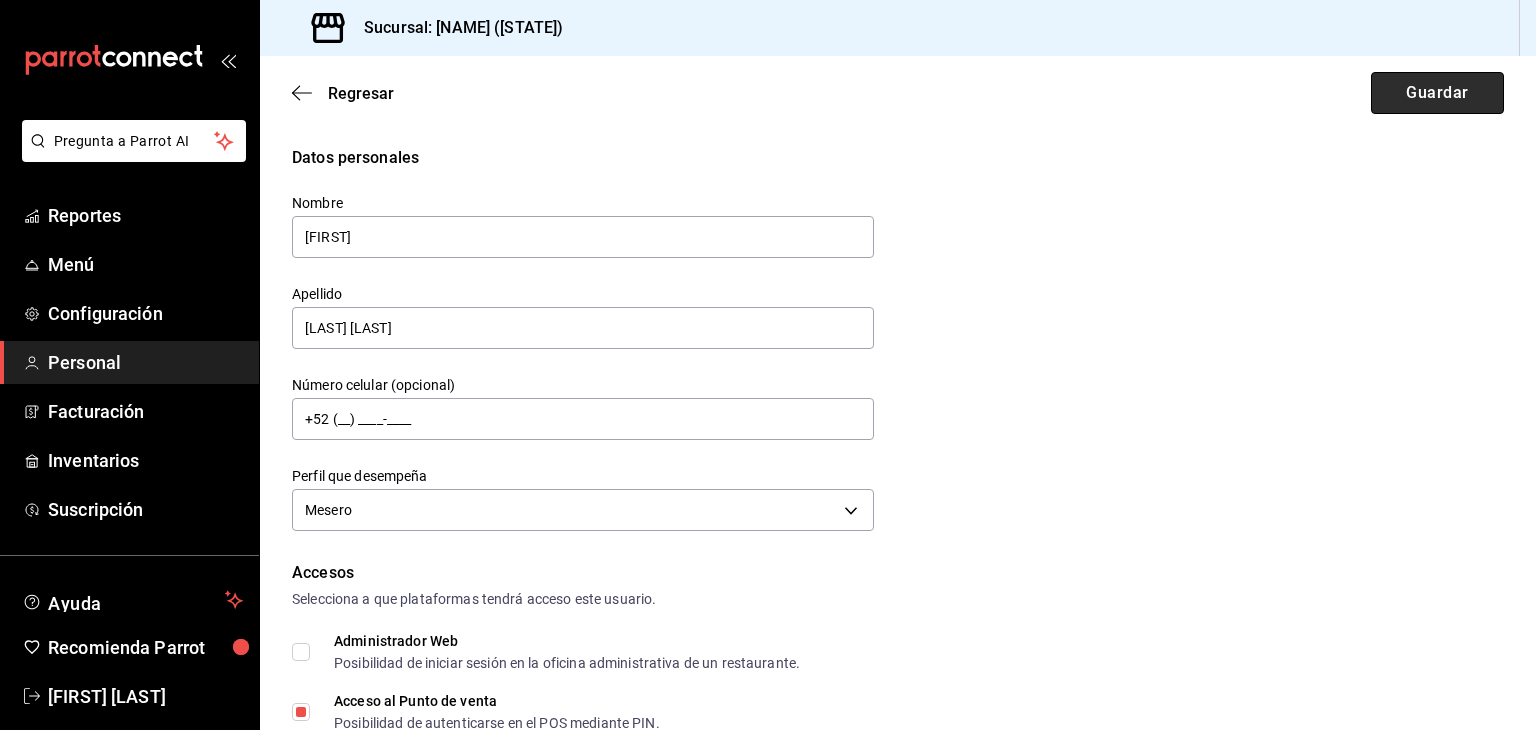 click on "Guardar" at bounding box center [1437, 93] 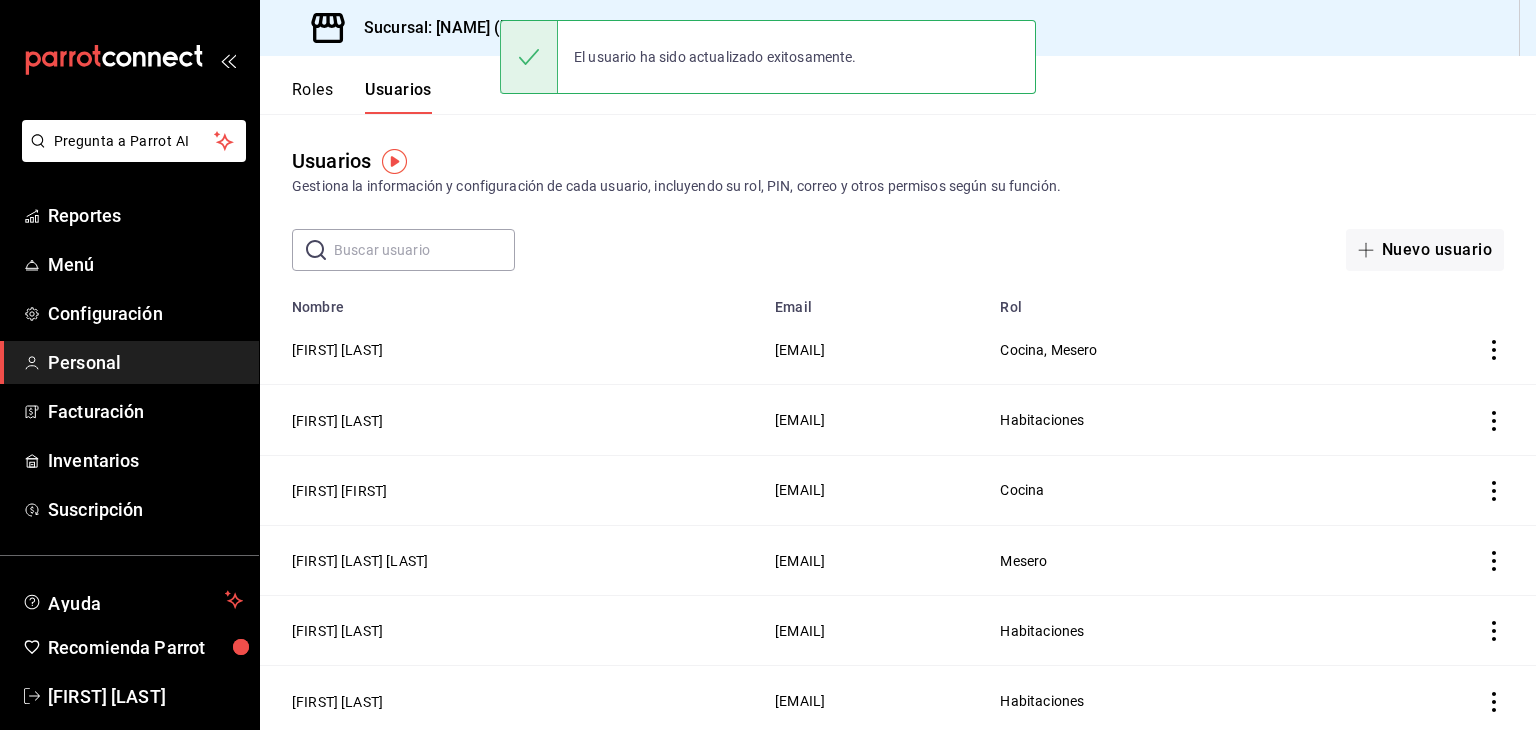 click on "Roles Usuarios" at bounding box center [898, 85] 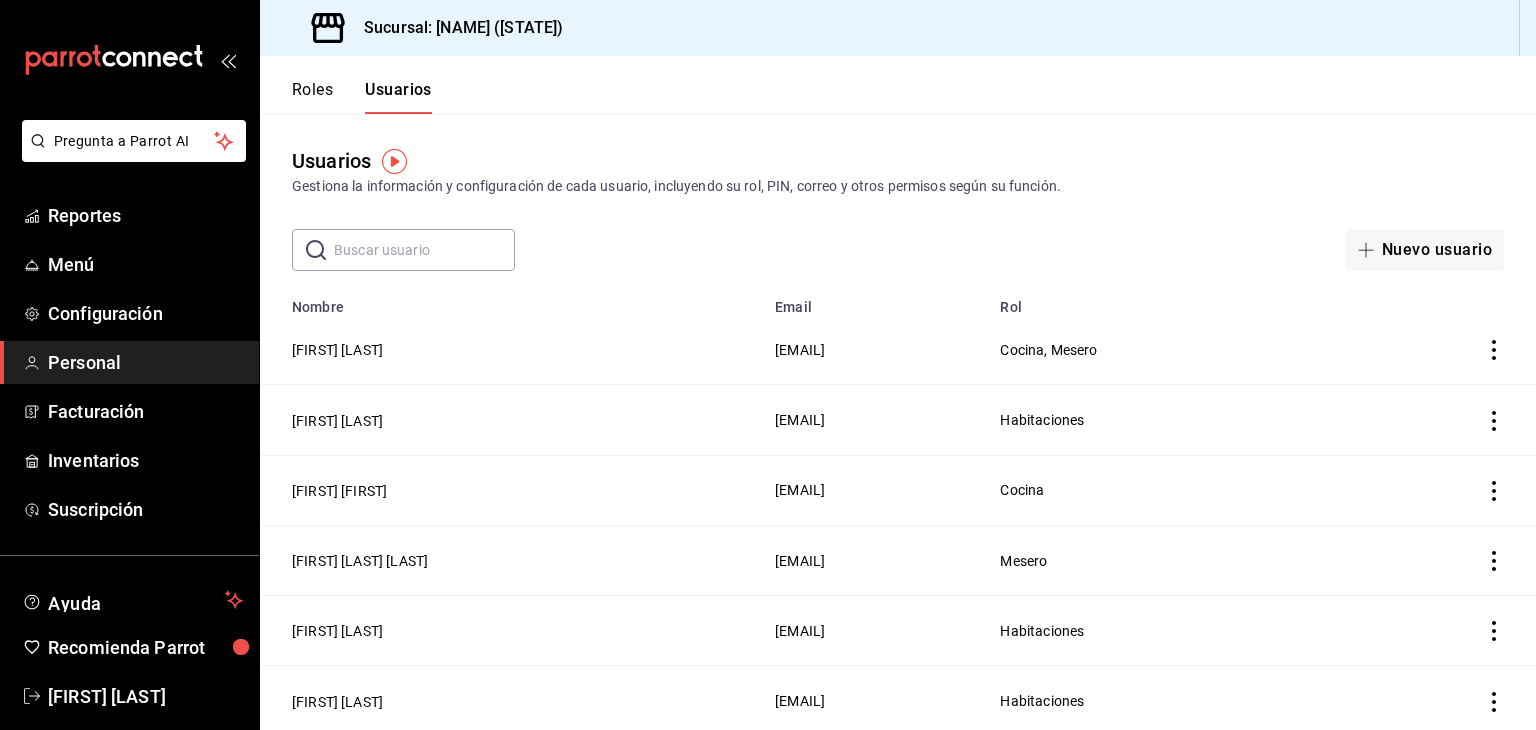 click on "Roles" at bounding box center (312, 97) 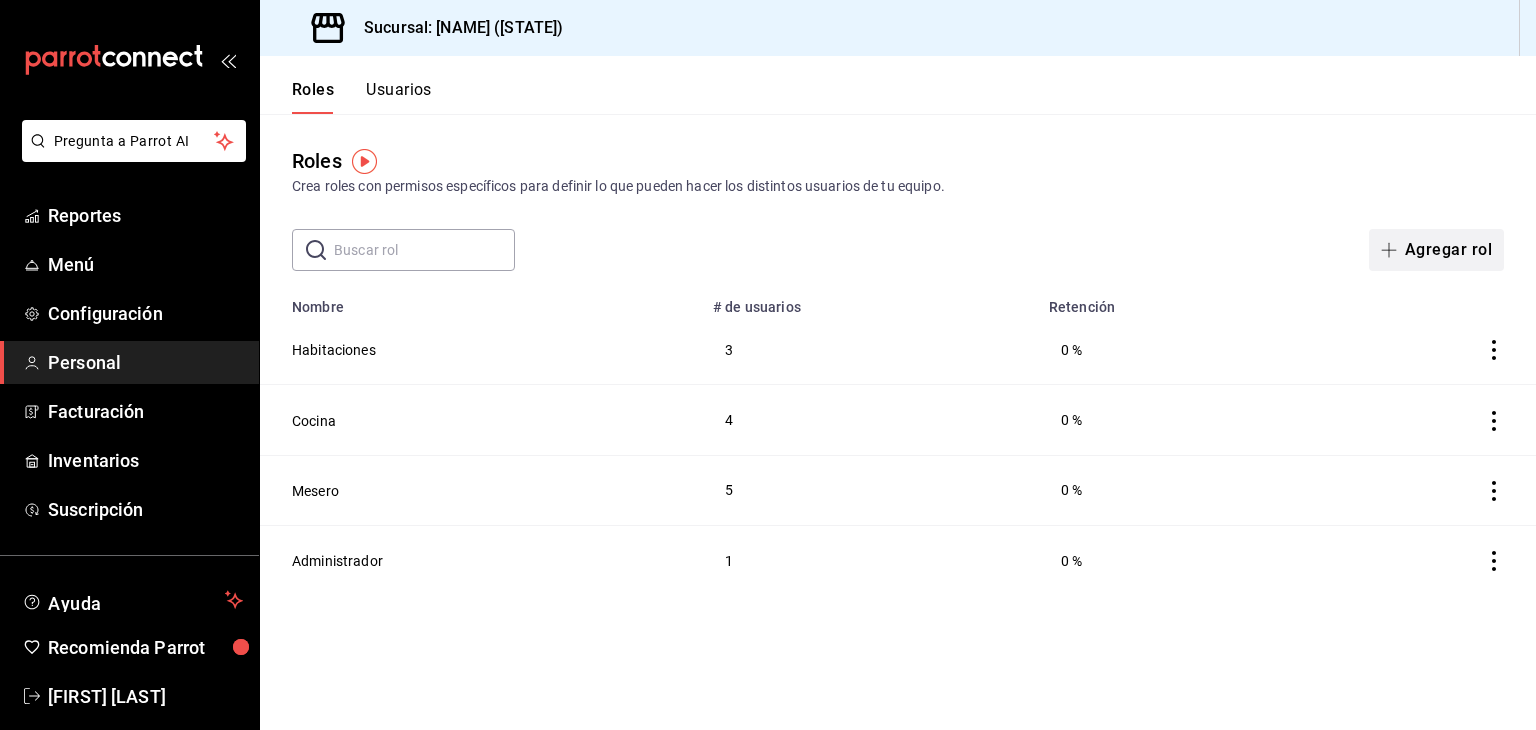 click on "Agregar rol" at bounding box center [1436, 250] 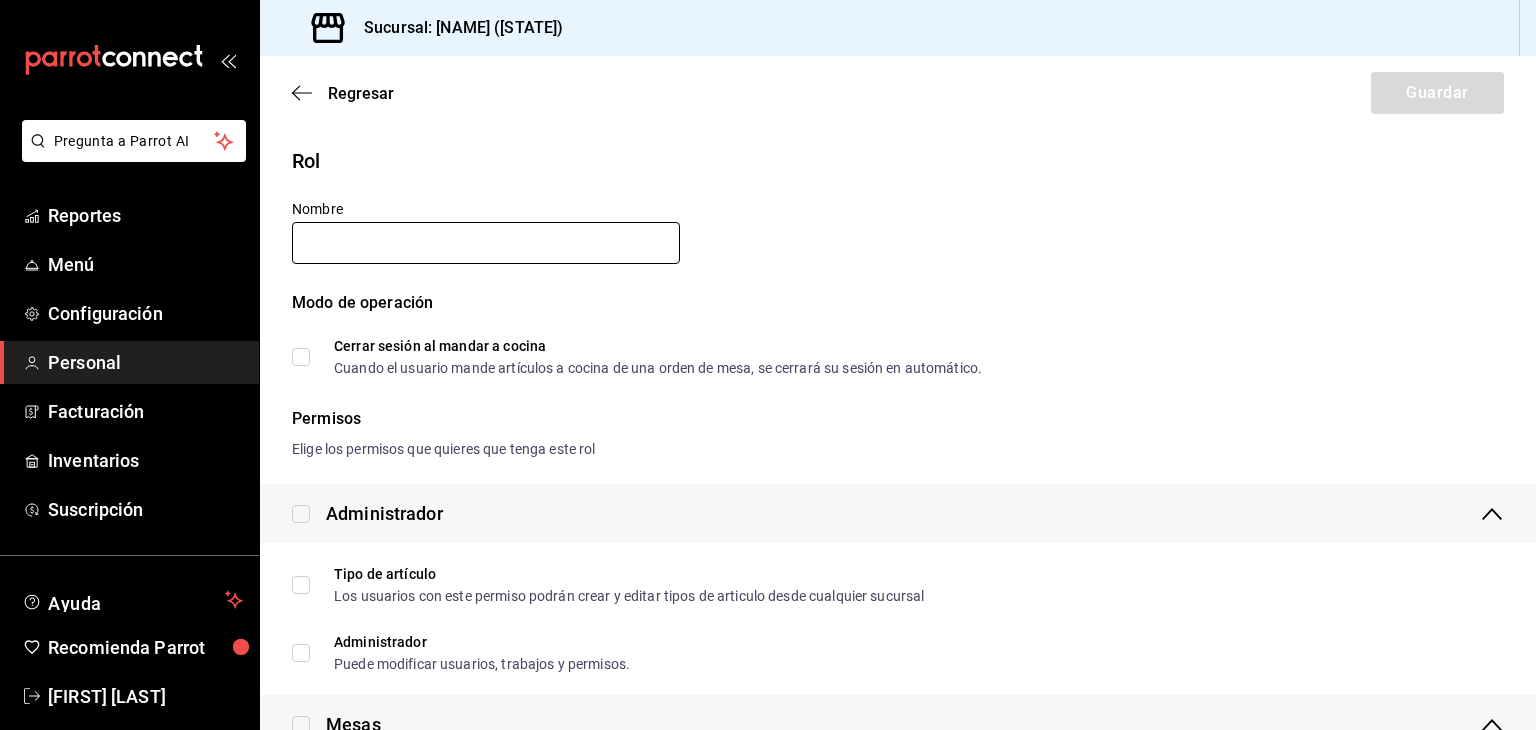 click at bounding box center (486, 243) 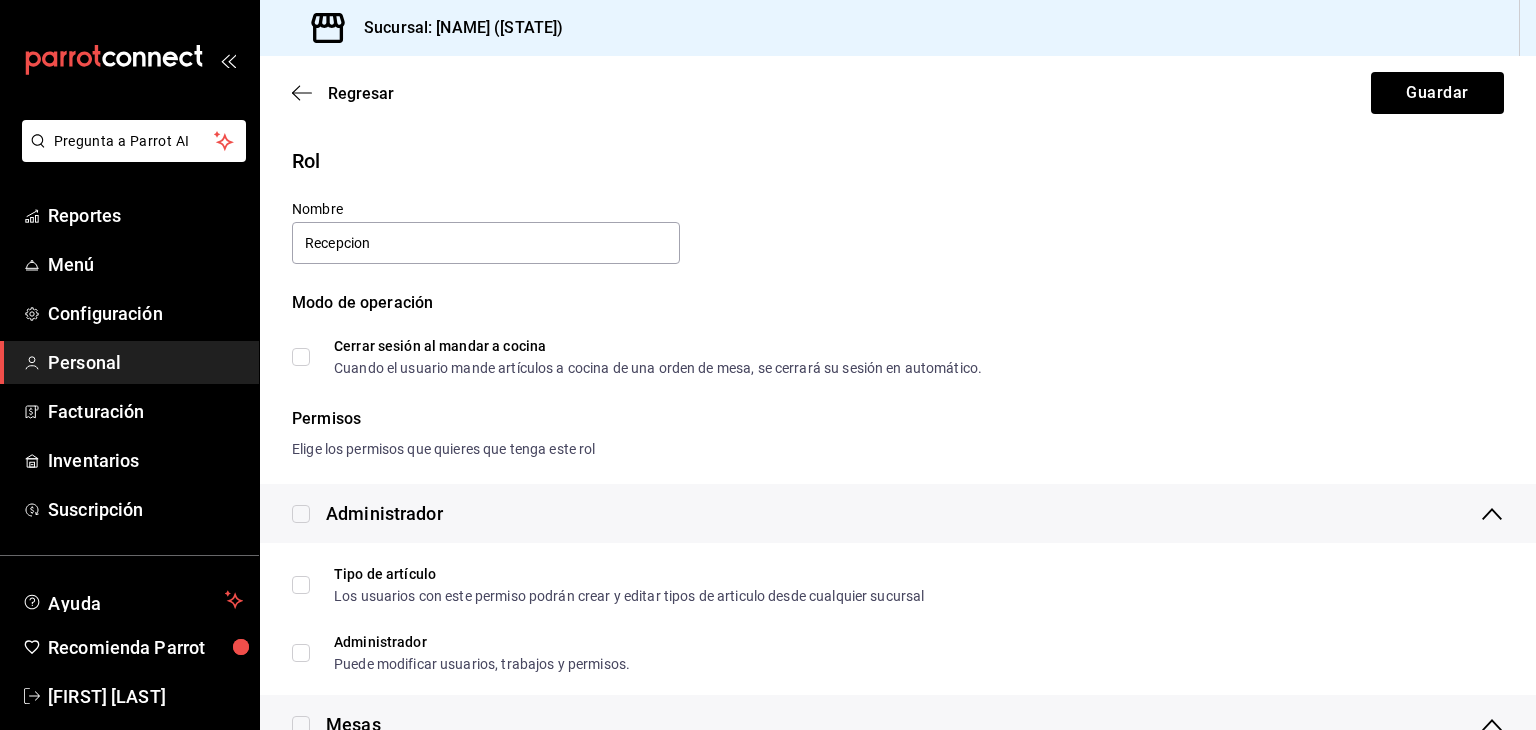 type on "Recepcion" 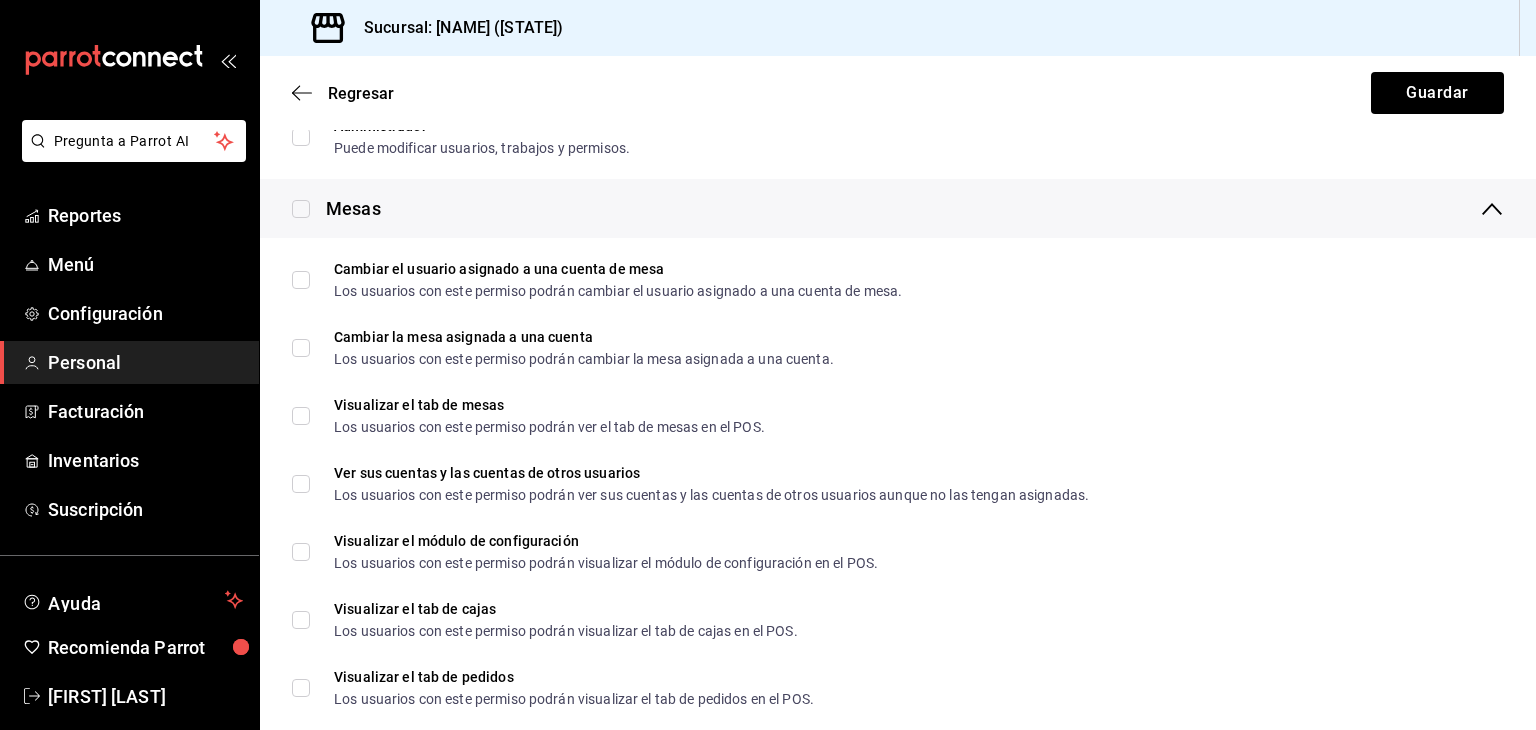 scroll, scrollTop: 518, scrollLeft: 0, axis: vertical 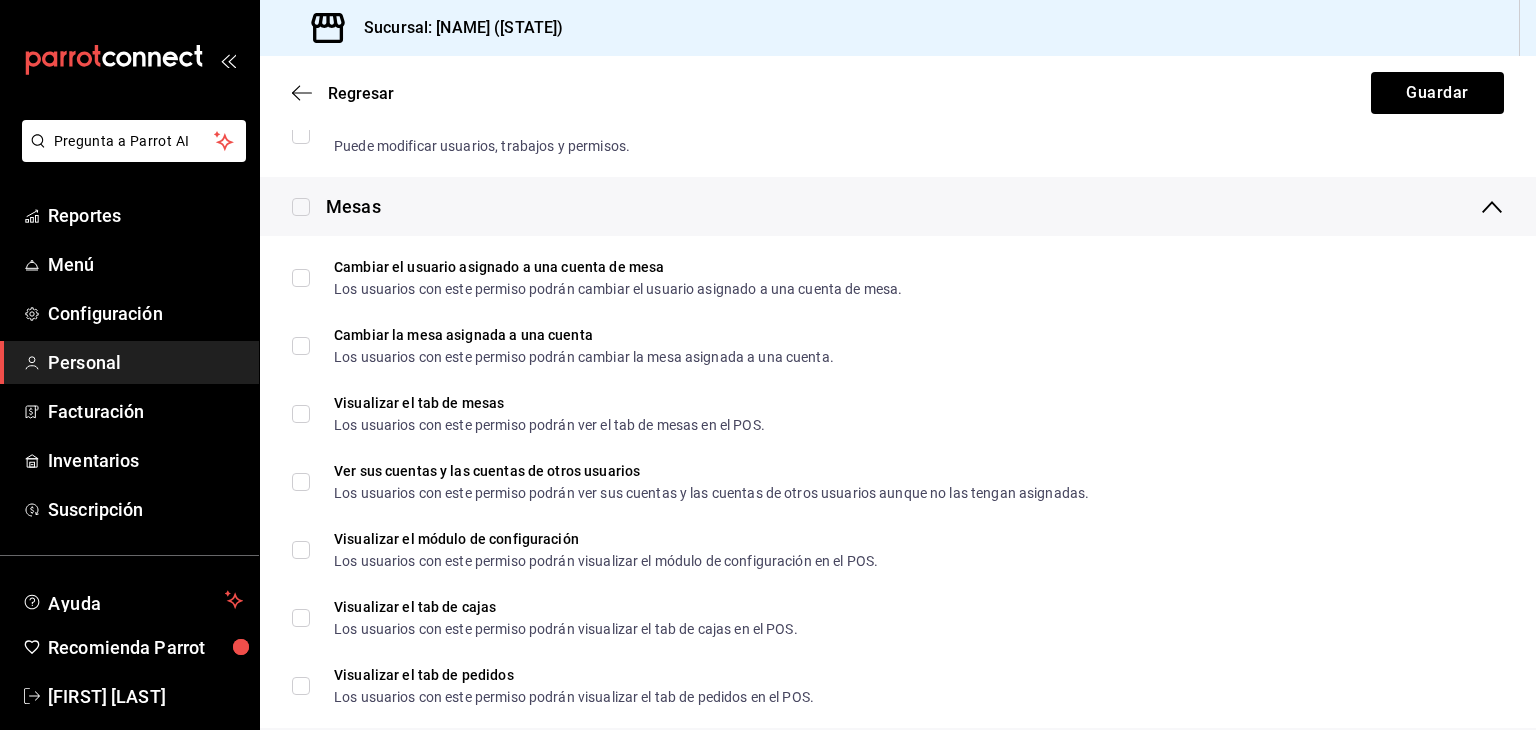 click at bounding box center [301, 207] 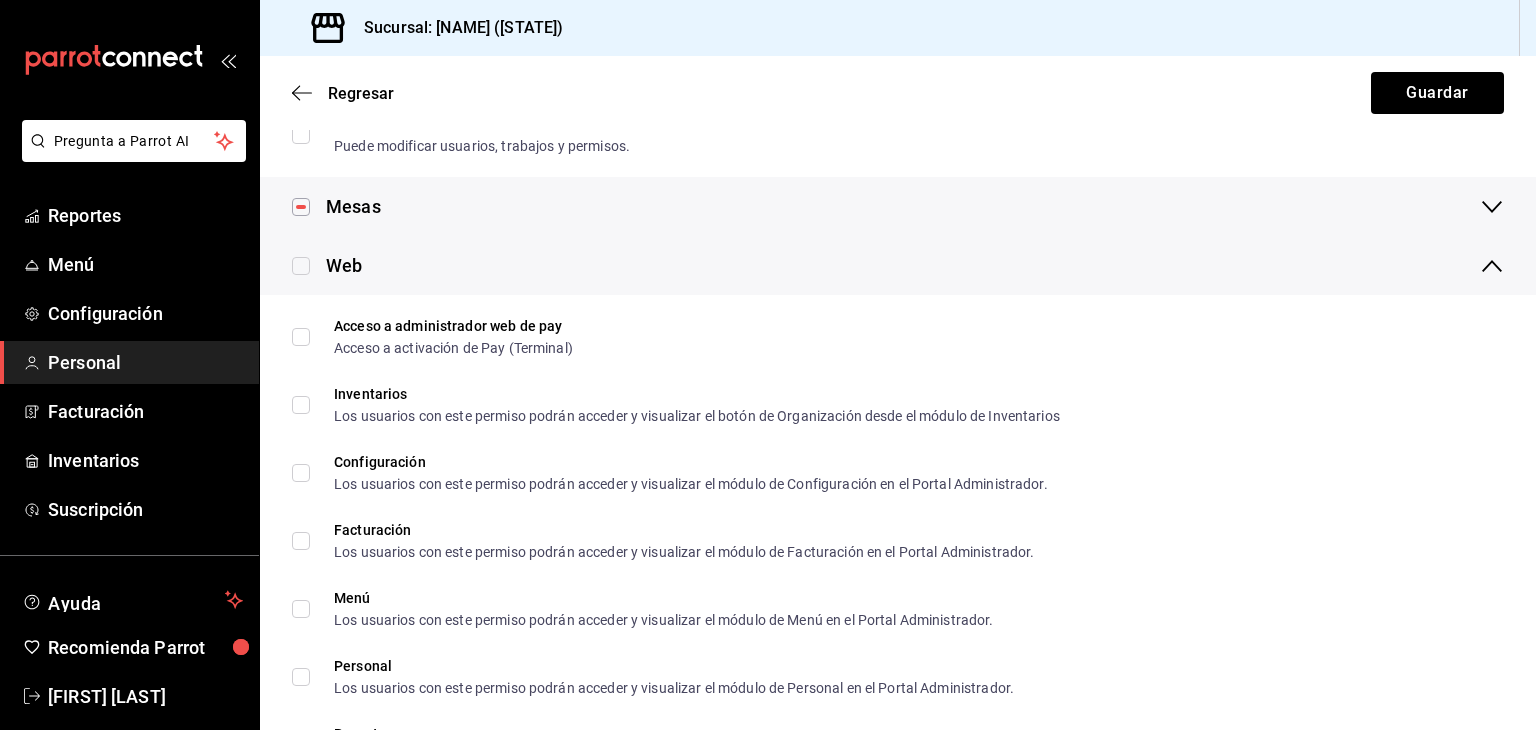 click 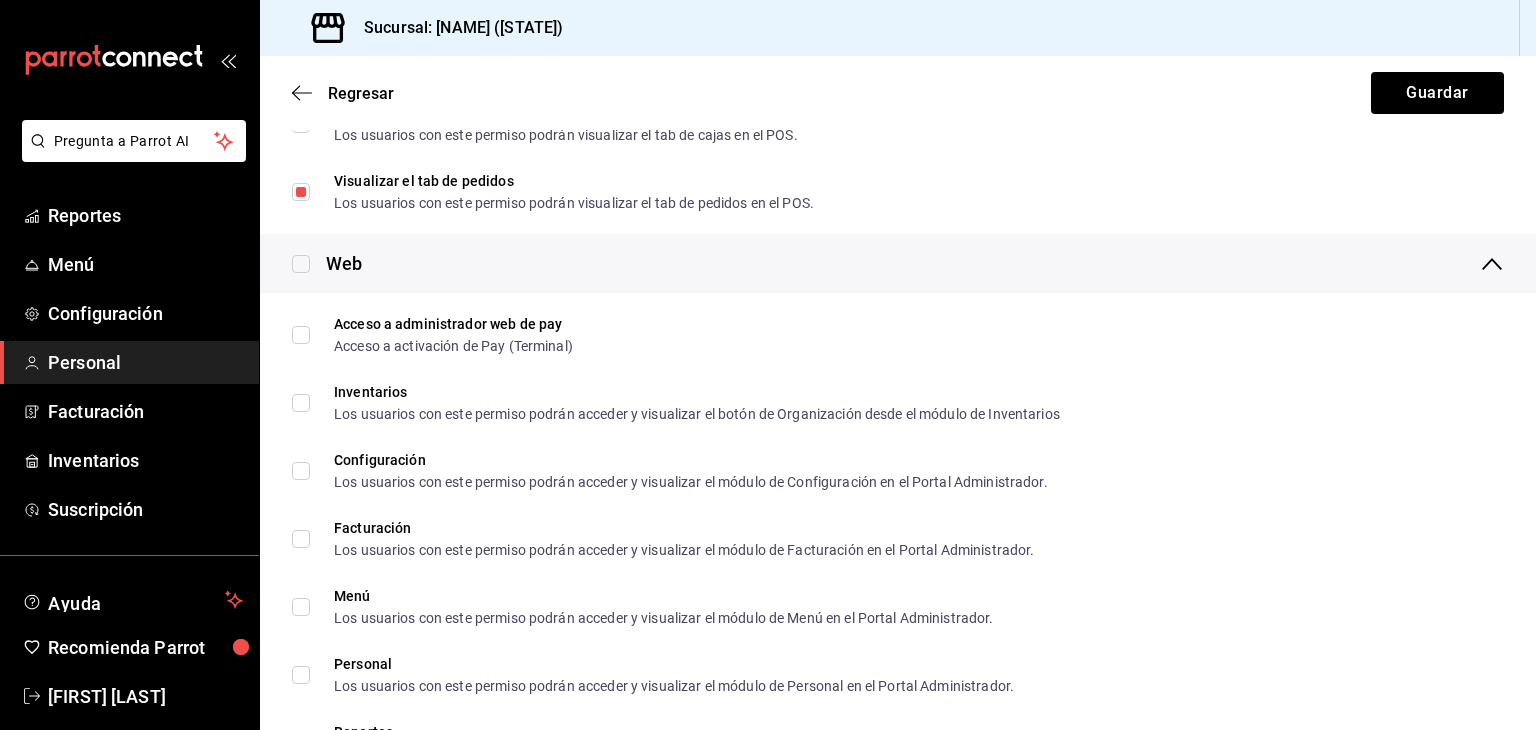 scroll, scrollTop: 1020, scrollLeft: 0, axis: vertical 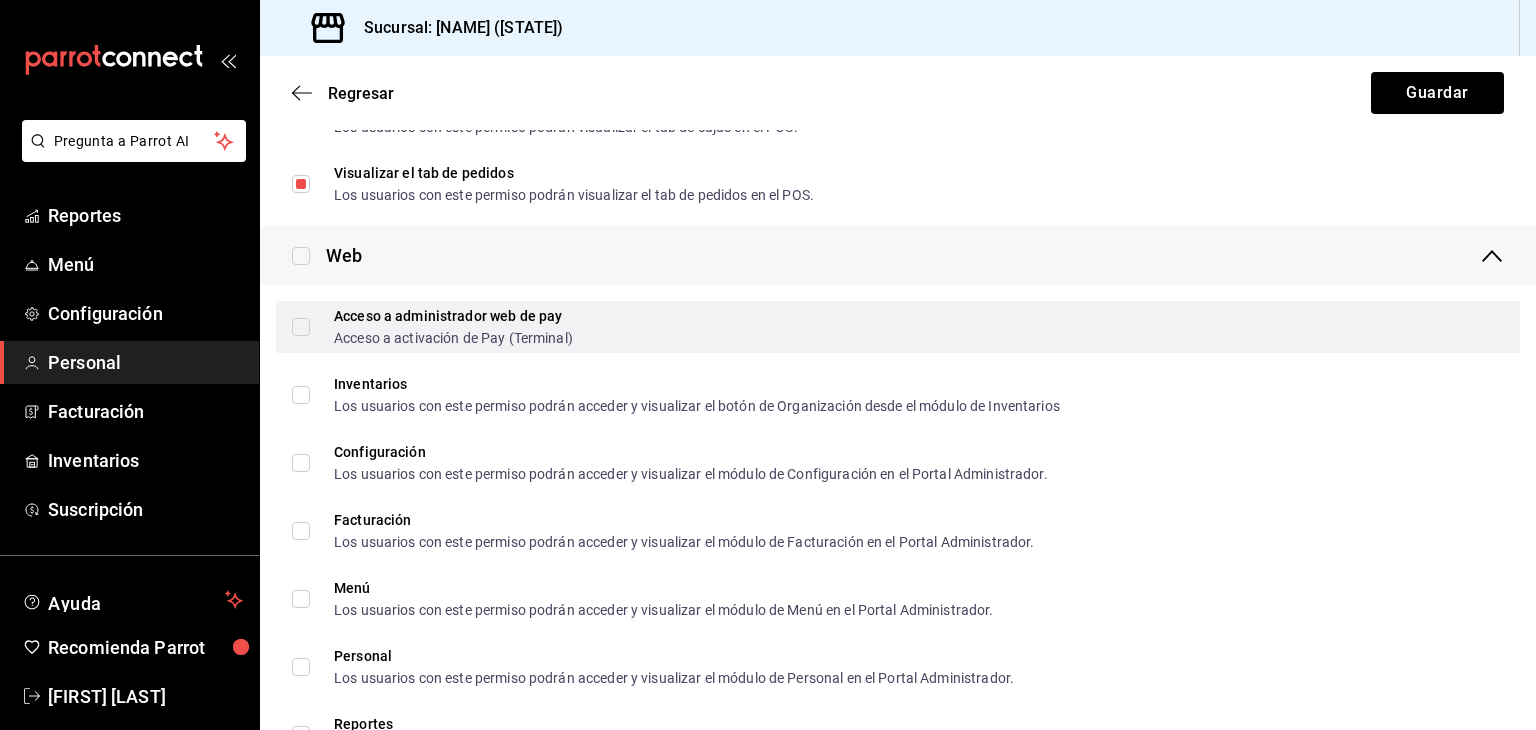 click on "Acceso a administrador web de pay Acceso a activación de Pay (Terminal)" at bounding box center [301, 327] 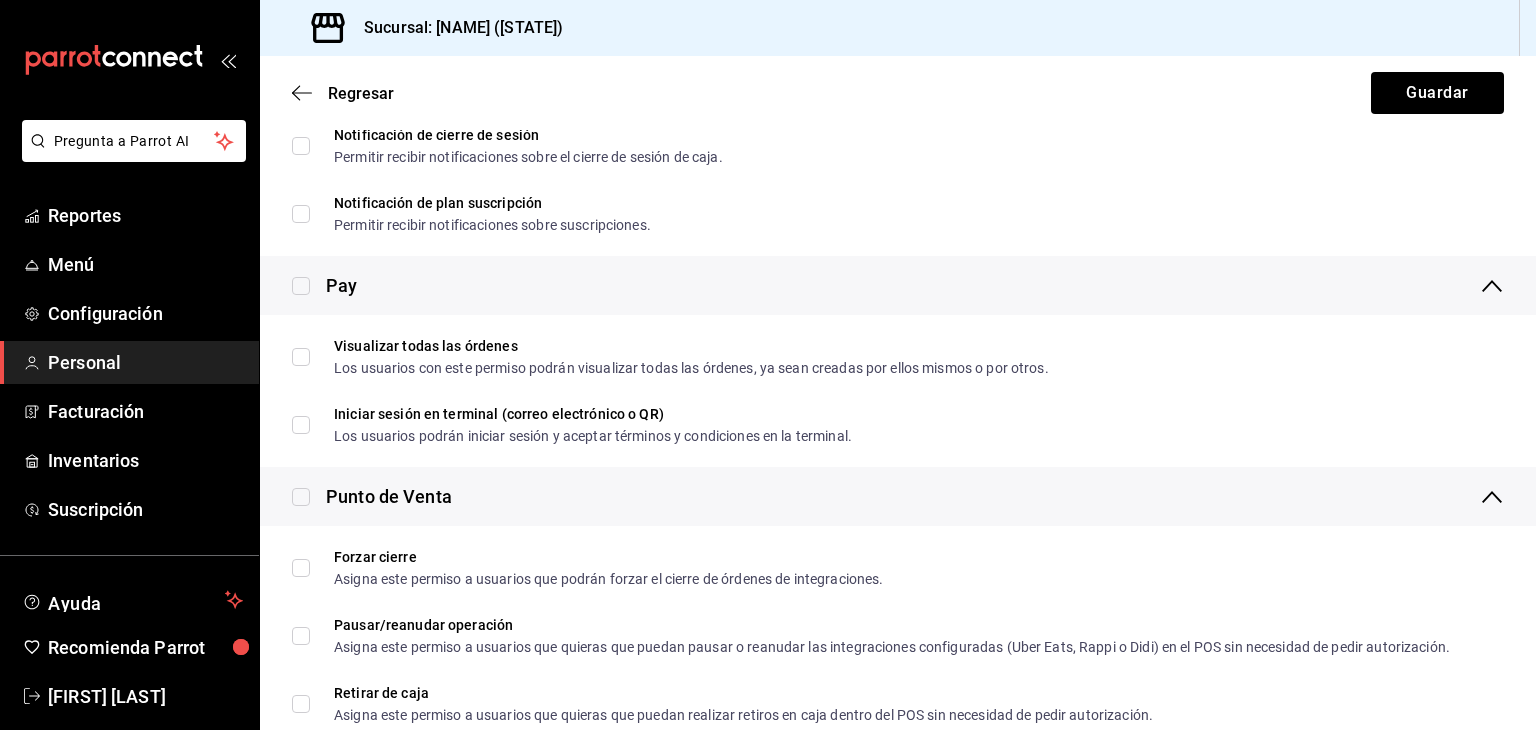 scroll, scrollTop: 1823, scrollLeft: 0, axis: vertical 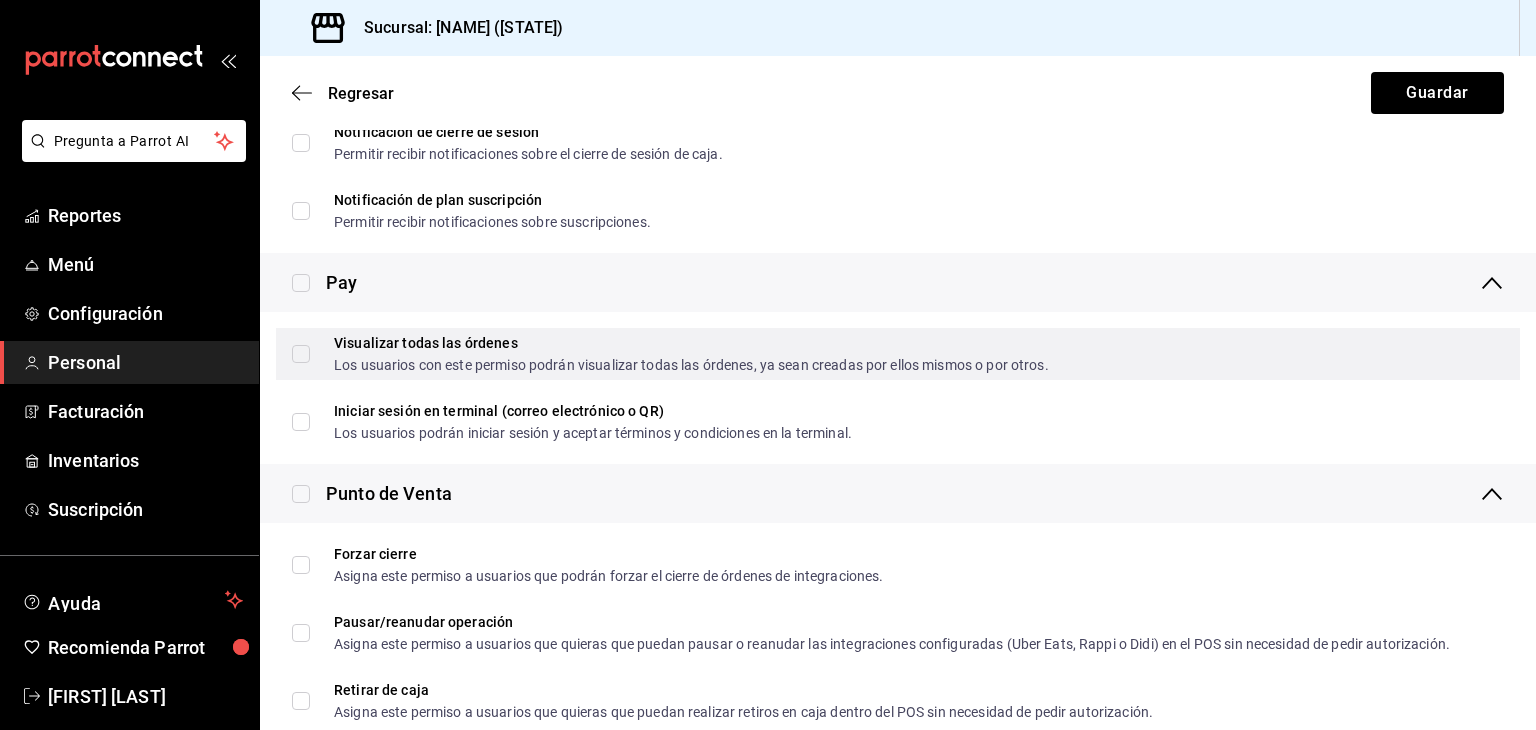 click on "Visualizar todas las órdenes Los usuarios con este permiso podrán visualizar todas las órdenes, ya sean creadas por ellos mismos o por otros." at bounding box center (301, 354) 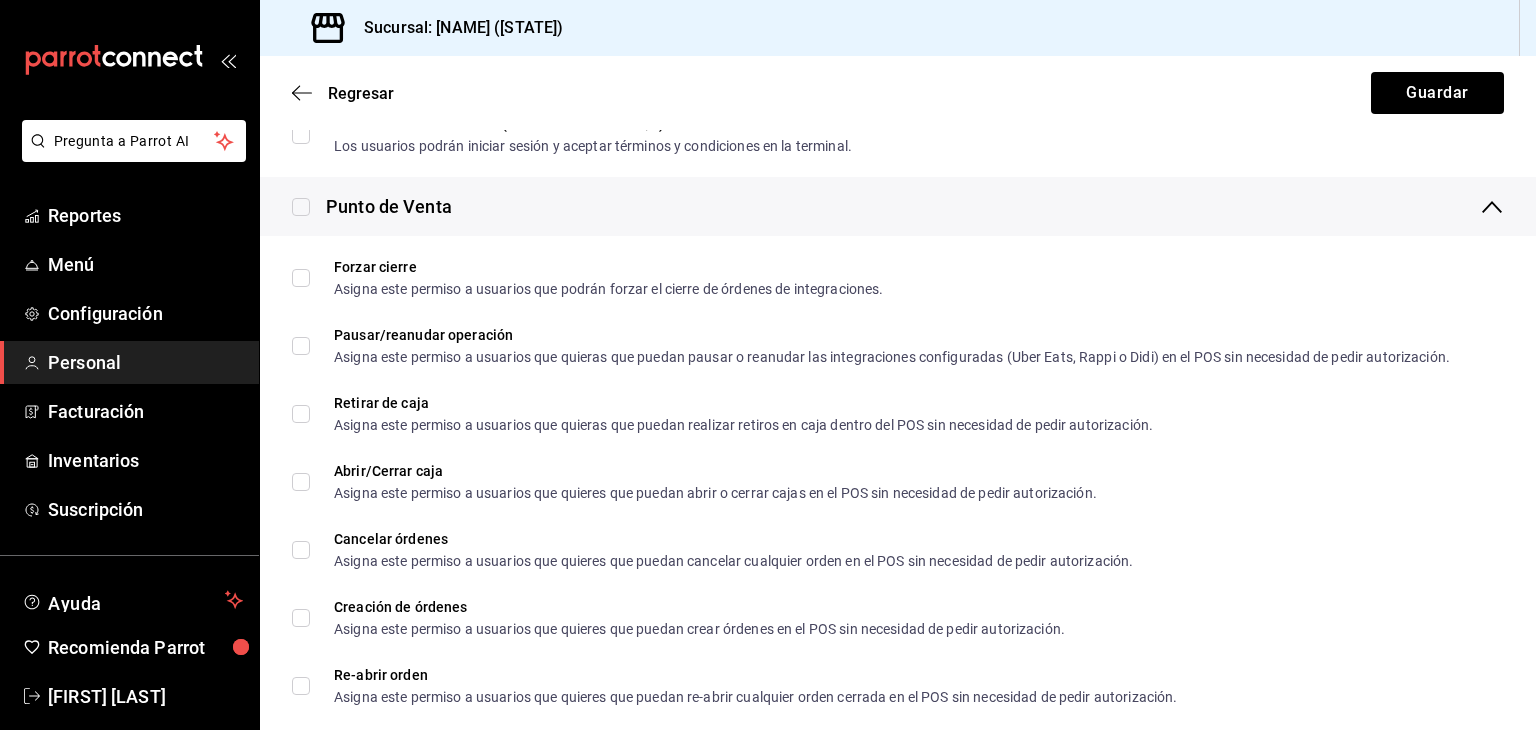 scroll, scrollTop: 2128, scrollLeft: 0, axis: vertical 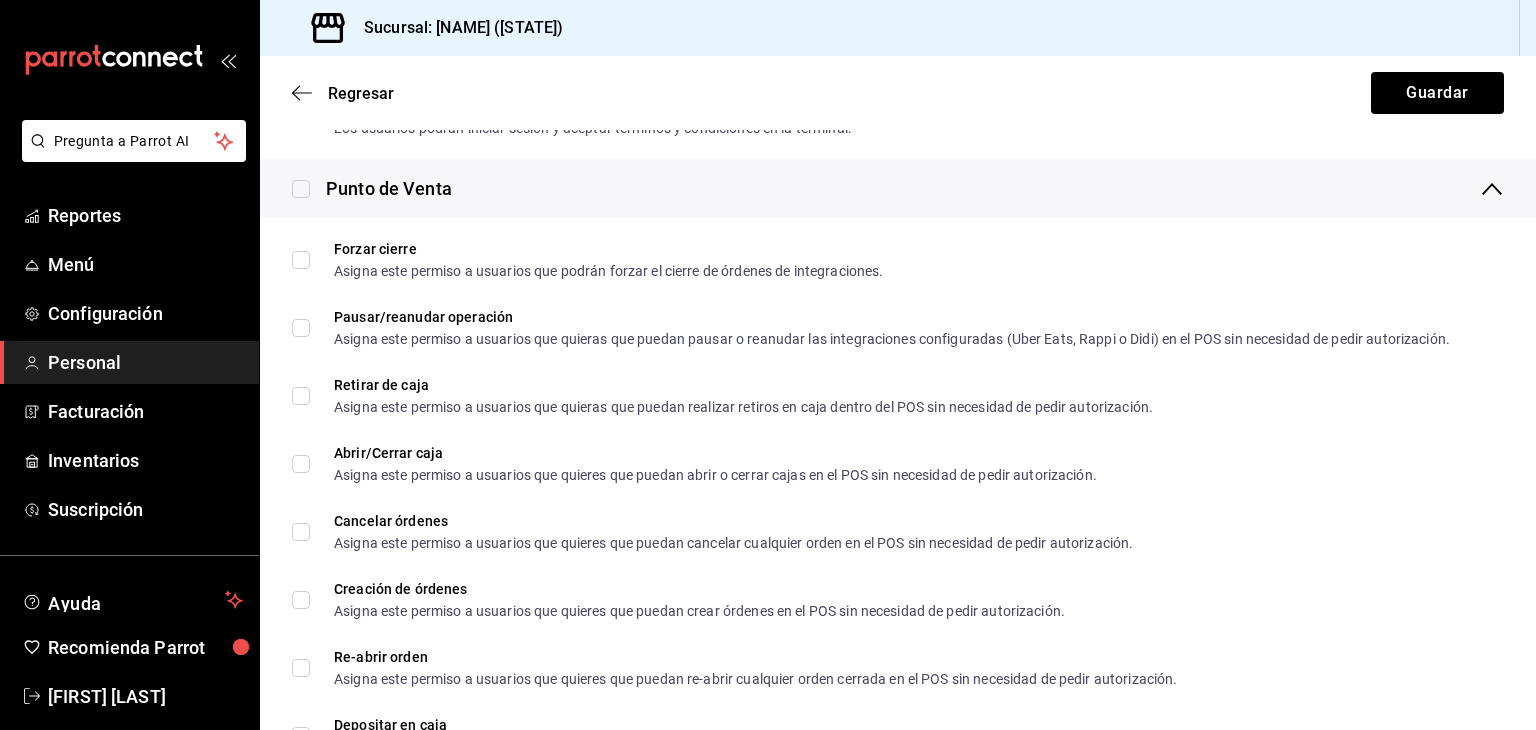 click at bounding box center (301, 189) 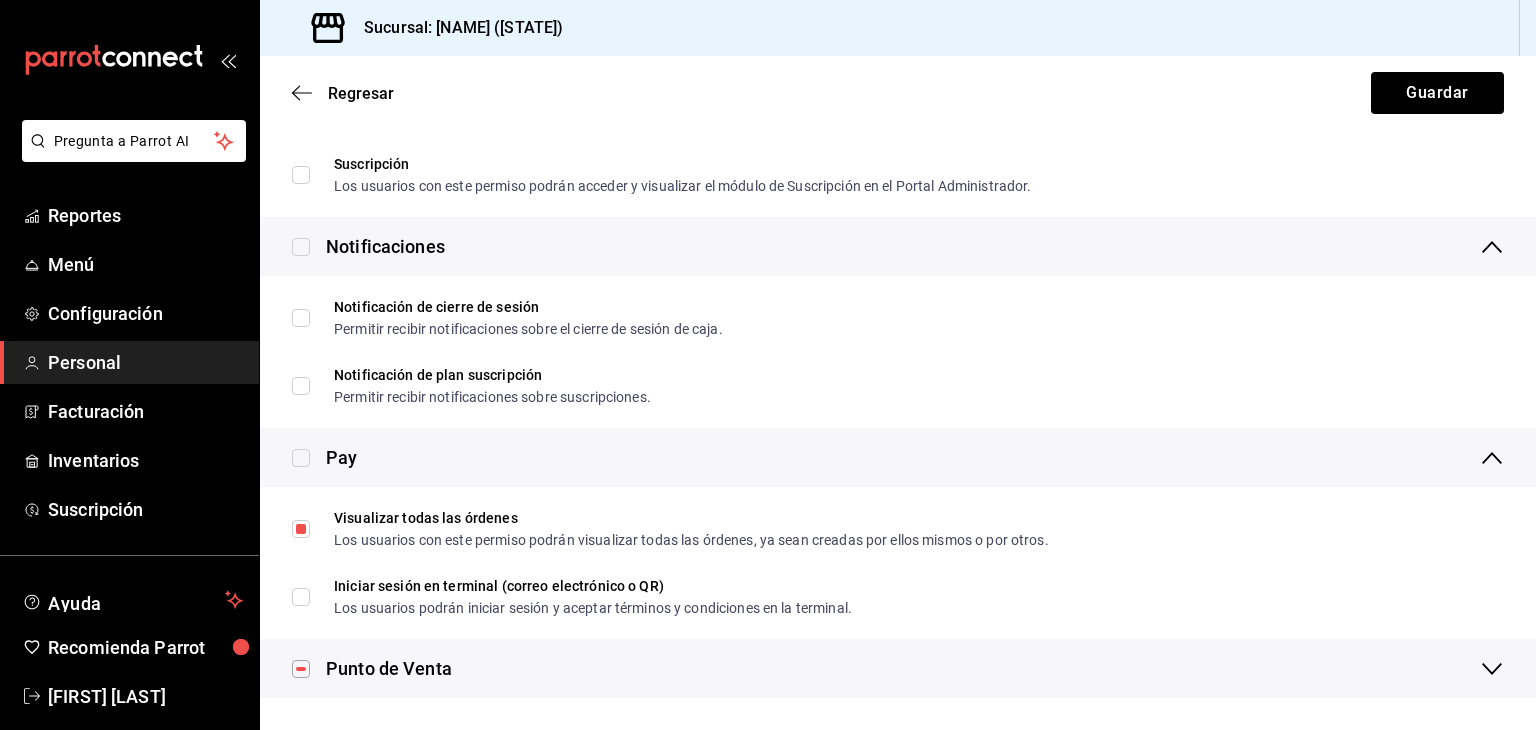 scroll, scrollTop: 1648, scrollLeft: 0, axis: vertical 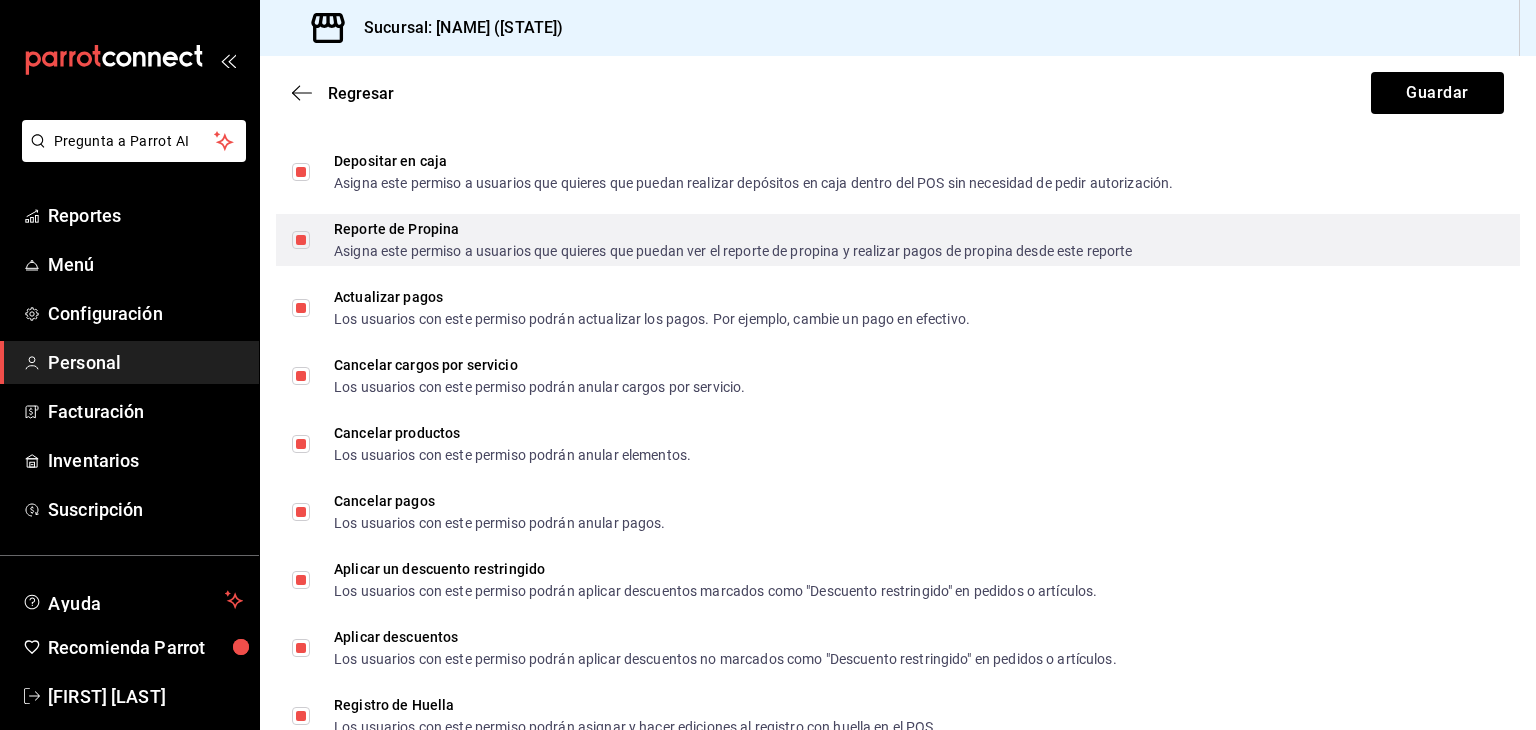 click on "Reporte de Propina Asigna este permiso a usuarios que quieres que puedan ver el reporte de propina y realizar pagos de propina desde este reporte" at bounding box center (301, 240) 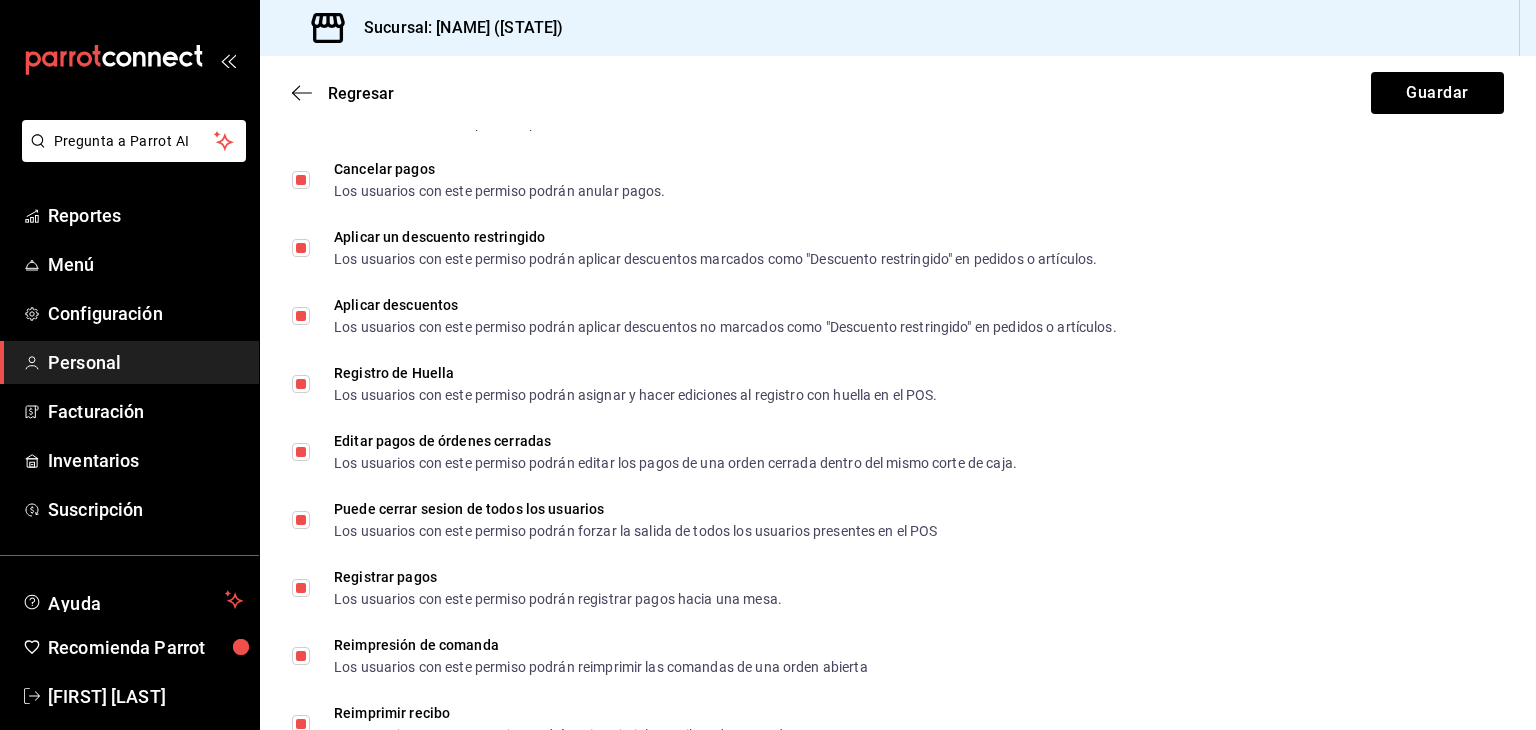 scroll, scrollTop: 3446, scrollLeft: 0, axis: vertical 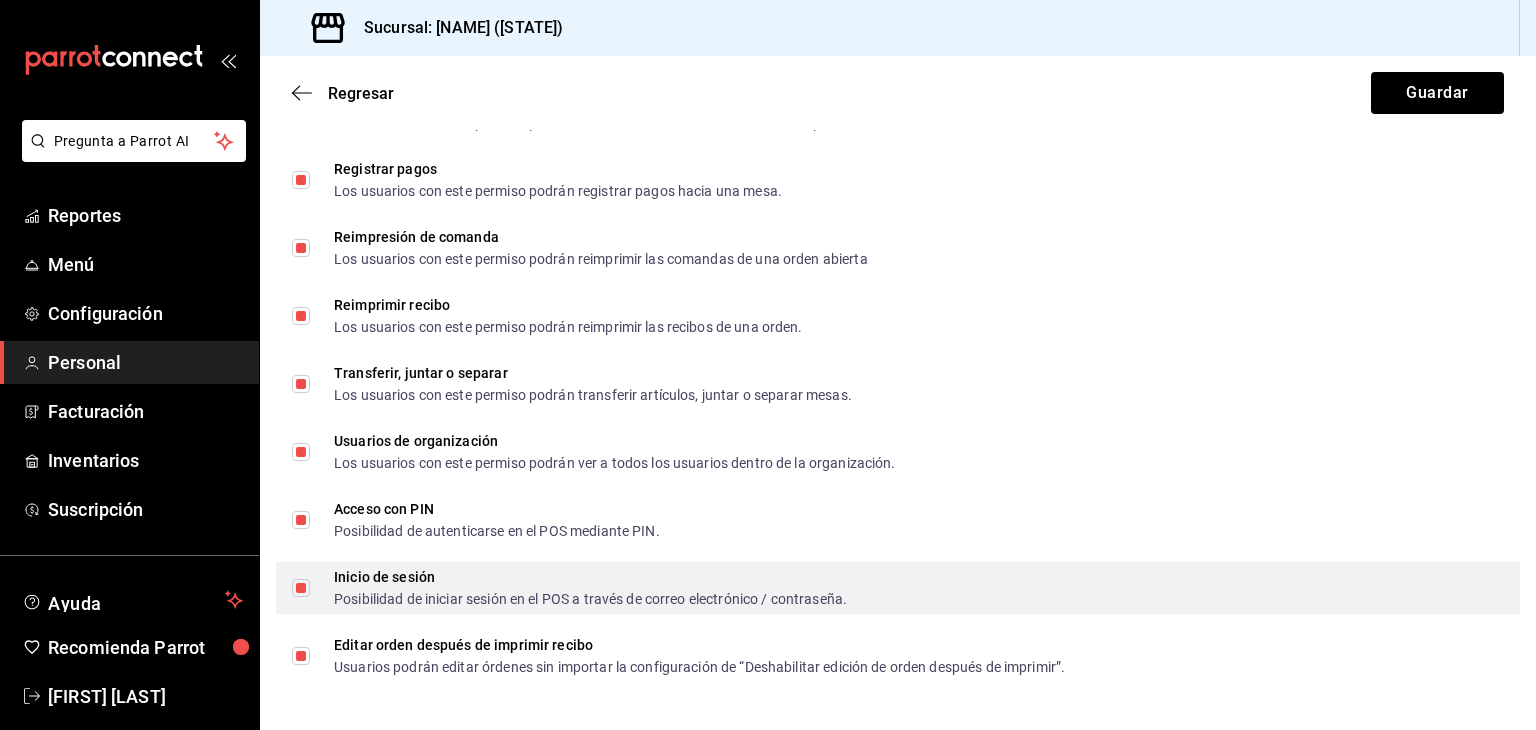 click on "Inicio de sesión Posibilidad de iniciar sesión en el POS a través de correo electrónico / contraseña." at bounding box center [301, 588] 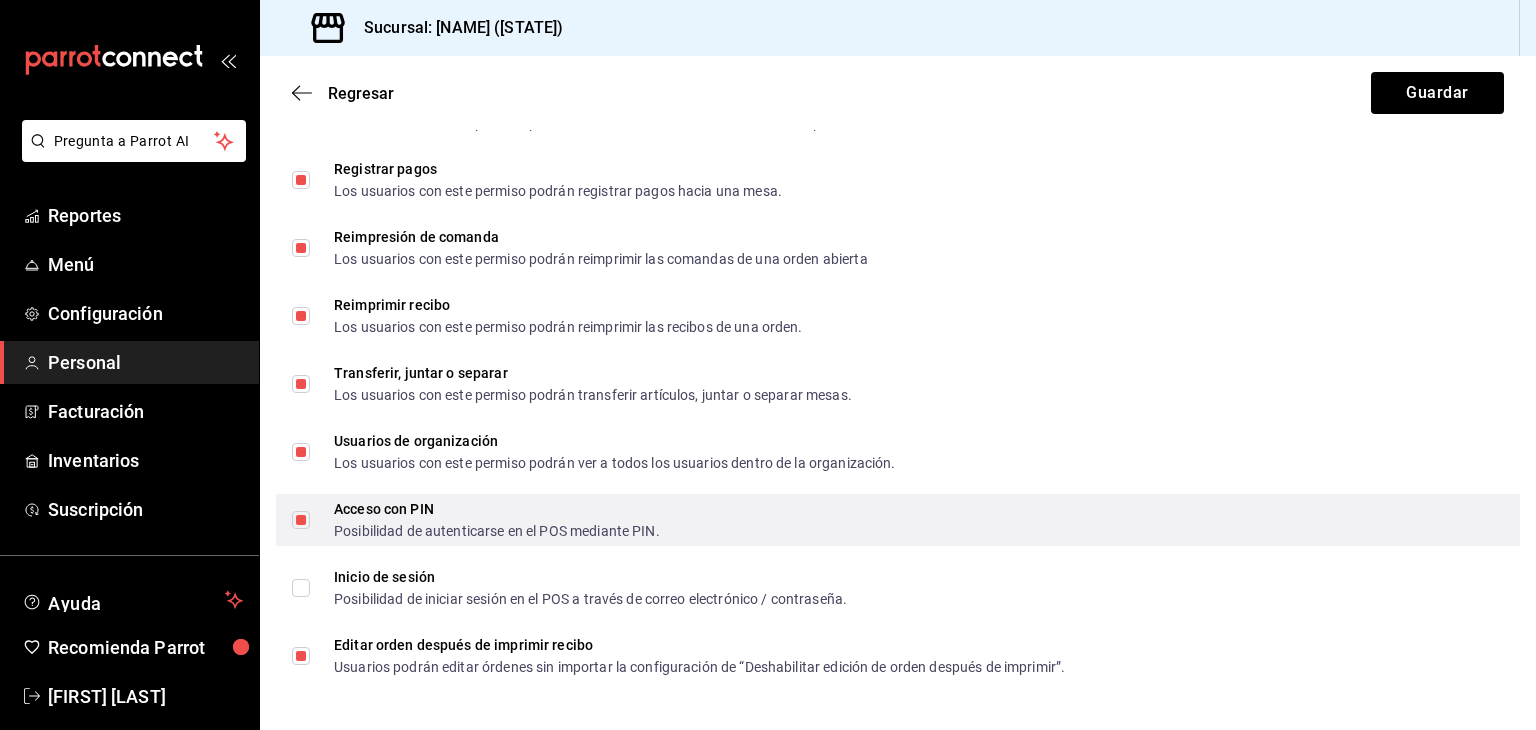 scroll, scrollTop: 3427, scrollLeft: 0, axis: vertical 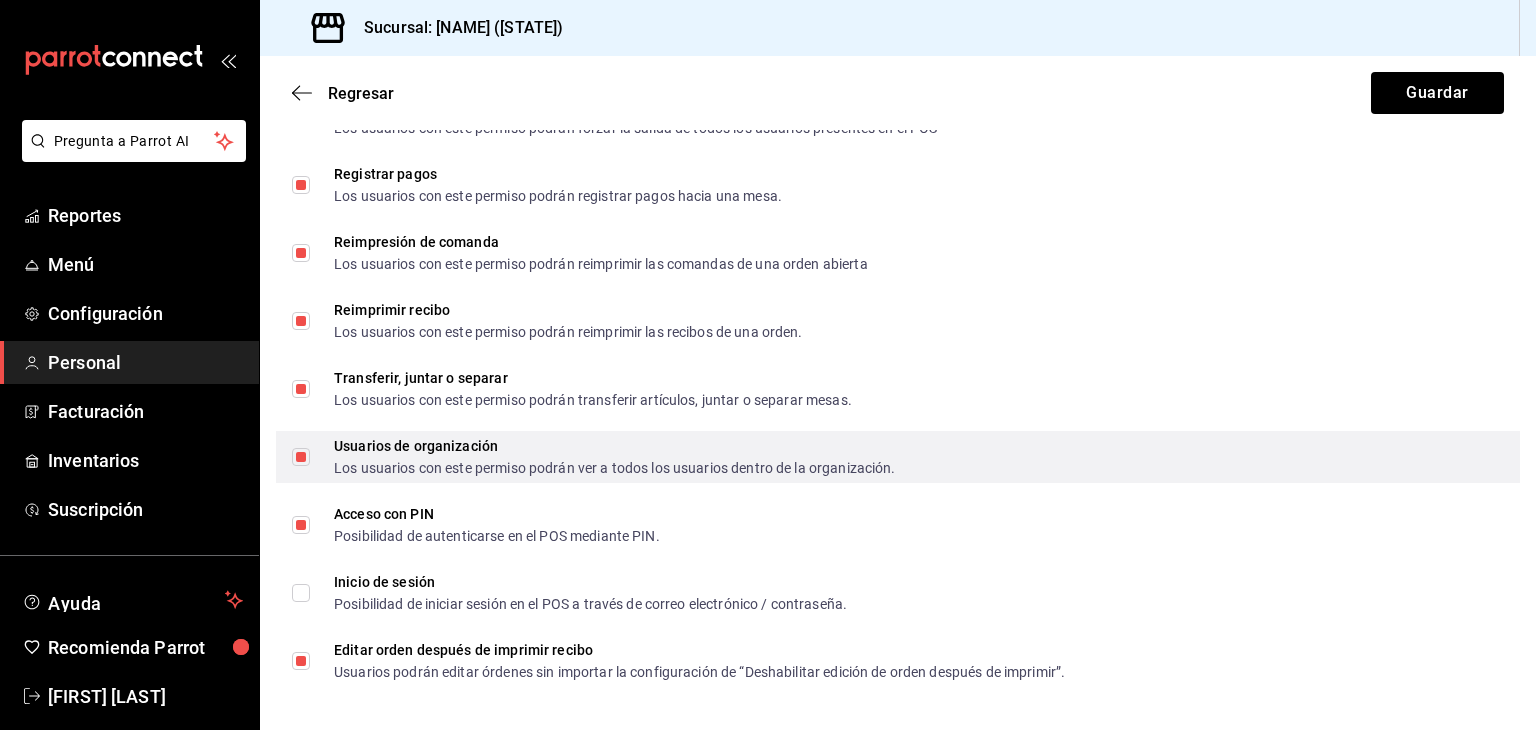 click on "Usuarios de organización Los usuarios con este permiso podrán ver a todos los usuarios dentro de la organización." at bounding box center [301, 457] 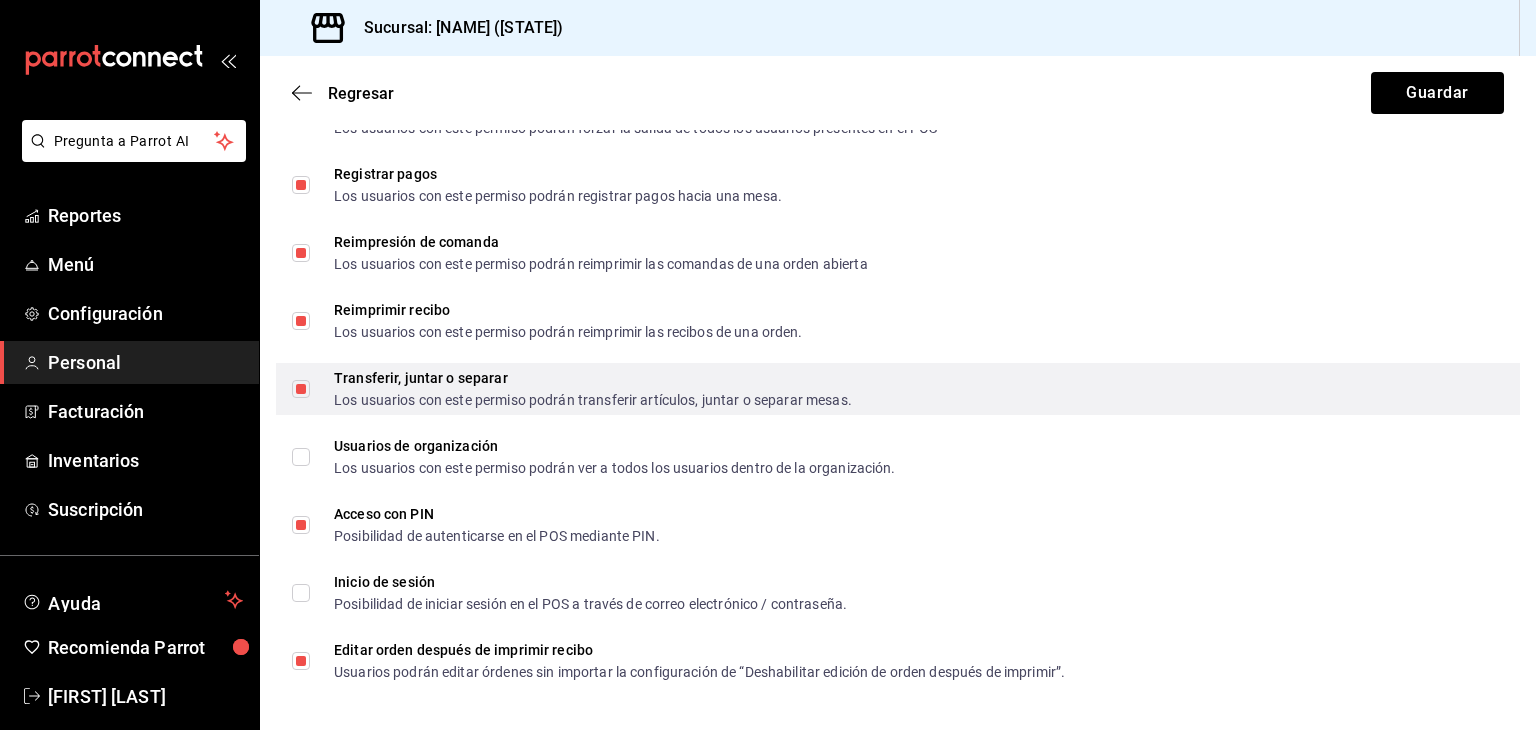 click on "Transferir, juntar o separar Los usuarios con este permiso podrán transferir artículos, juntar o separar mesas." at bounding box center (301, 389) 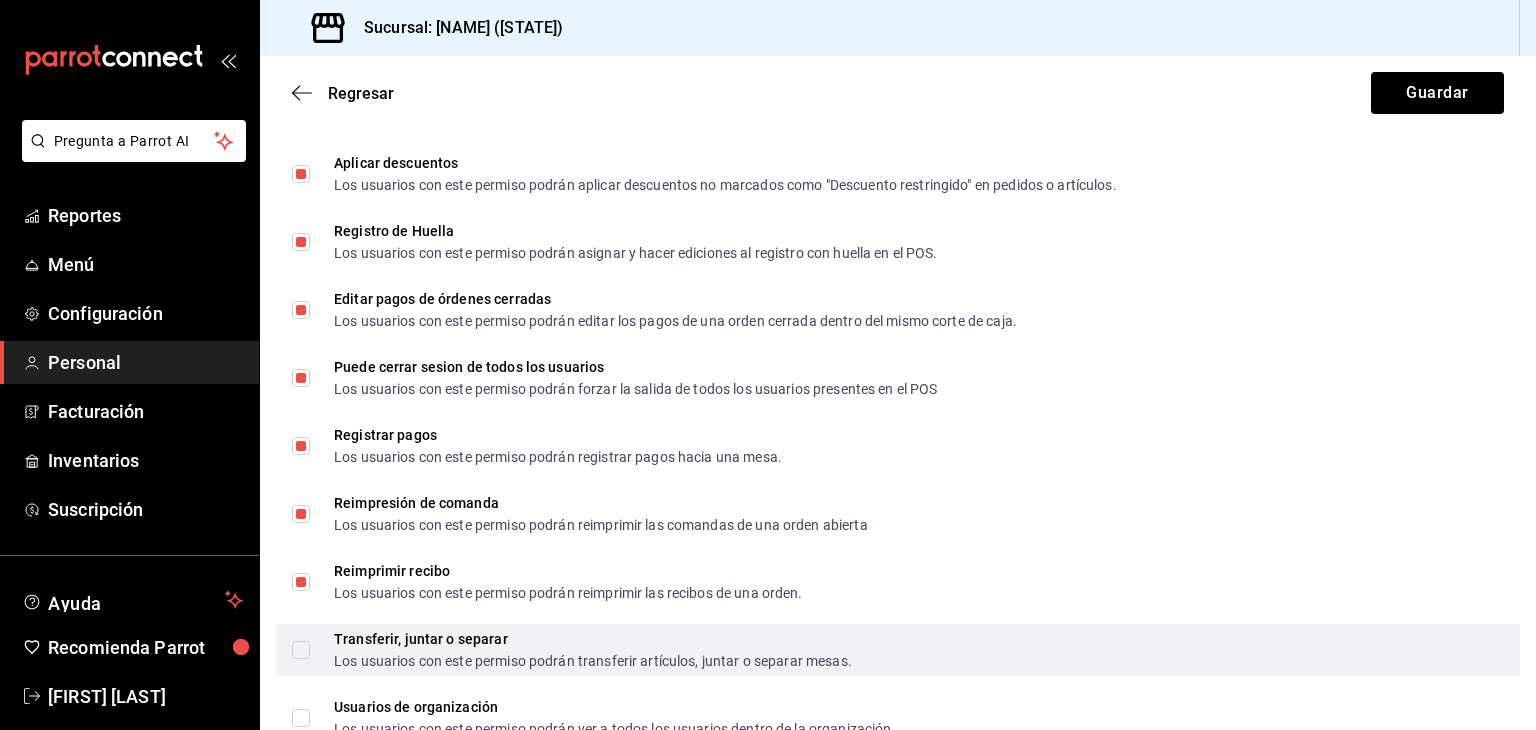 scroll, scrollTop: 3165, scrollLeft: 0, axis: vertical 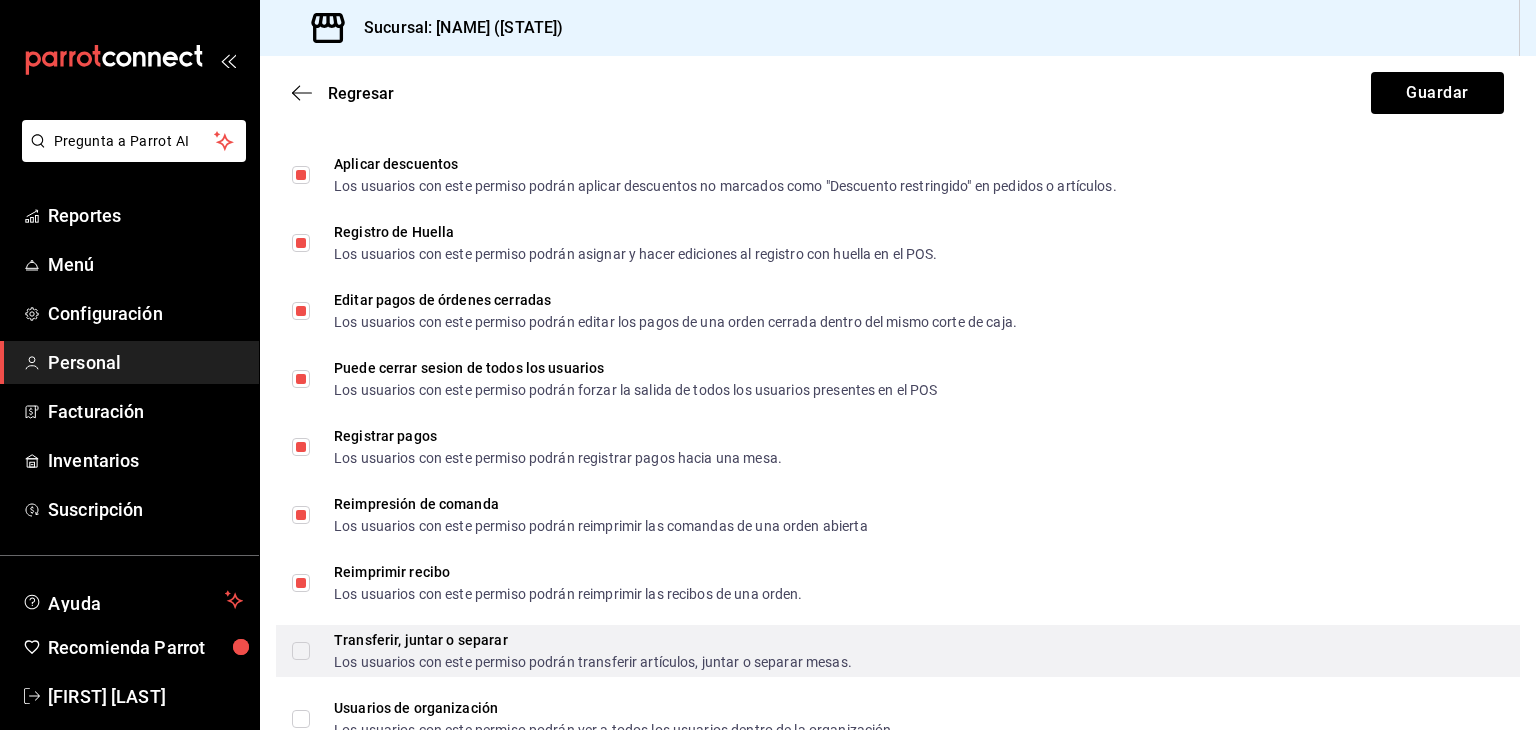 click on "Puede cerrar sesion de todos los usuarios Los usuarios con este permiso podrán forzar la salida de todos los usuarios presentes en el POS" at bounding box center [301, 379] 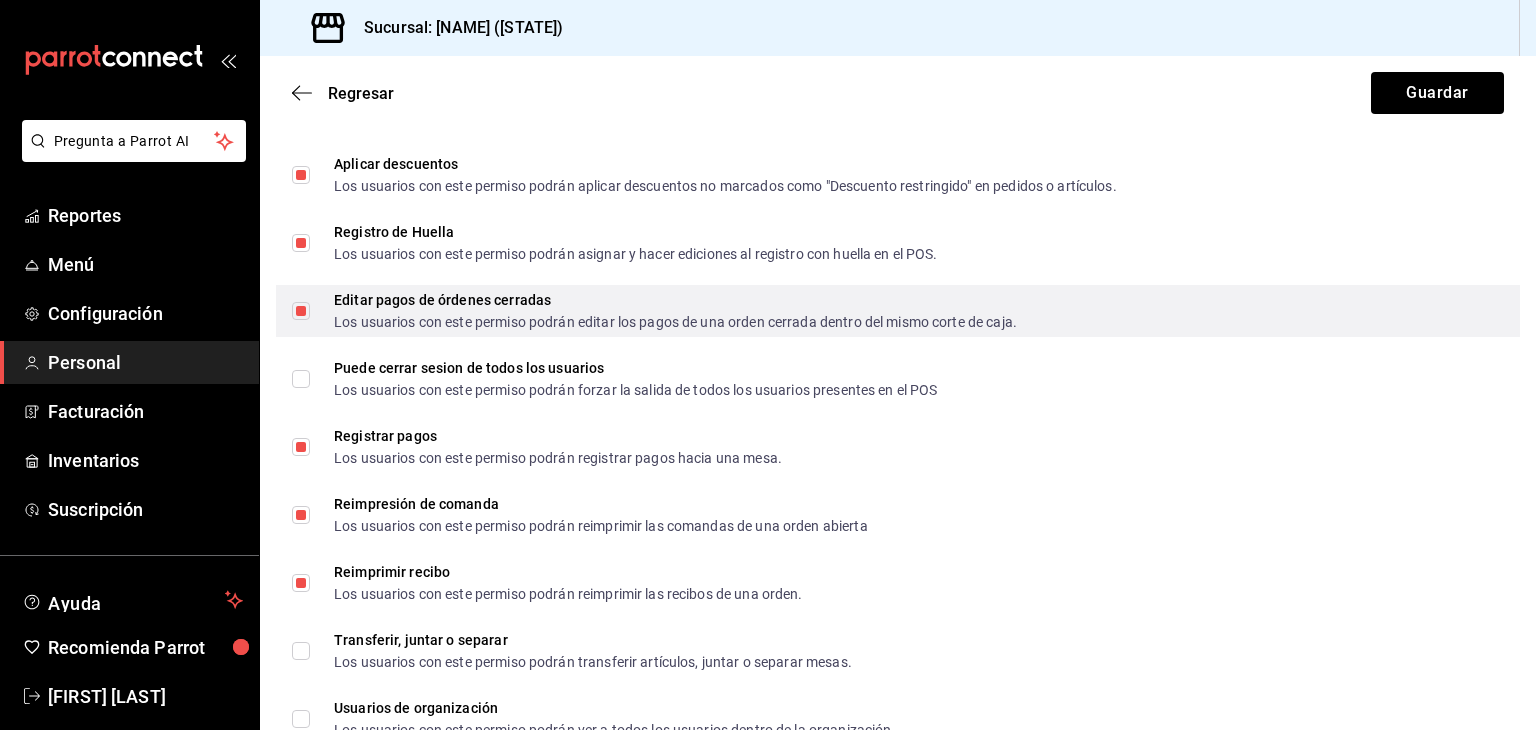scroll, scrollTop: 3096, scrollLeft: 0, axis: vertical 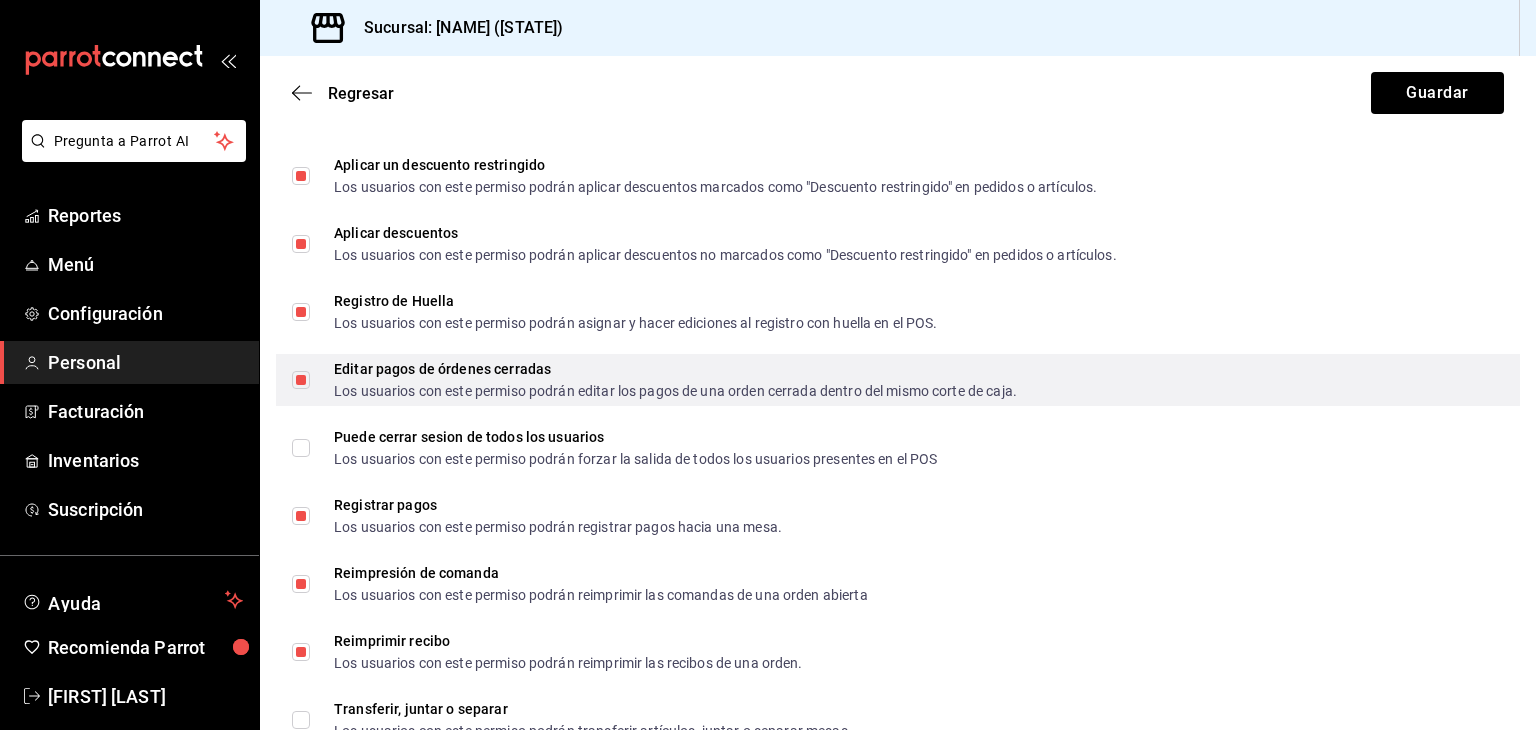 click on "Editar pagos de órdenes cerradas Los usuarios con este permiso podrán editar los pagos de una orden cerrada dentro del mismo corte de caja." at bounding box center (301, 380) 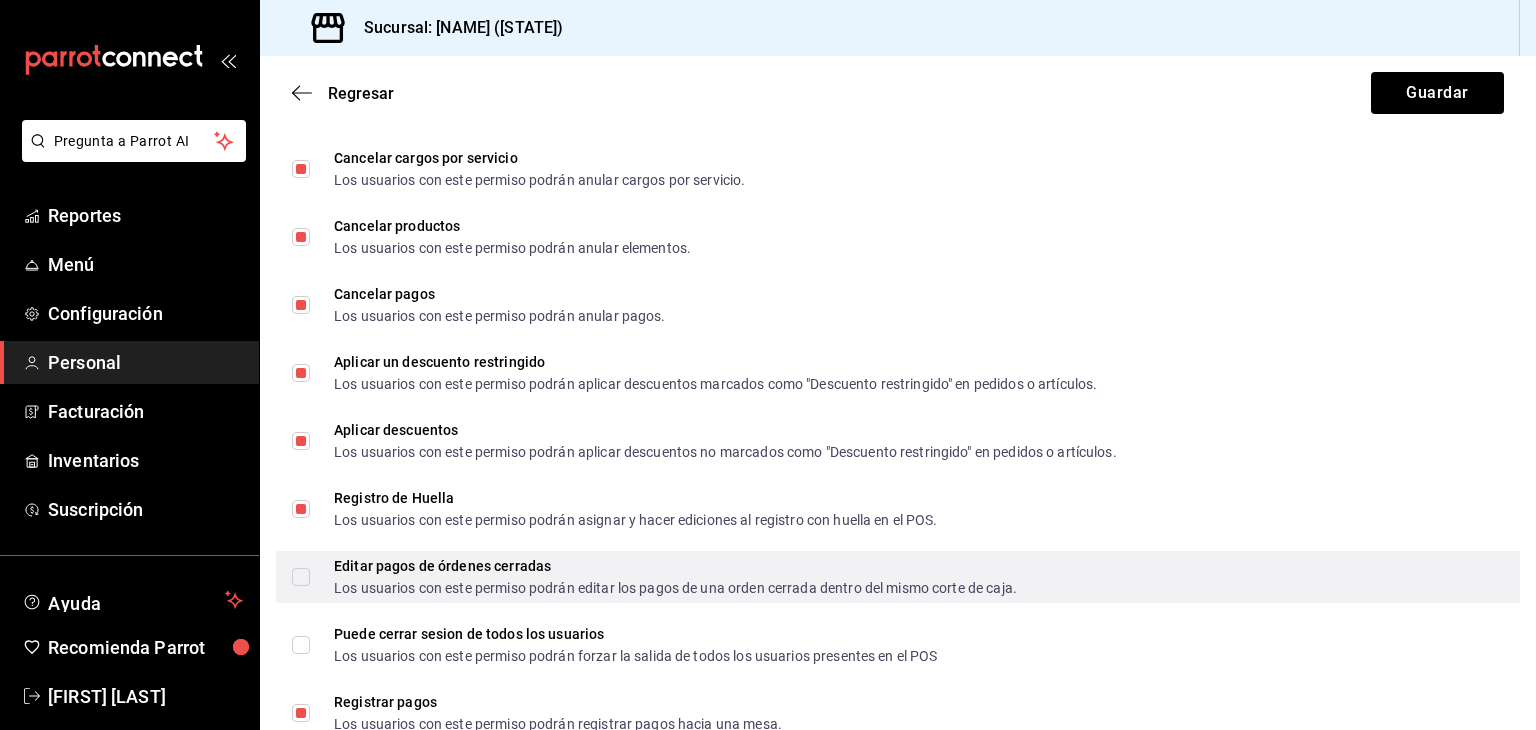 scroll, scrollTop: 2898, scrollLeft: 0, axis: vertical 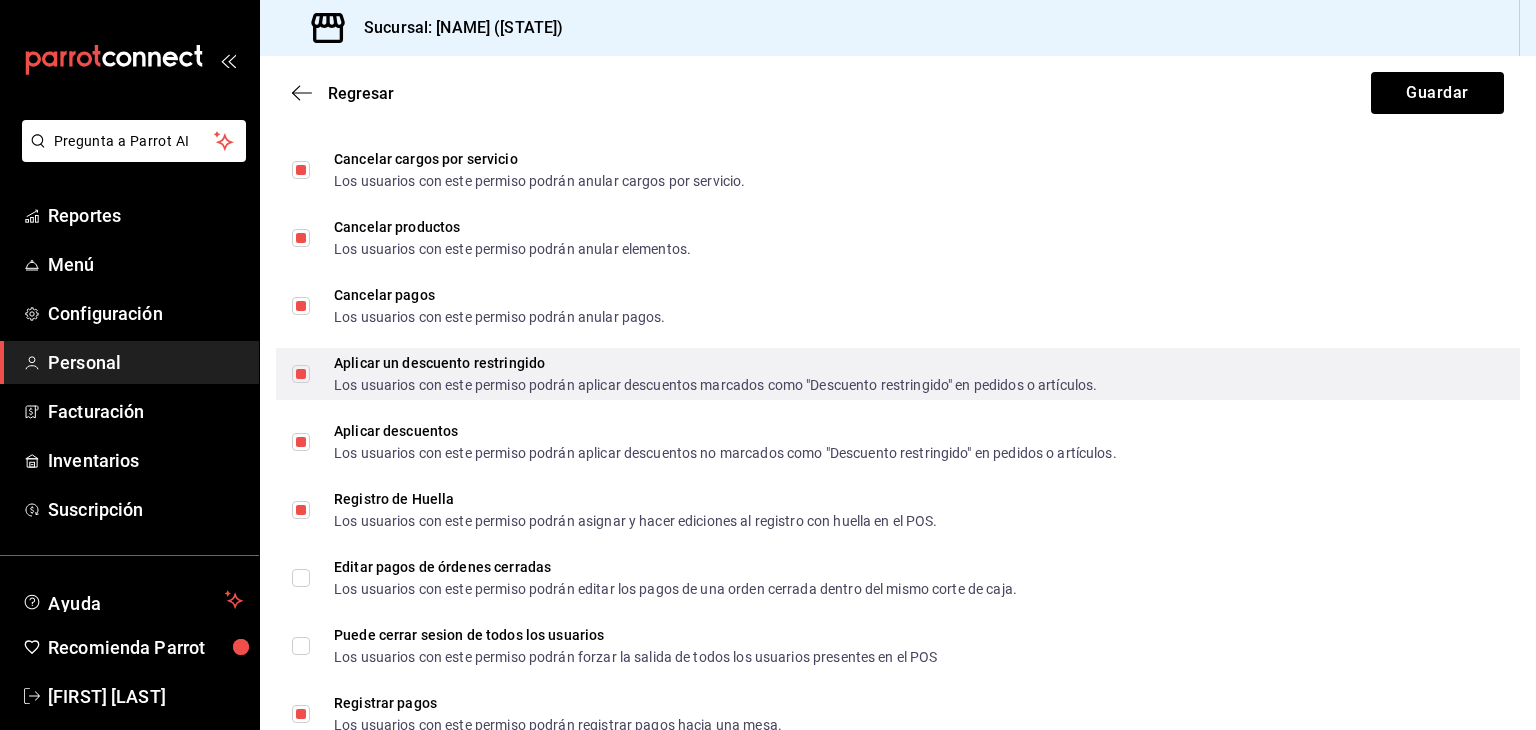 click on "Aplicar un descuento restringido Los usuarios con este permiso podrán aplicar descuentos marcados como "Descuento restringido" en pedidos o artículos." at bounding box center (301, 374) 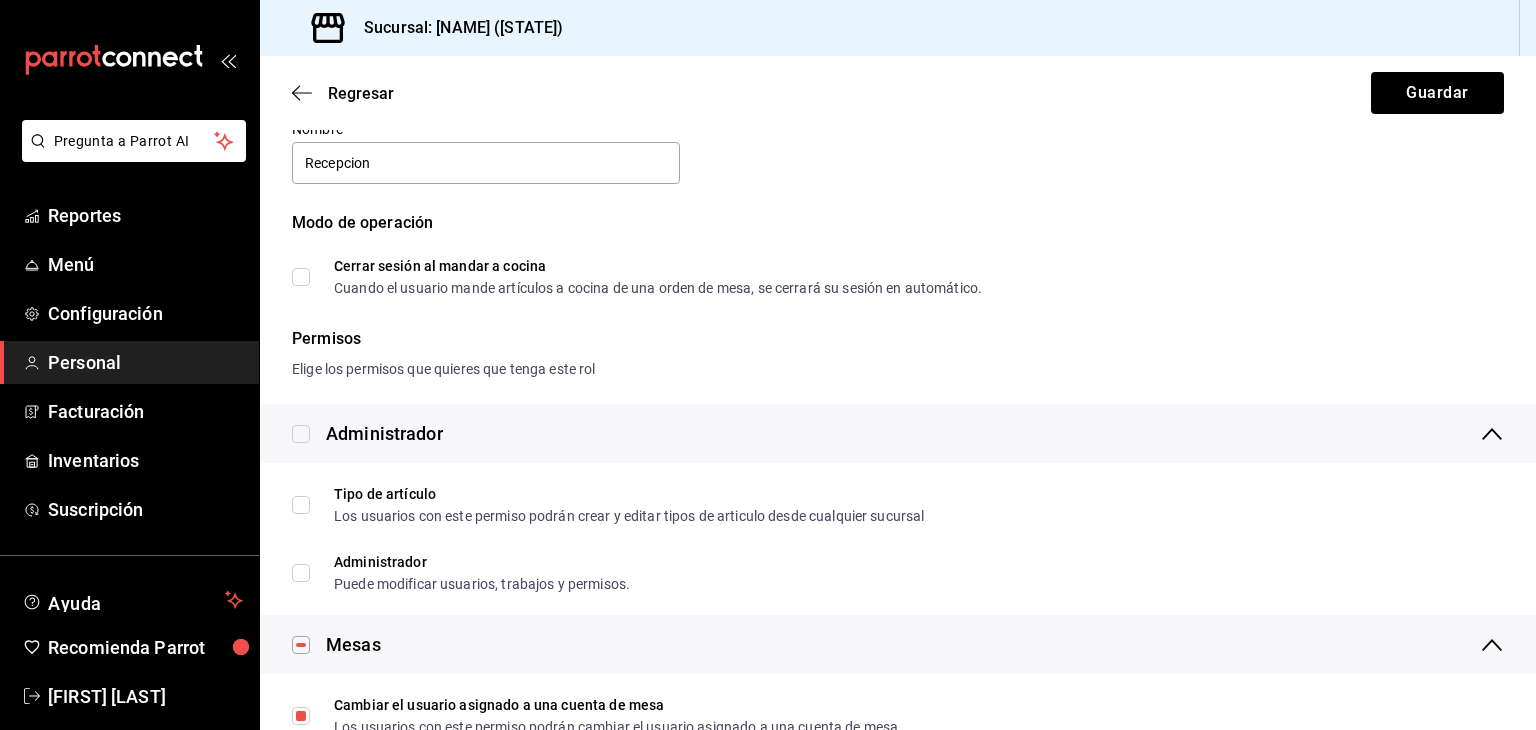 scroll, scrollTop: 0, scrollLeft: 0, axis: both 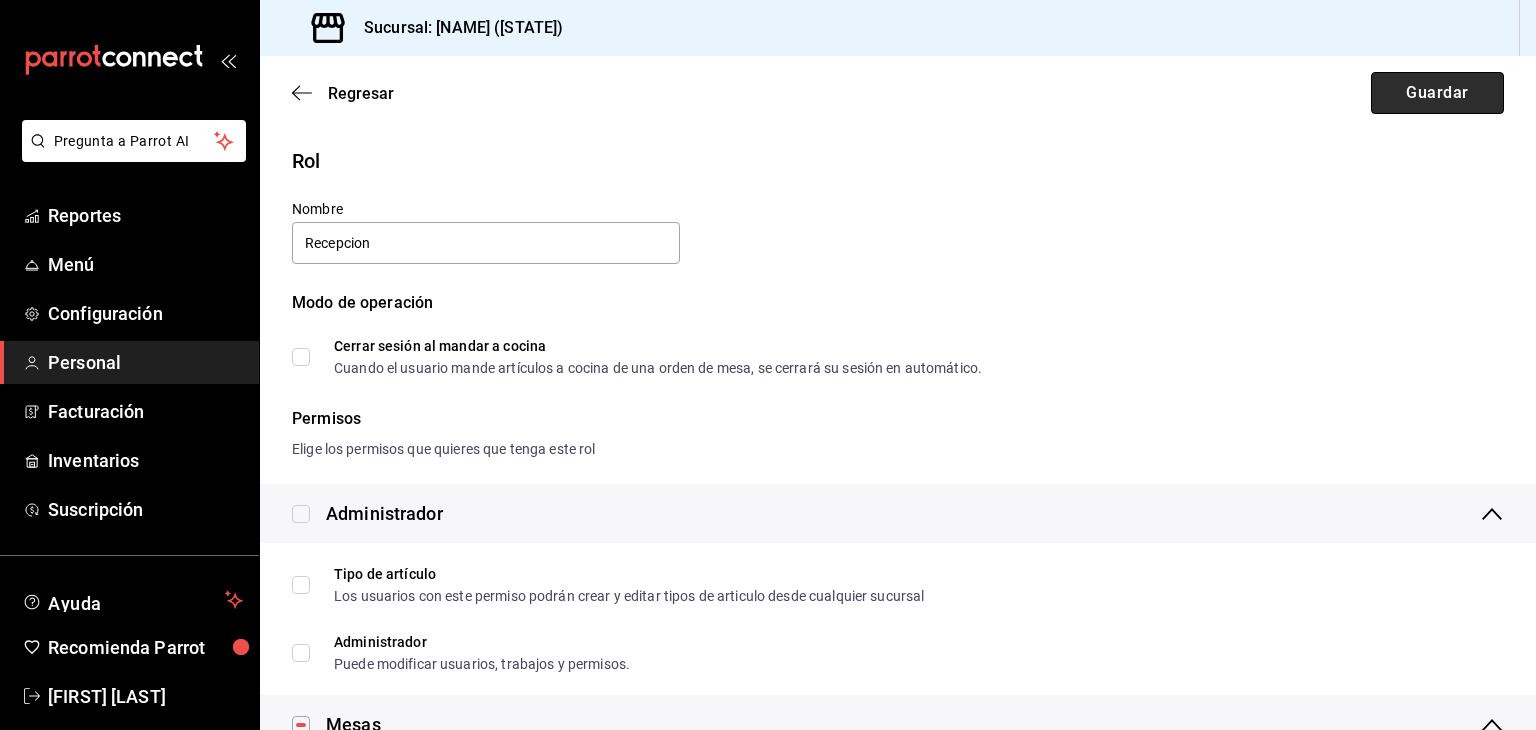 click on "Guardar" at bounding box center (1437, 93) 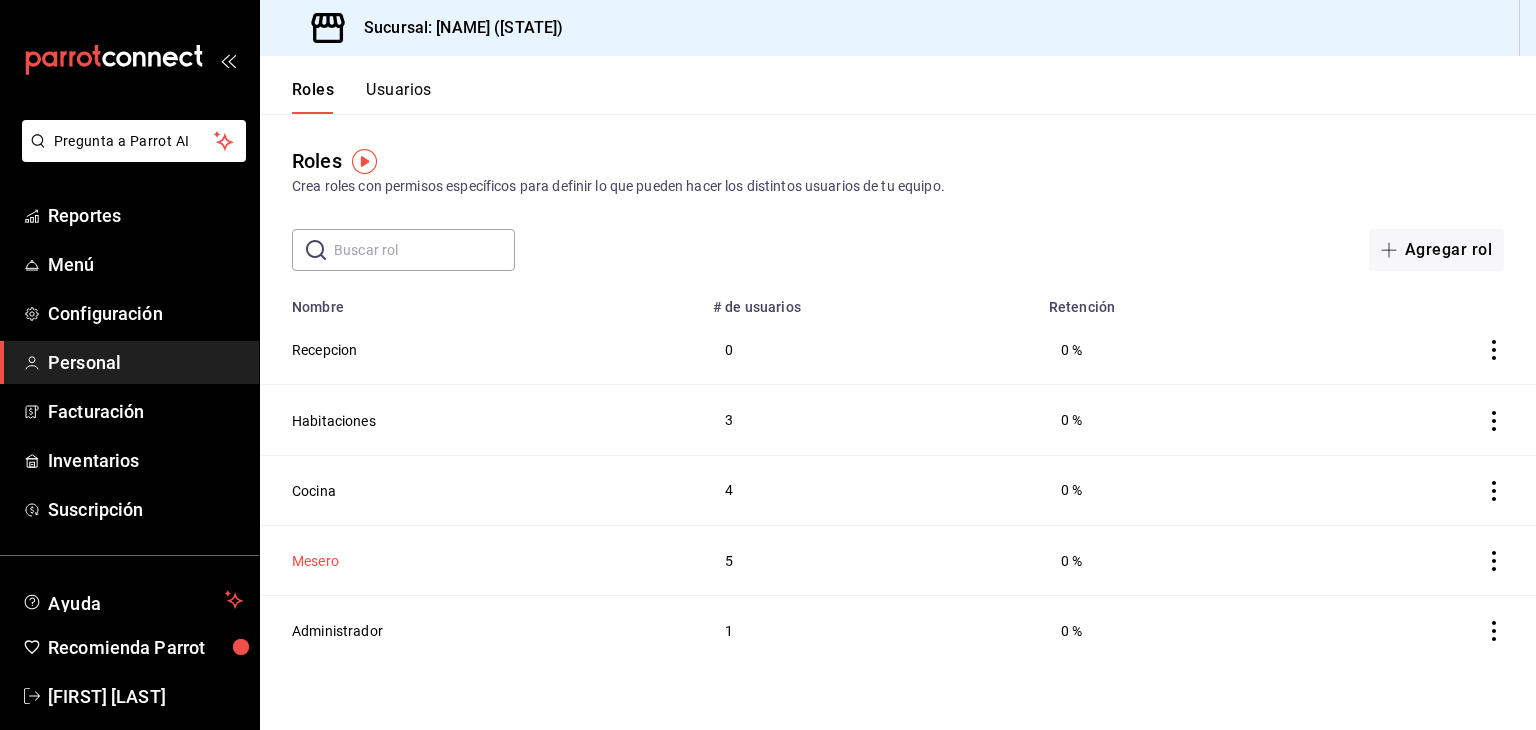 click on "Mesero" at bounding box center [315, 561] 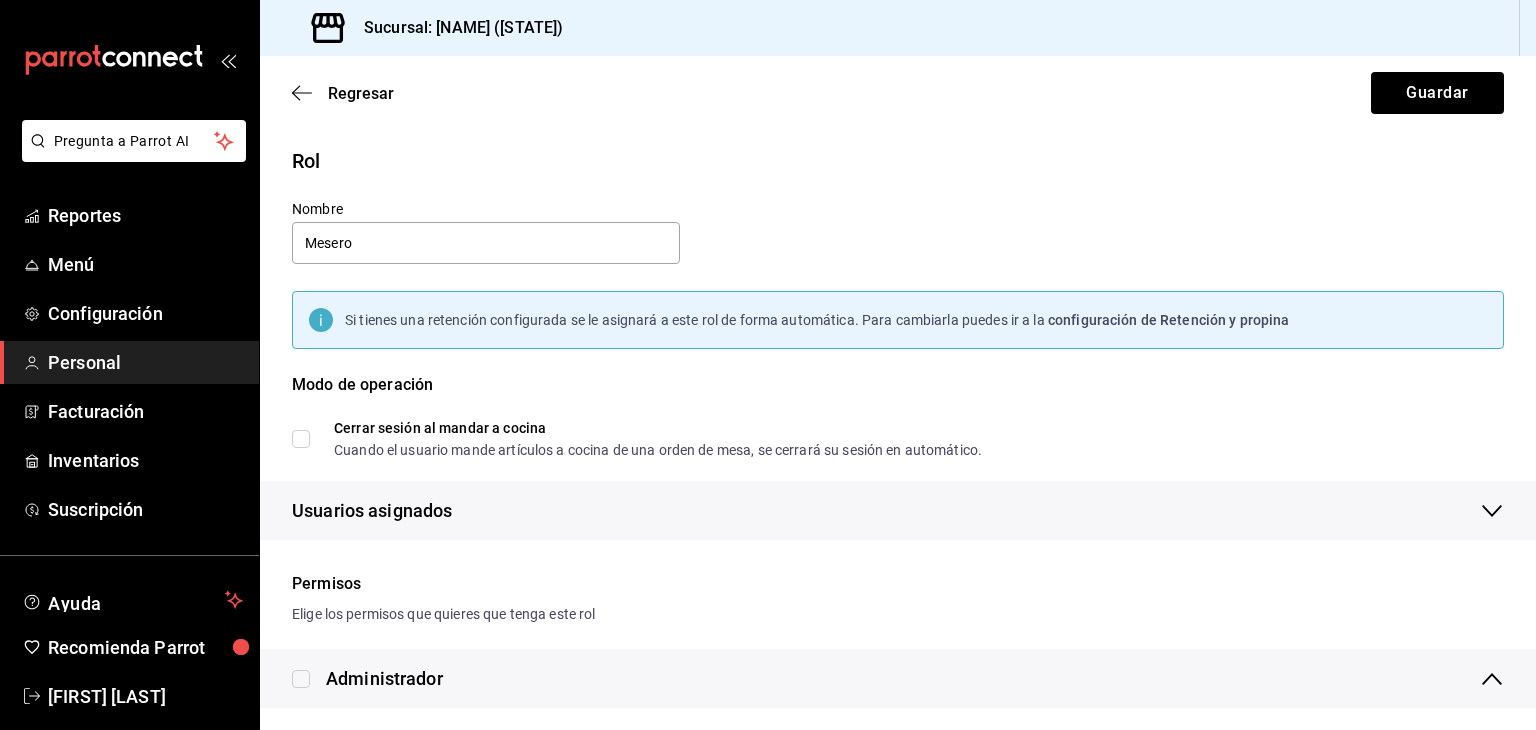 checkbox on "true" 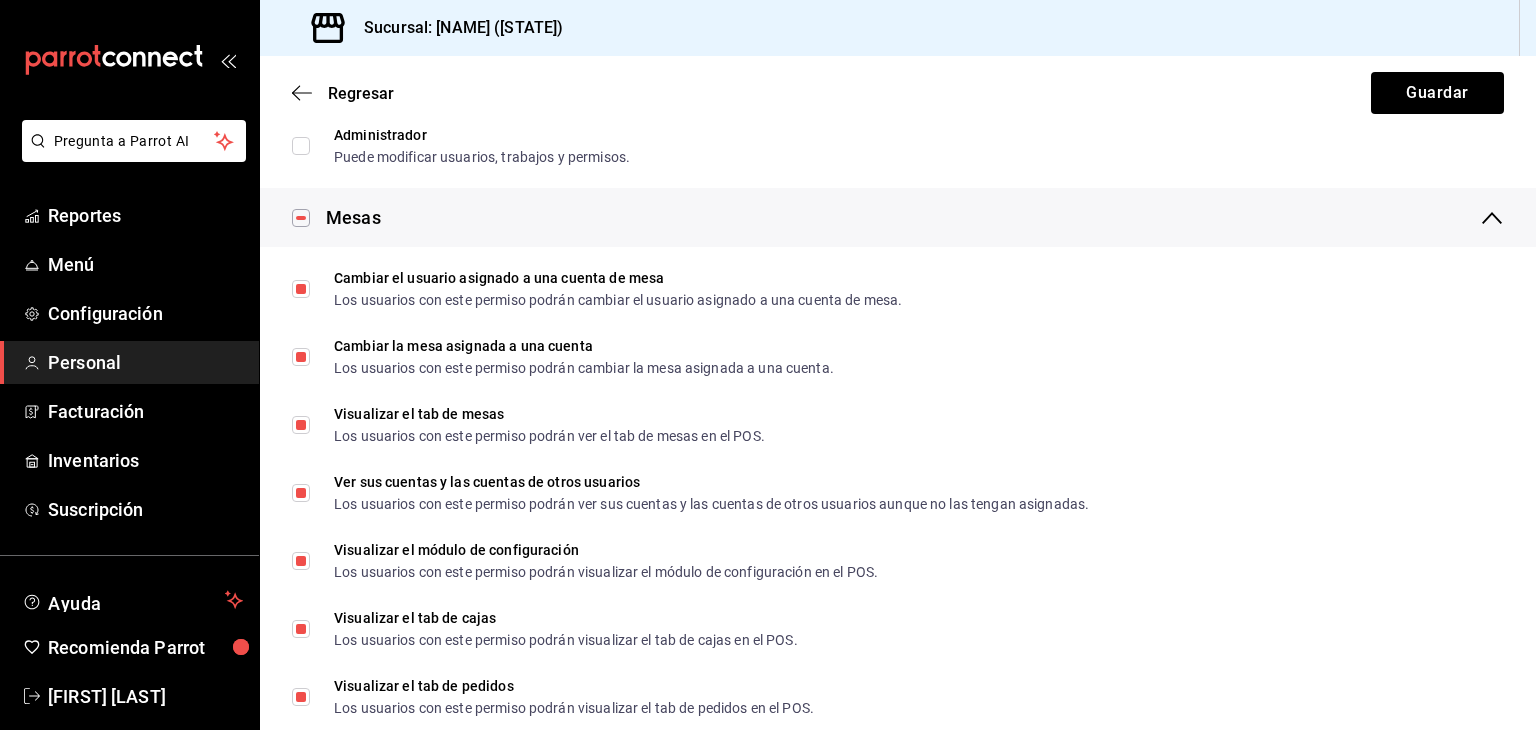 scroll, scrollTop: 0, scrollLeft: 0, axis: both 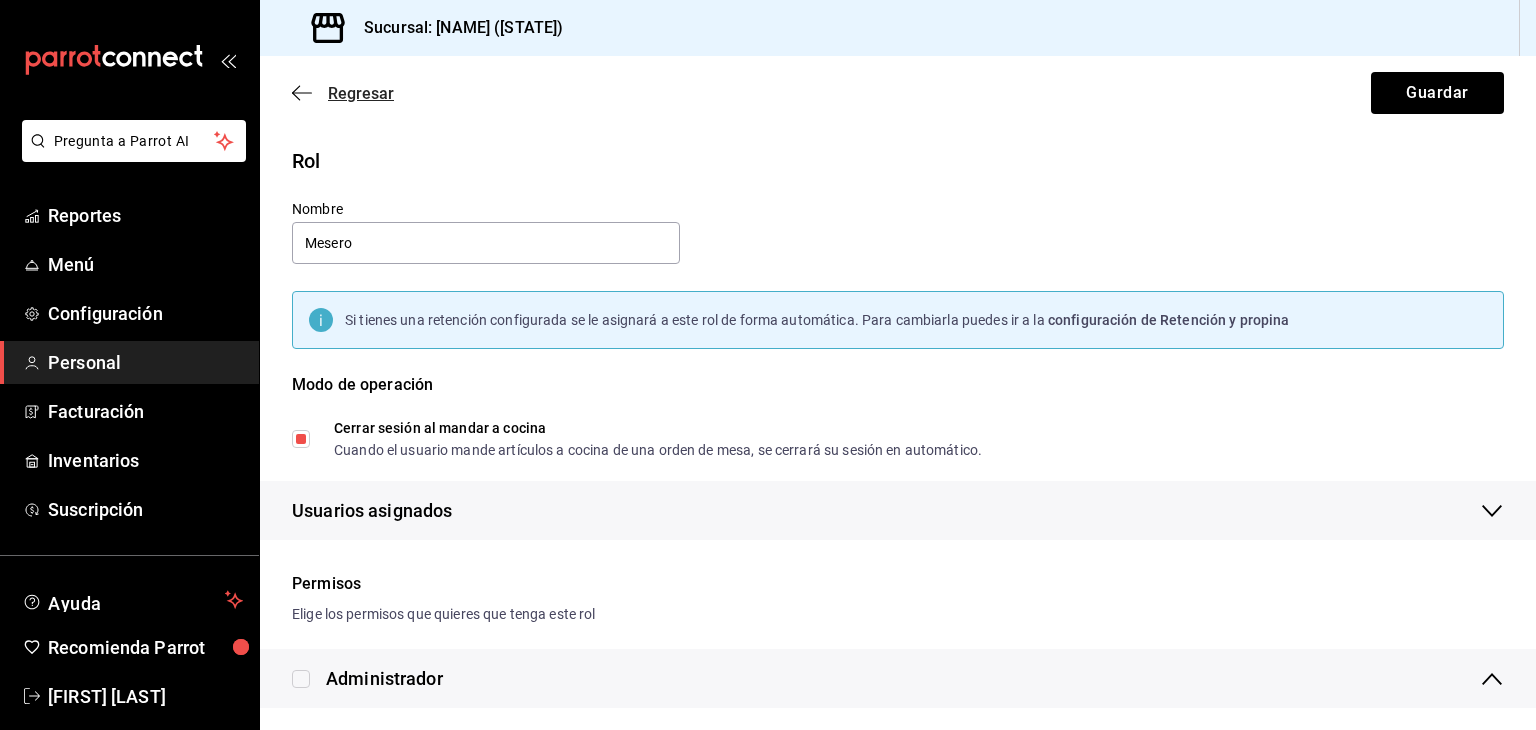 click 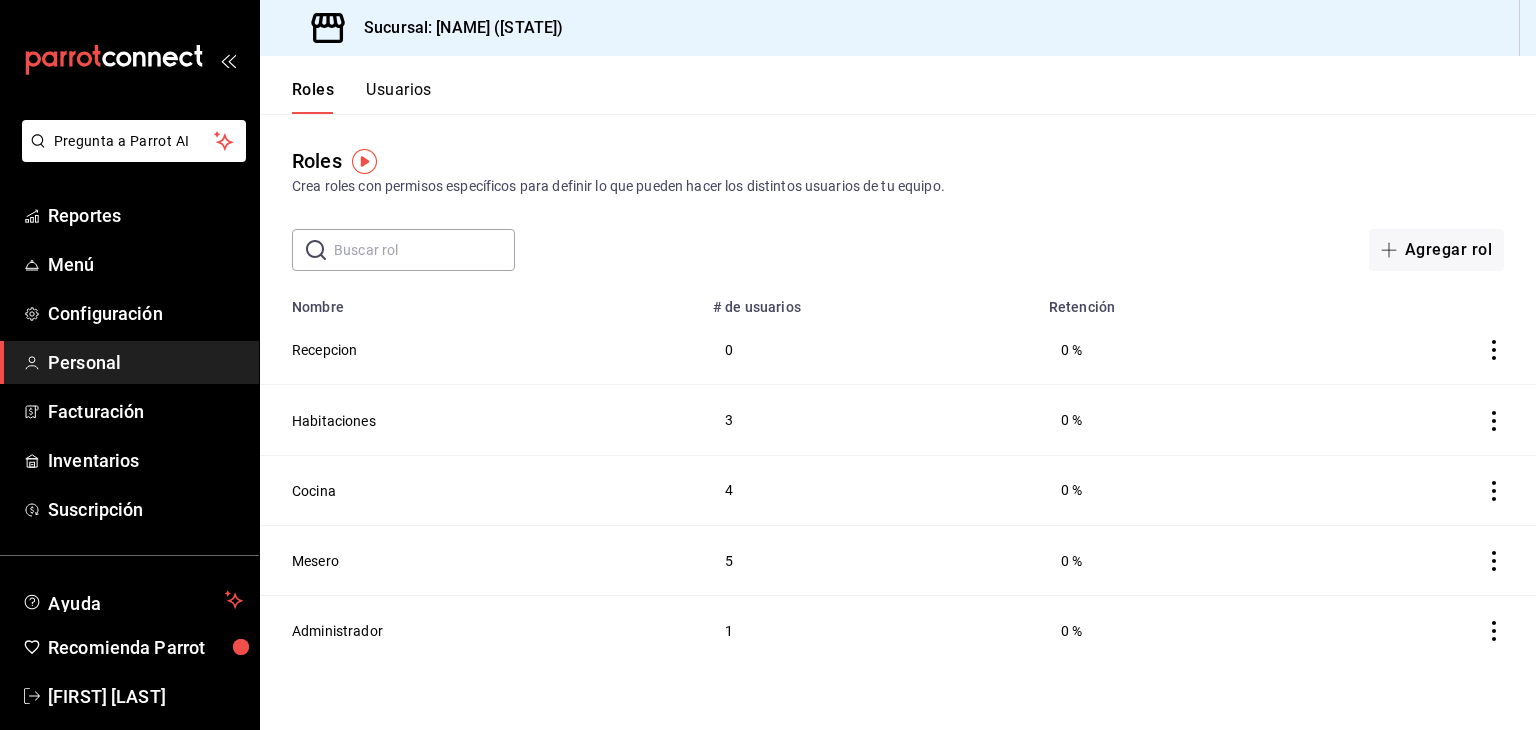 click on "Usuarios" at bounding box center (399, 97) 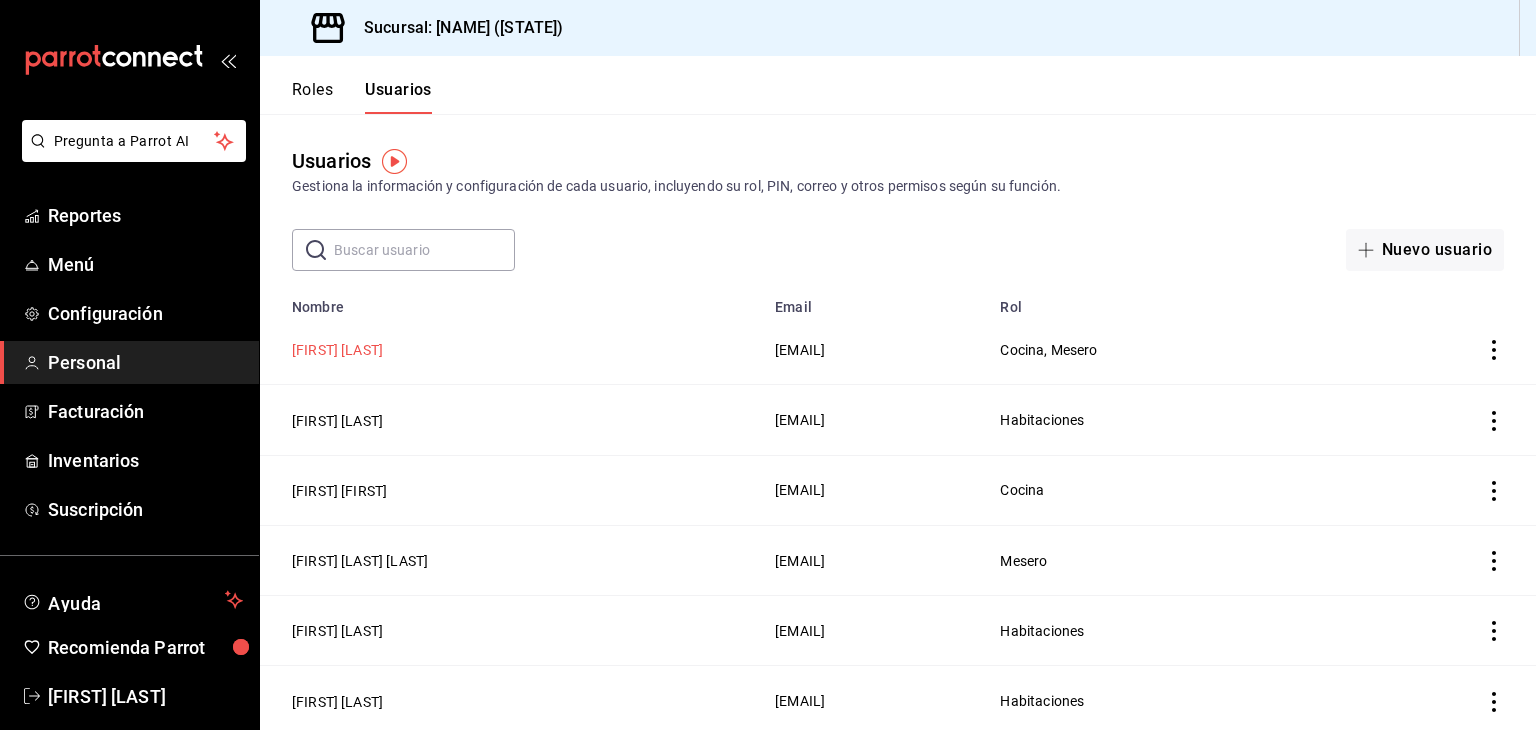 click on "[FIRST] [LAST]" at bounding box center (337, 350) 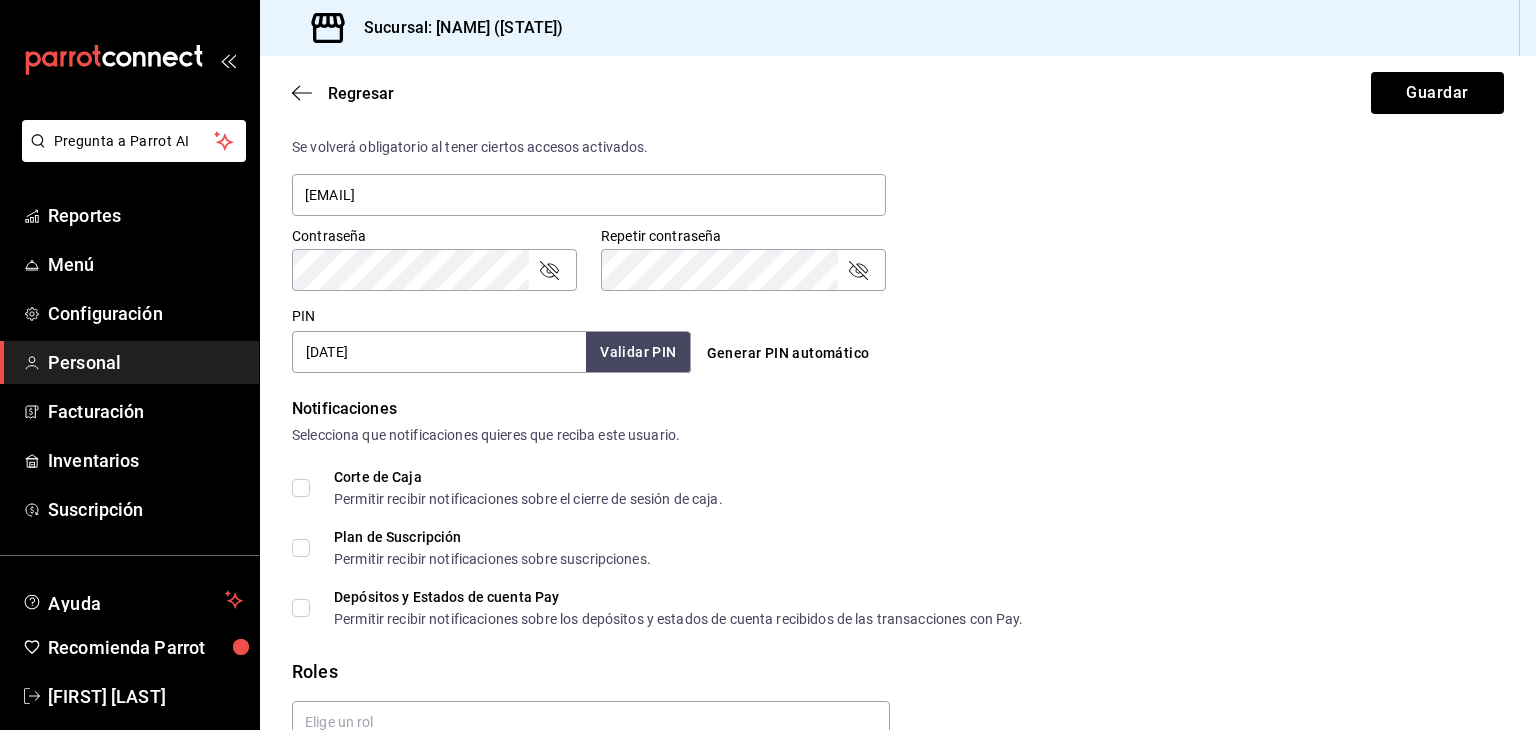 scroll, scrollTop: 984, scrollLeft: 0, axis: vertical 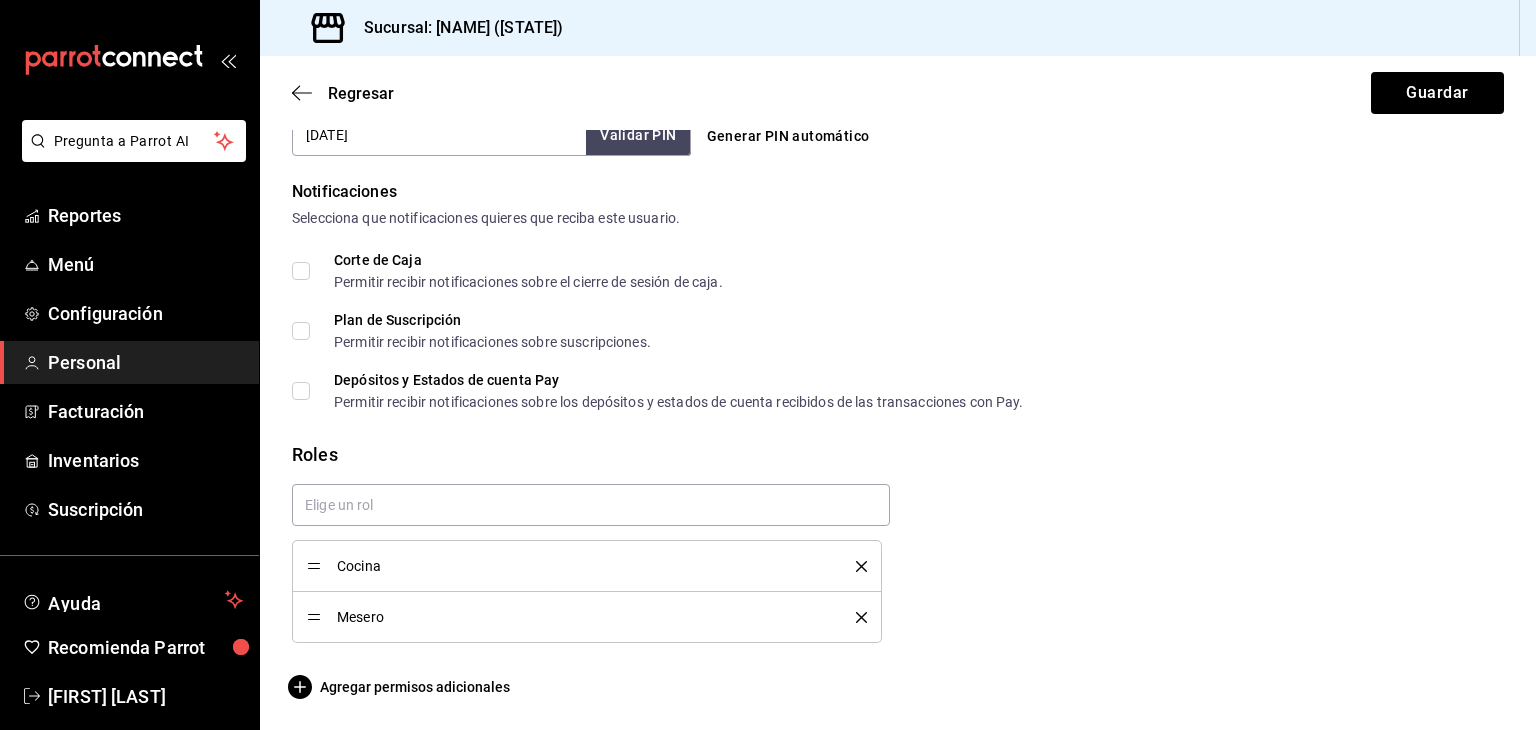click 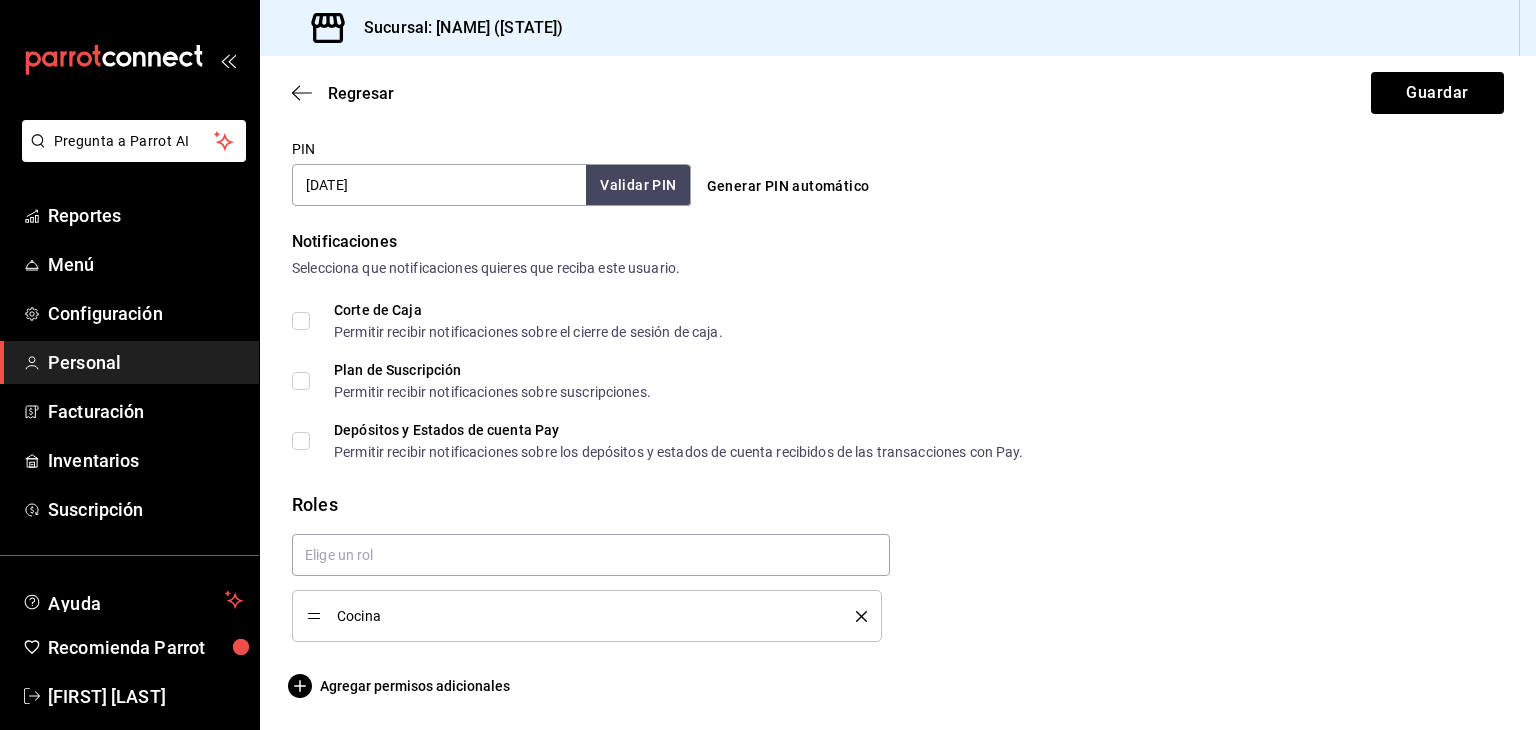 scroll, scrollTop: 934, scrollLeft: 0, axis: vertical 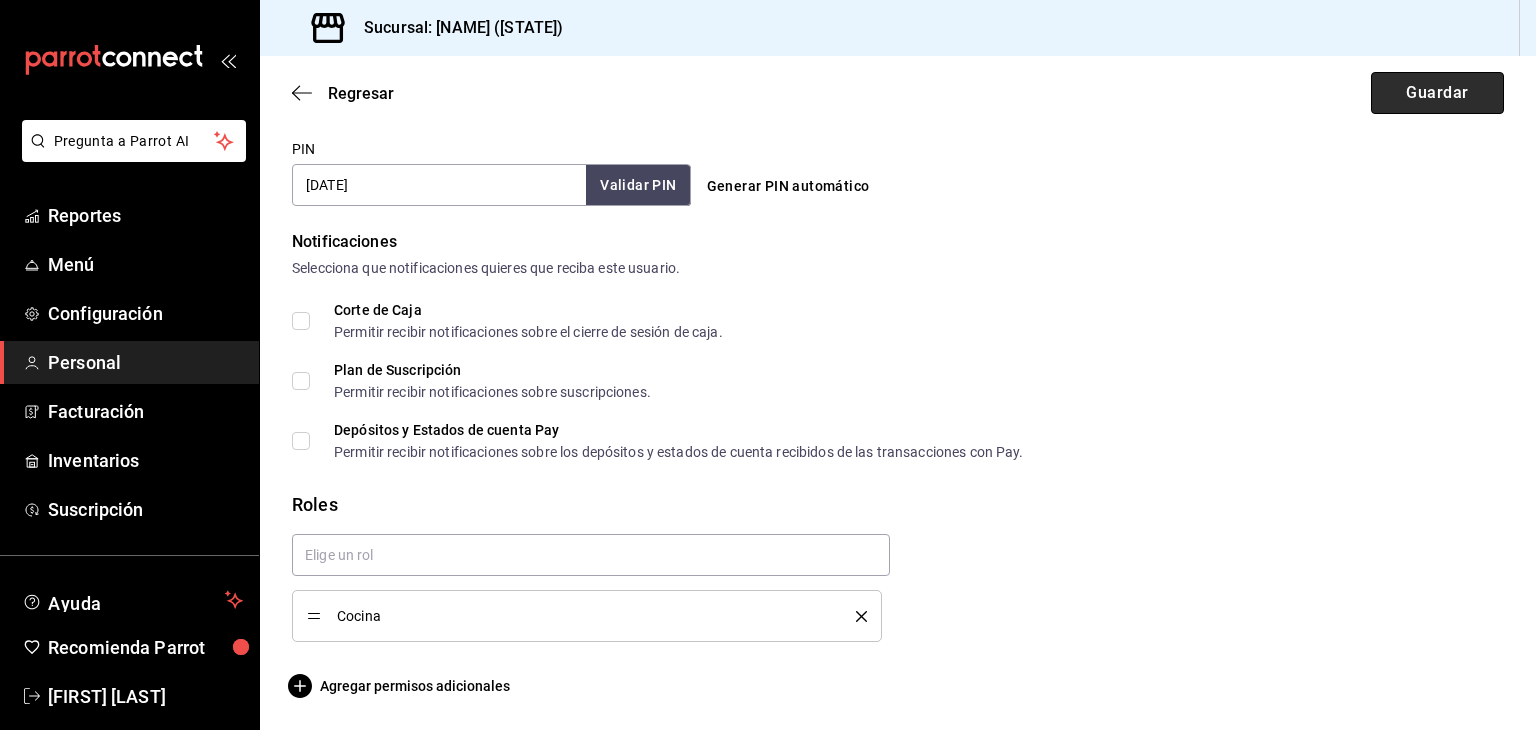 click on "Guardar" at bounding box center [1437, 93] 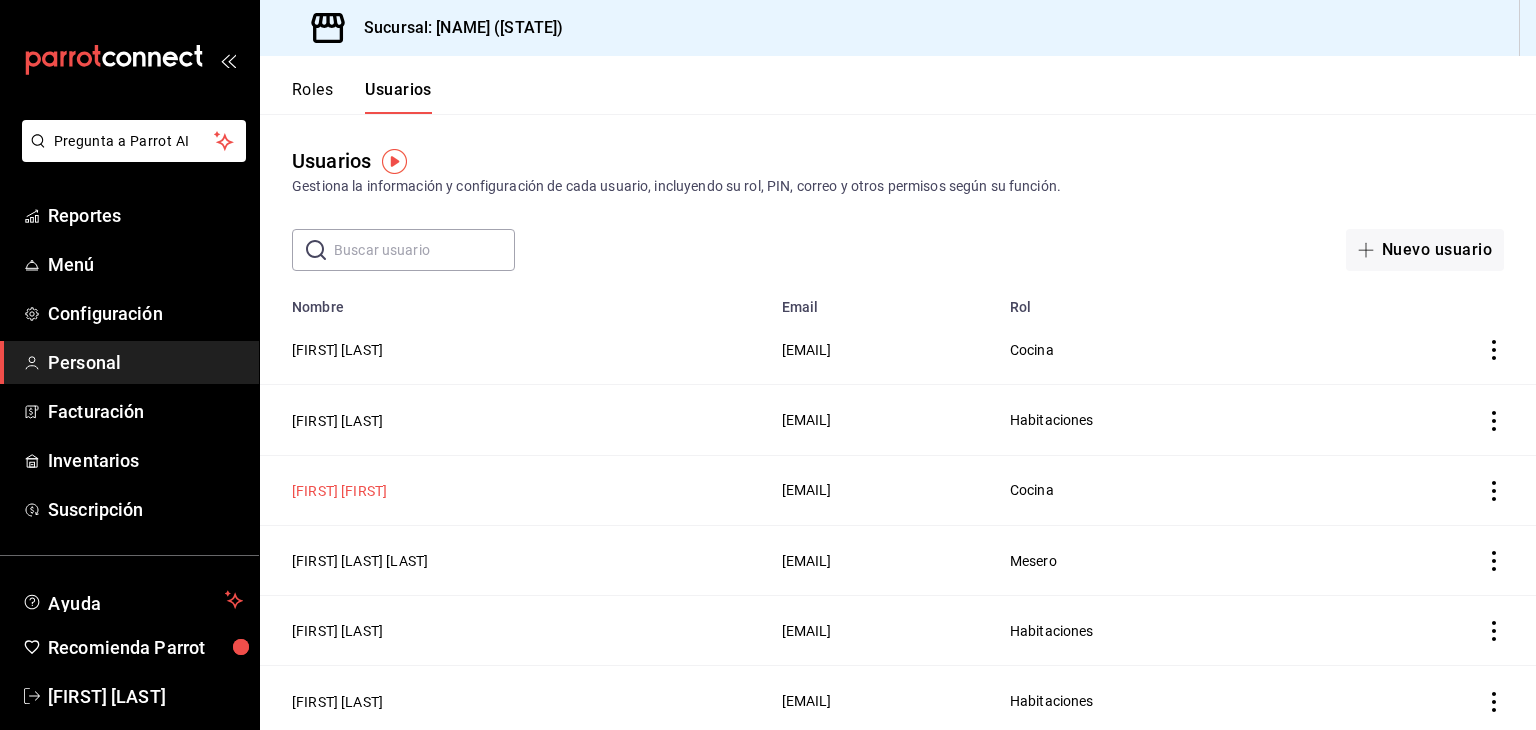 click on "[FIRST] [FIRST]" at bounding box center [339, 491] 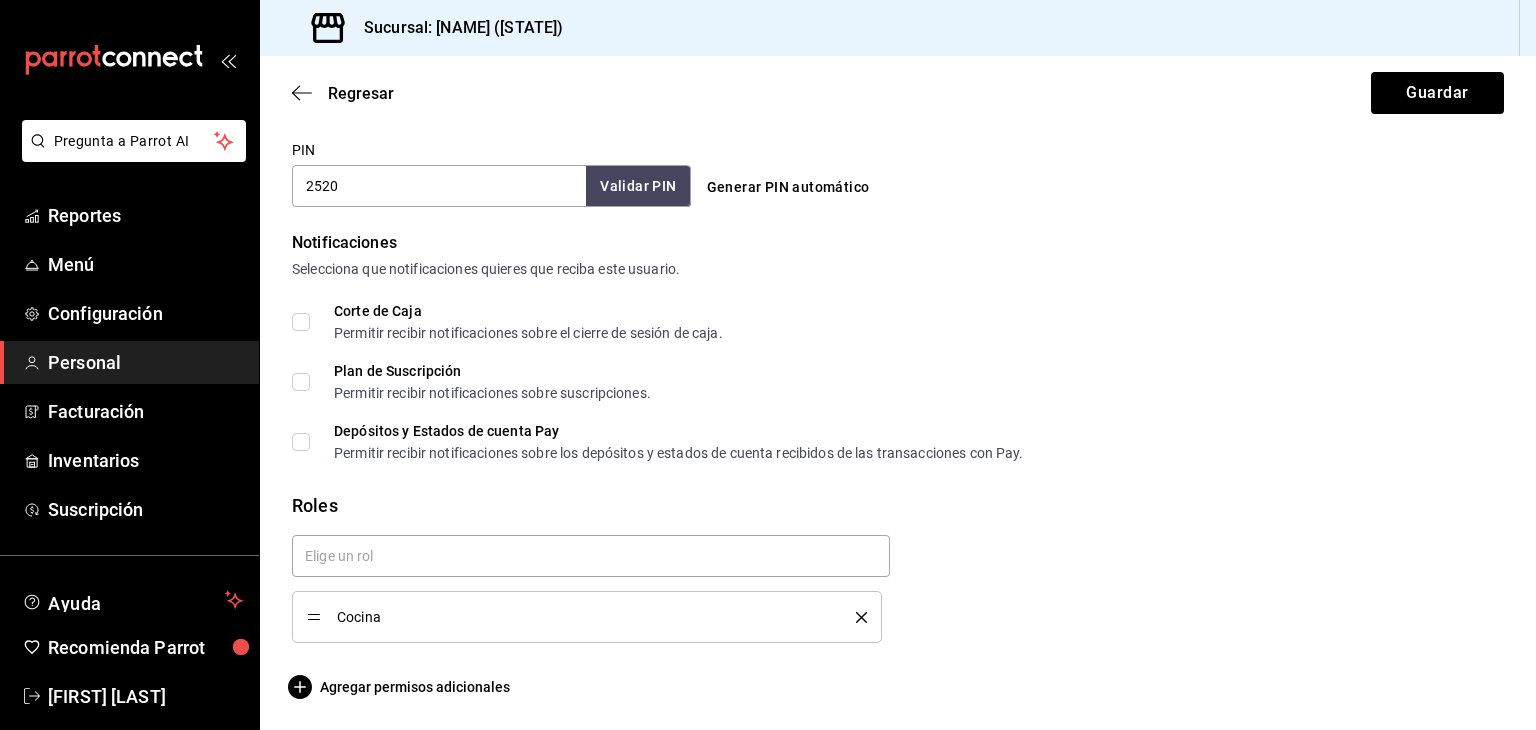 scroll, scrollTop: 934, scrollLeft: 0, axis: vertical 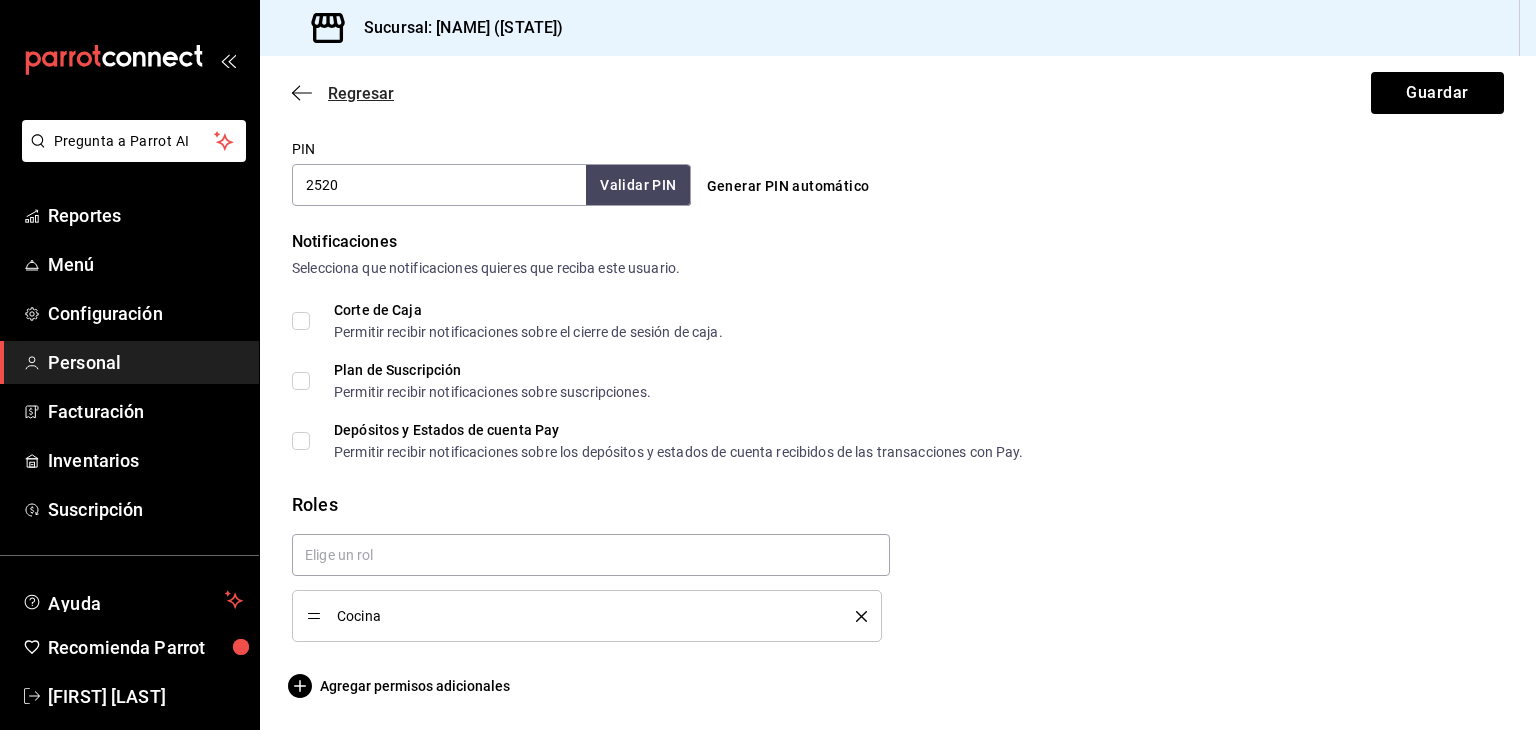 click 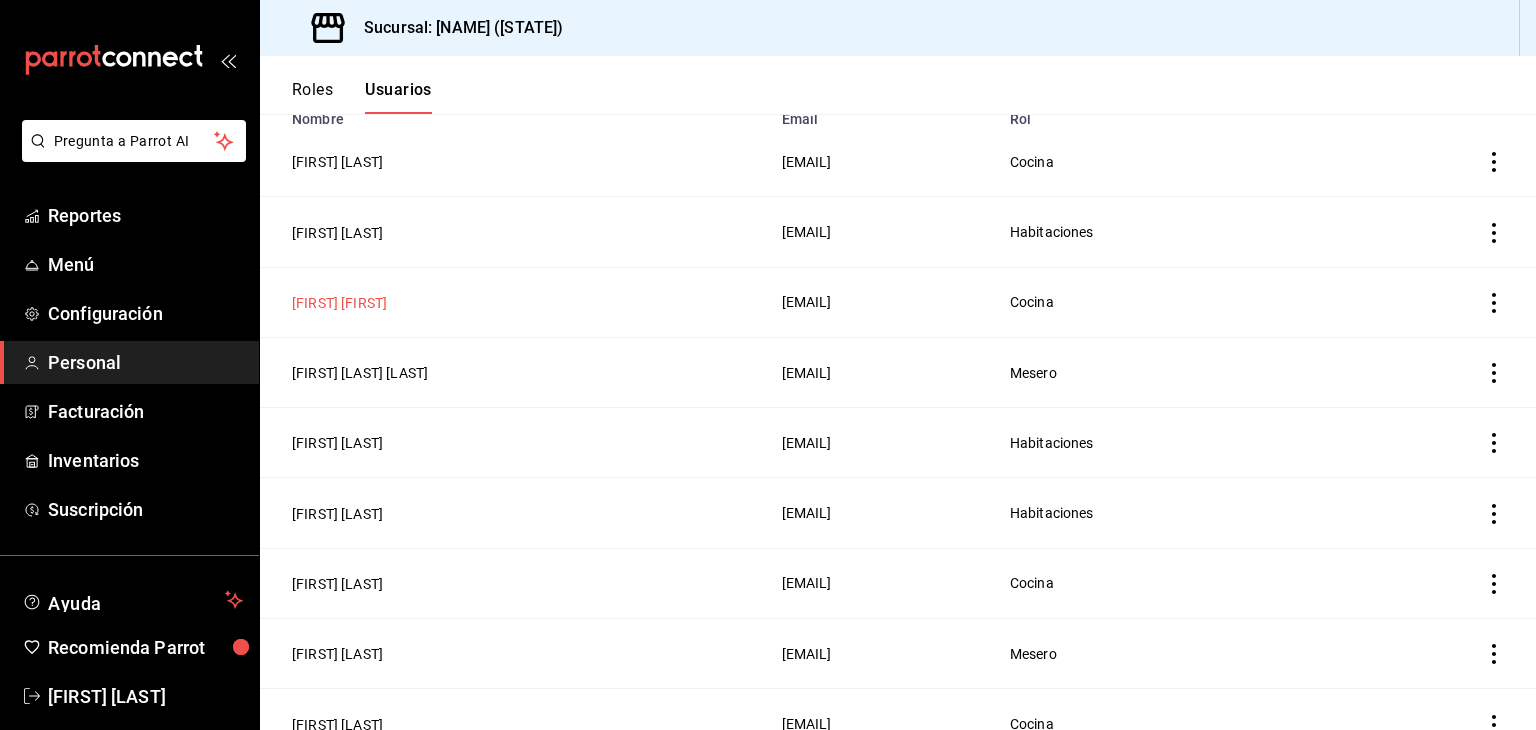 scroll, scrollTop: 187, scrollLeft: 0, axis: vertical 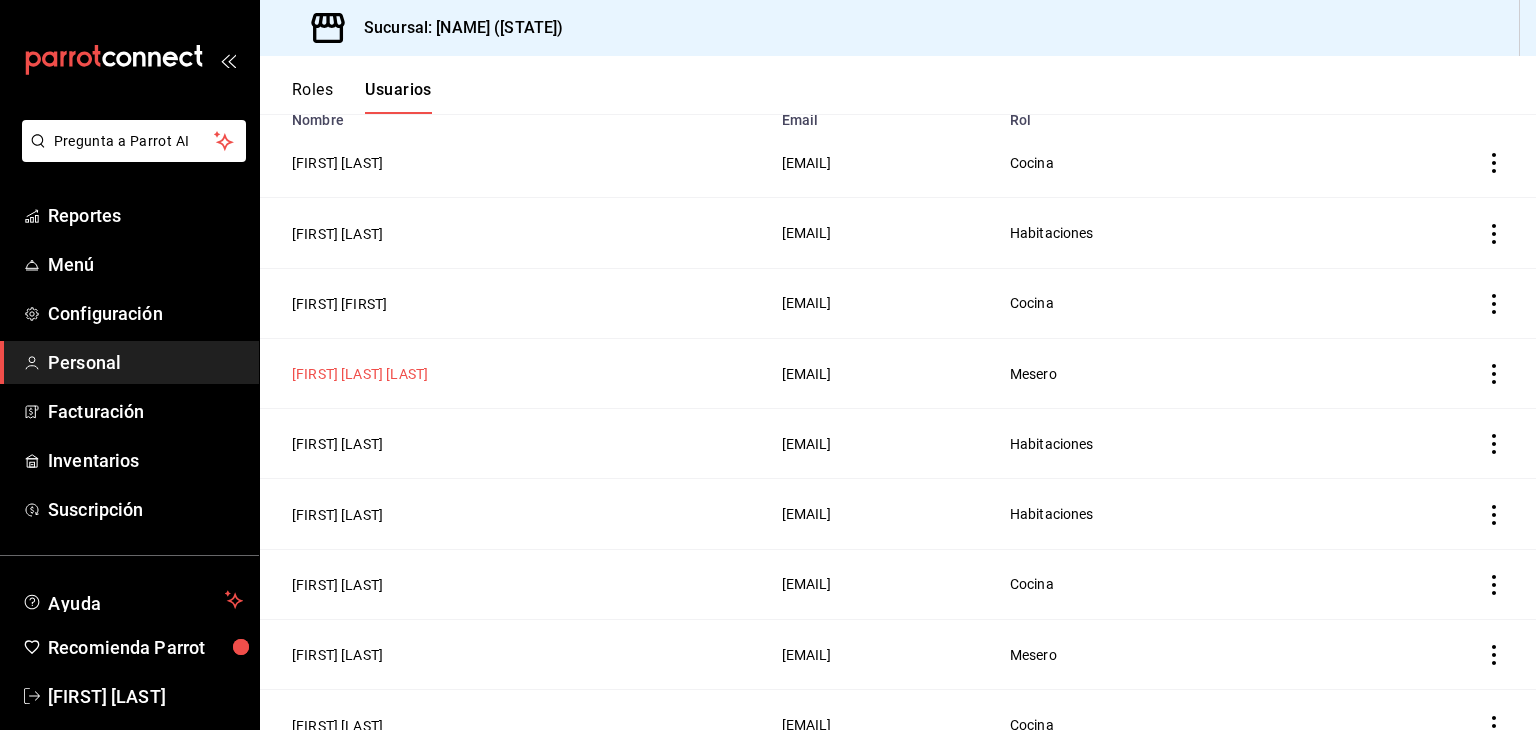 click on "[FIRST] [LAST] [LAST]" at bounding box center [360, 374] 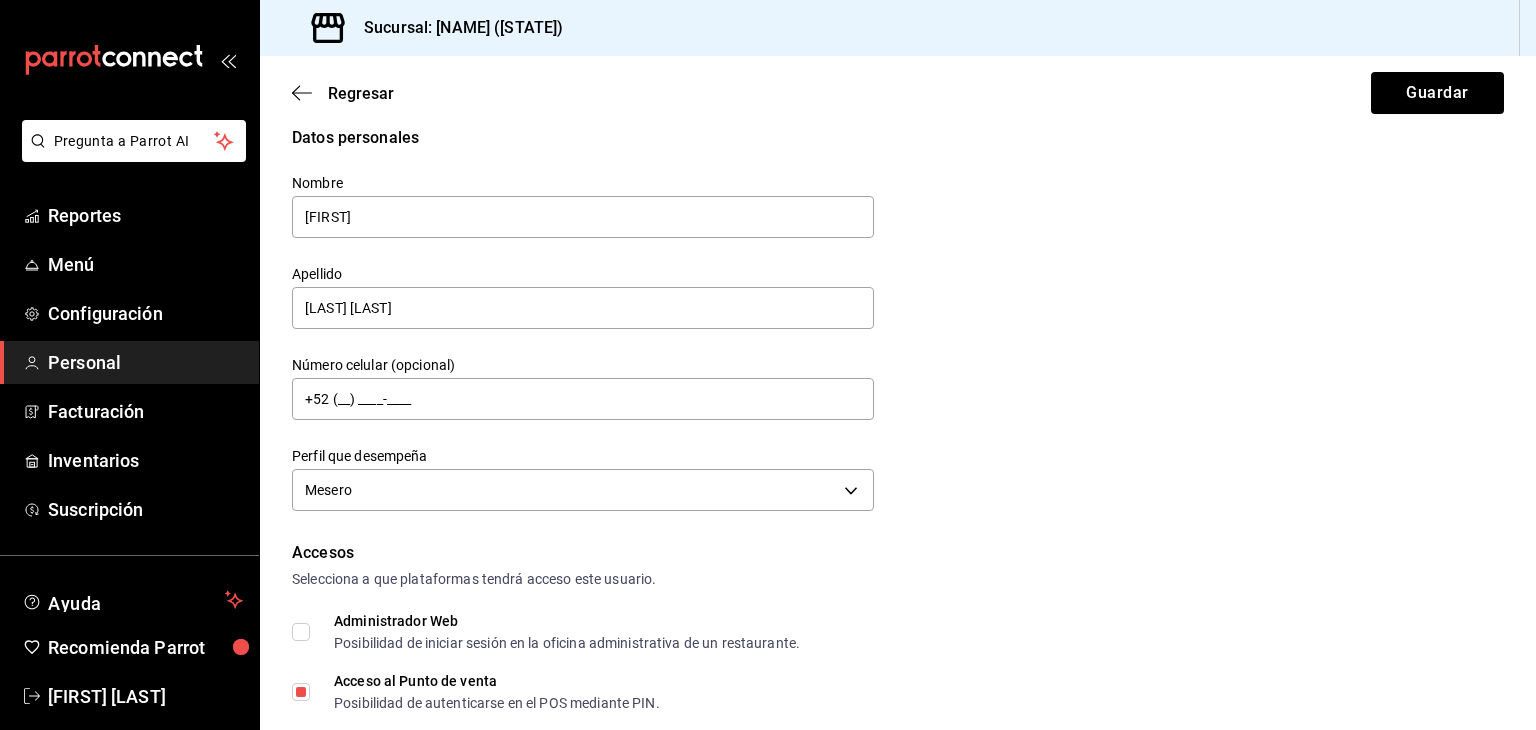 scroll, scrollTop: 0, scrollLeft: 0, axis: both 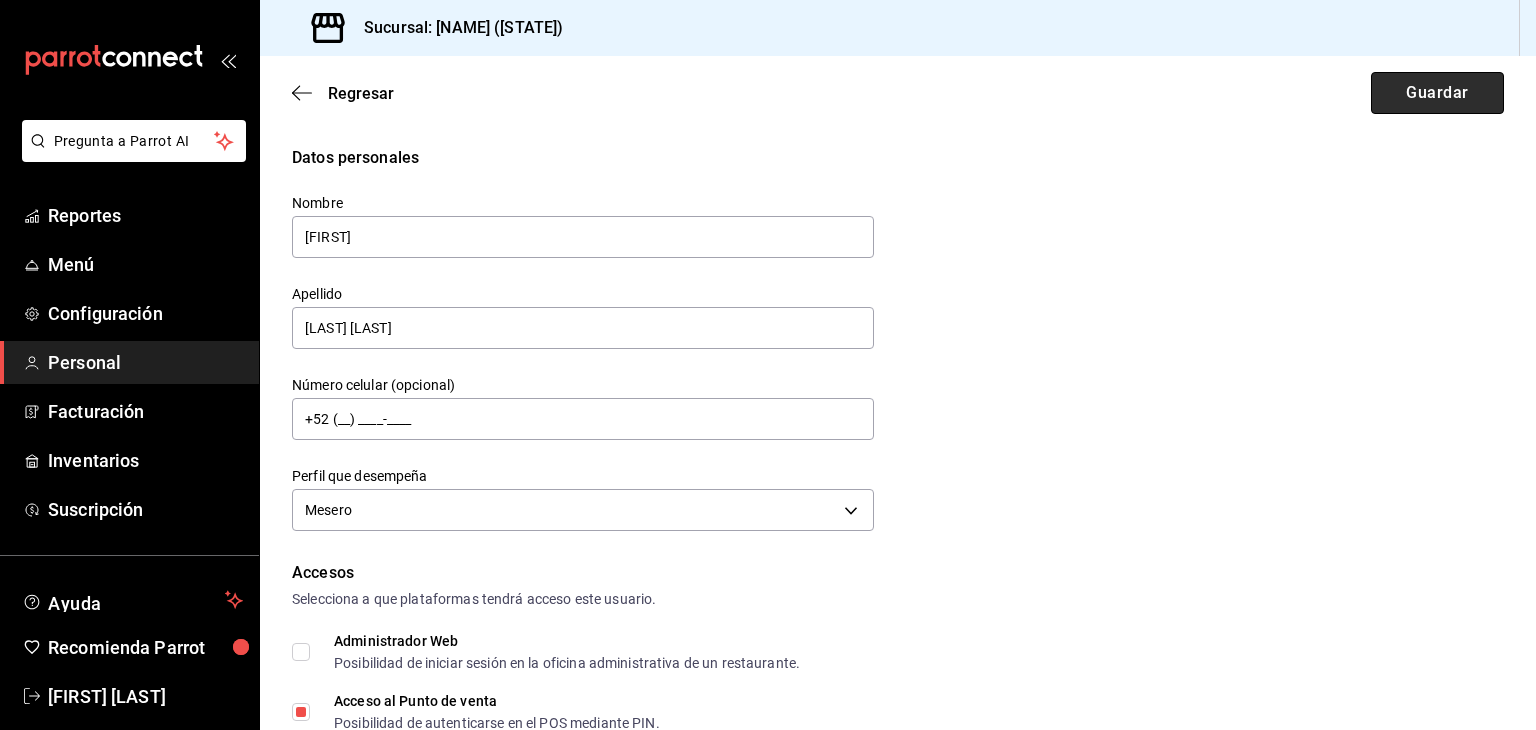 click on "Guardar" at bounding box center (1437, 93) 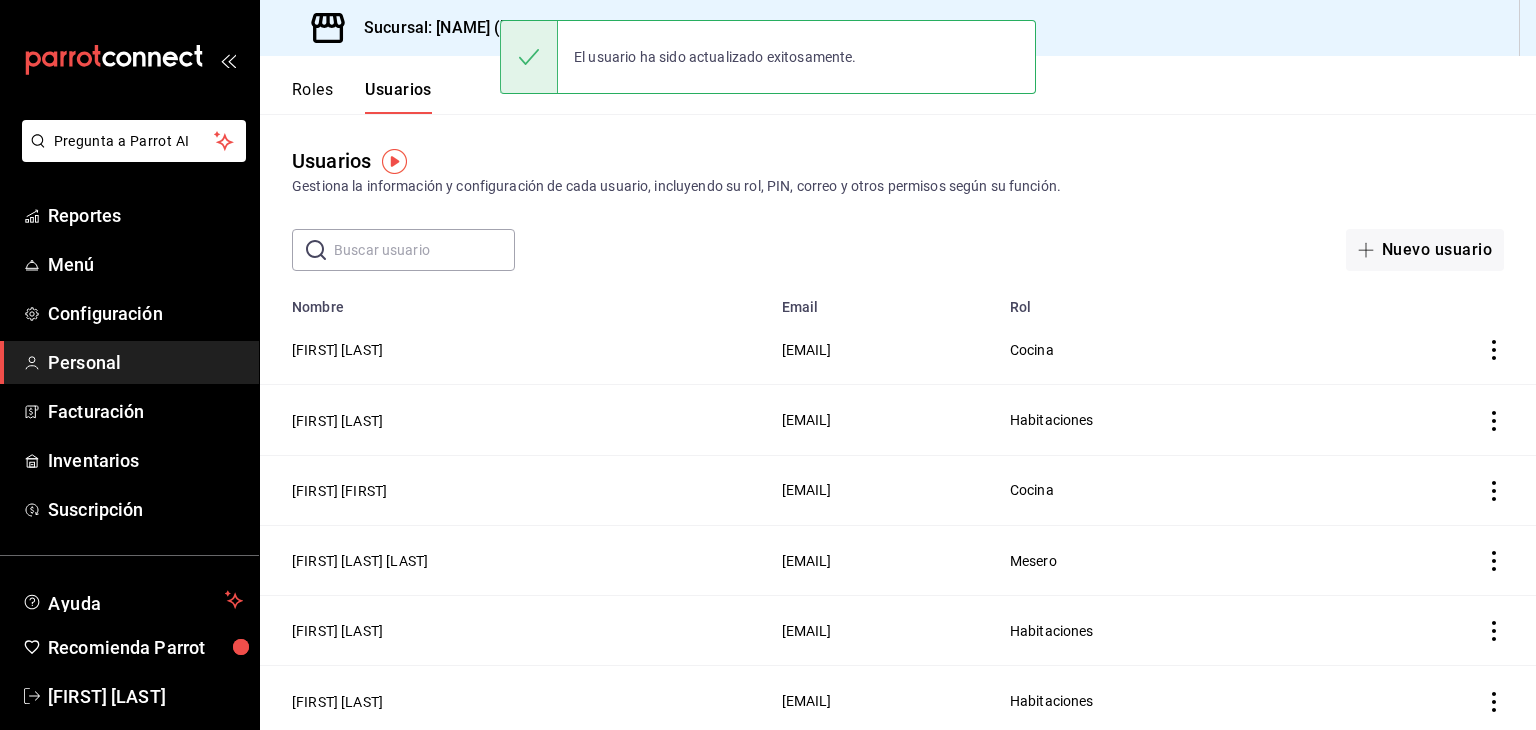 click on "Roles" at bounding box center [312, 97] 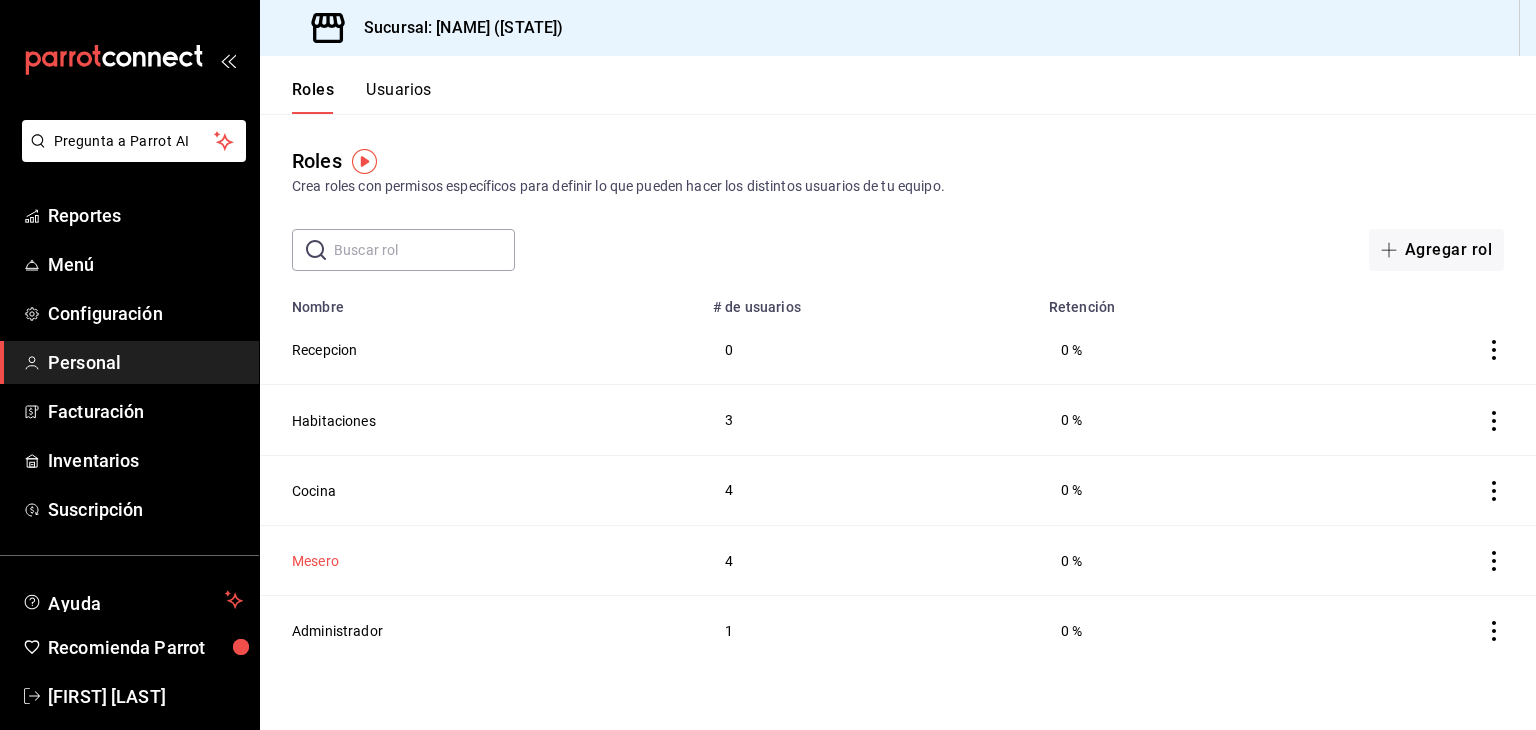 click on "Mesero" at bounding box center (315, 561) 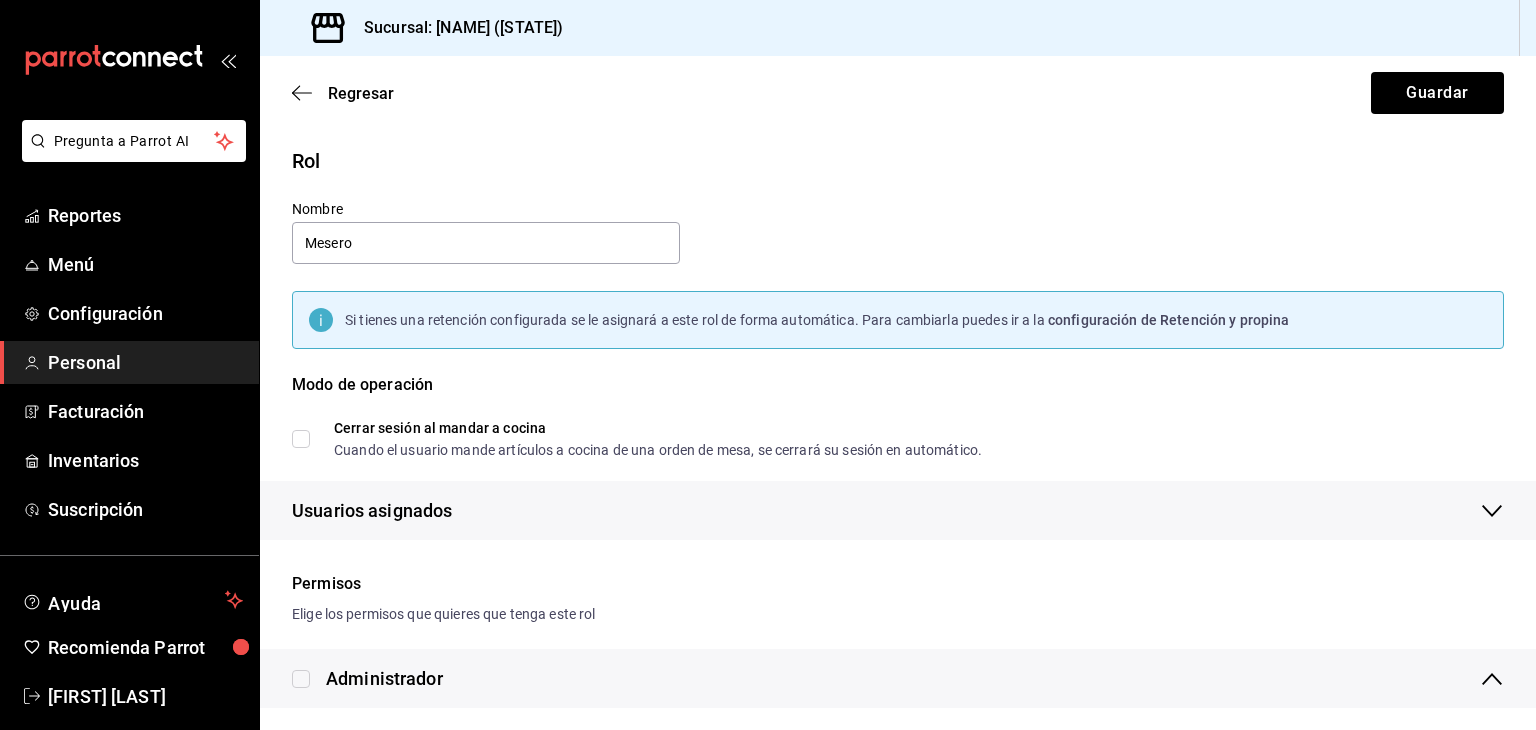 checkbox on "true" 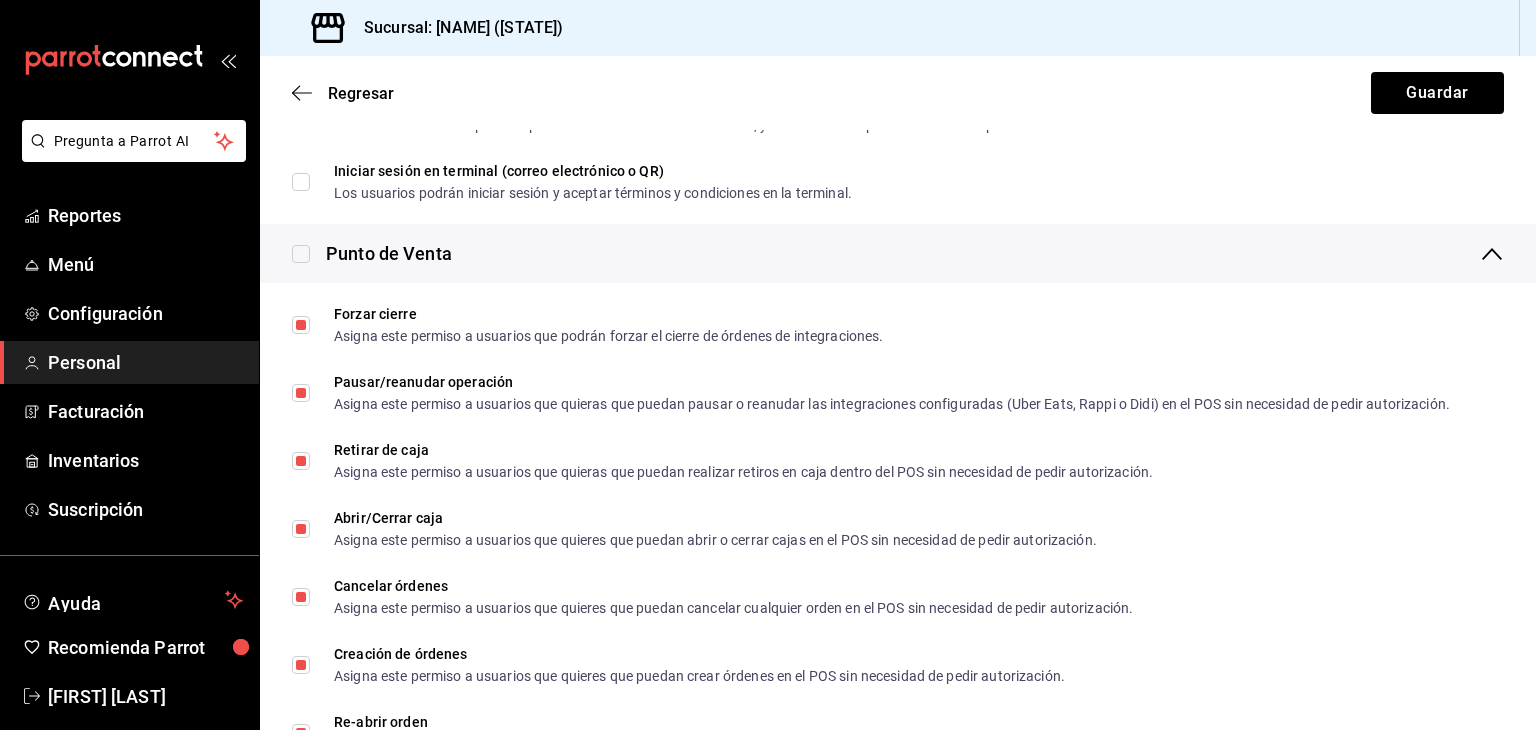 scroll, scrollTop: 2242, scrollLeft: 0, axis: vertical 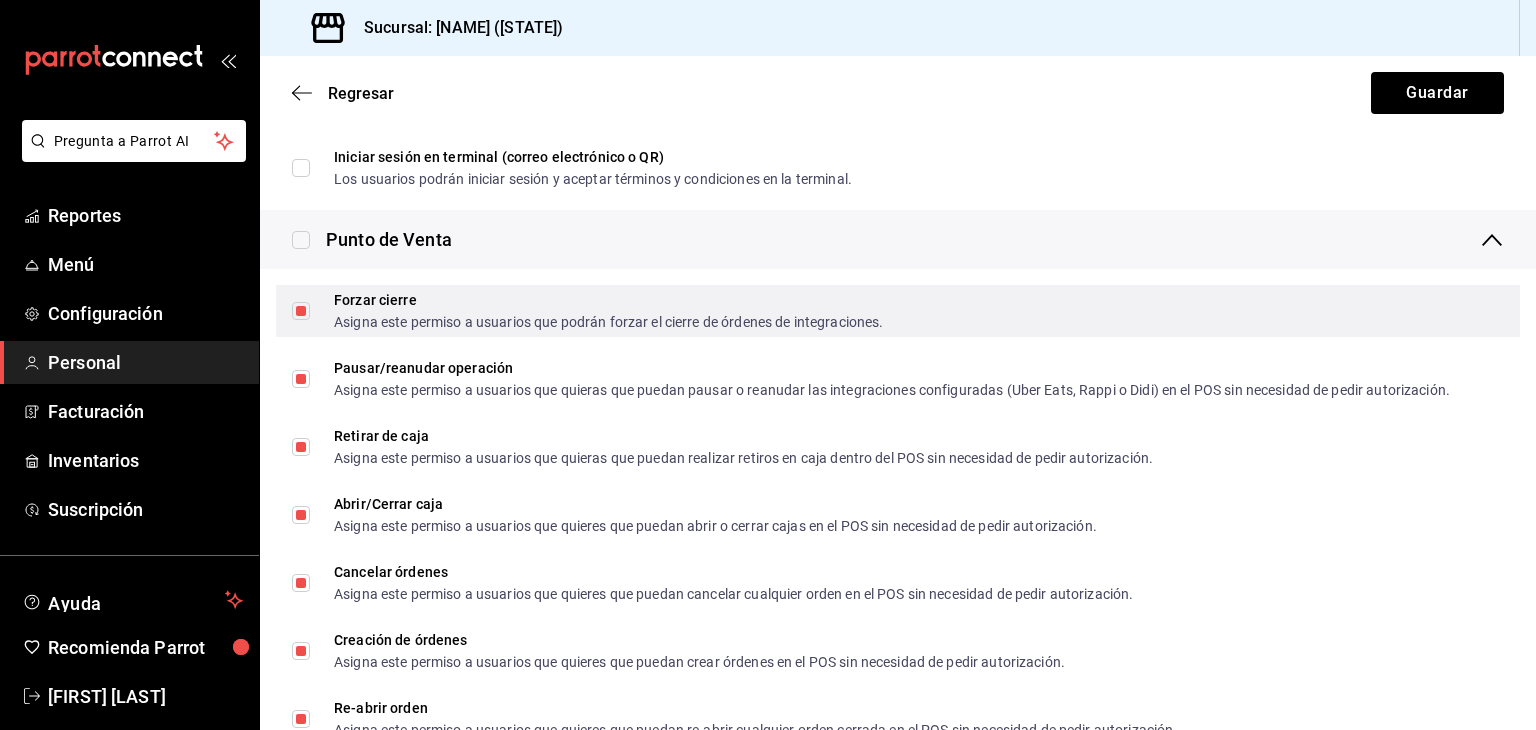click on "Forzar cierre Asigna este permiso a usuarios que podrán forzar el cierre de órdenes de integraciones." at bounding box center (301, 311) 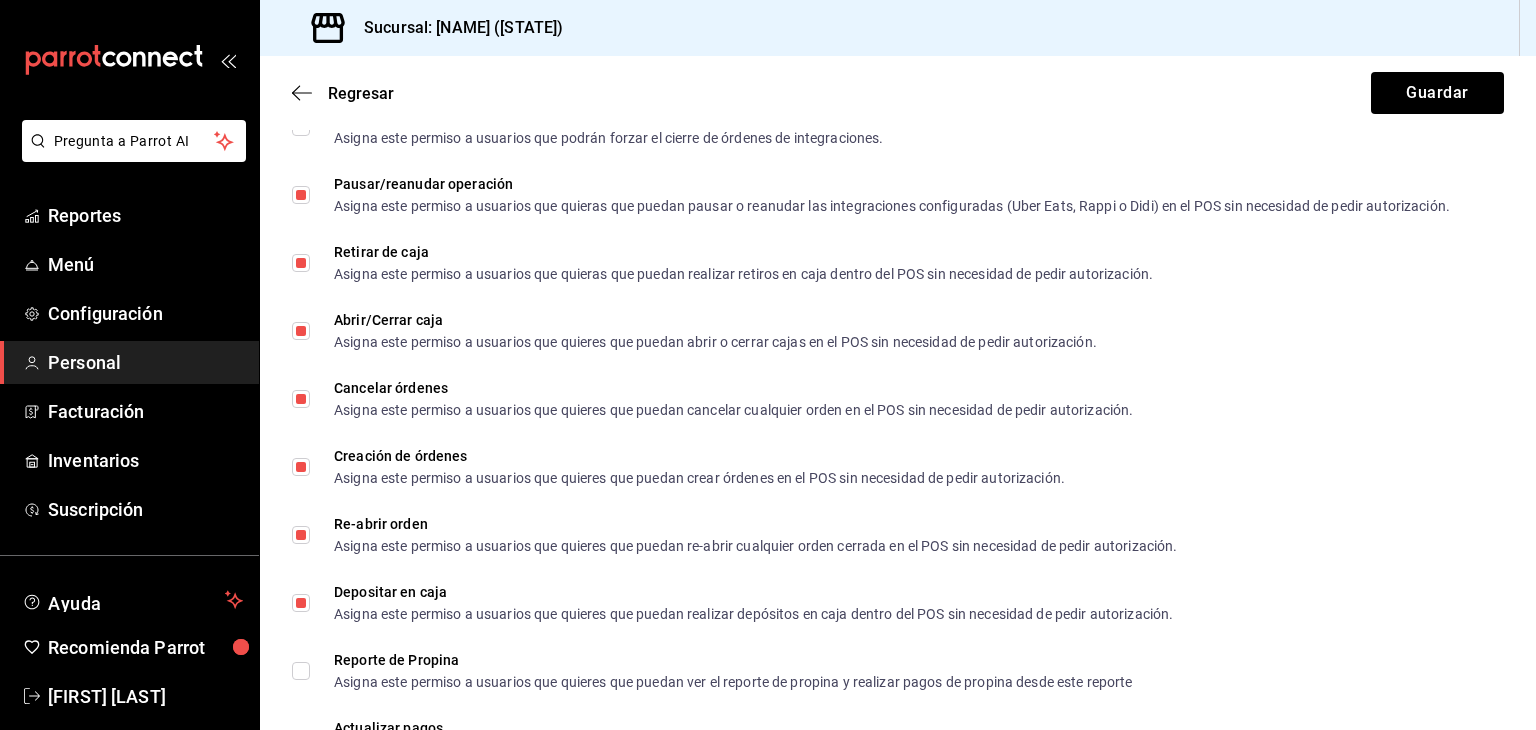 scroll, scrollTop: 2427, scrollLeft: 0, axis: vertical 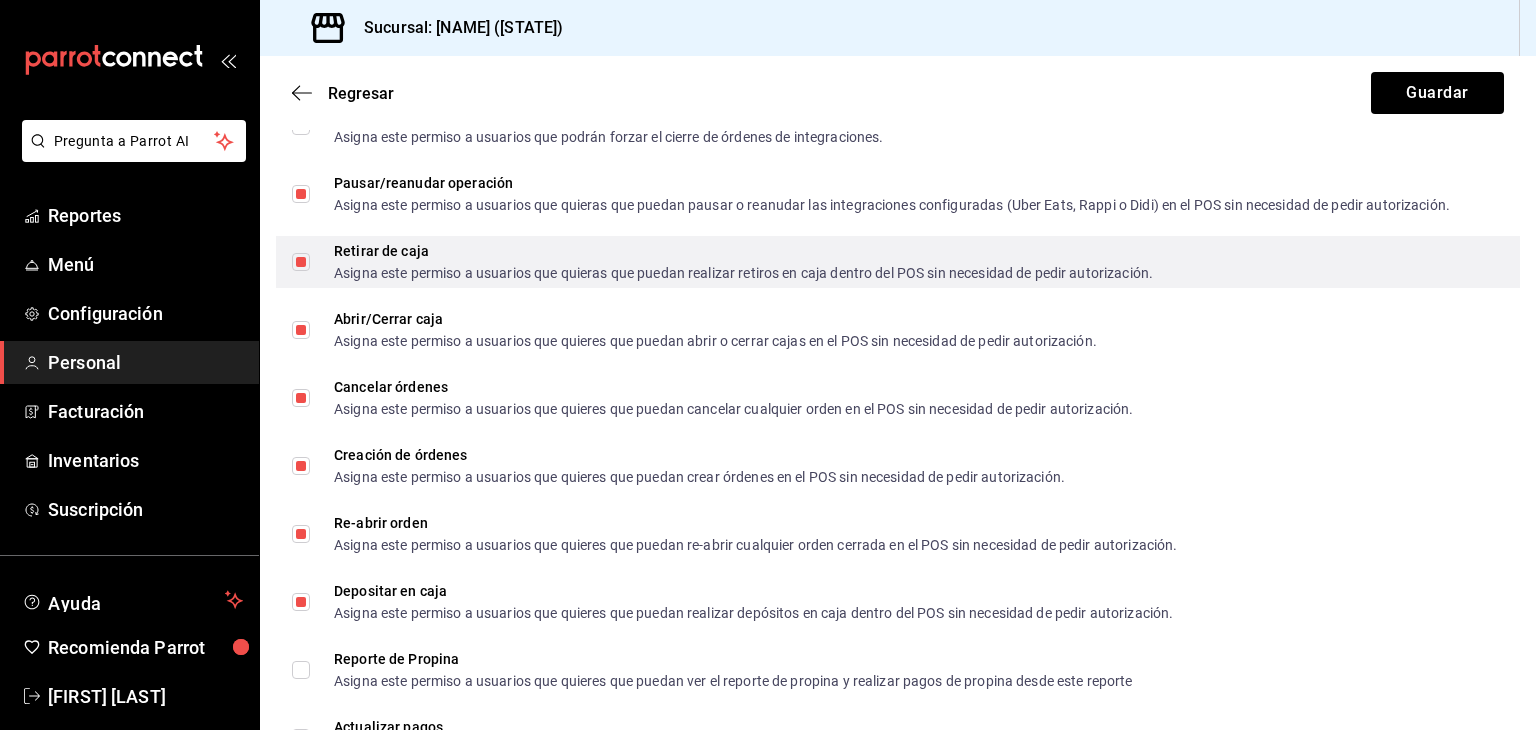 click on "Retirar de caja Asigna este permiso a usuarios que quieras que puedan realizar retiros en caja dentro del POS sin necesidad de pedir autorización." at bounding box center [301, 262] 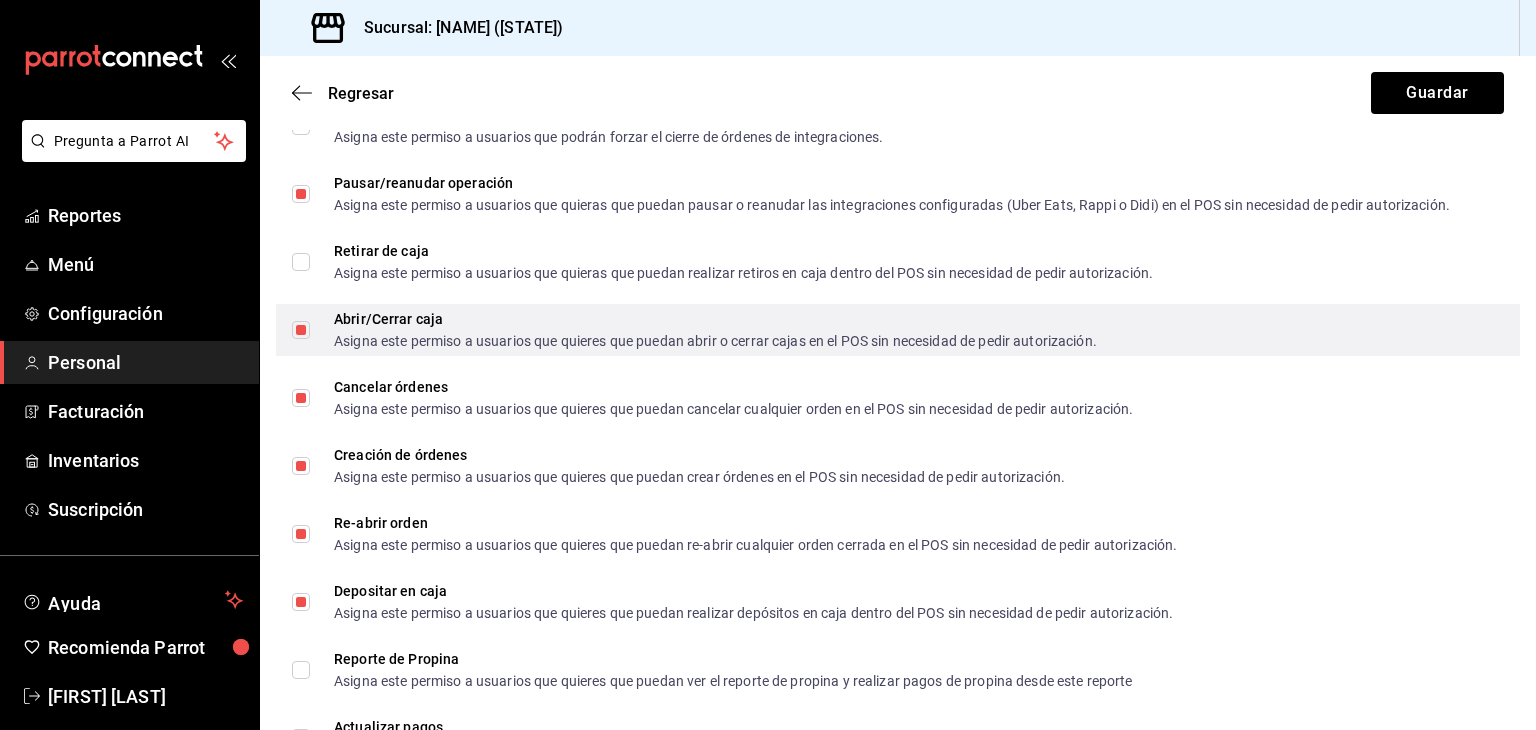 click on "Abrir/Cerrar caja Asigna este permiso a usuarios que quieres que puedan abrir o cerrar cajas en el POS sin necesidad de pedir autorización." at bounding box center [301, 330] 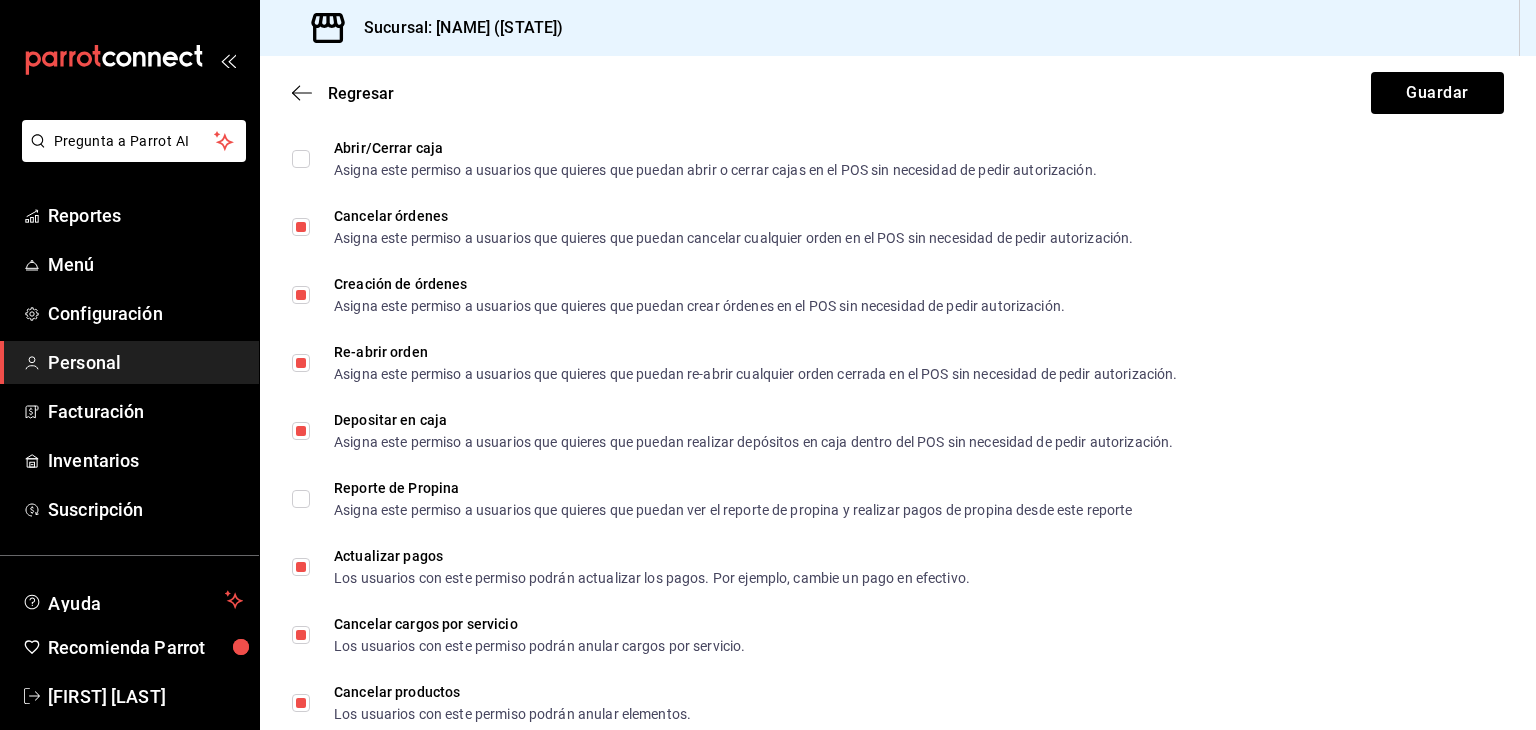 scroll, scrollTop: 2596, scrollLeft: 0, axis: vertical 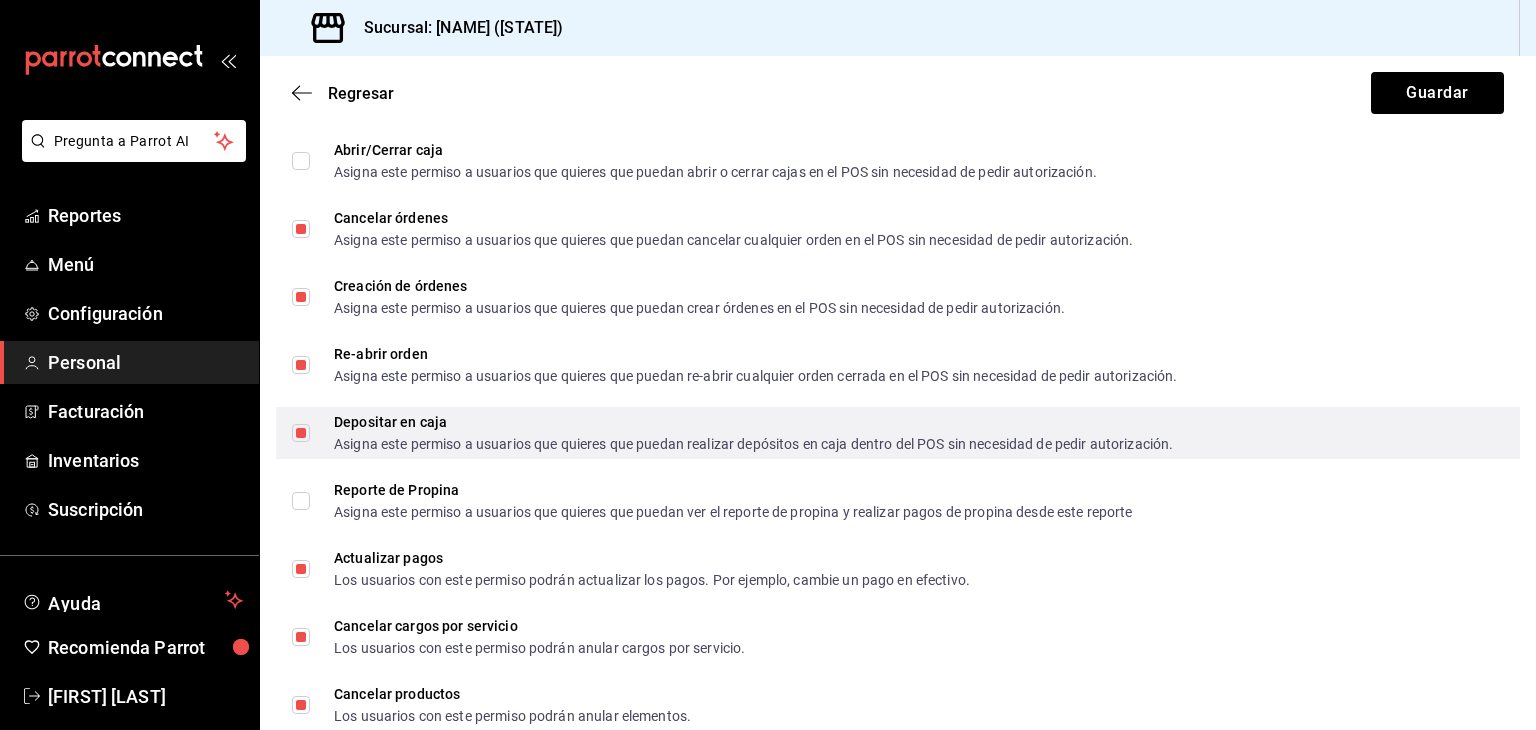 click on "Depositar en caja Asigna este permiso a usuarios que quieres que puedan realizar depósitos en caja dentro del POS sin necesidad de pedir autorización." at bounding box center [301, 433] 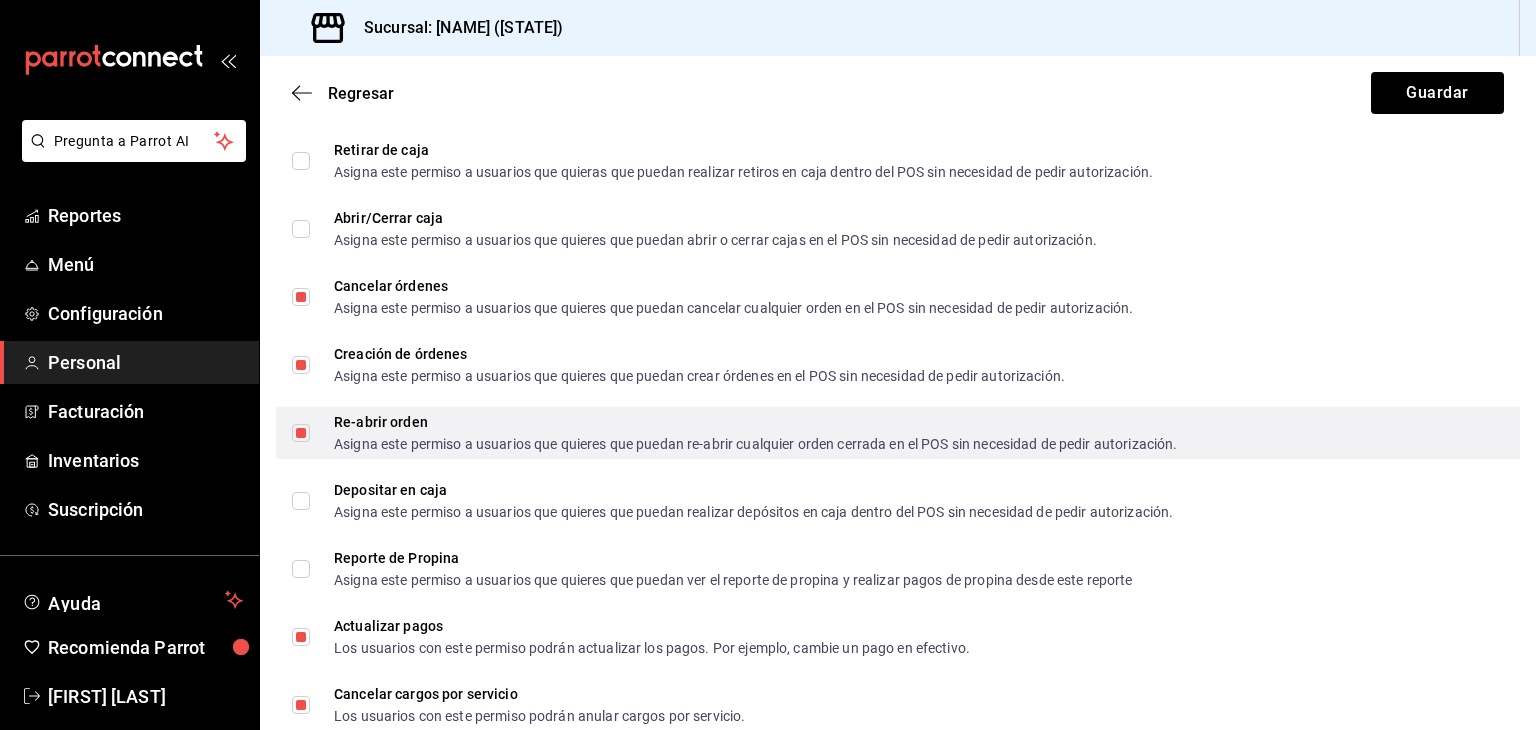 scroll, scrollTop: 2528, scrollLeft: 0, axis: vertical 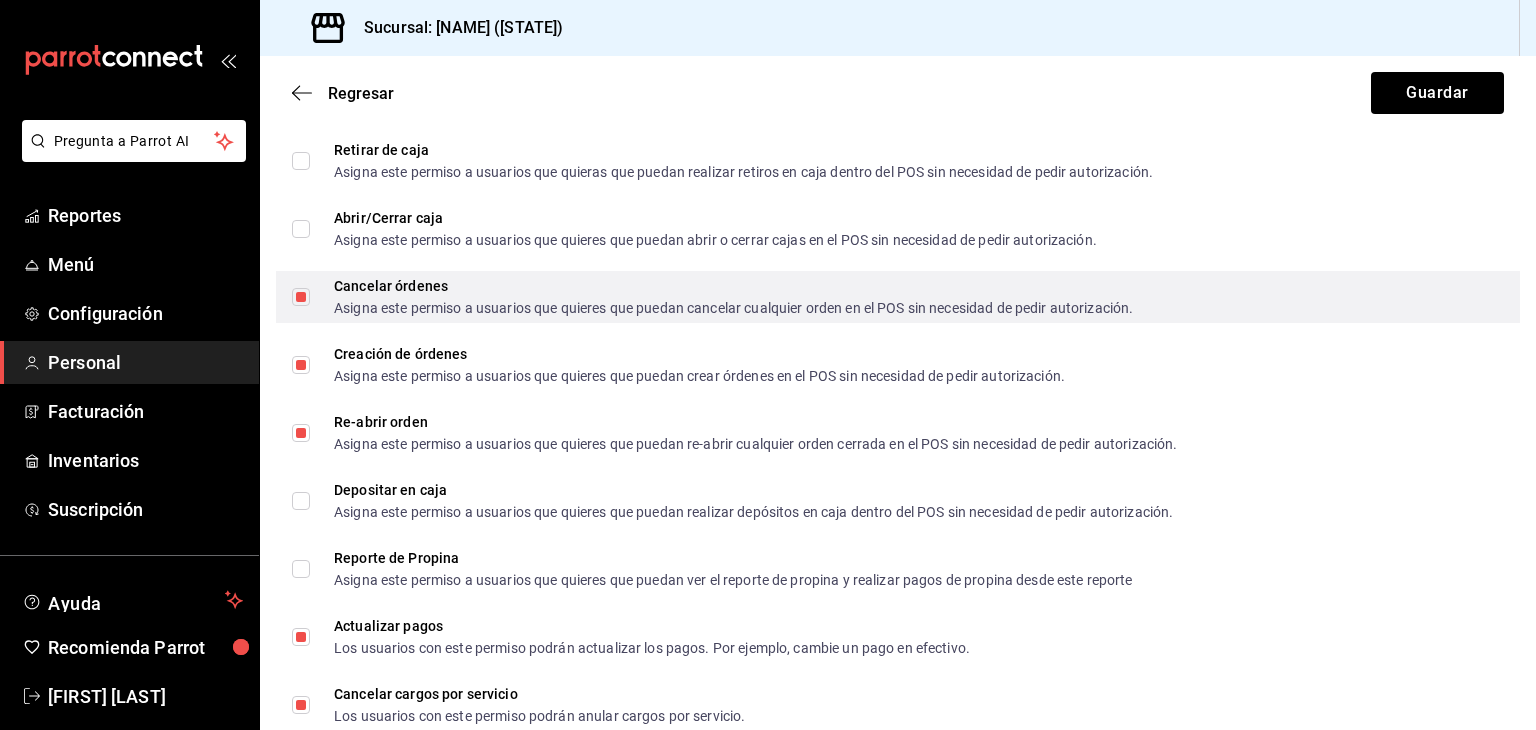 click on "Cancelar órdenes Asigna este permiso a usuarios que quieres que puedan cancelar cualquier orden en el POS sin necesidad de pedir autorización." at bounding box center [301, 297] 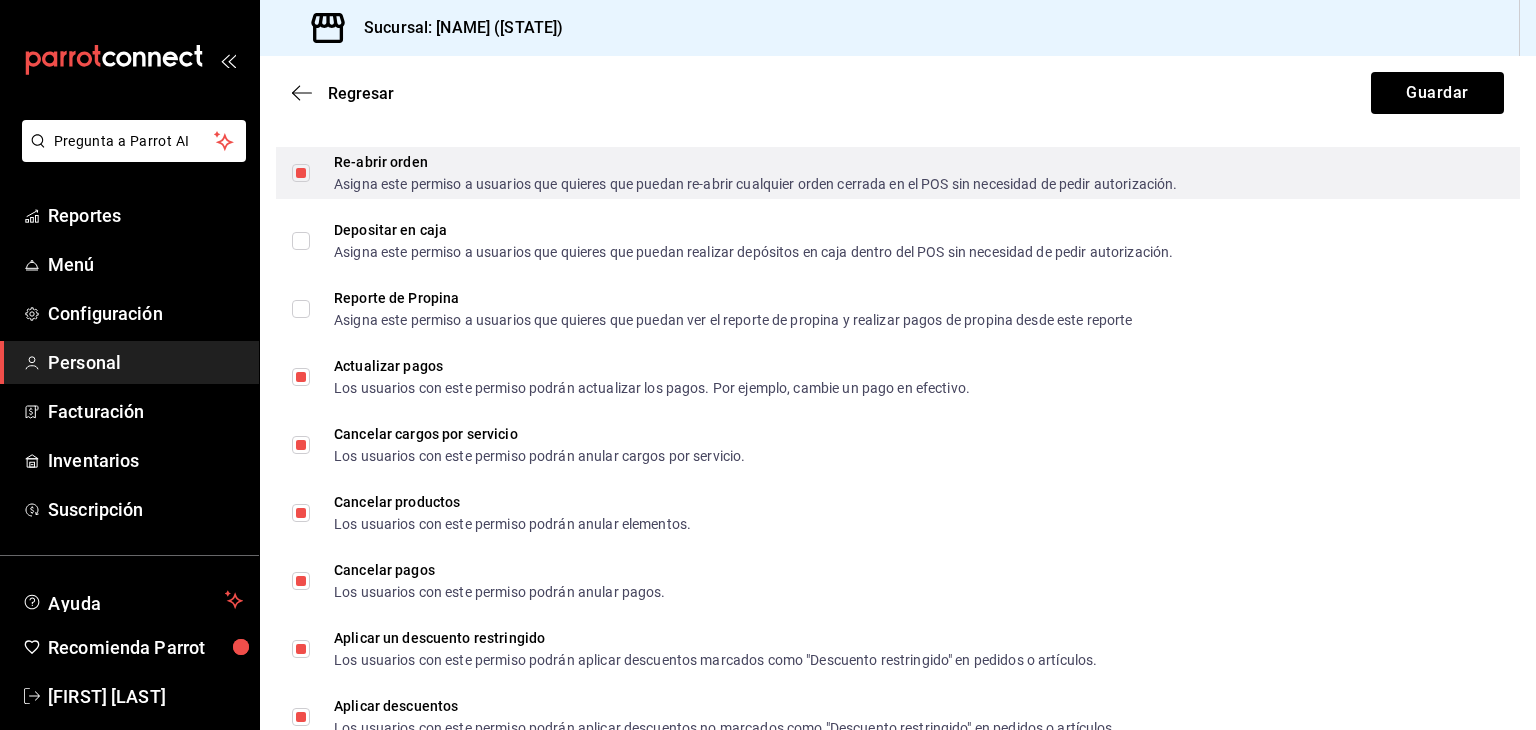 scroll, scrollTop: 2788, scrollLeft: 0, axis: vertical 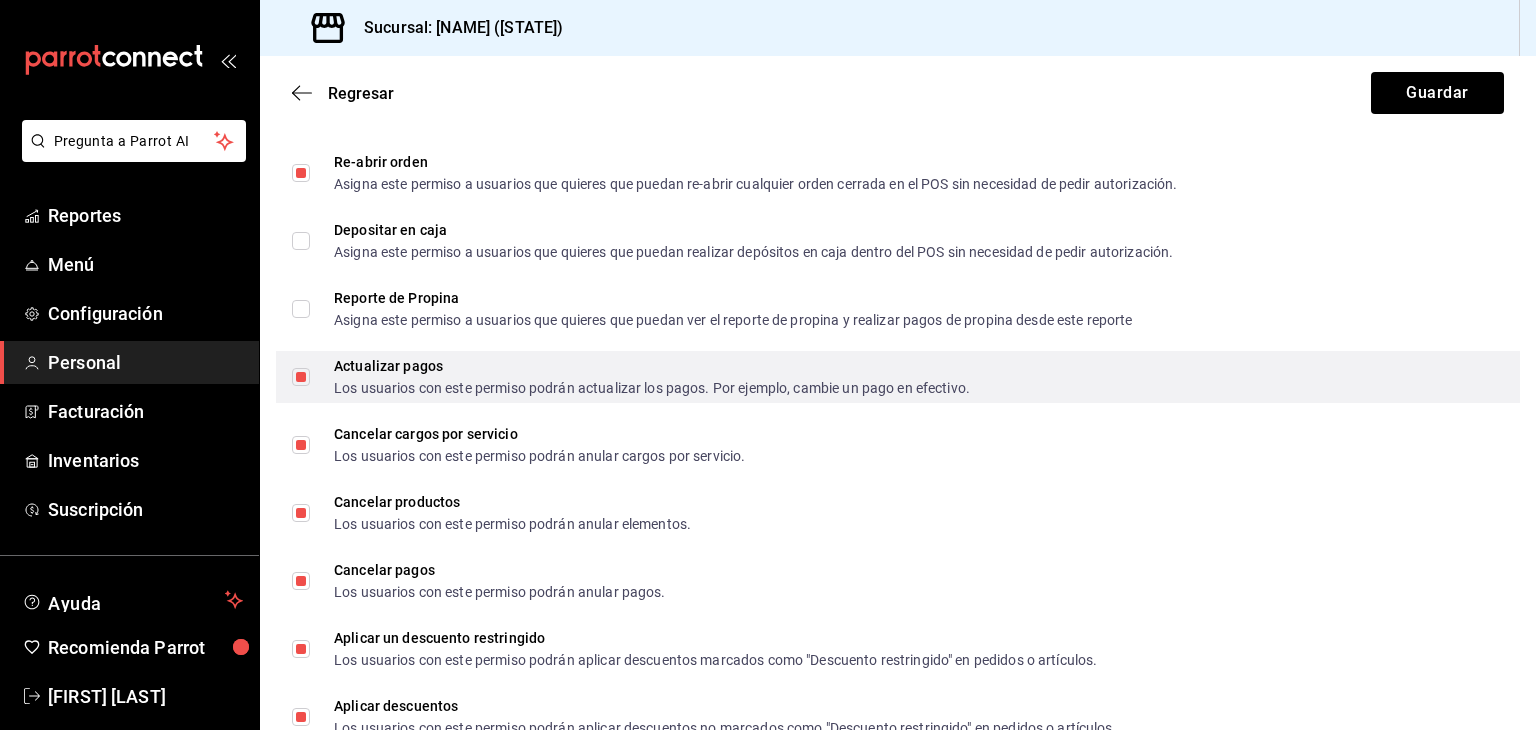 click on "Actualizar pagos Los usuarios con este permiso podrán actualizar los pagos. Por ejemplo, cambie un pago en efectivo." at bounding box center (301, 377) 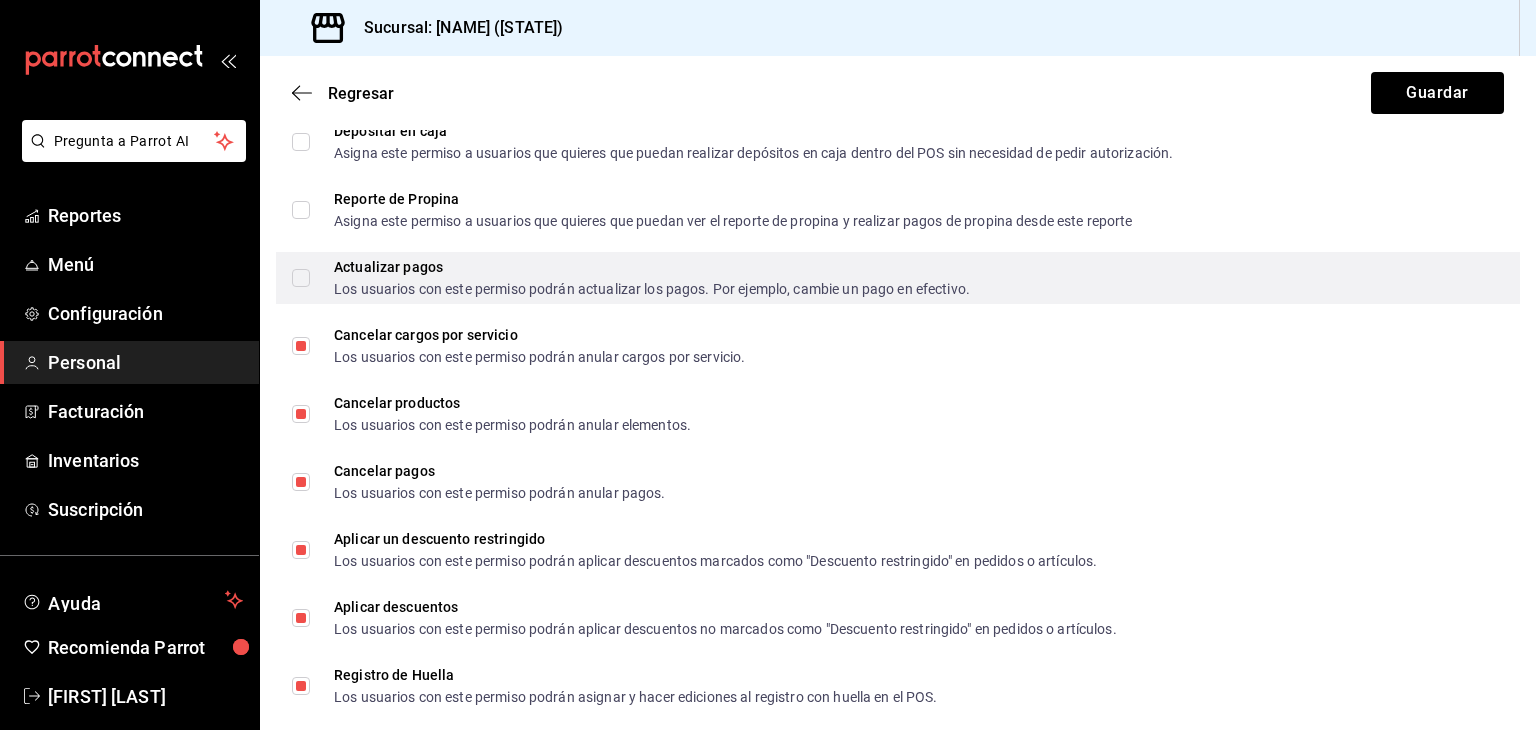 scroll, scrollTop: 2888, scrollLeft: 0, axis: vertical 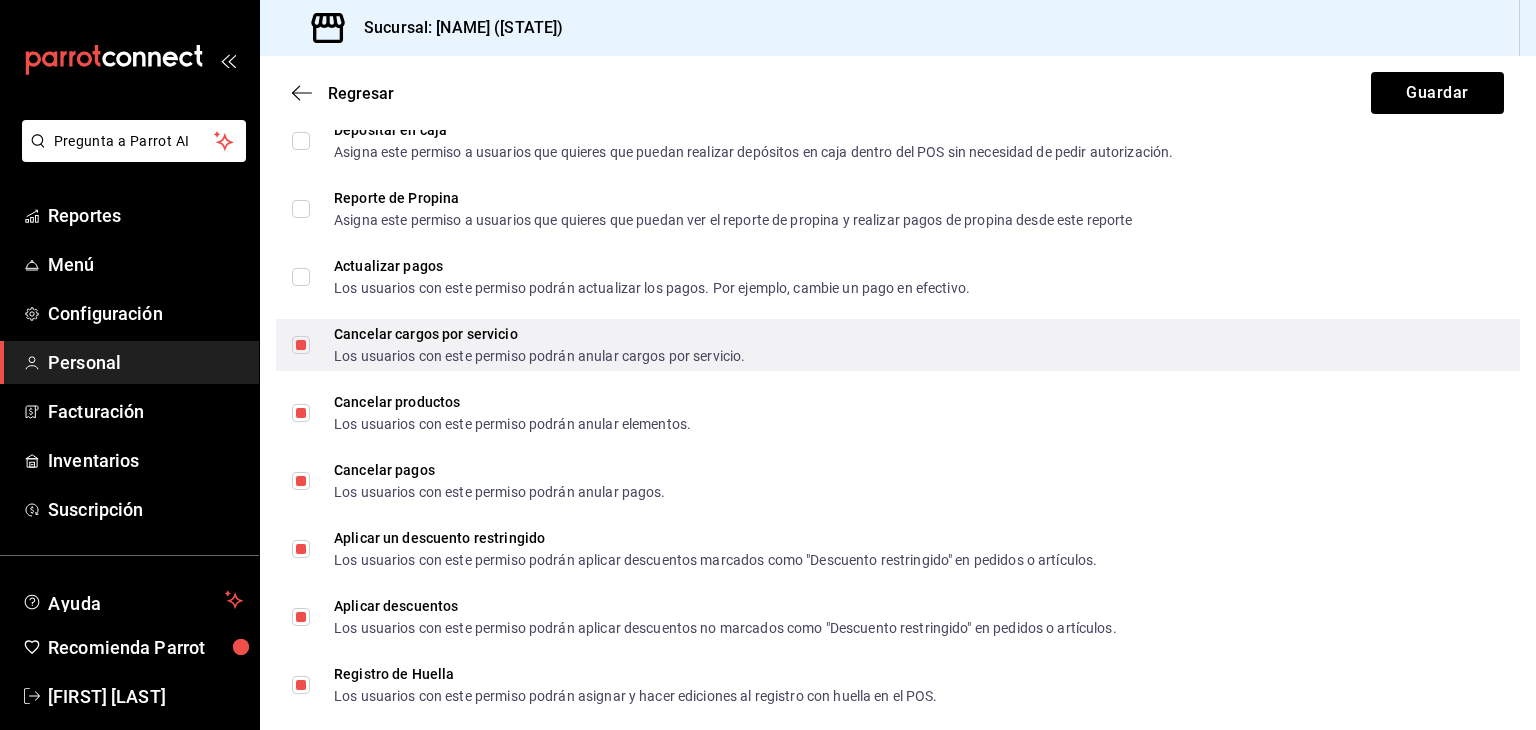 click on "Cancelar cargos por servicio Los usuarios con este permiso podrán anular cargos por servicio." at bounding box center [301, 345] 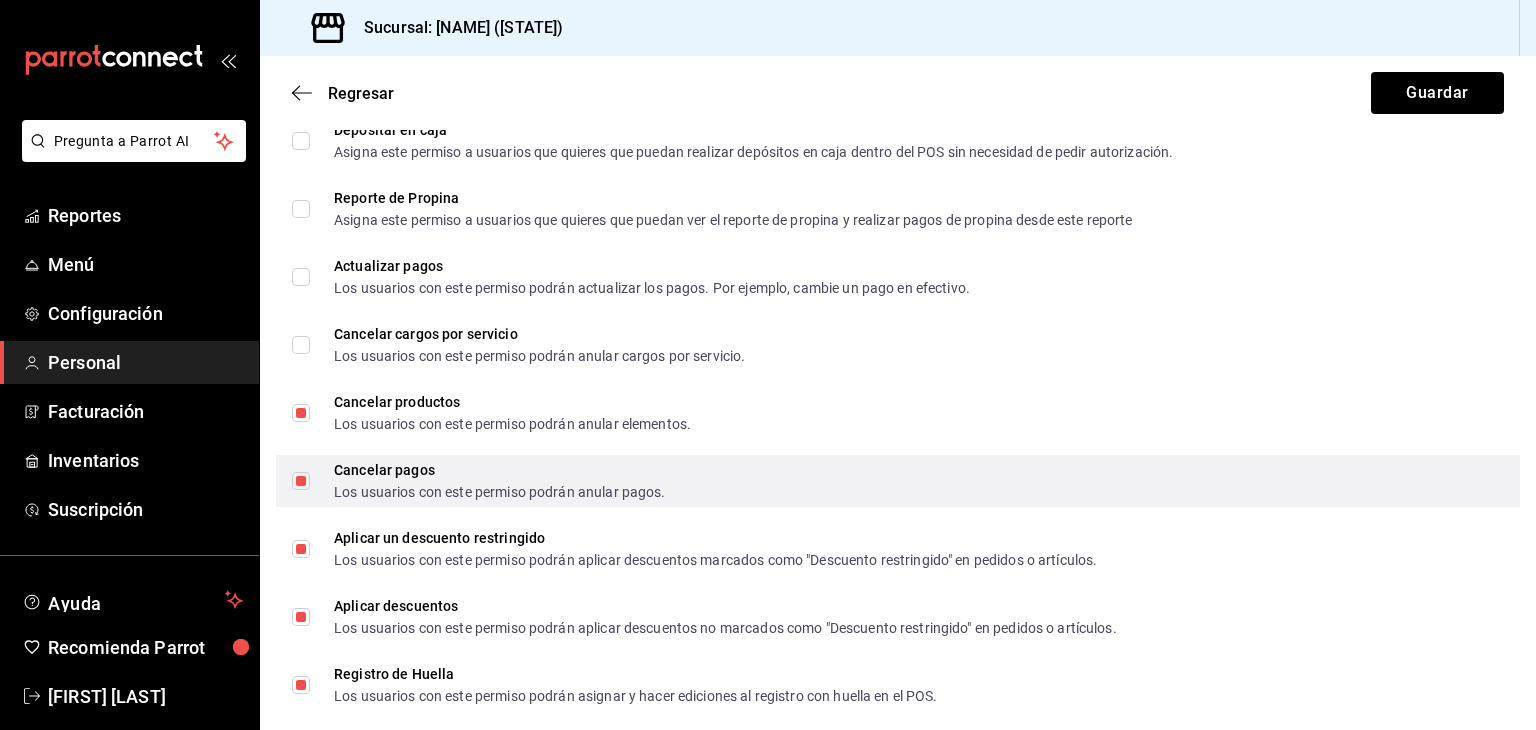 click on "Cancelar pagos Los usuarios con este permiso podrán anular pagos." at bounding box center (301, 481) 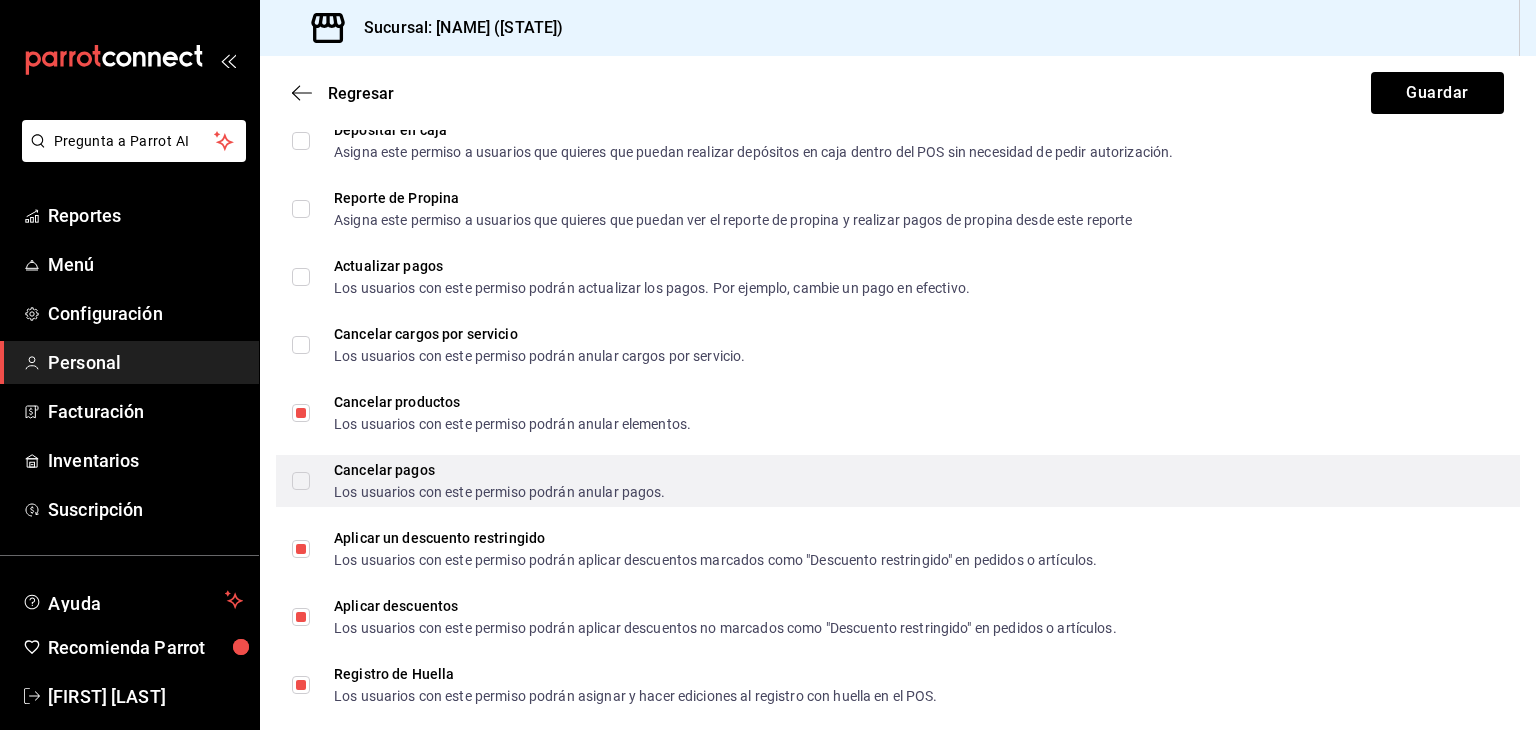 scroll, scrollTop: 2992, scrollLeft: 0, axis: vertical 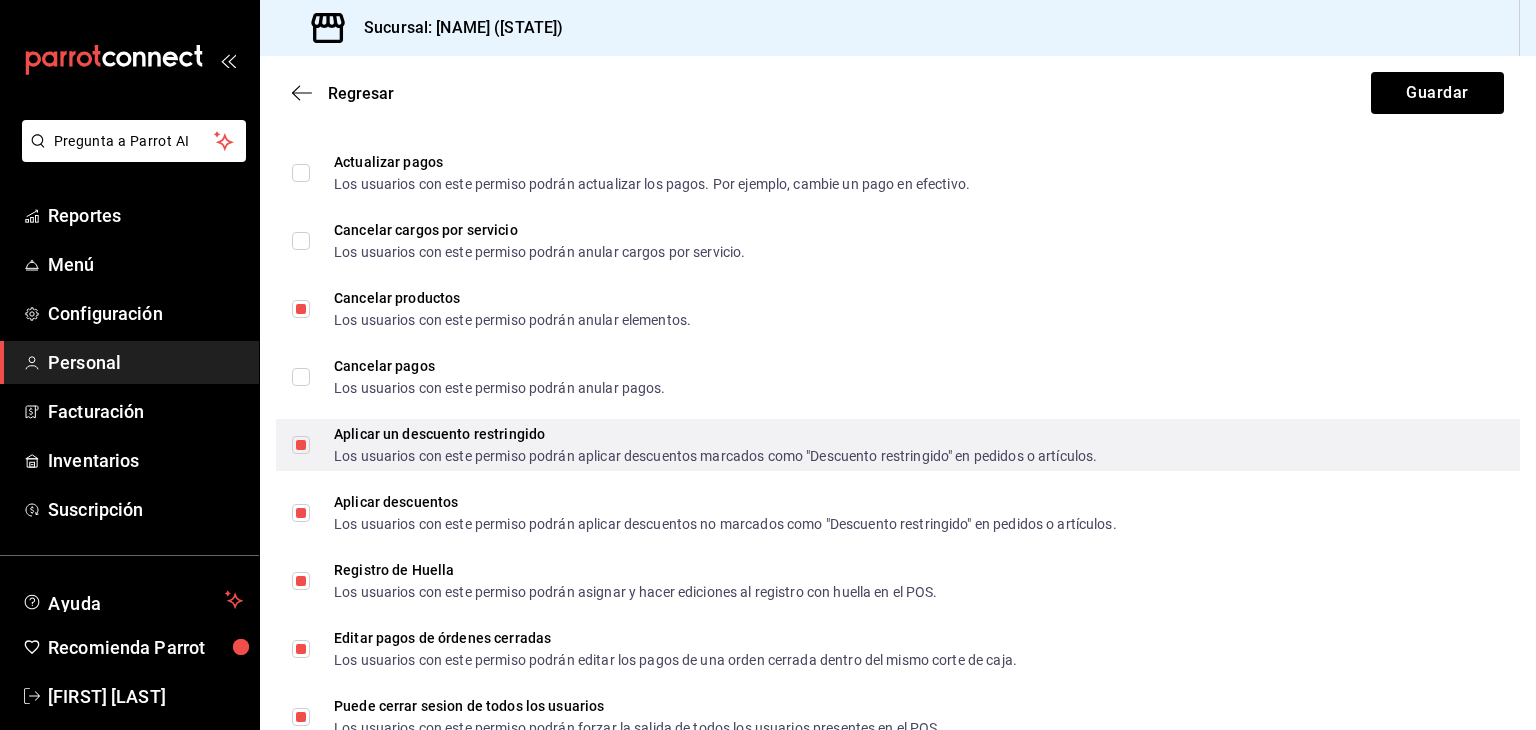 click on "Aplicar un descuento restringido Los usuarios con este permiso podrán aplicar descuentos marcados como "Descuento restringido" en pedidos o artículos." at bounding box center (301, 445) 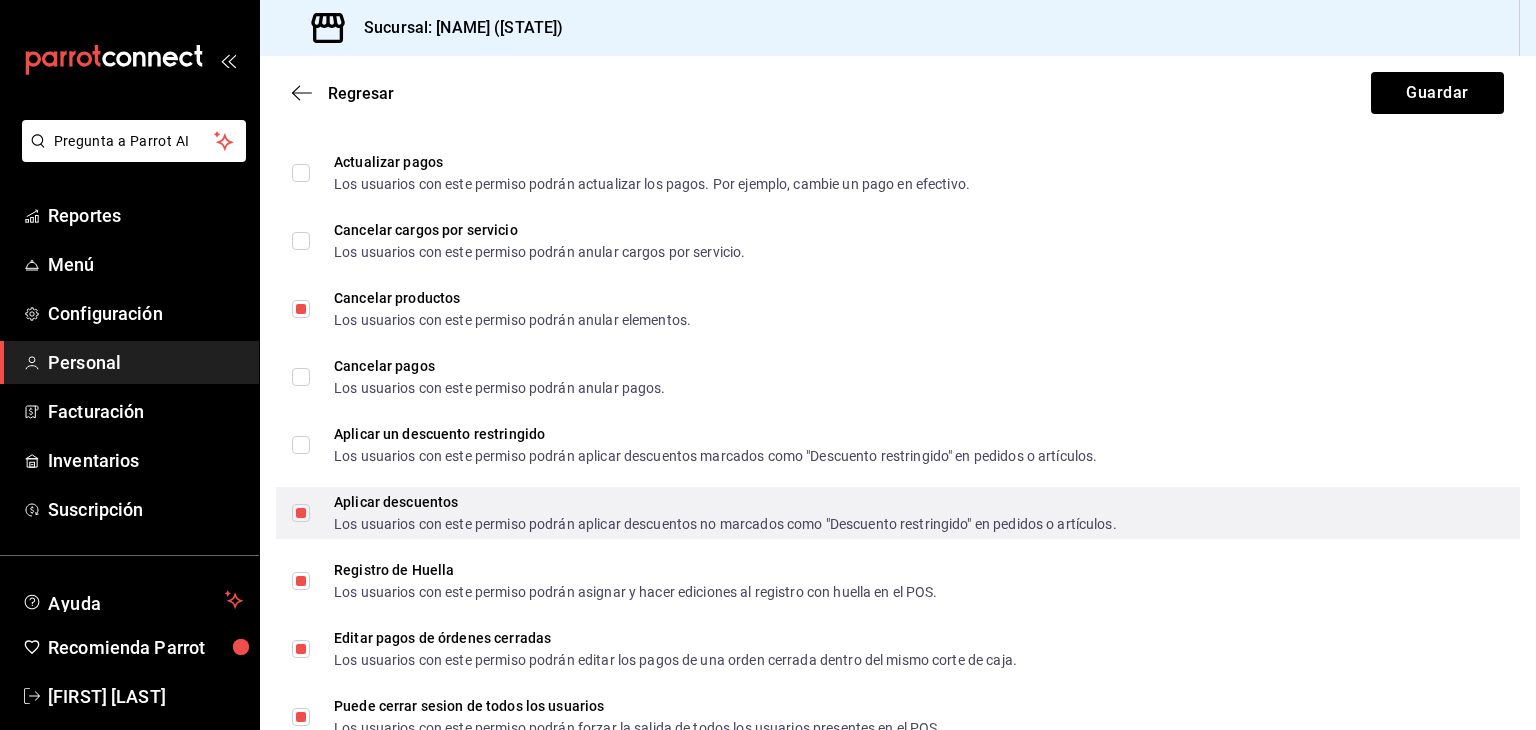 click on "Aplicar descuentos Los usuarios con este permiso podrán aplicar descuentos no marcados como "Descuento restringido" en pedidos o artículos." at bounding box center (301, 513) 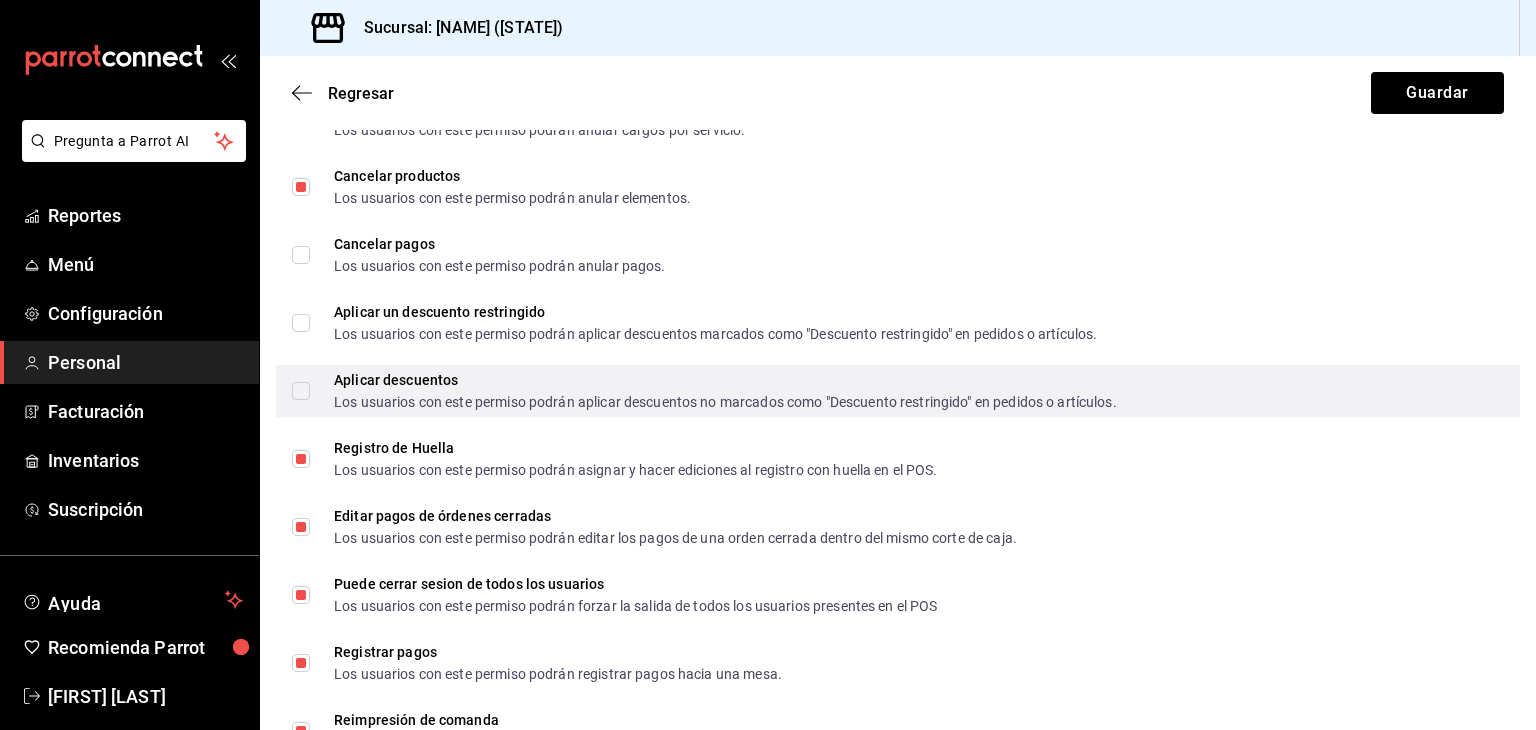 scroll, scrollTop: 3115, scrollLeft: 0, axis: vertical 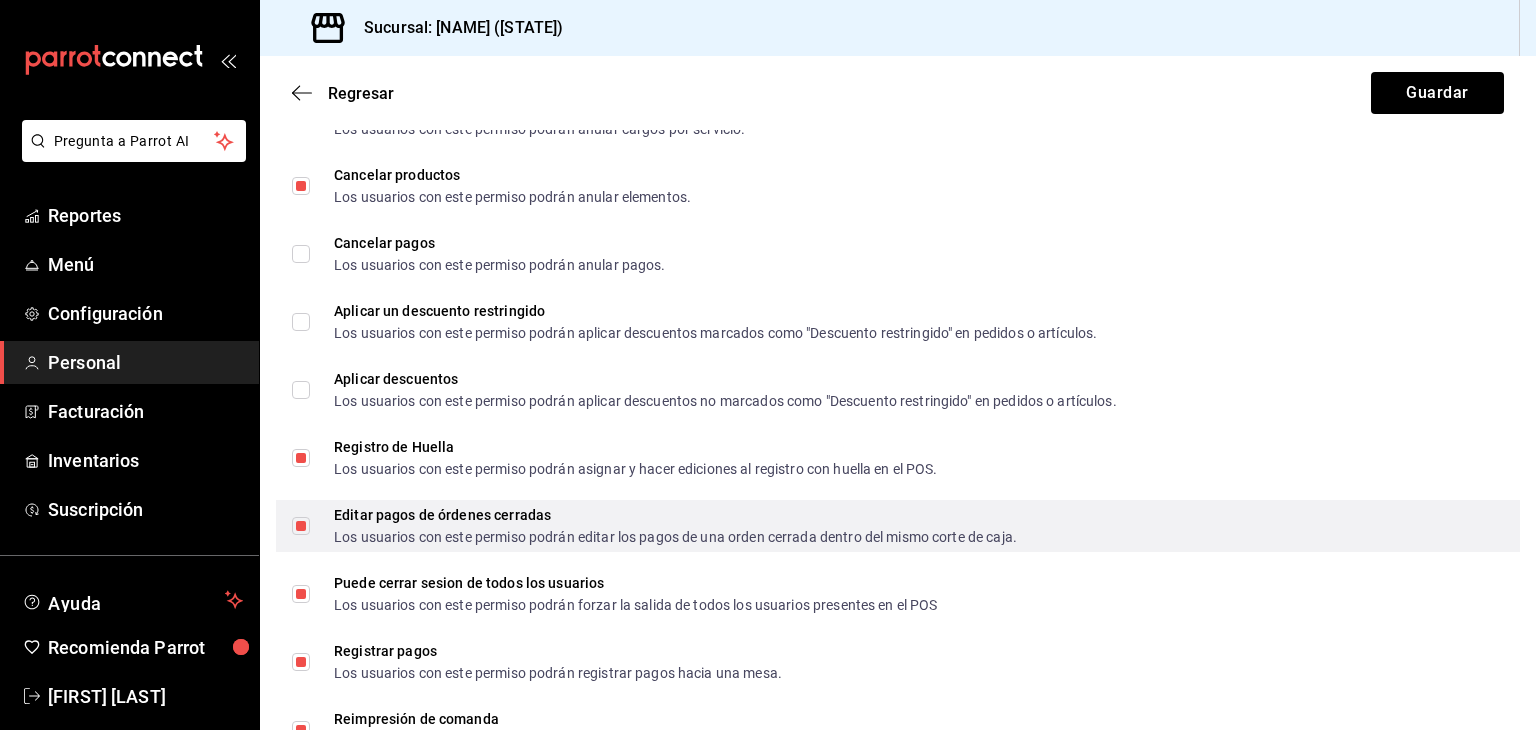 click on "Editar pagos de órdenes cerradas Los usuarios con este permiso podrán editar los pagos de una orden cerrada dentro del mismo corte de caja." at bounding box center (301, 526) 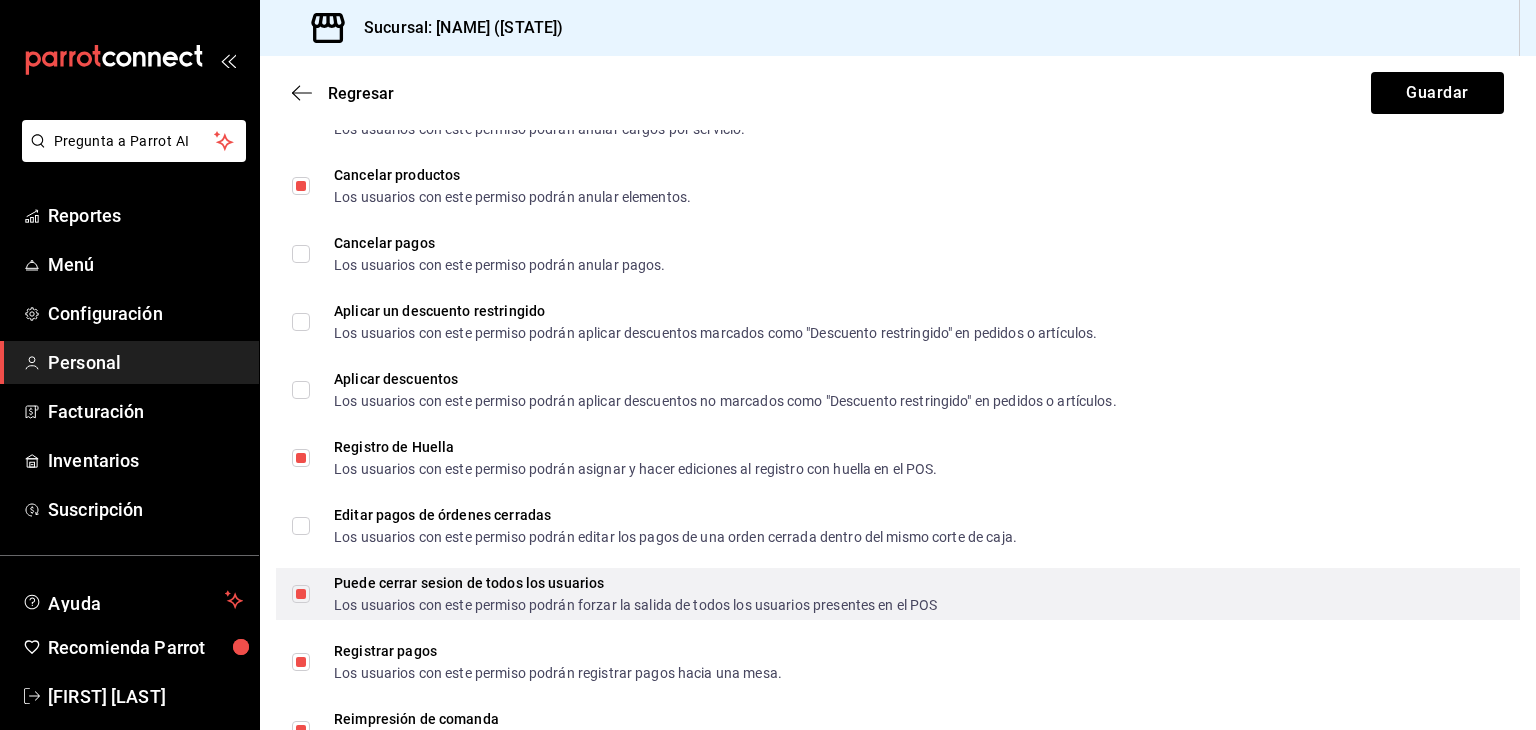 click on "Puede cerrar sesion de todos los usuarios Los usuarios con este permiso podrán forzar la salida de todos los usuarios presentes en el POS" at bounding box center (301, 594) 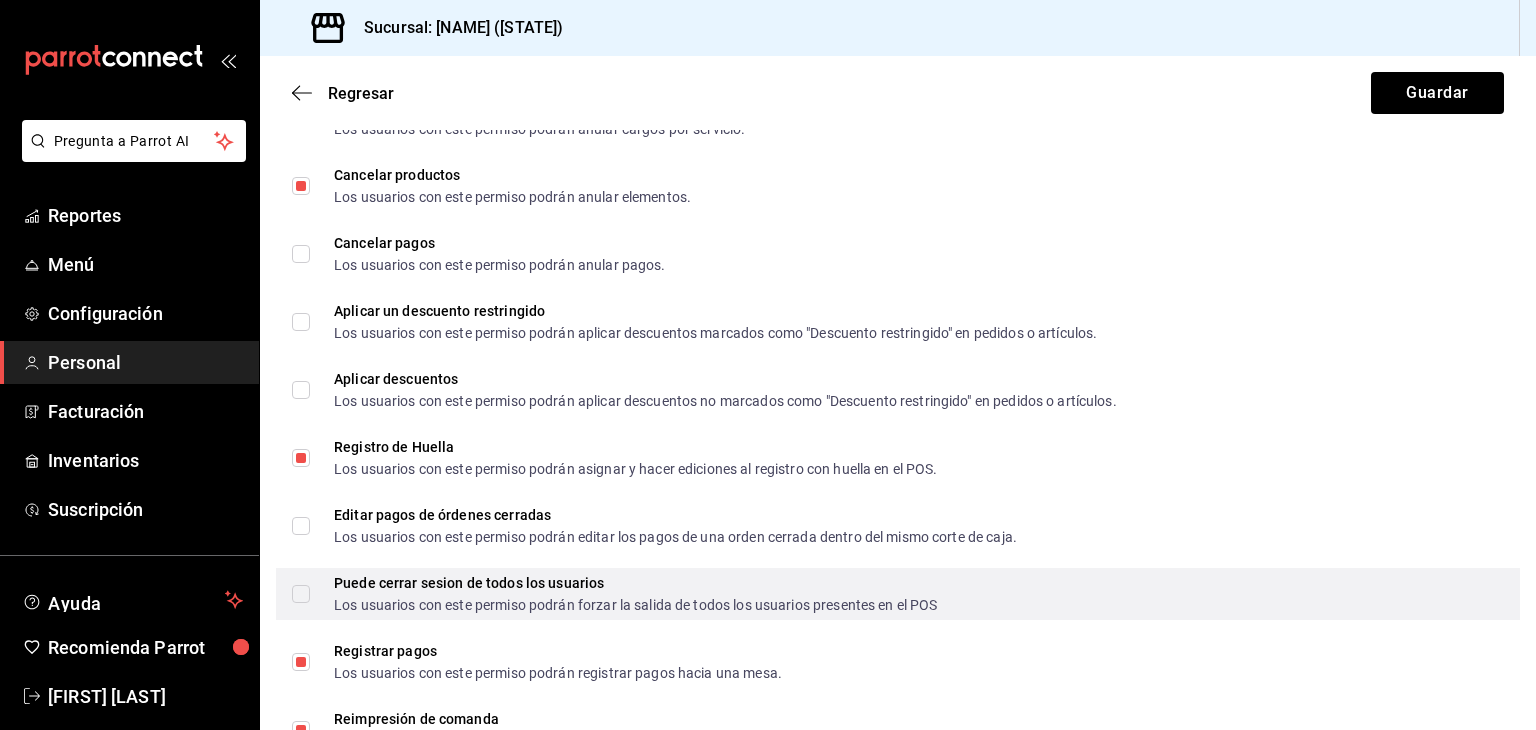 scroll, scrollTop: 3242, scrollLeft: 0, axis: vertical 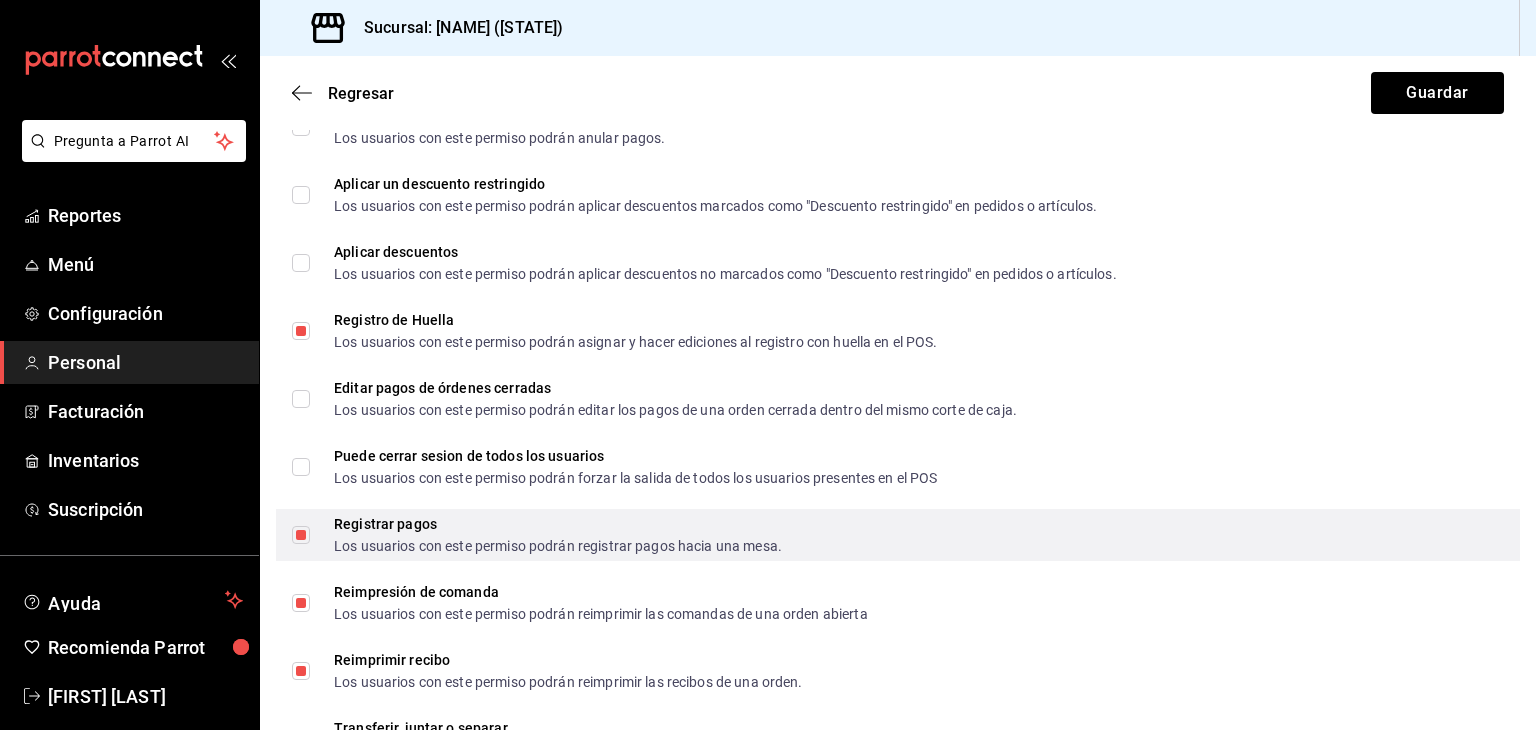 click on "Registrar pagos Los usuarios con este permiso podrán registrar pagos hacia una mesa." at bounding box center [301, 535] 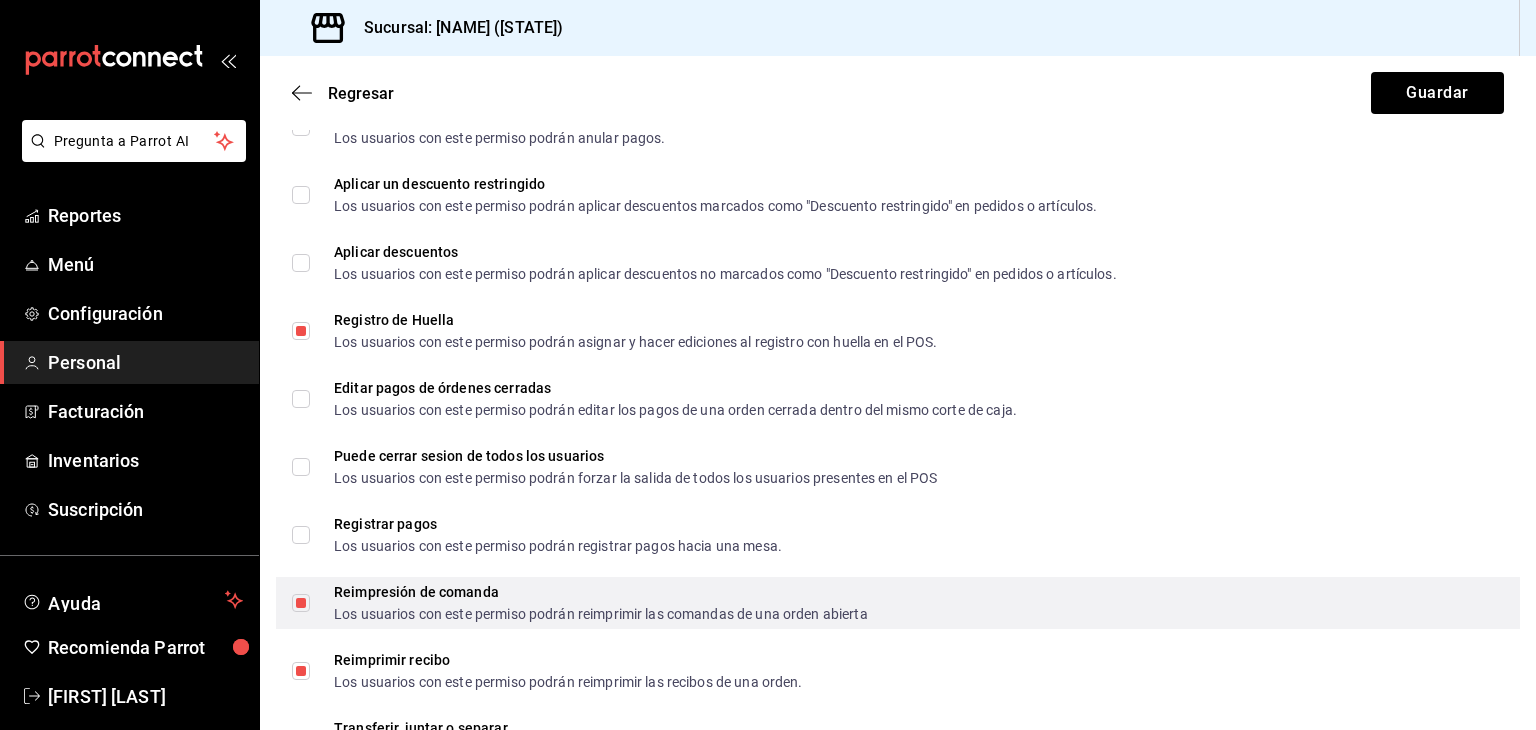 click on "Reimpresión de comanda Los usuarios con este permiso podrán reimprimir las comandas de una orden abierta" at bounding box center (301, 603) 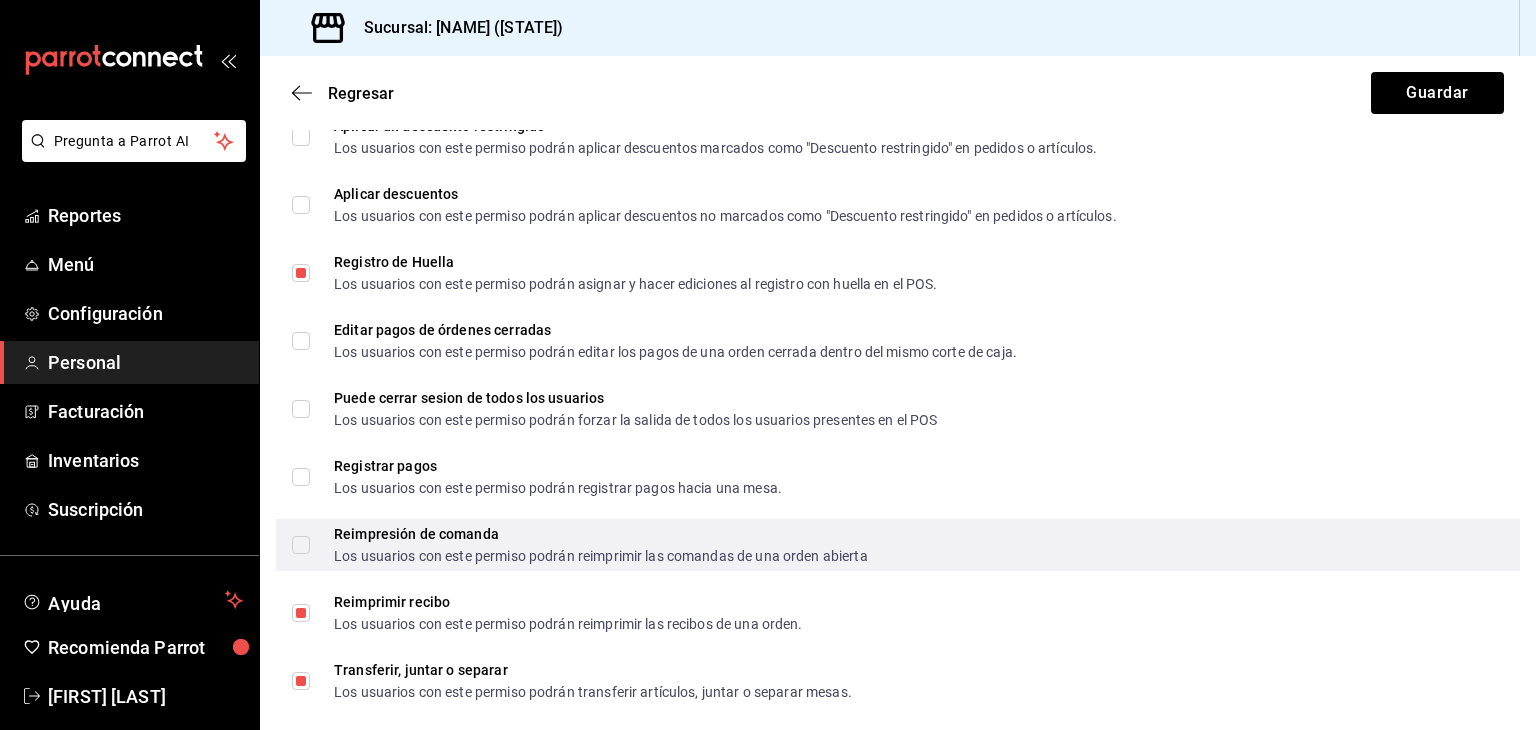 scroll, scrollTop: 3302, scrollLeft: 0, axis: vertical 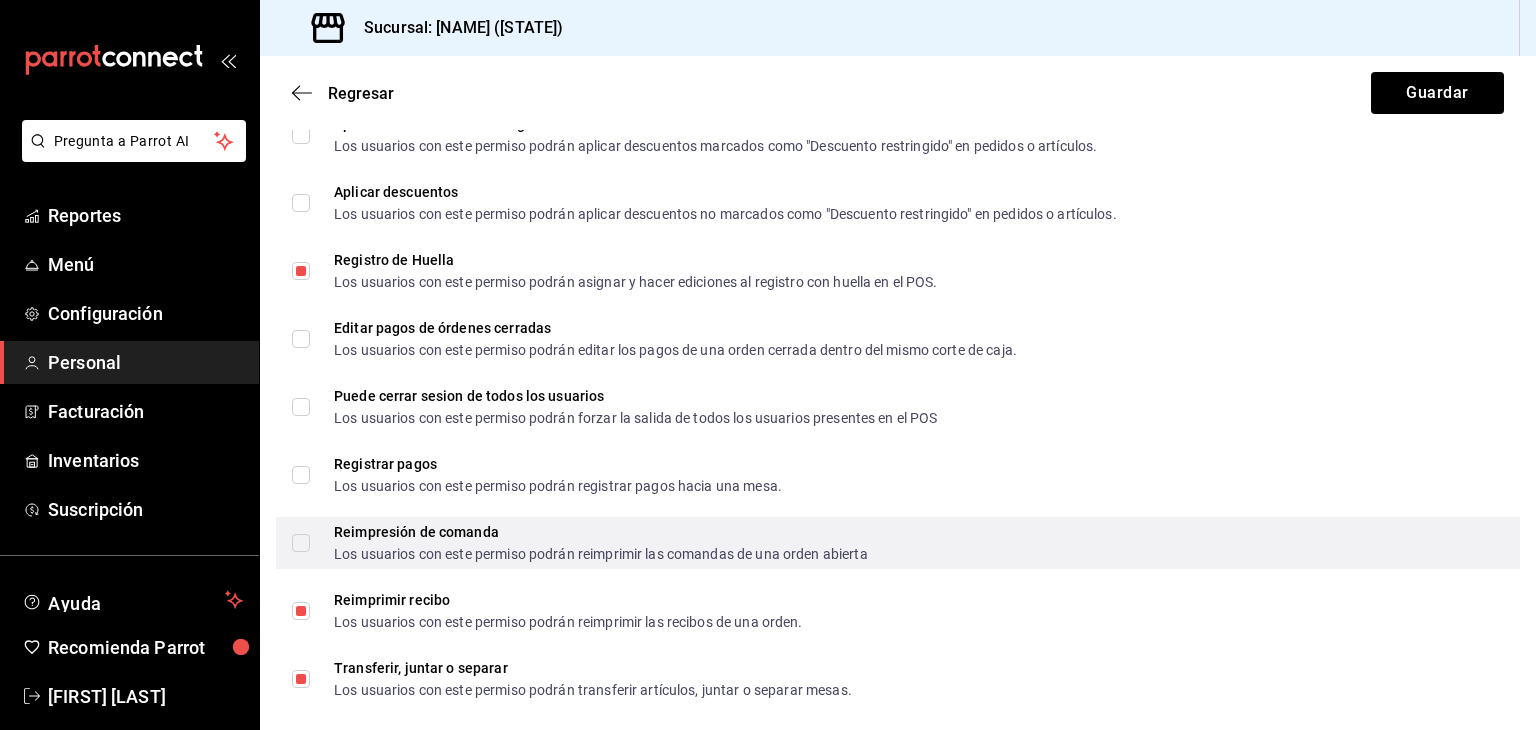 click on "Reimpresión de comanda Los usuarios con este permiso podrán reimprimir las comandas de una orden abierta" at bounding box center [301, 543] 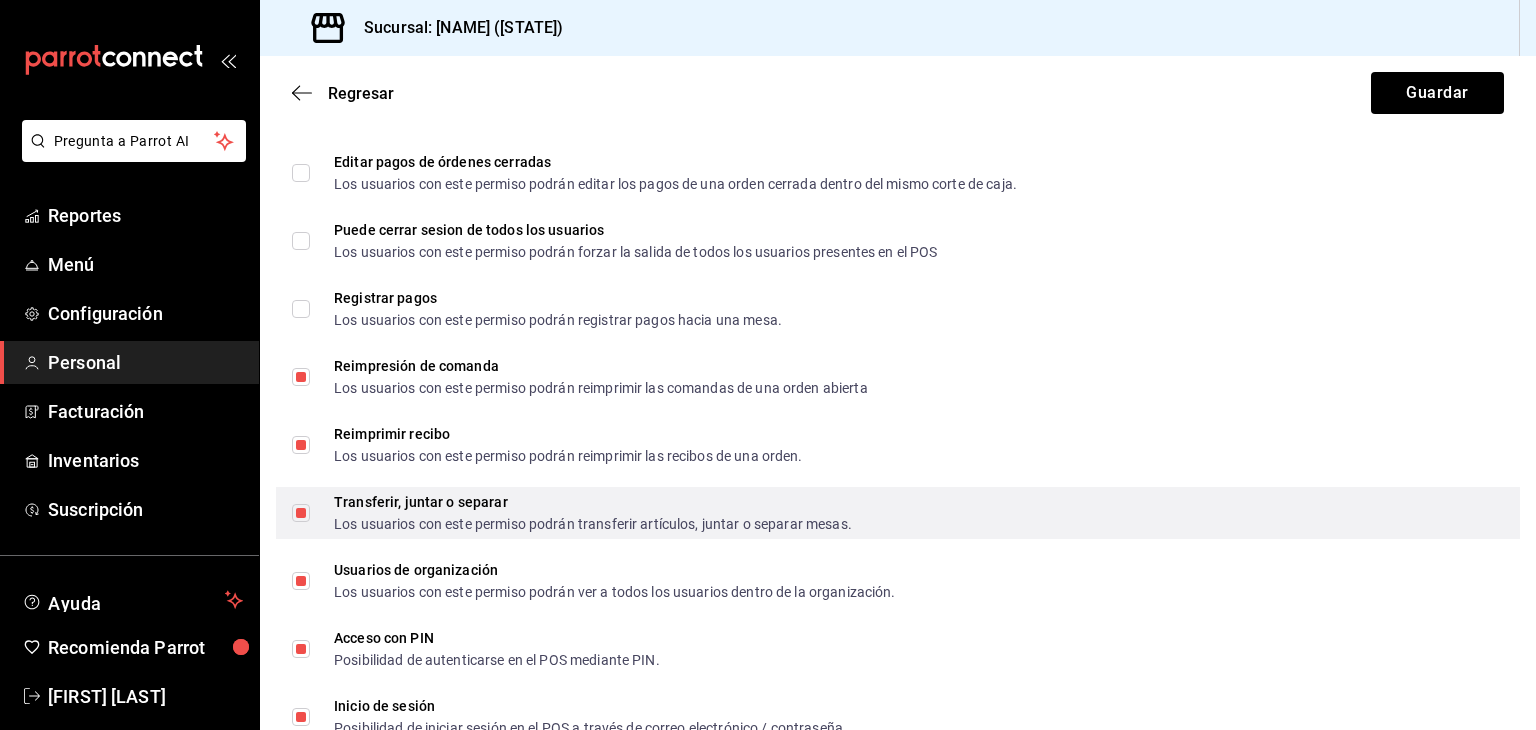 scroll, scrollTop: 3468, scrollLeft: 0, axis: vertical 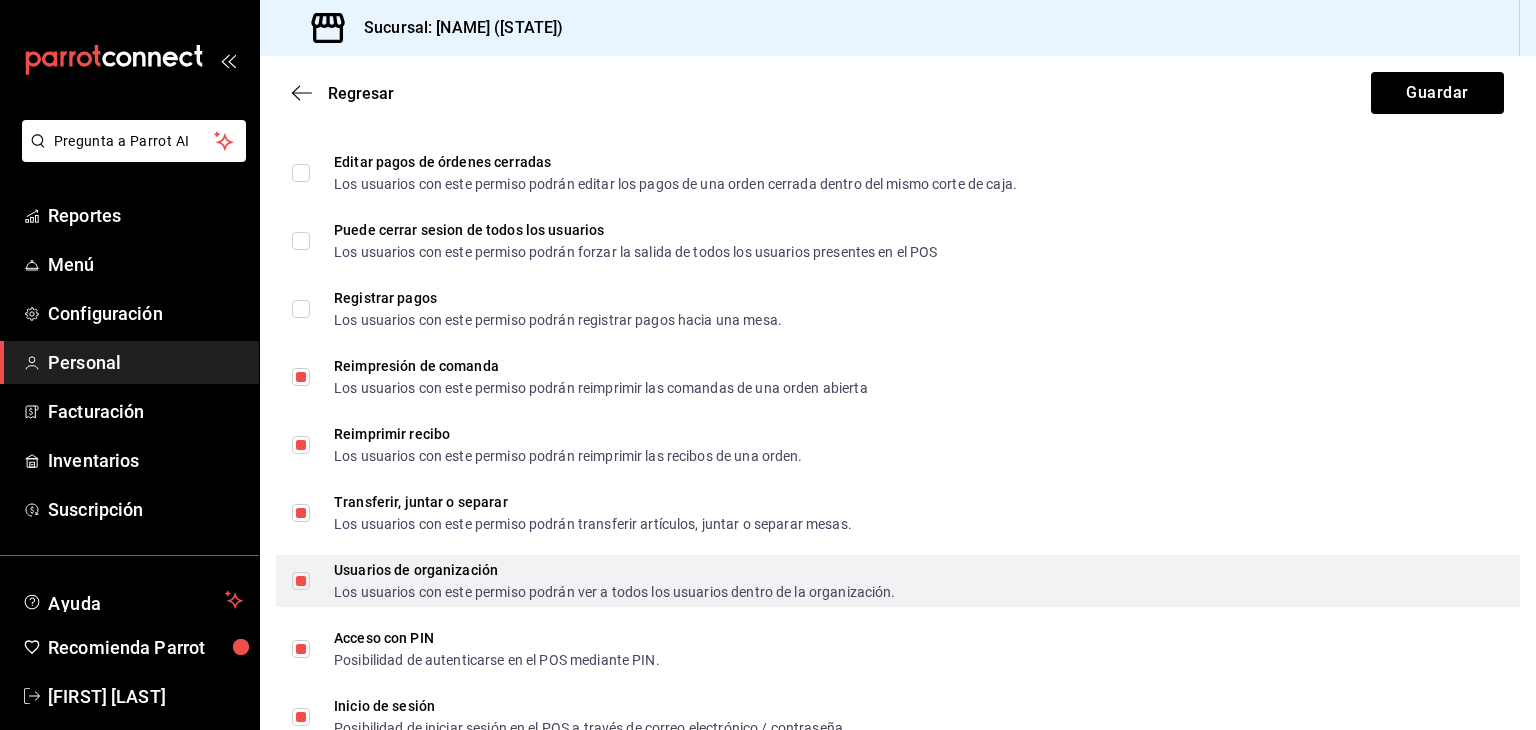 click on "Usuarios de organización Los usuarios con este permiso podrán ver a todos los usuarios dentro de la organización." at bounding box center (301, 581) 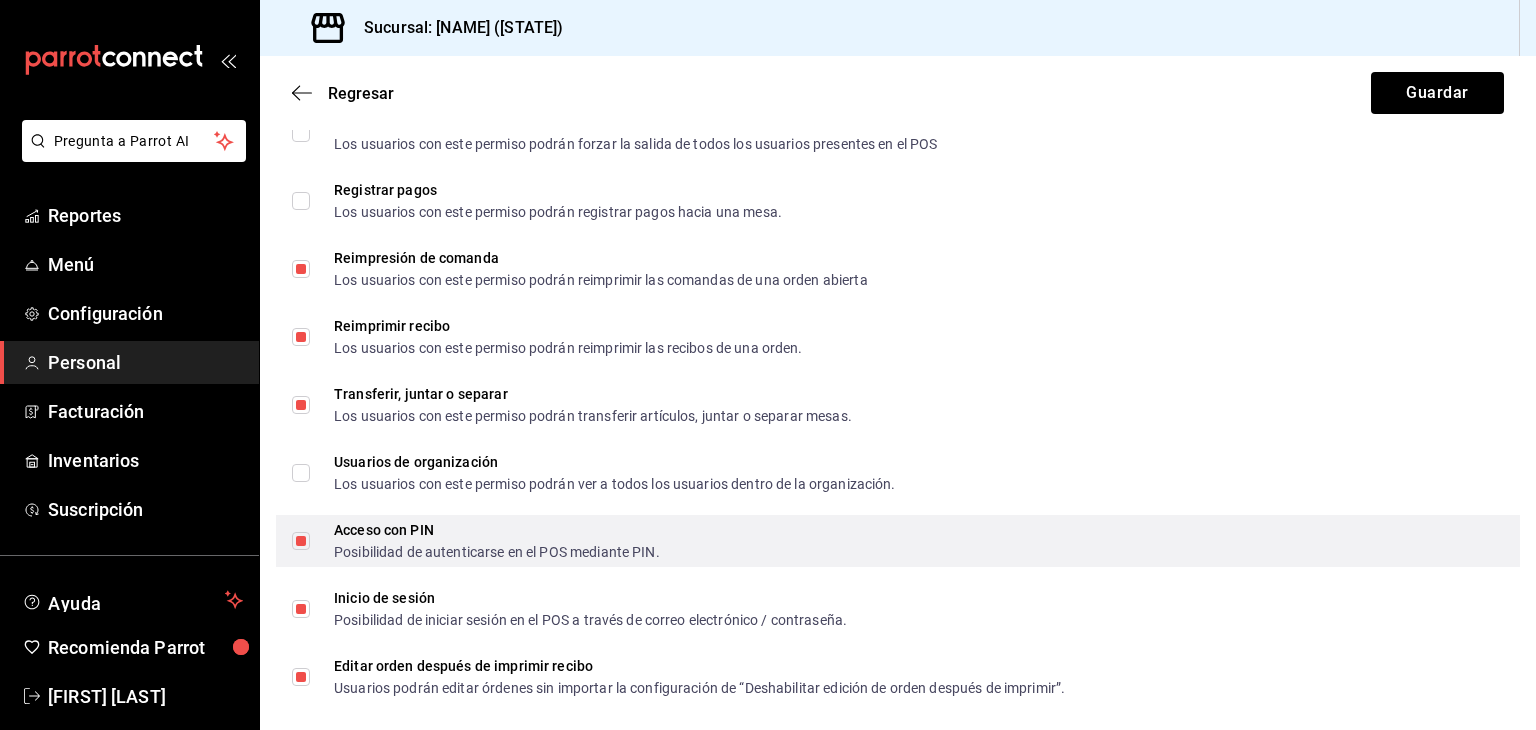 scroll, scrollTop: 3576, scrollLeft: 0, axis: vertical 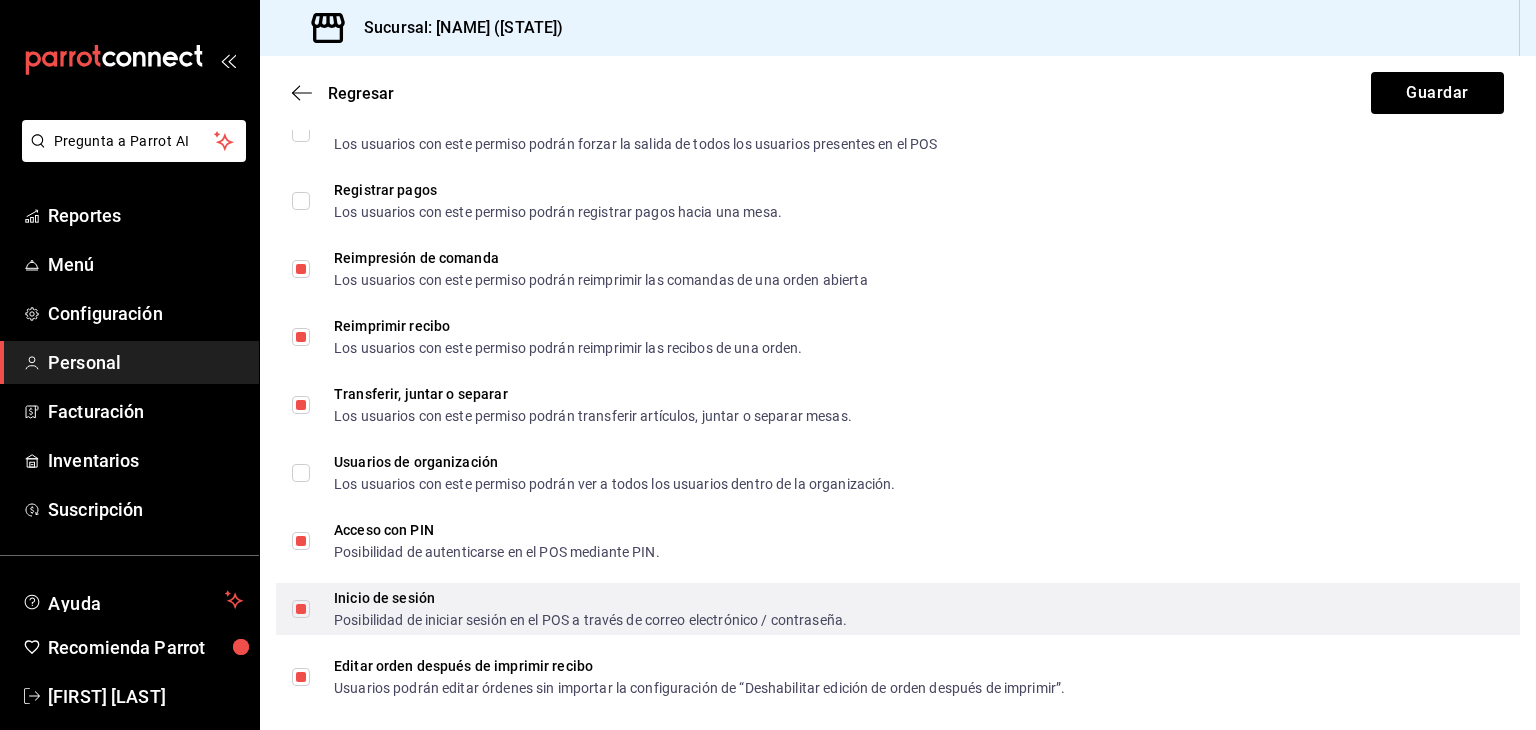 click on "Inicio de sesión Posibilidad de iniciar sesión en el POS a través de correo electrónico / contraseña." at bounding box center (301, 609) 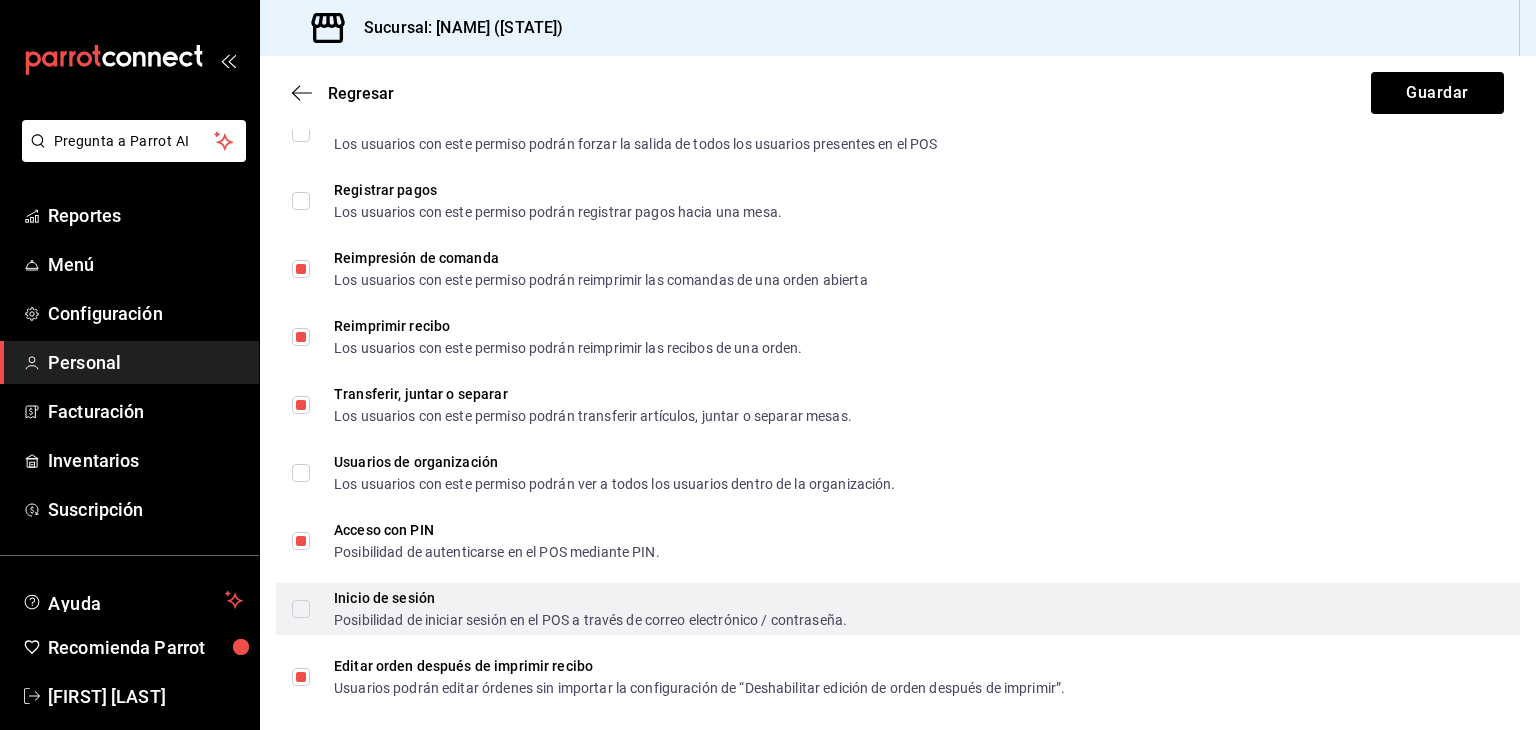 scroll, scrollTop: 3611, scrollLeft: 0, axis: vertical 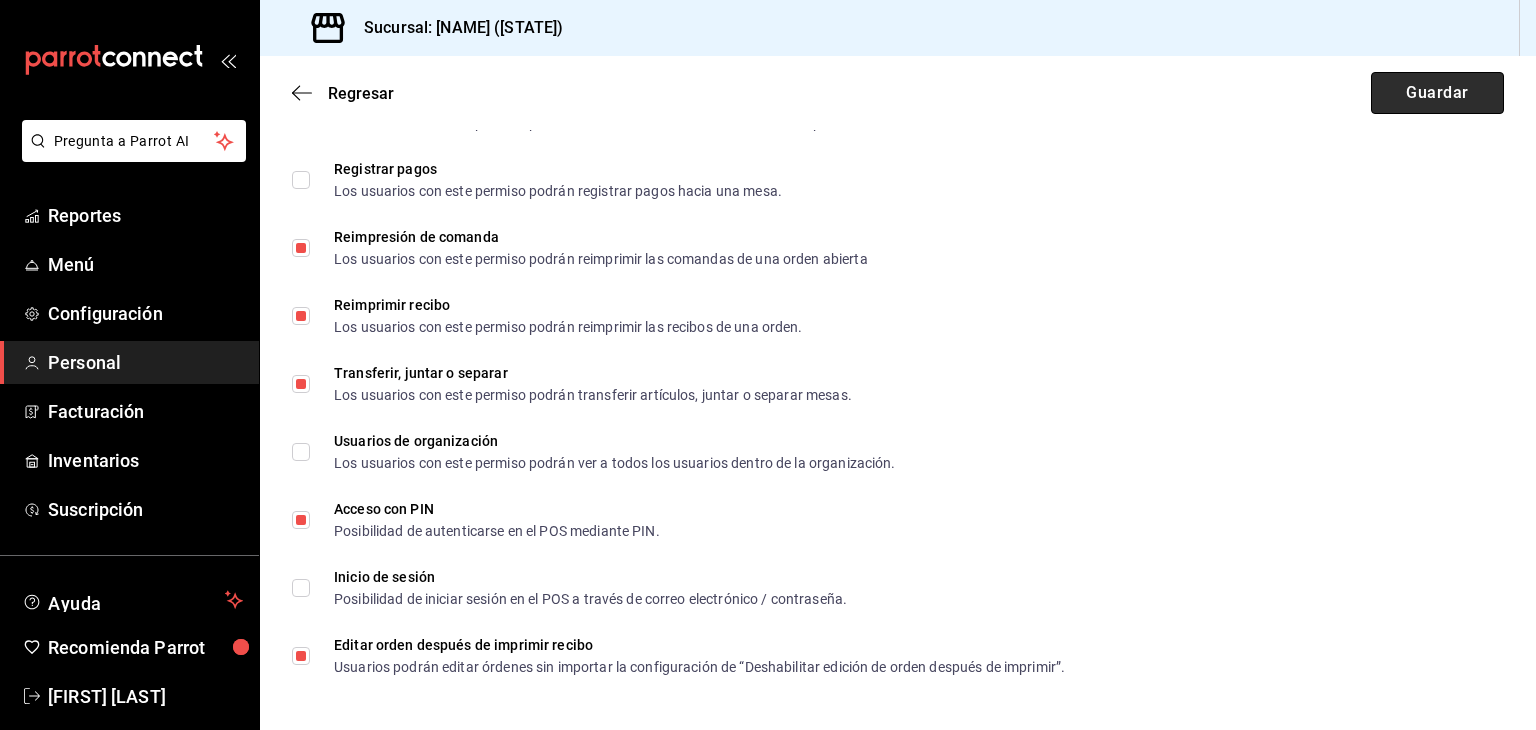 click on "Guardar" at bounding box center (1437, 93) 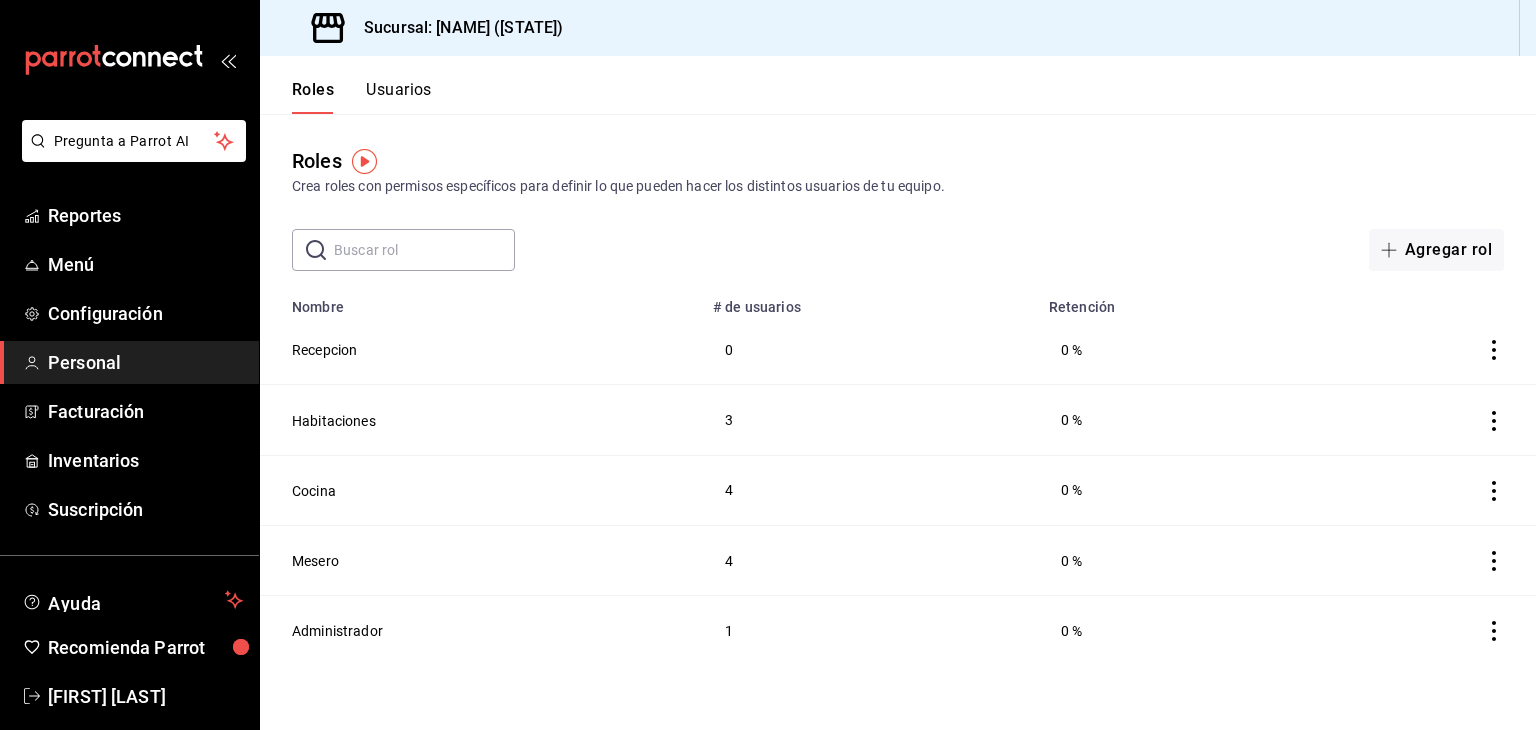 click on "Usuarios" at bounding box center [399, 97] 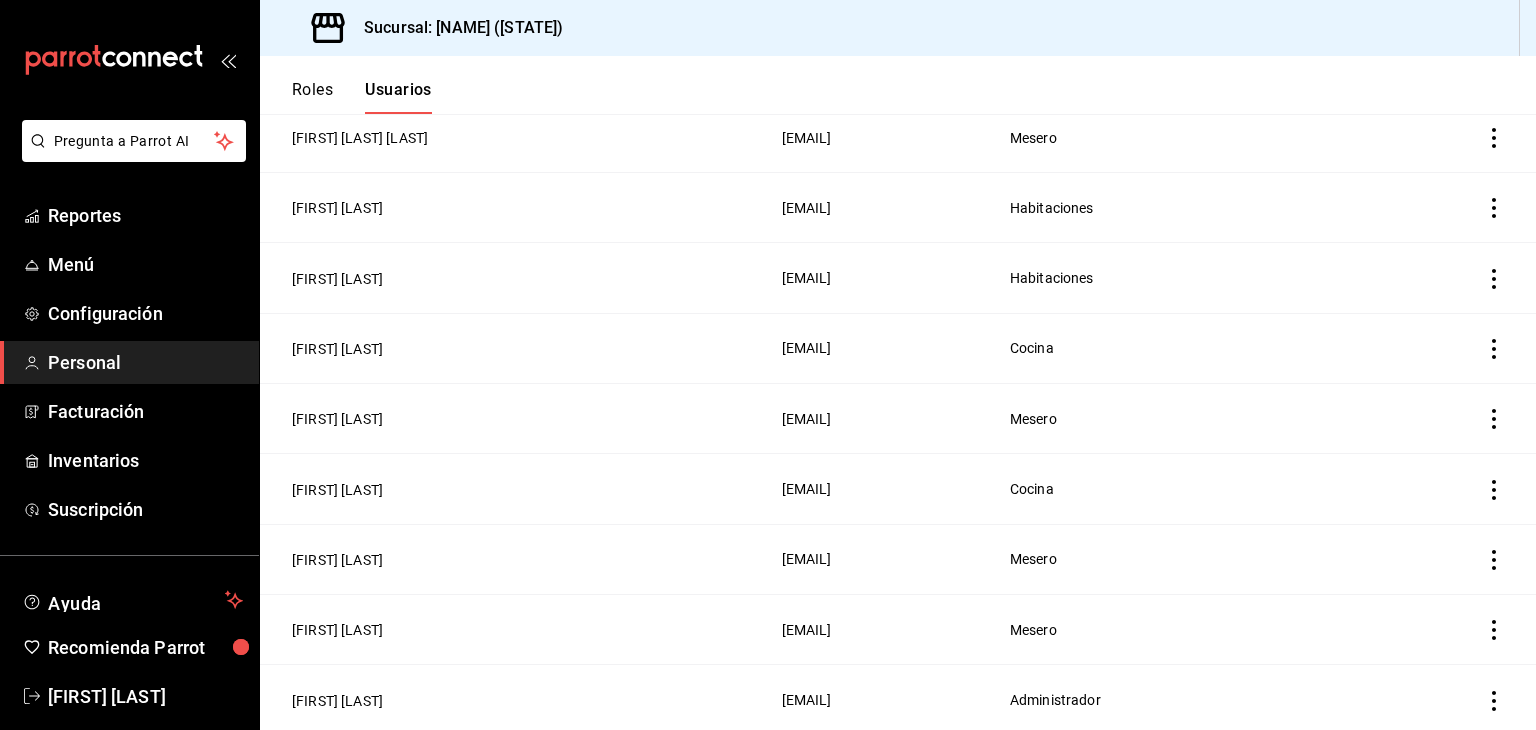 scroll, scrollTop: 416, scrollLeft: 0, axis: vertical 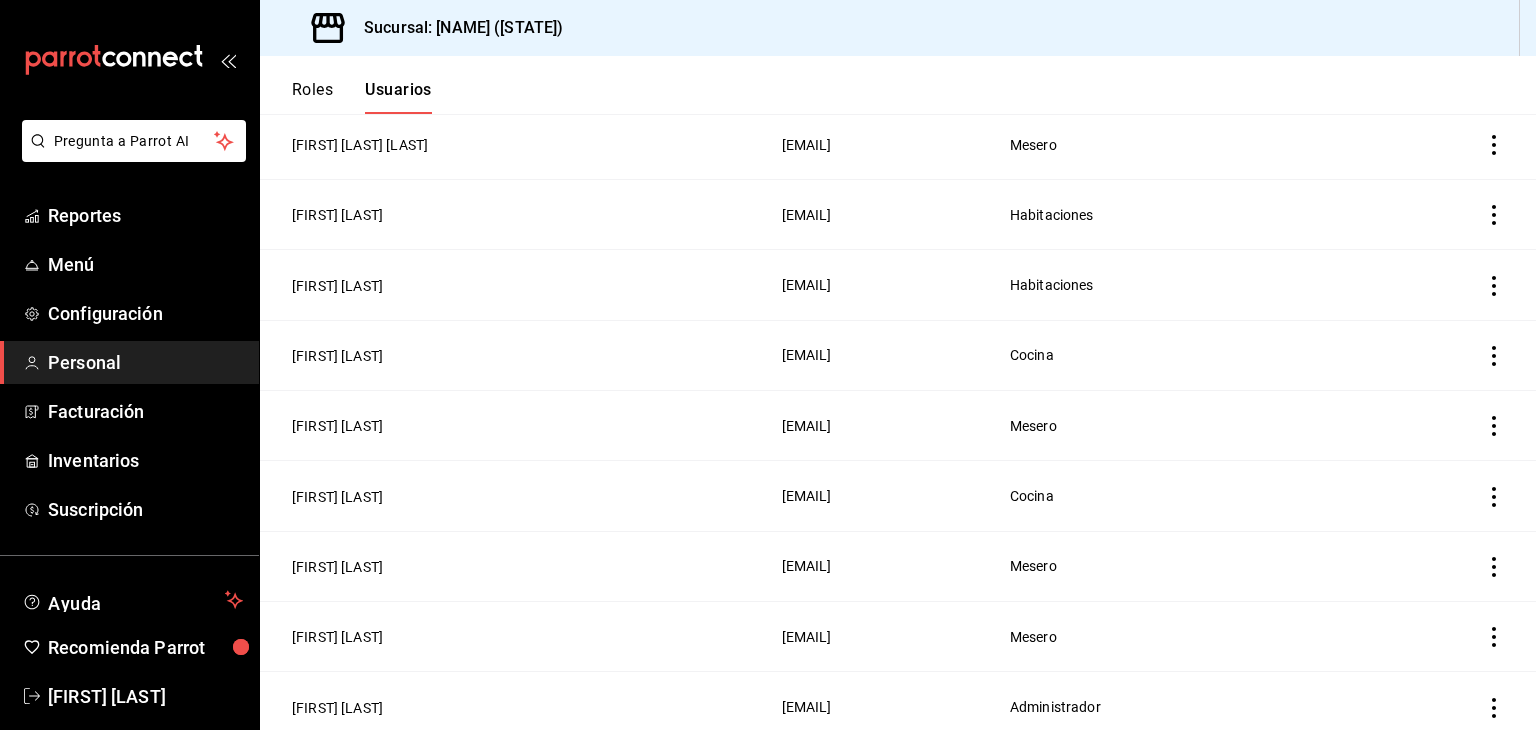 click 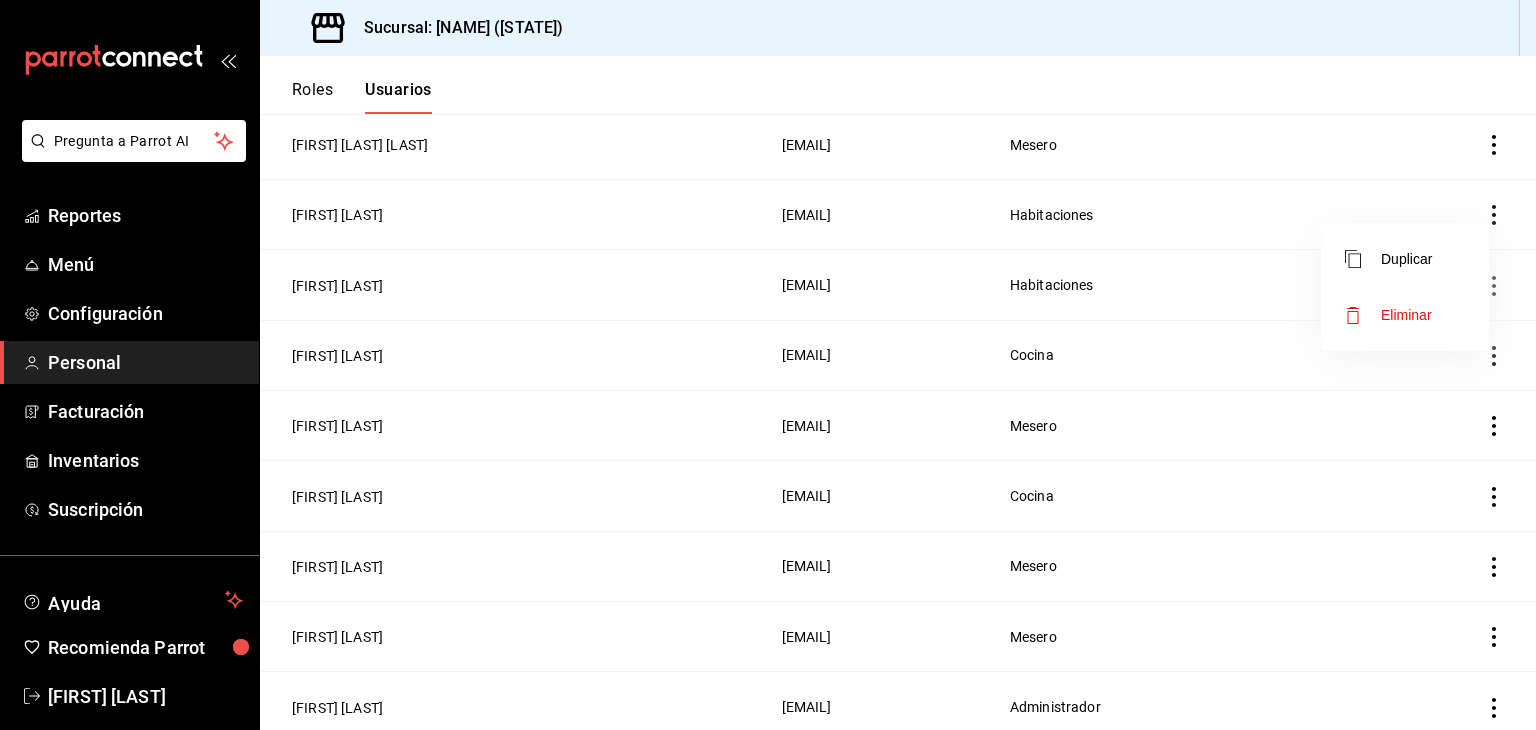 click on "Eliminar" at bounding box center (1406, 315) 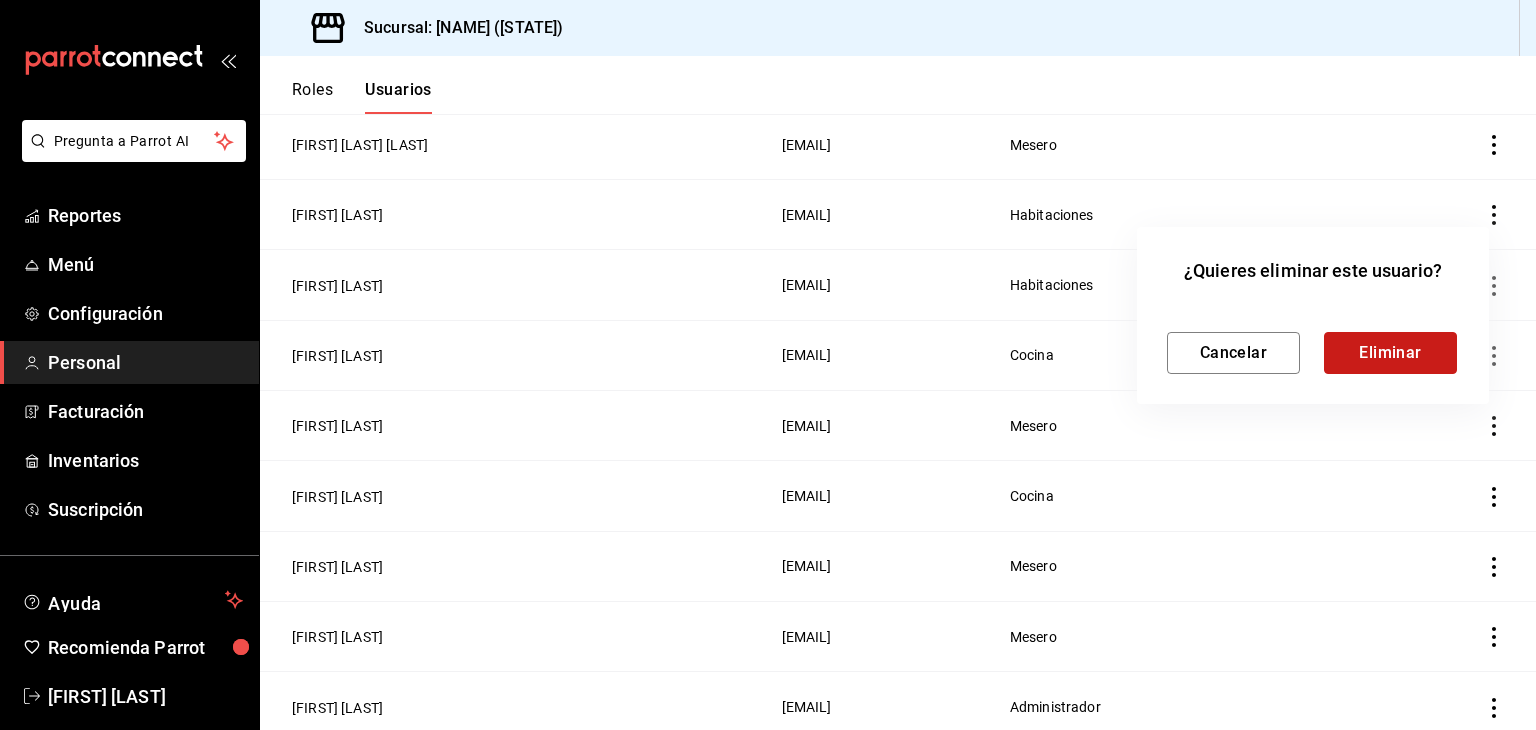 click on "Eliminar" at bounding box center (1390, 353) 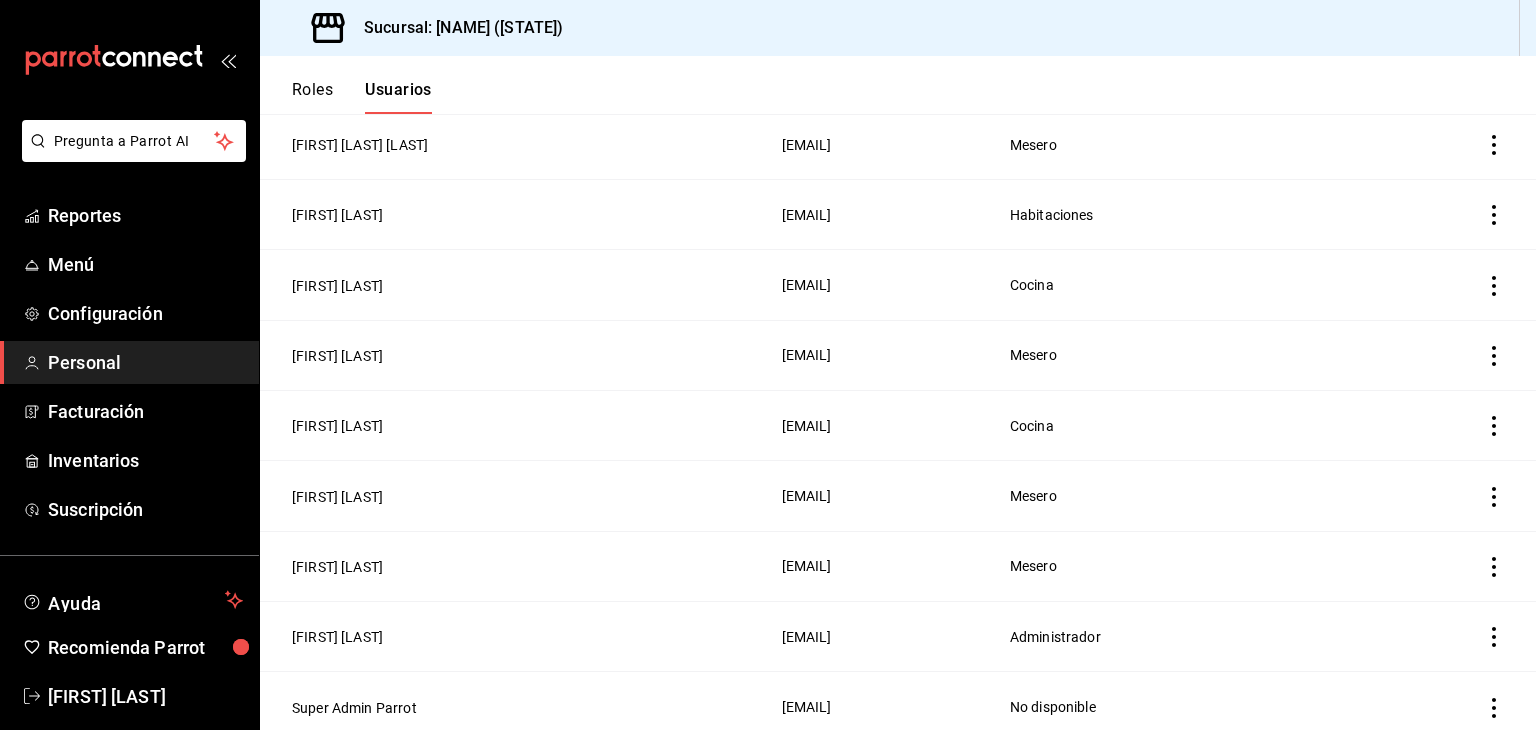 click 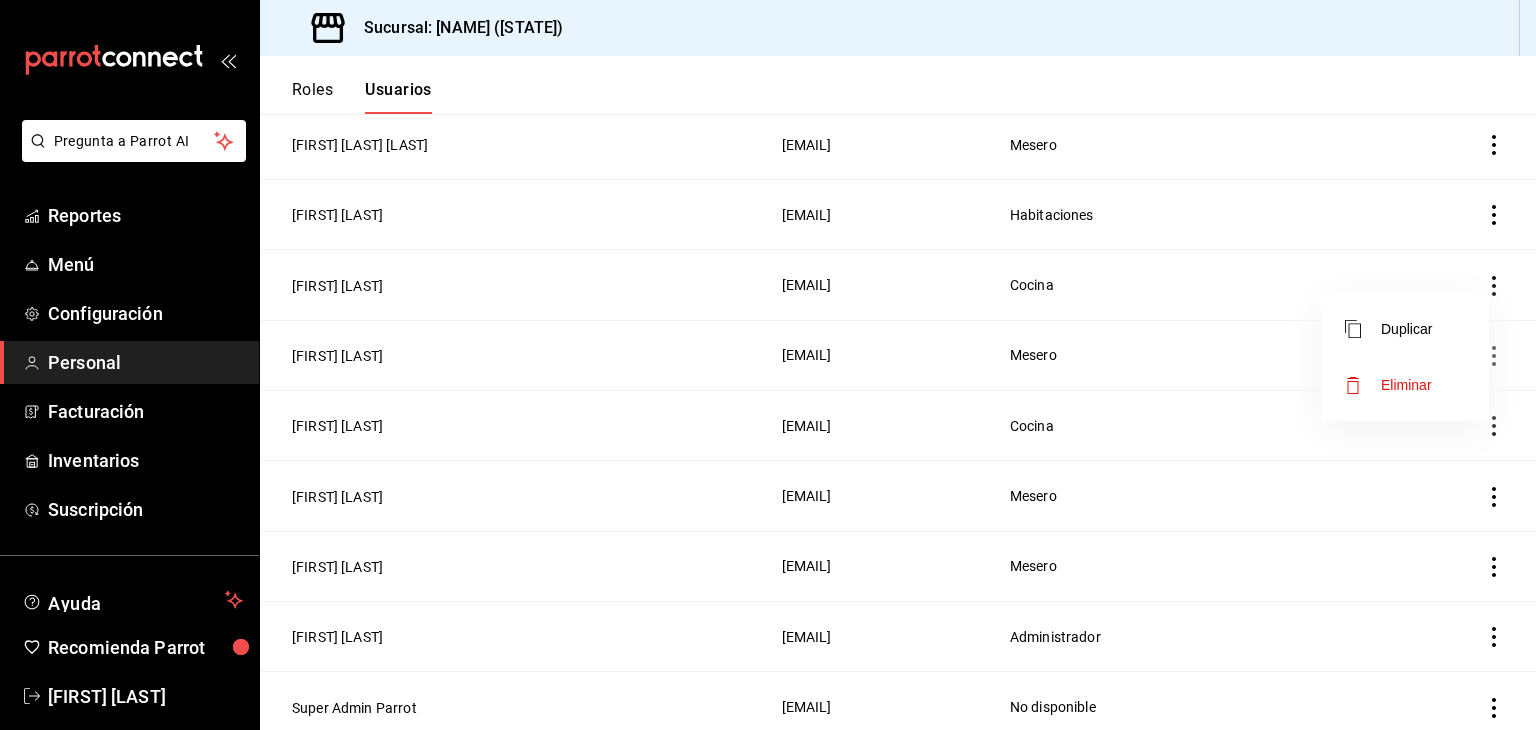 click on "Eliminar" at bounding box center [1406, 385] 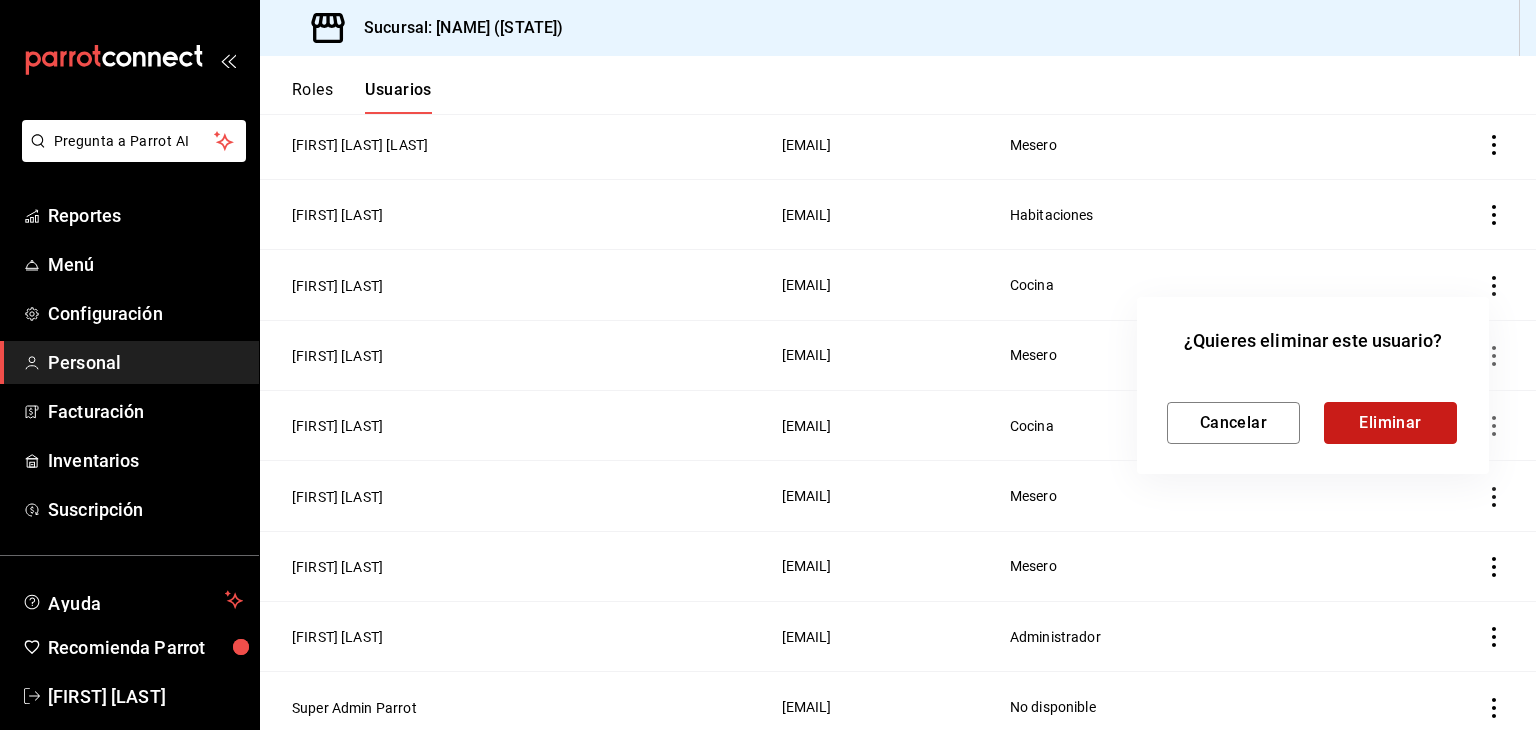 click on "Eliminar" at bounding box center [1390, 423] 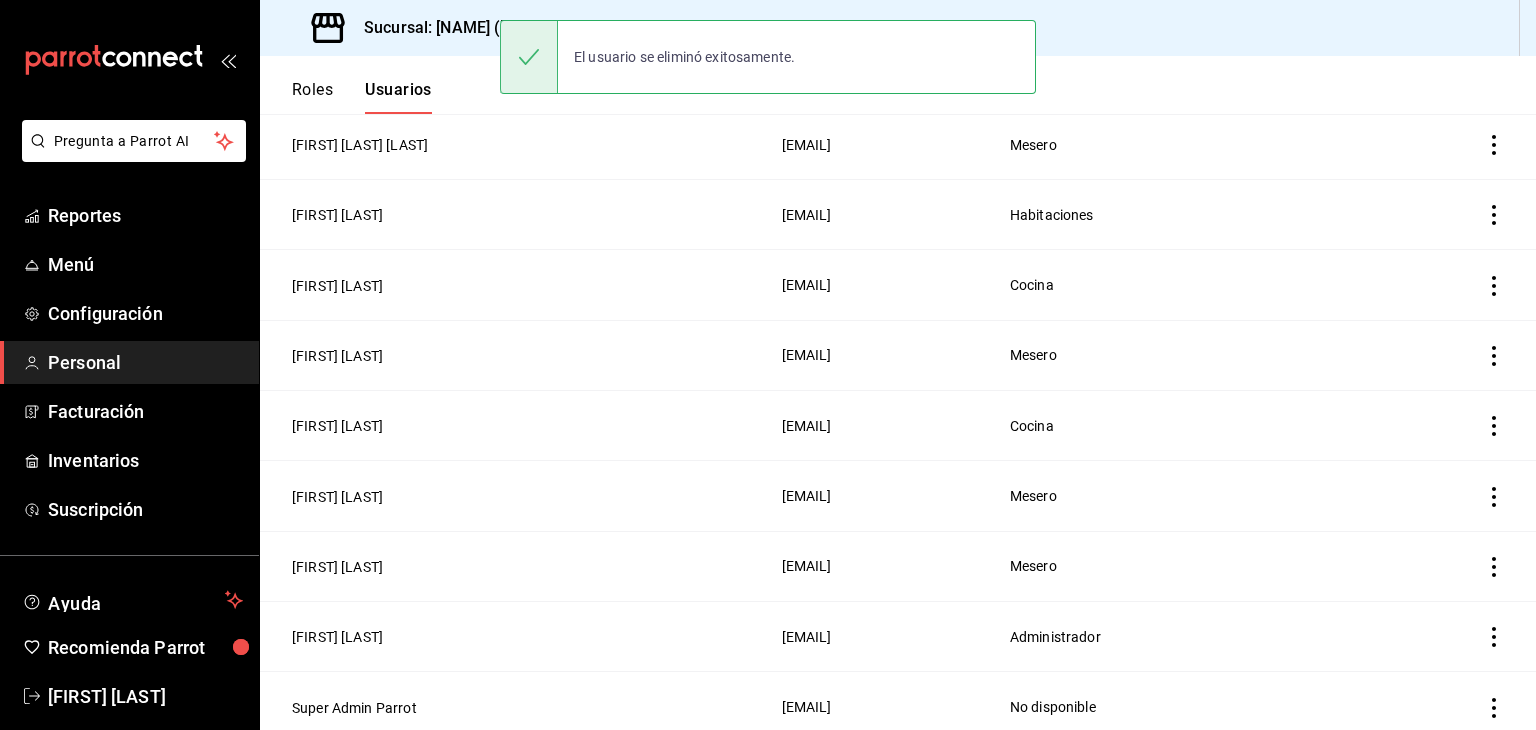 scroll, scrollTop: 360, scrollLeft: 0, axis: vertical 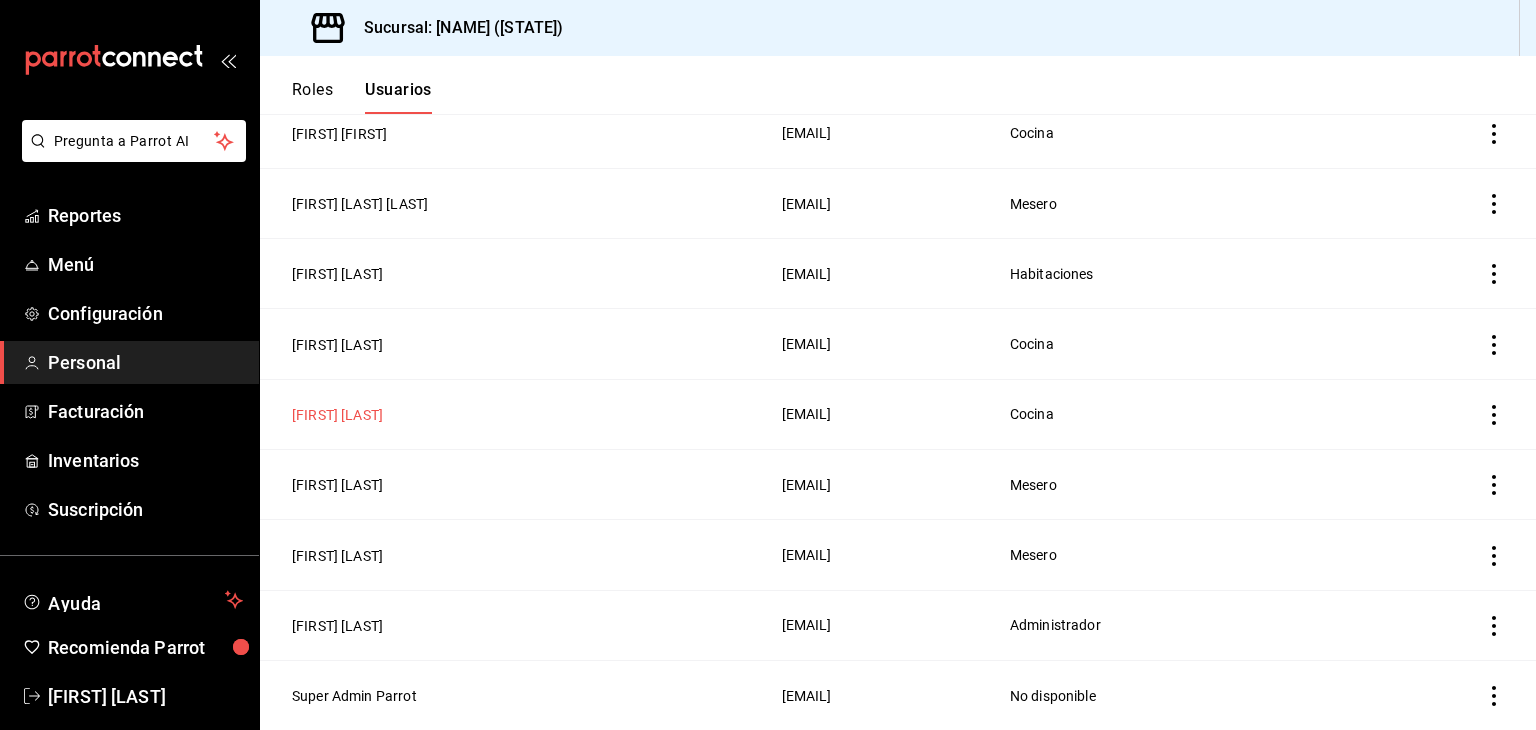 click on "[FIRST] [LAST]" at bounding box center [337, 415] 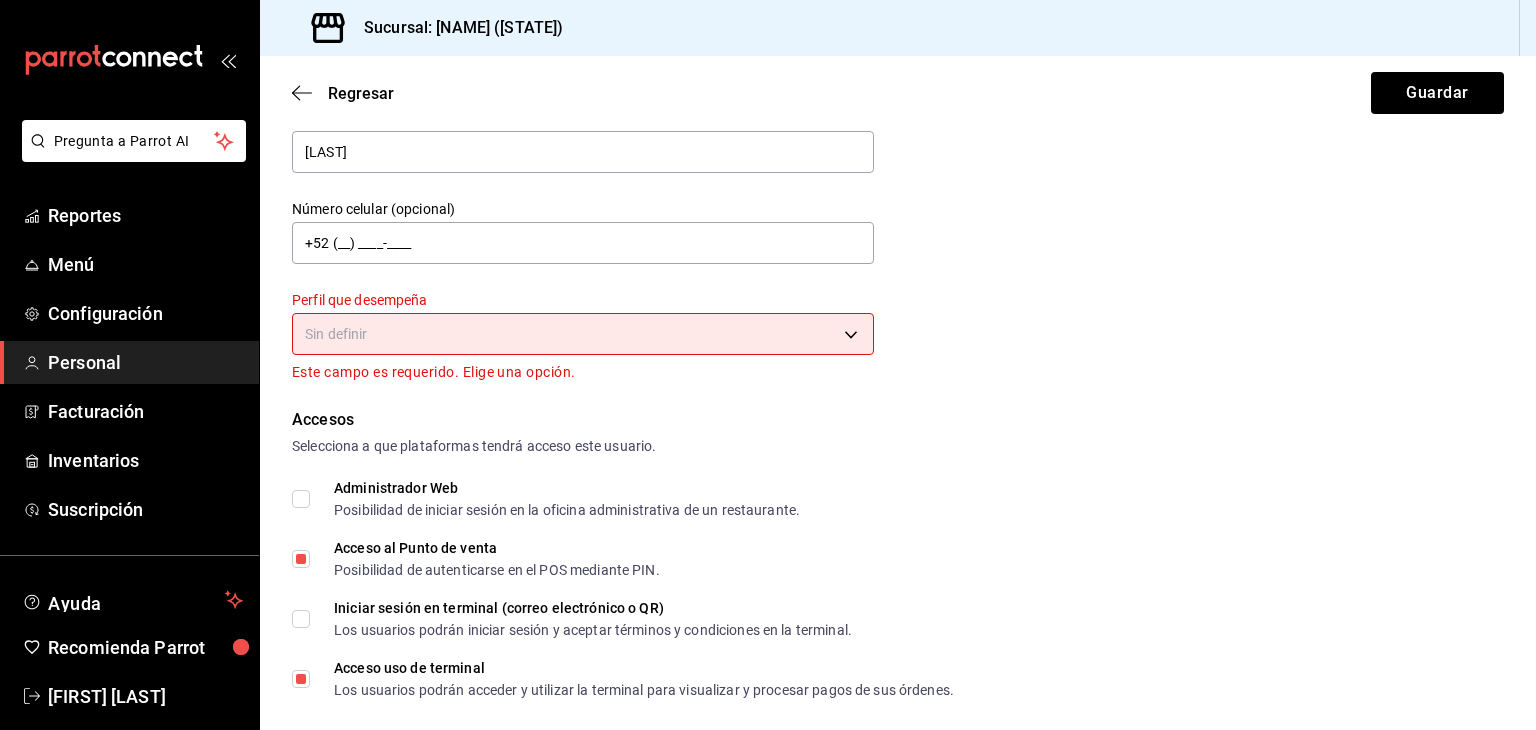 scroll, scrollTop: 176, scrollLeft: 0, axis: vertical 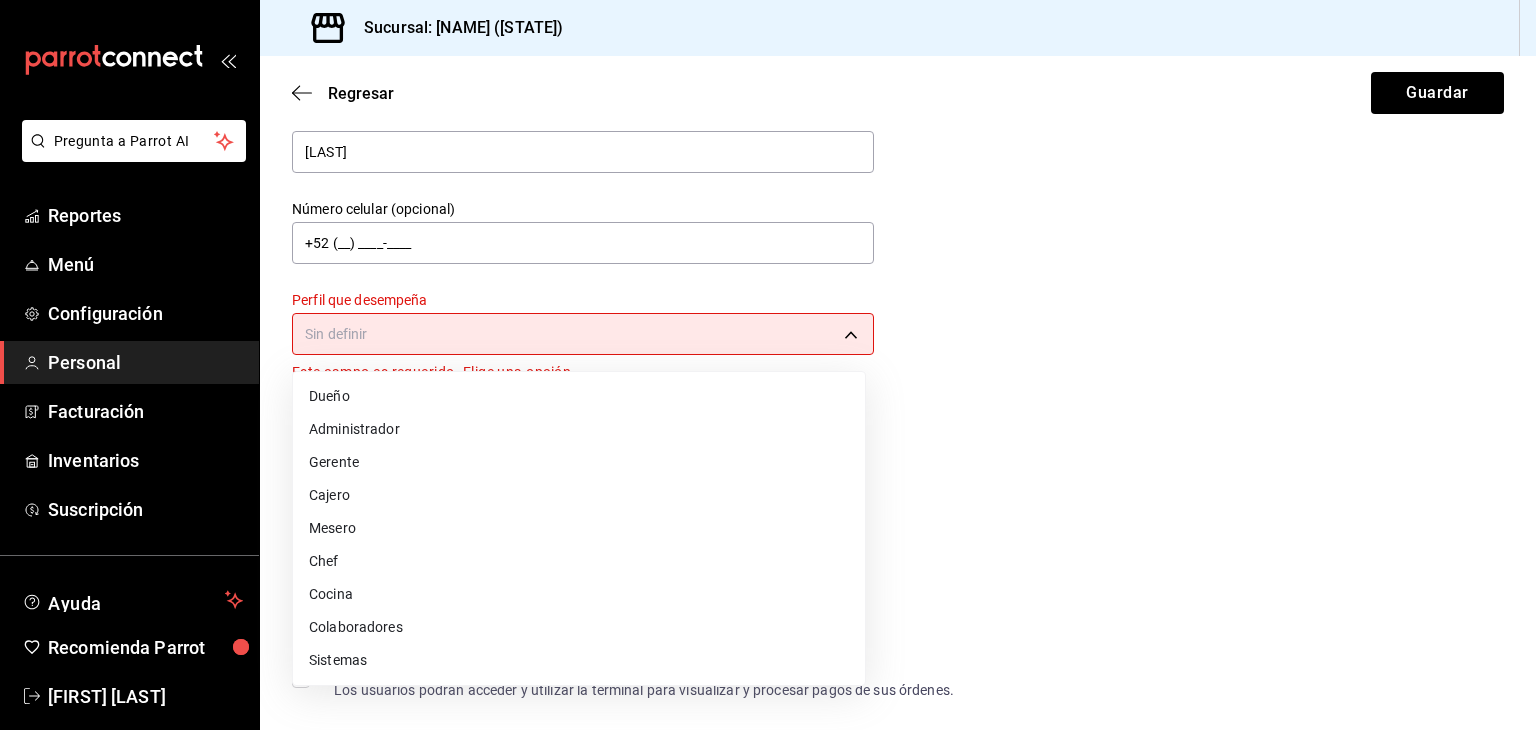 click on "Pregunta a Parrot AI Reportes   Menú   Configuración   Personal   Facturación   Inventarios   Suscripción   Ayuda Recomienda Parrot   [FIRST] [LAST]   Sugerir nueva función   Sucursal: Estrella Fugaz (Mazunte) Regresar Guardar Datos personales Nombre [FIRST] Apellido [LAST] Número celular (opcional) +52 (__) ____-____ Perfil que desempeña Sin definir Este campo es requerido. Elige una opción. Accesos Selecciona a que plataformas tendrá acceso este usuario. Administrador Web Posibilidad de iniciar sesión en la oficina administrativa de un restaurante.  Acceso al Punto de venta Posibilidad de autenticarse en el POS mediante PIN.  Iniciar sesión en terminal (correo electrónico o QR) Los usuarios podrán iniciar sesión y aceptar términos y condiciones en la terminal. Acceso uso de terminal Los usuarios podrán acceder y utilizar la terminal para visualizar y procesar pagos de sus órdenes. Correo electrónico Se volverá obligatorio al tener ciertos accesos activados. Contraseña Contraseña" at bounding box center [768, 365] 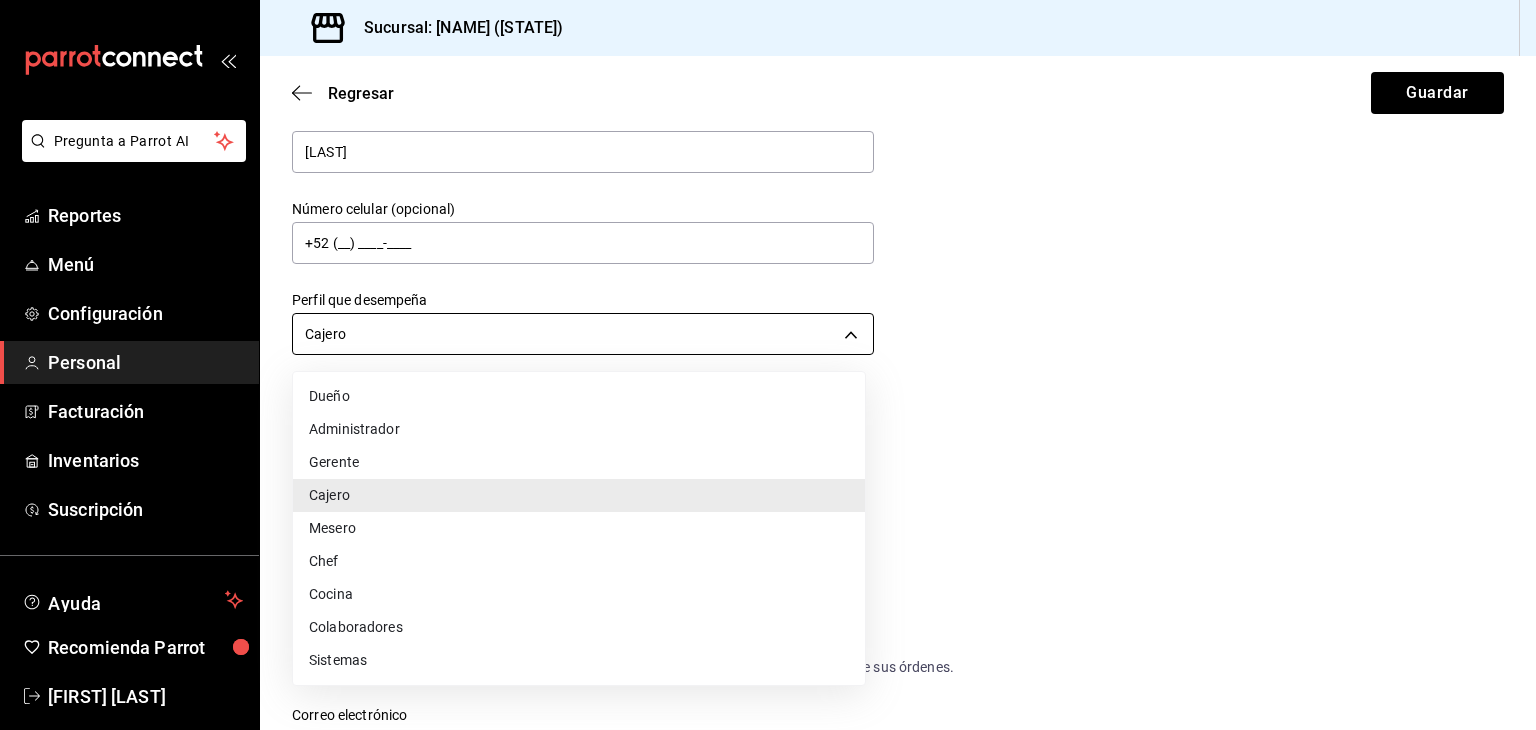 click on "Pregunta a Parrot AI Reportes   Menú   Configuración   Personal   Facturación   Inventarios   Suscripción   Ayuda Recomienda Parrot   [FIRST] [LAST]   Sugerir nueva función   Sucursal: Estrella Fugaz (Mazunte) Regresar Guardar Datos personales Nombre [FIRST] Apellido [LAST] Número celular (opcional) +52 (__) ____-____ Perfil que desempeña Cajero CASHIER Accesos Selecciona a que plataformas tendrá acceso este usuario. Administrador Web Posibilidad de iniciar sesión en la oficina administrativa de un restaurante.  Acceso al Punto de venta Posibilidad de autenticarse en el POS mediante PIN.  Iniciar sesión en terminal (correo electrónico o QR) Los usuarios podrán iniciar sesión y aceptar términos y condiciones en la terminal. Acceso uso de terminal Los usuarios podrán acceder y utilizar la terminal para visualizar y procesar pagos de sus órdenes. Correo electrónico Se volverá obligatorio al tener ciertos accesos activados. [EMAIL] Contraseña PIN 321" at bounding box center (768, 365) 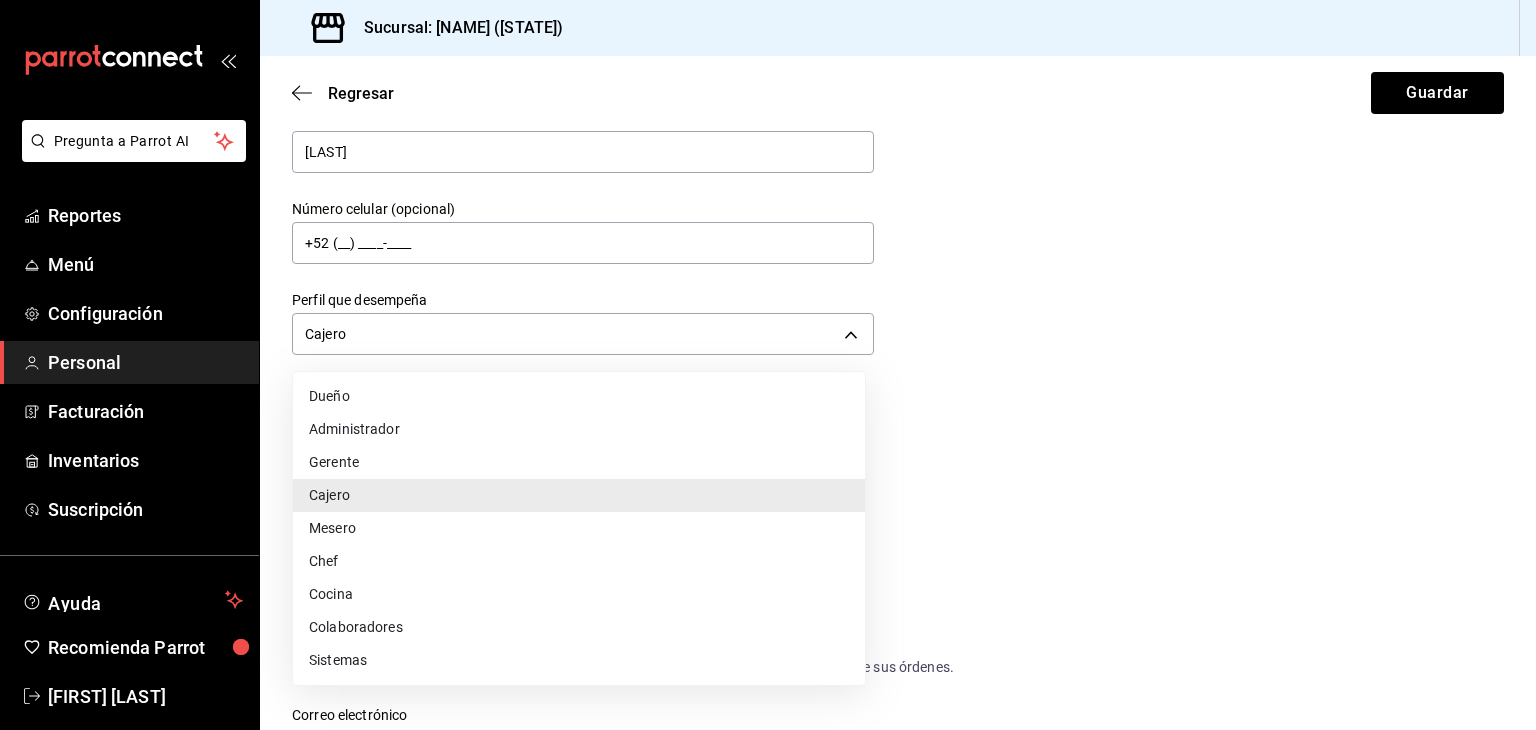 click on "Mesero" at bounding box center (579, 528) 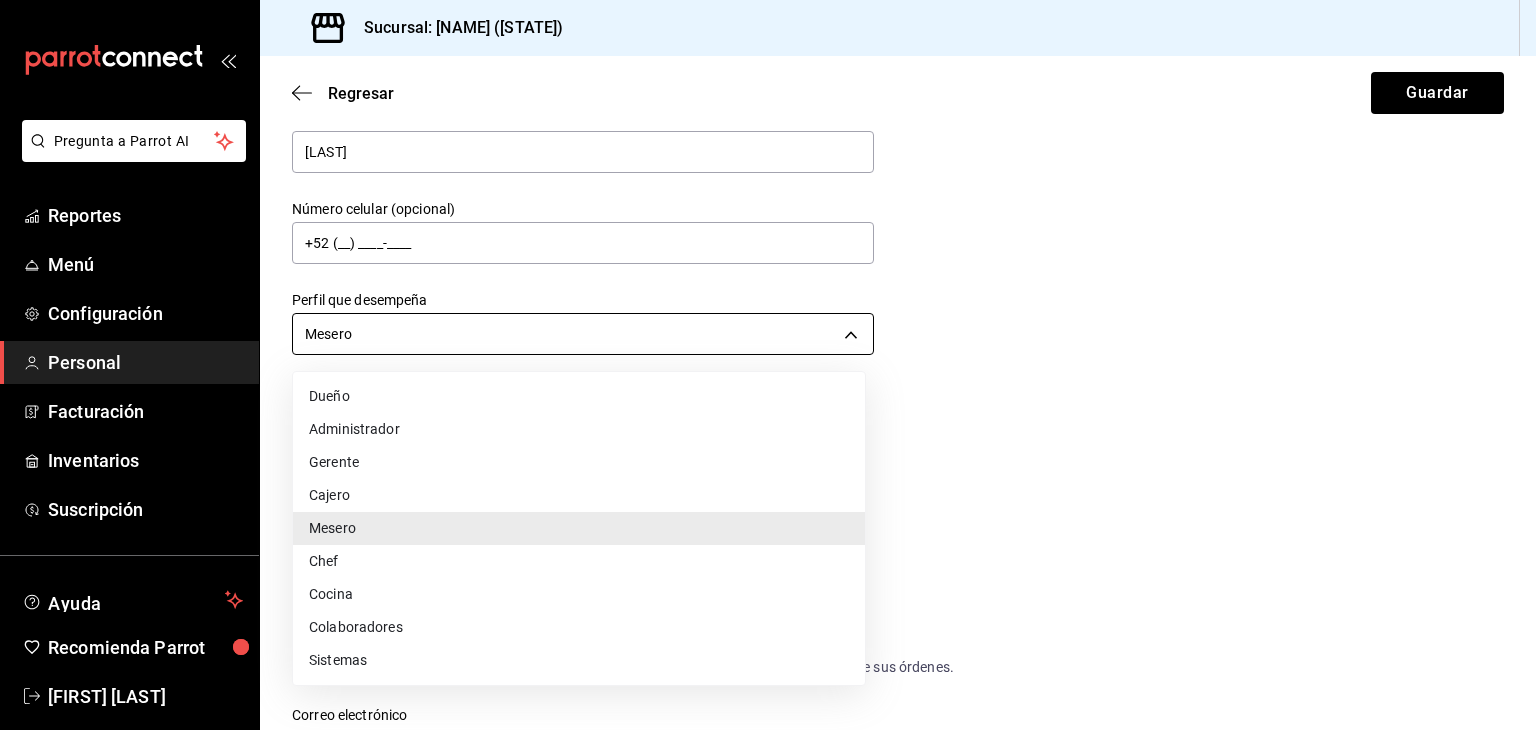 click on "Pregunta a Parrot AI Reportes   Menú   Configuración   Personal   Facturación   Inventarios   Suscripción   Ayuda Recomienda Parrot   [FIRST] [LAST]   Sugerir nueva función   Sucursal: Estrella Fugaz (Mazunte) Regresar Guardar Datos personales Nombre [FIRST] Apellido [LAST] Número celular (opcional) +52 (__) ____-____ Perfil que desempeña Mesero WAITER Accesos Selecciona a que plataformas tendrá acceso este usuario. Administrador Web Posibilidad de iniciar sesión en la oficina administrativa de un restaurante.  Acceso al Punto de venta Posibilidad de autenticarse en el POS mediante PIN.  Iniciar sesión en terminal (correo electrónico o QR) Los usuarios podrán iniciar sesión y aceptar términos y condiciones en la terminal. Acceso uso de terminal Los usuarios podrán acceder y utilizar la terminal para visualizar y procesar pagos de sus órdenes. Correo electrónico Se volverá obligatorio al tener ciertos accesos activados. [EMAIL] Contraseña PIN 321" at bounding box center (768, 365) 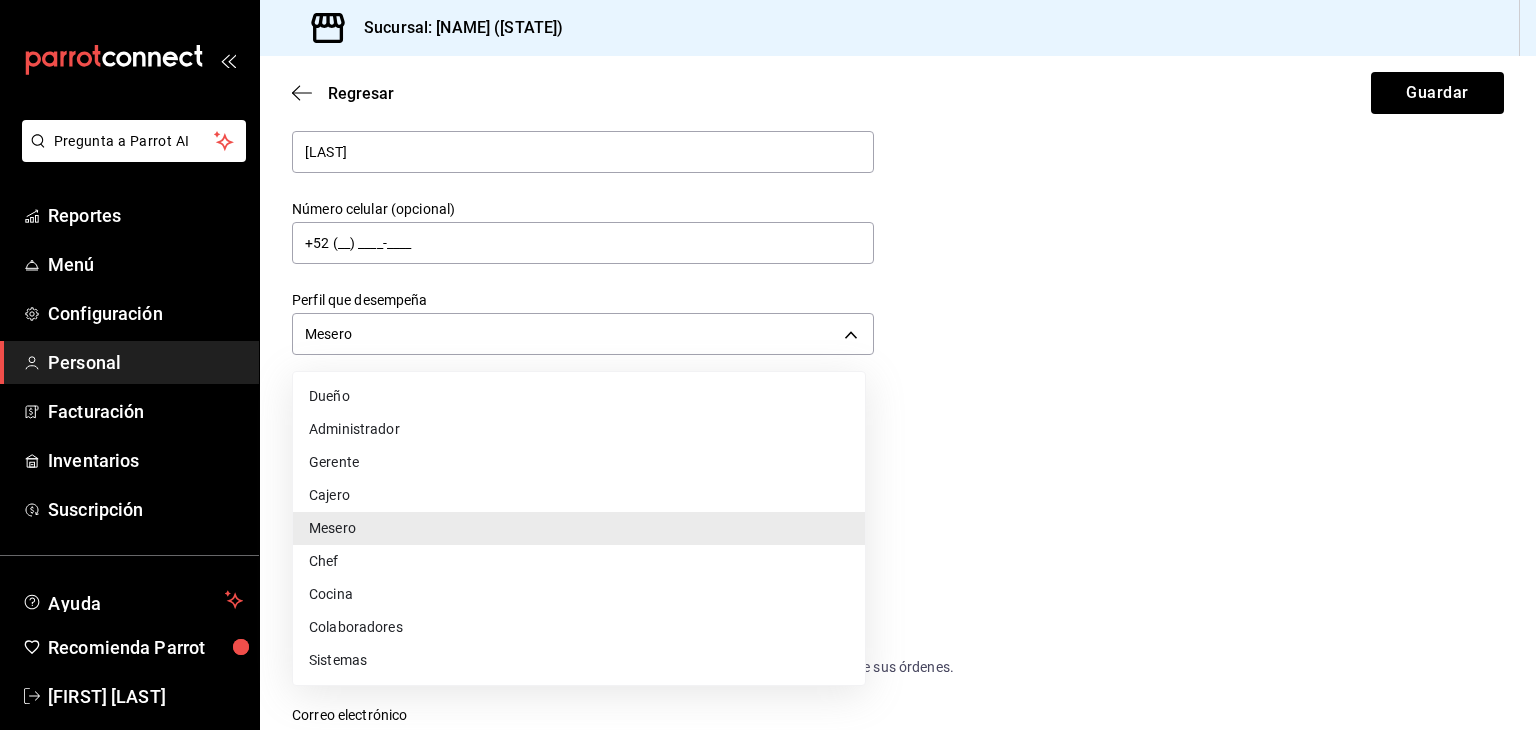 click on "Cajero" at bounding box center (579, 495) 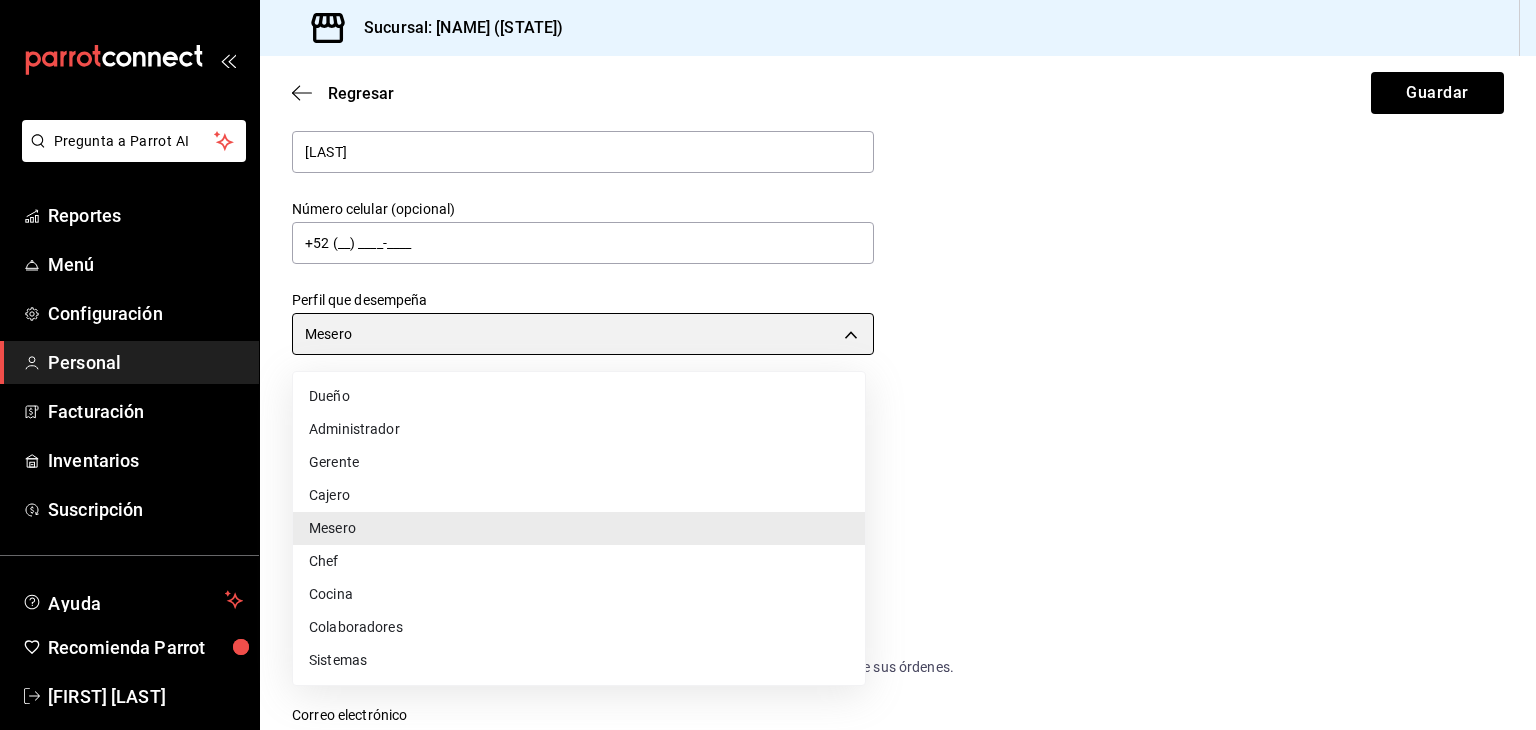 type on "CASHIER" 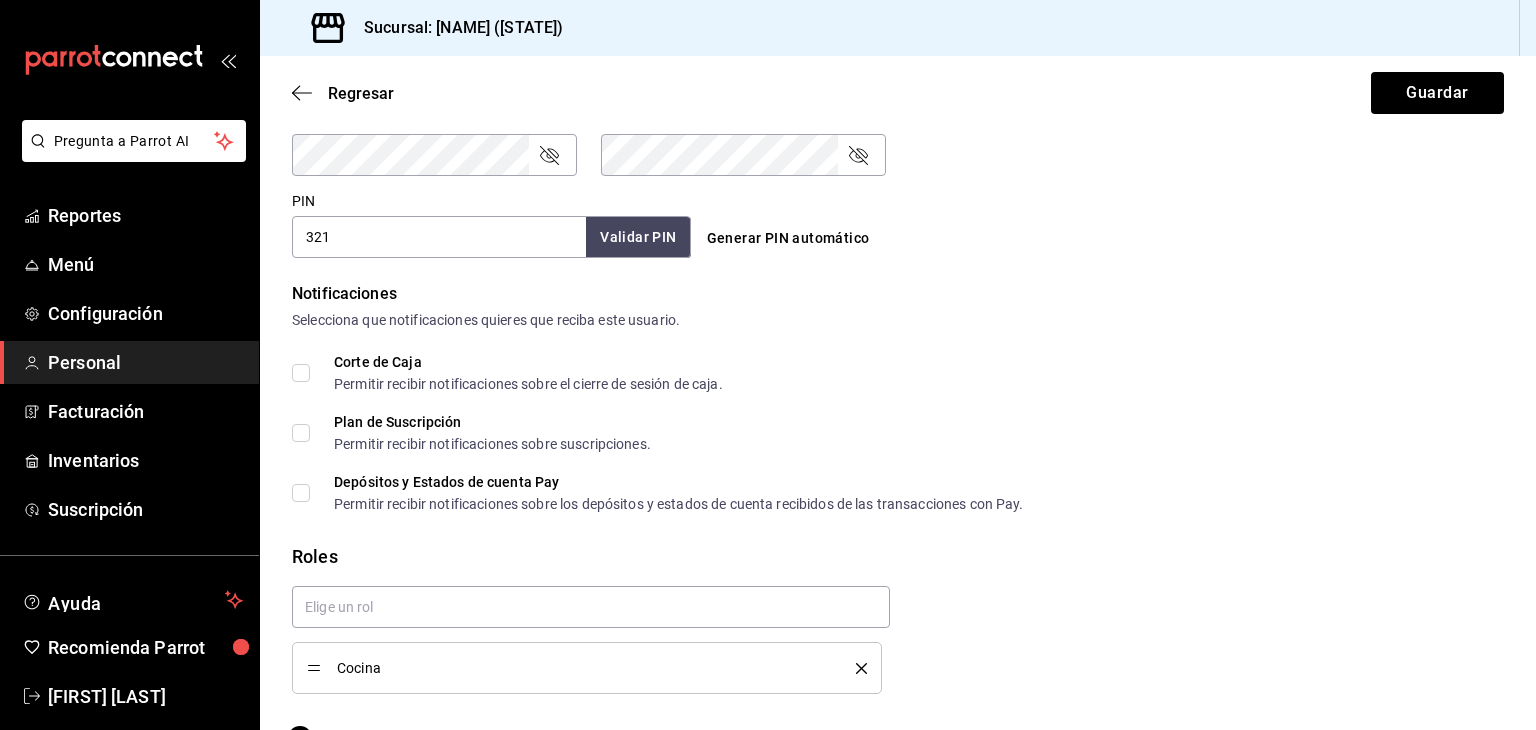 scroll, scrollTop: 934, scrollLeft: 0, axis: vertical 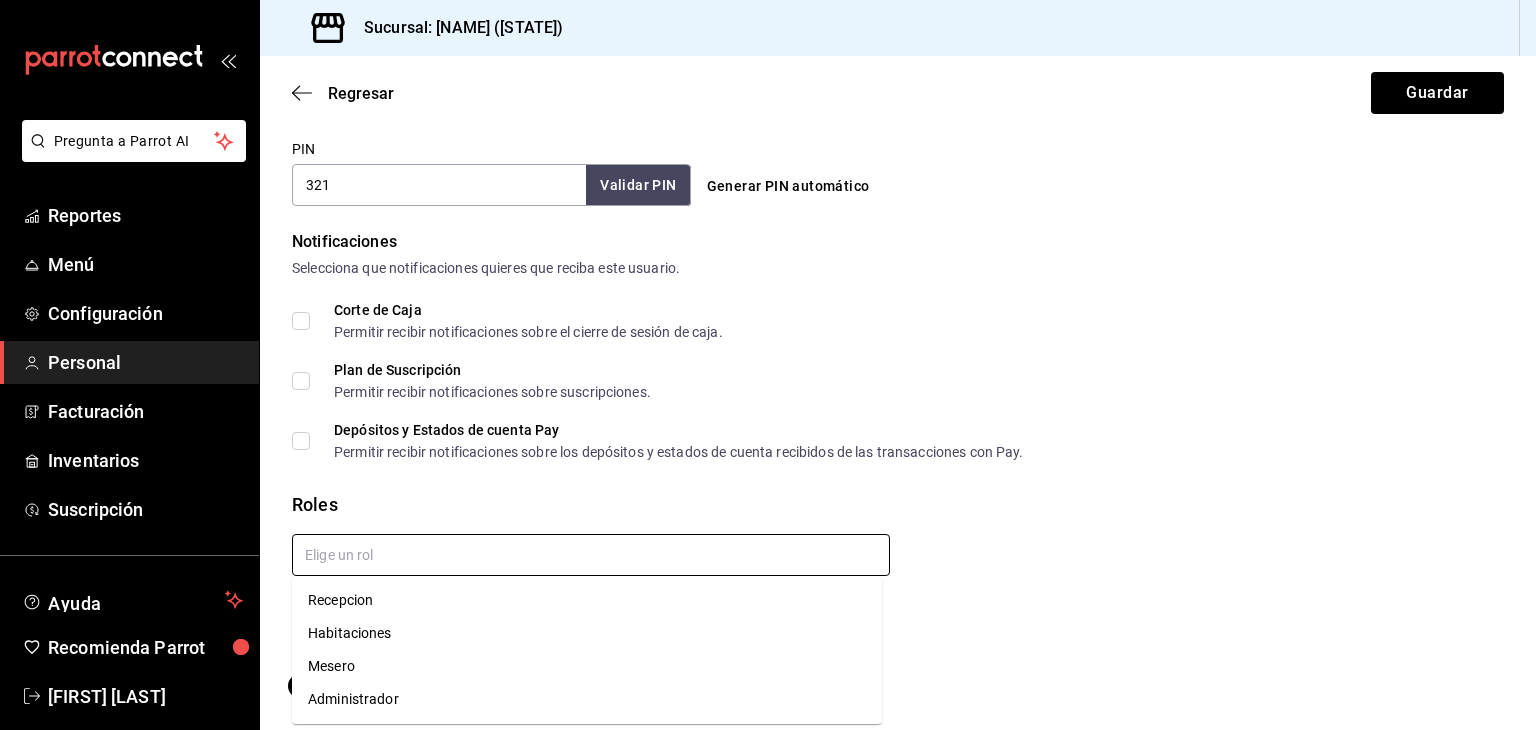 click at bounding box center (591, 555) 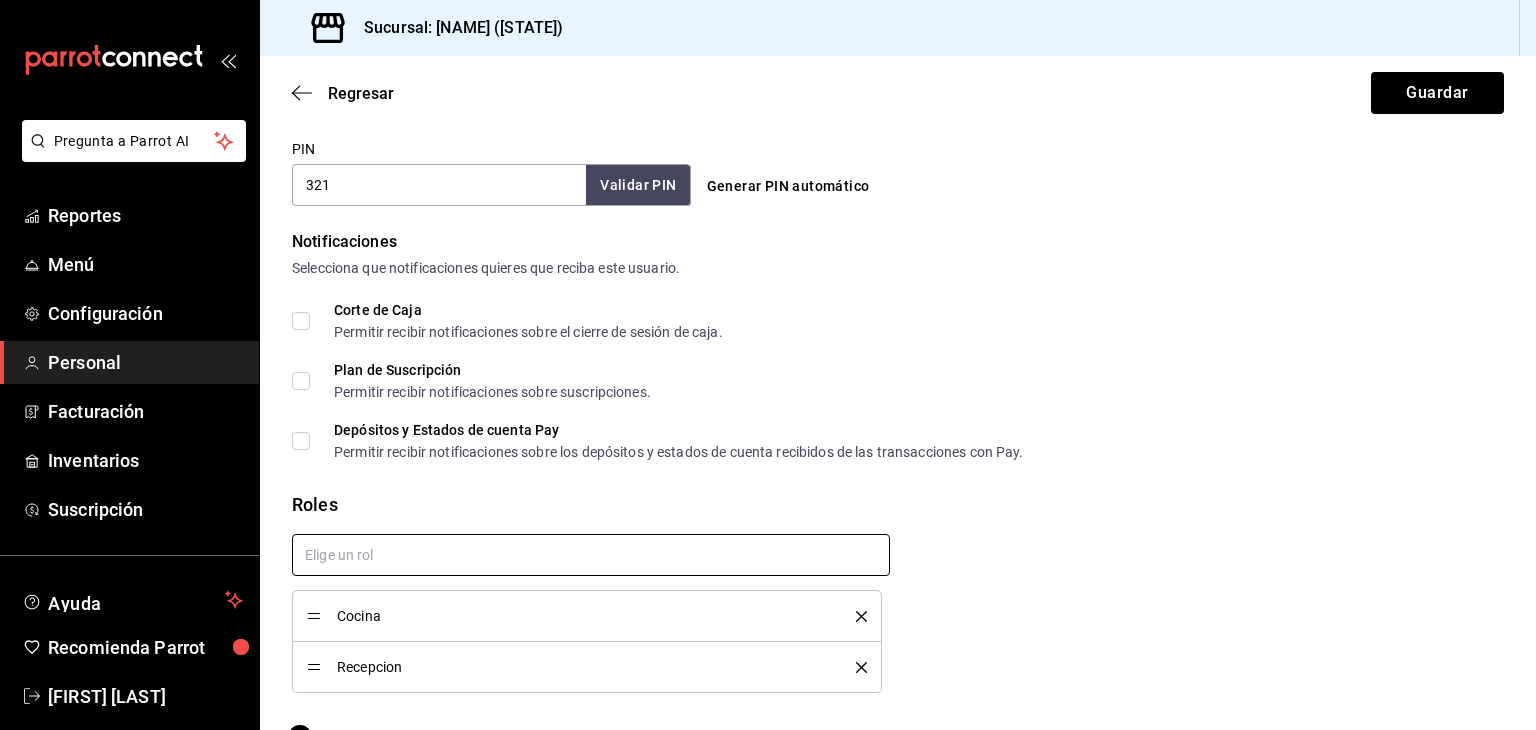 checkbox on "true" 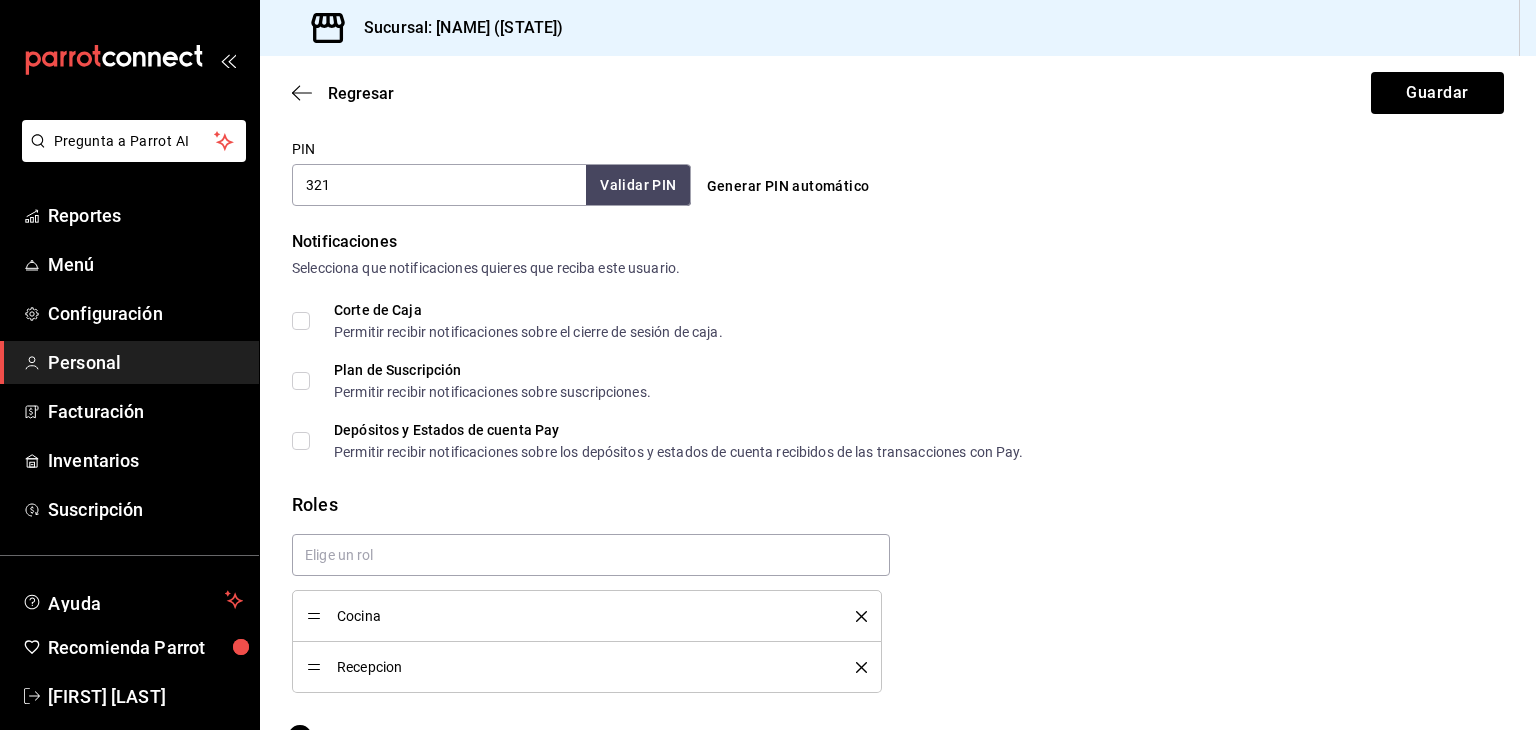 click on "Cocina Recepcion" at bounding box center (890, 605) 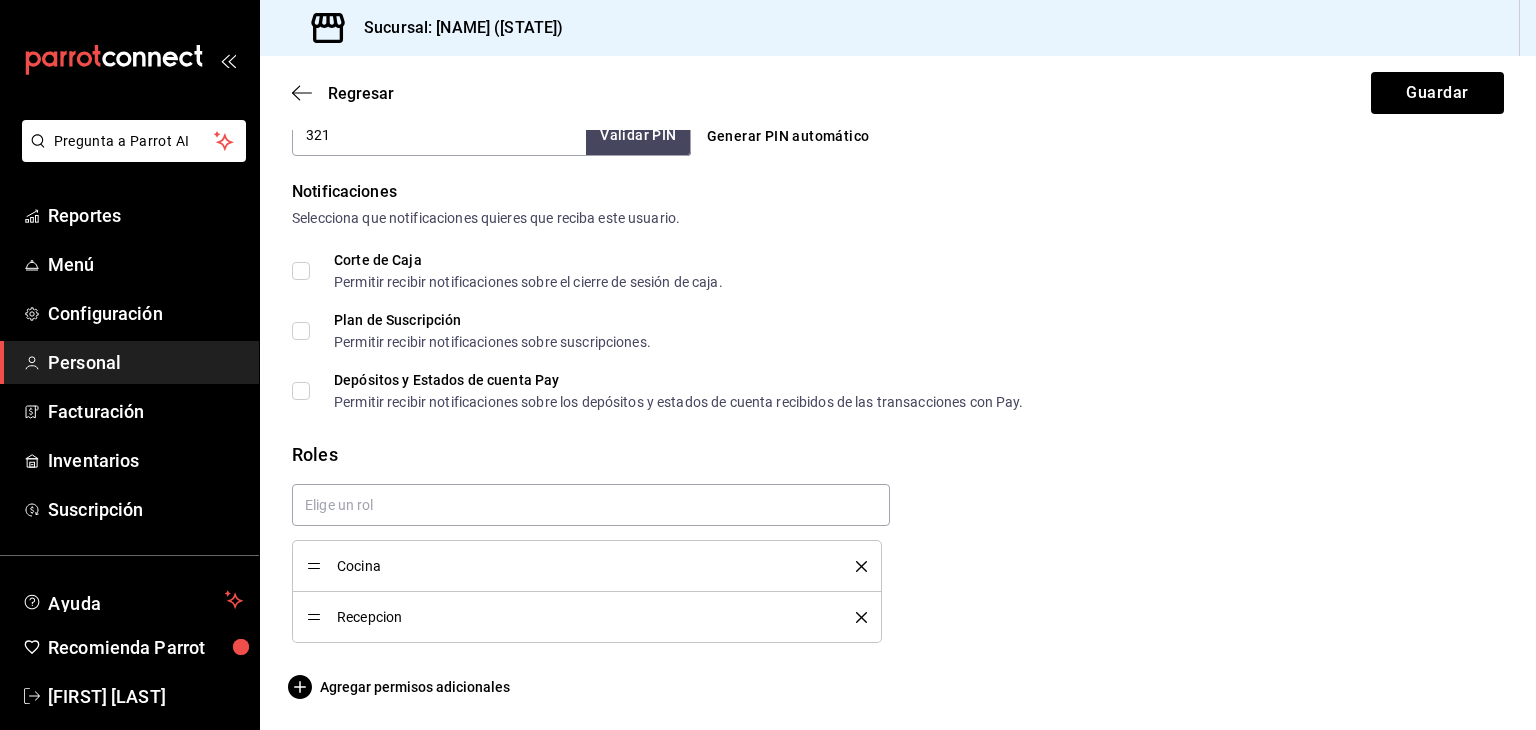 scroll, scrollTop: 984, scrollLeft: 0, axis: vertical 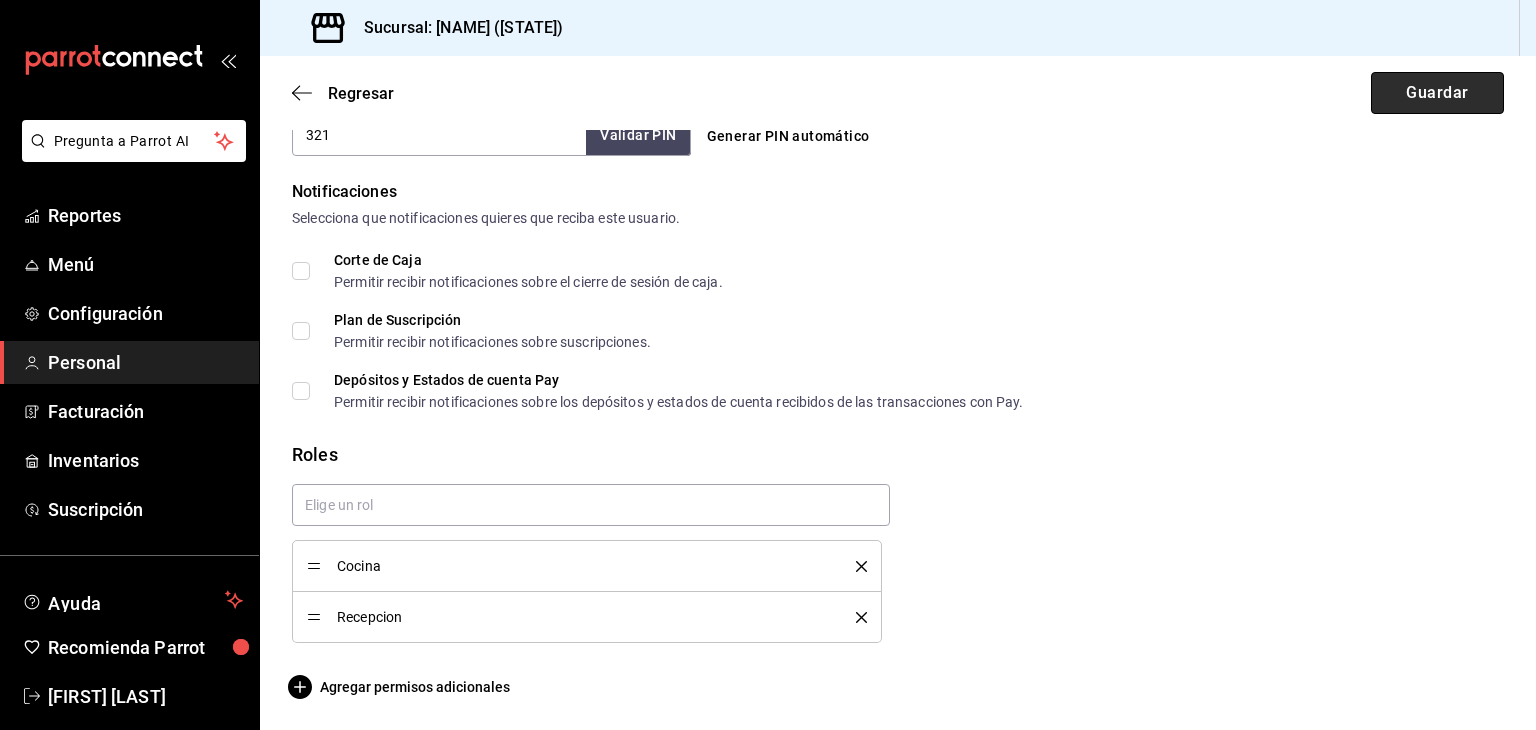 click on "Guardar" at bounding box center (1437, 93) 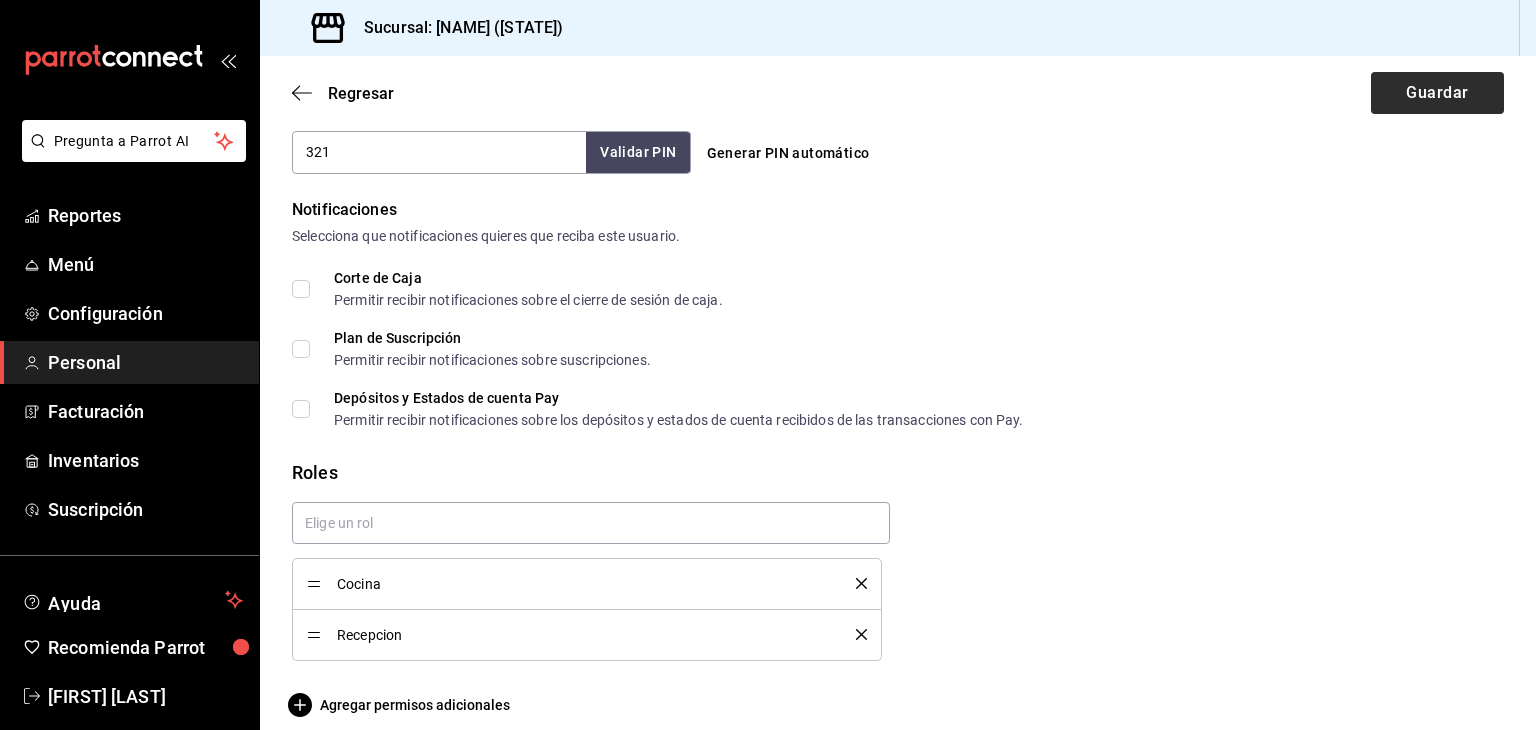 scroll, scrollTop: 960, scrollLeft: 0, axis: vertical 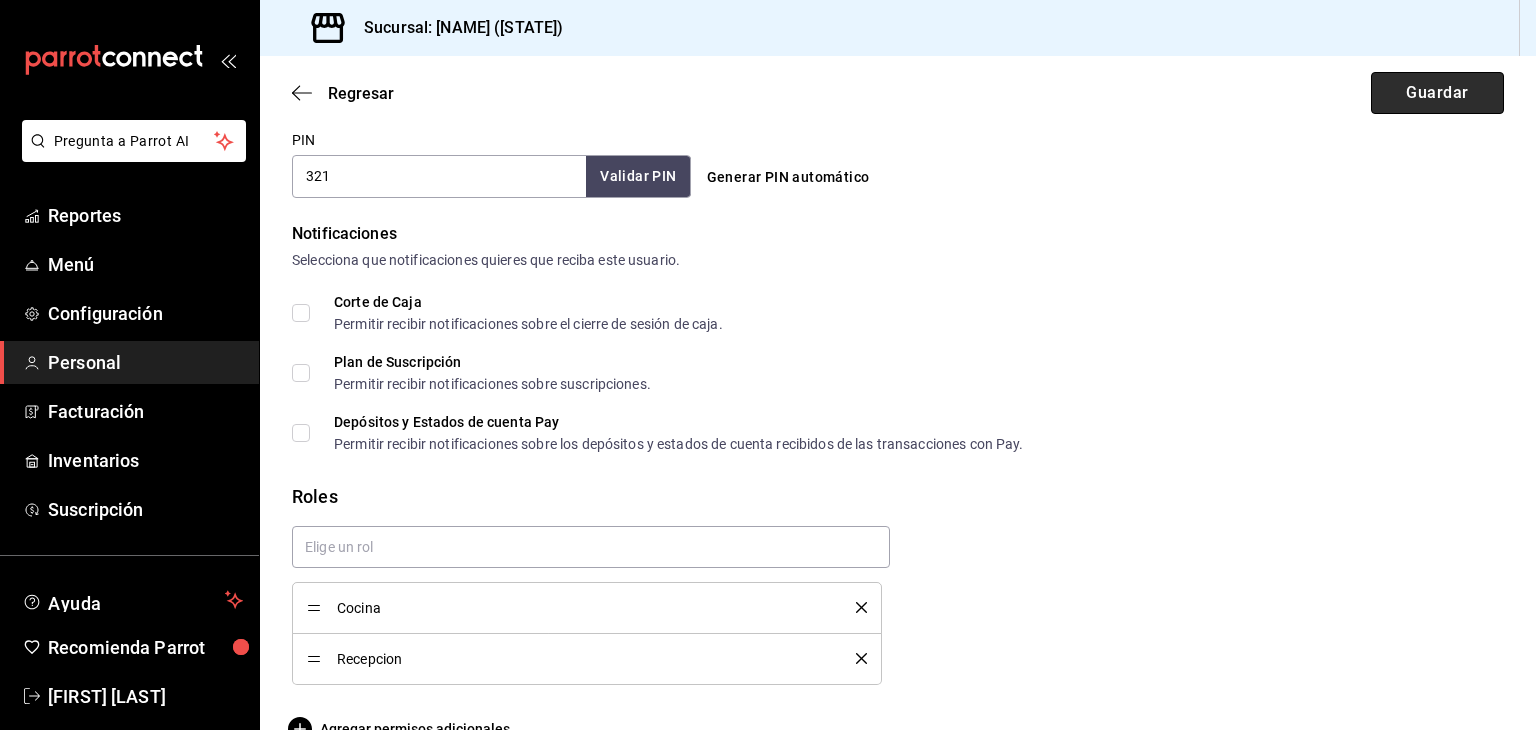 click on "Guardar" at bounding box center [1437, 93] 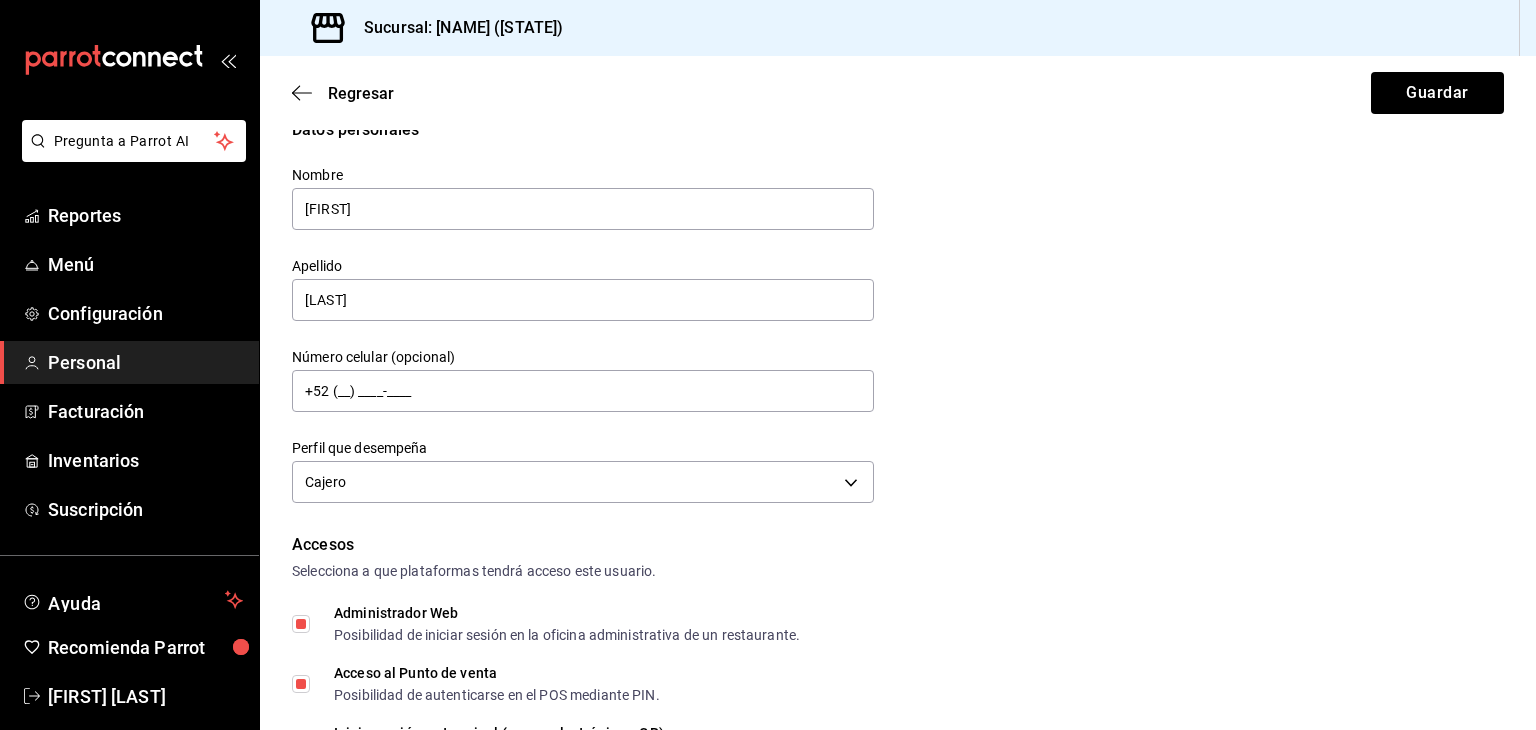 scroll, scrollTop: 0, scrollLeft: 0, axis: both 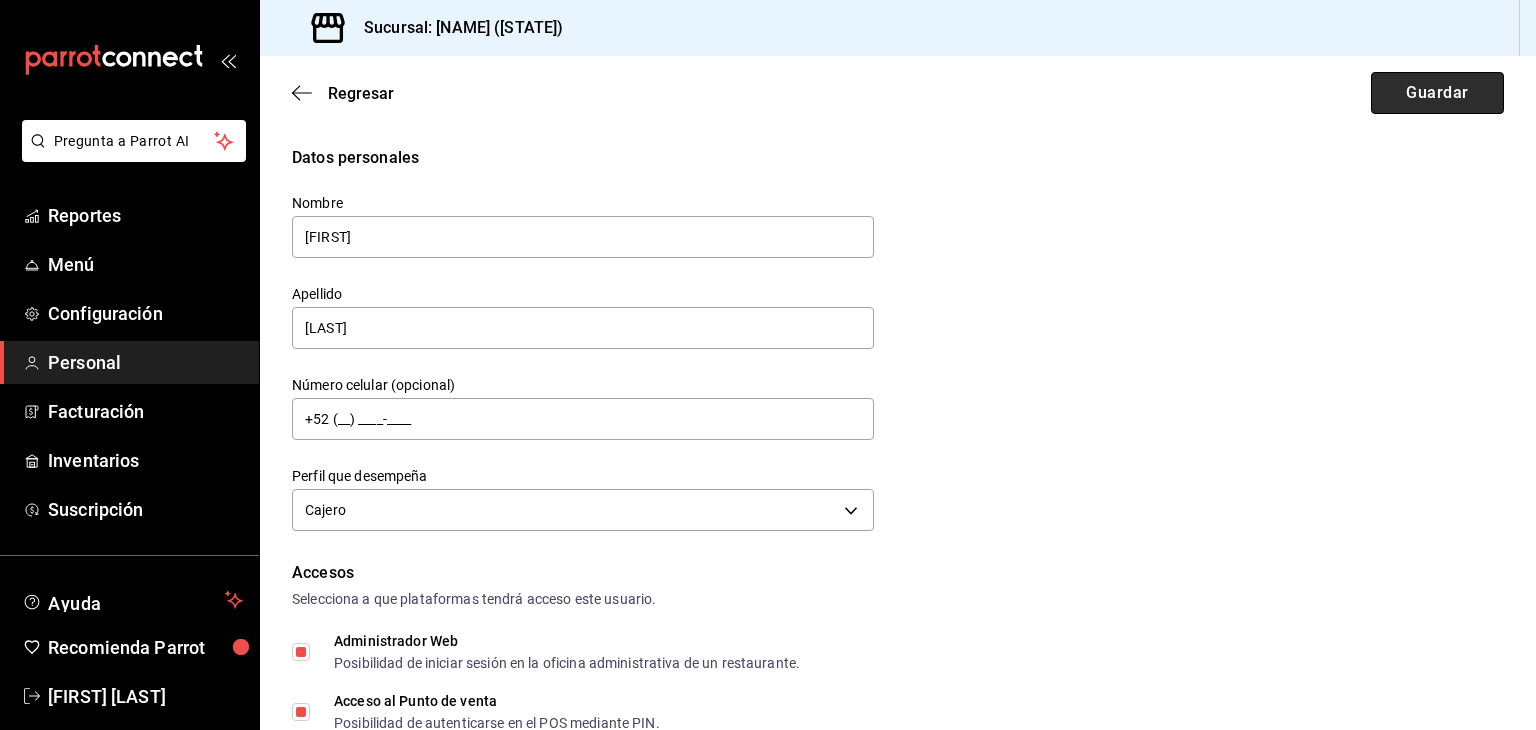 click on "Guardar" at bounding box center [1437, 93] 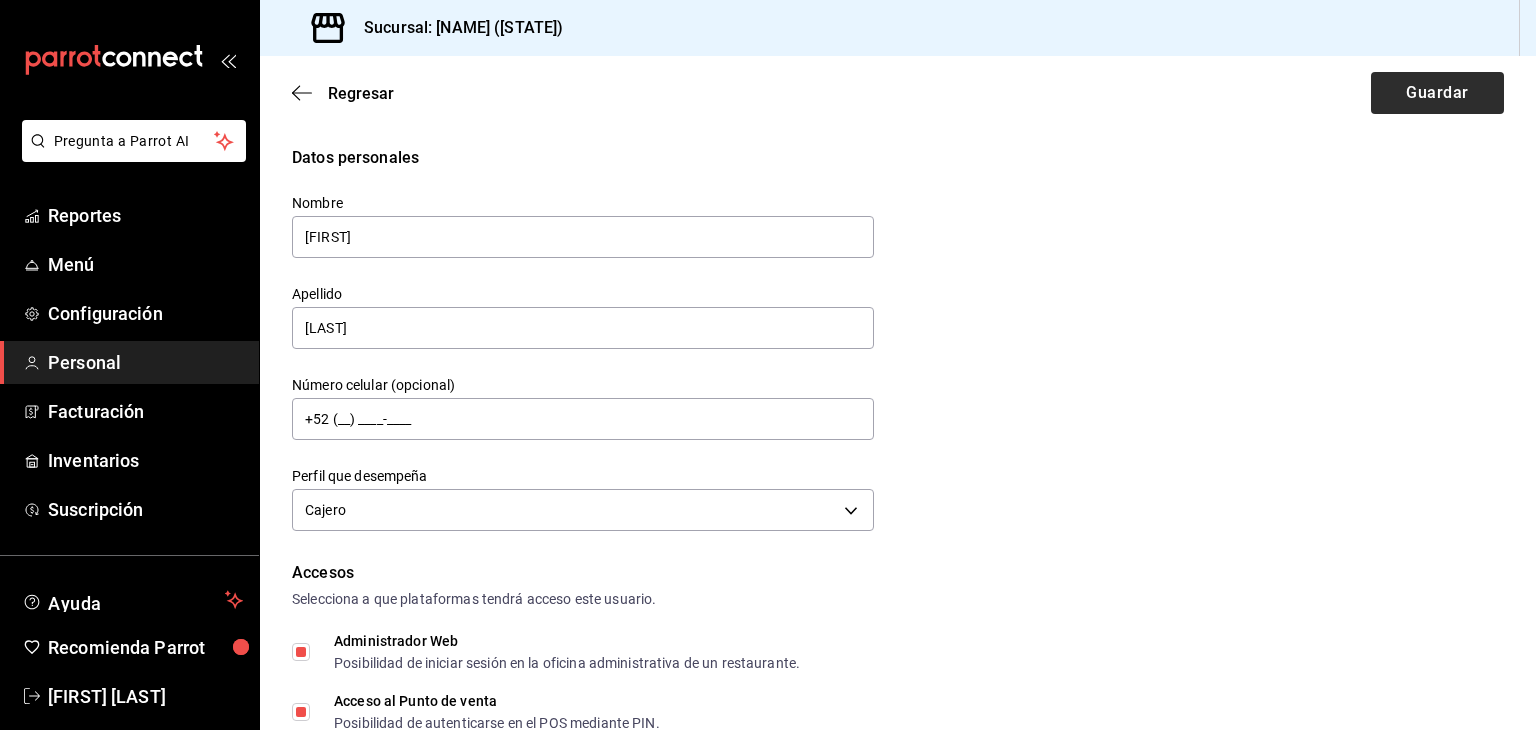 scroll, scrollTop: 644, scrollLeft: 0, axis: vertical 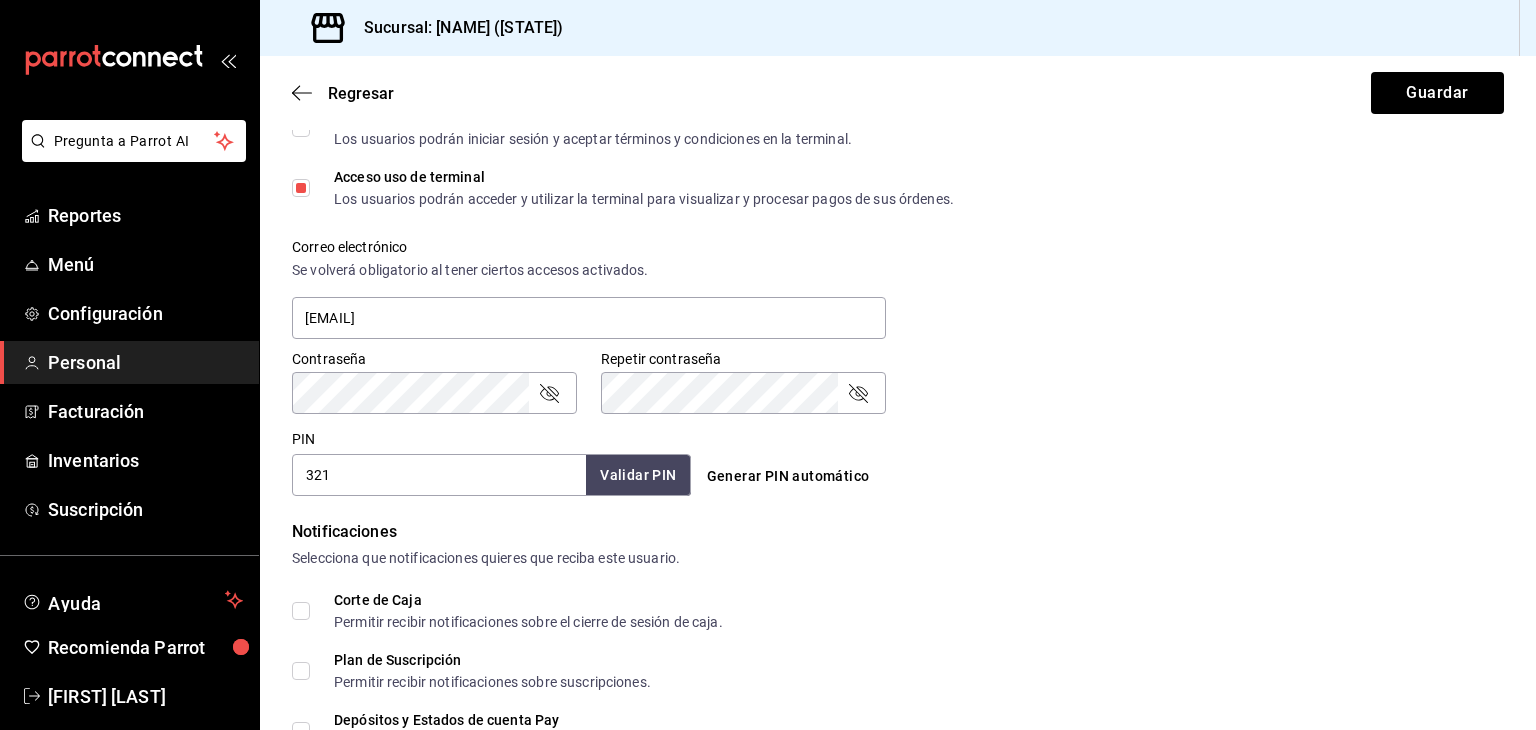 click on "Contraseña Contraseña Repetir contraseña Repetir contraseña" at bounding box center [886, 370] 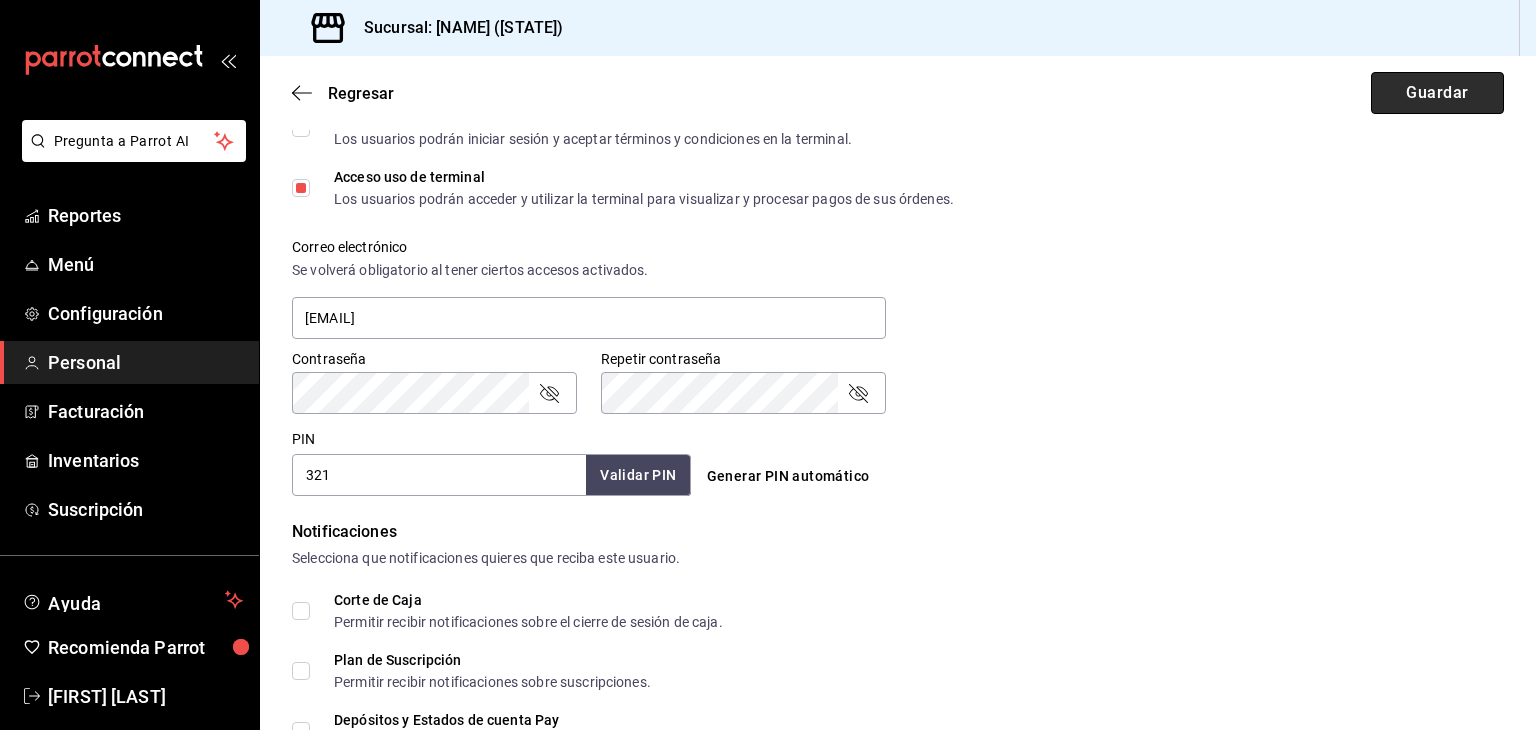 click on "Guardar" at bounding box center [1437, 93] 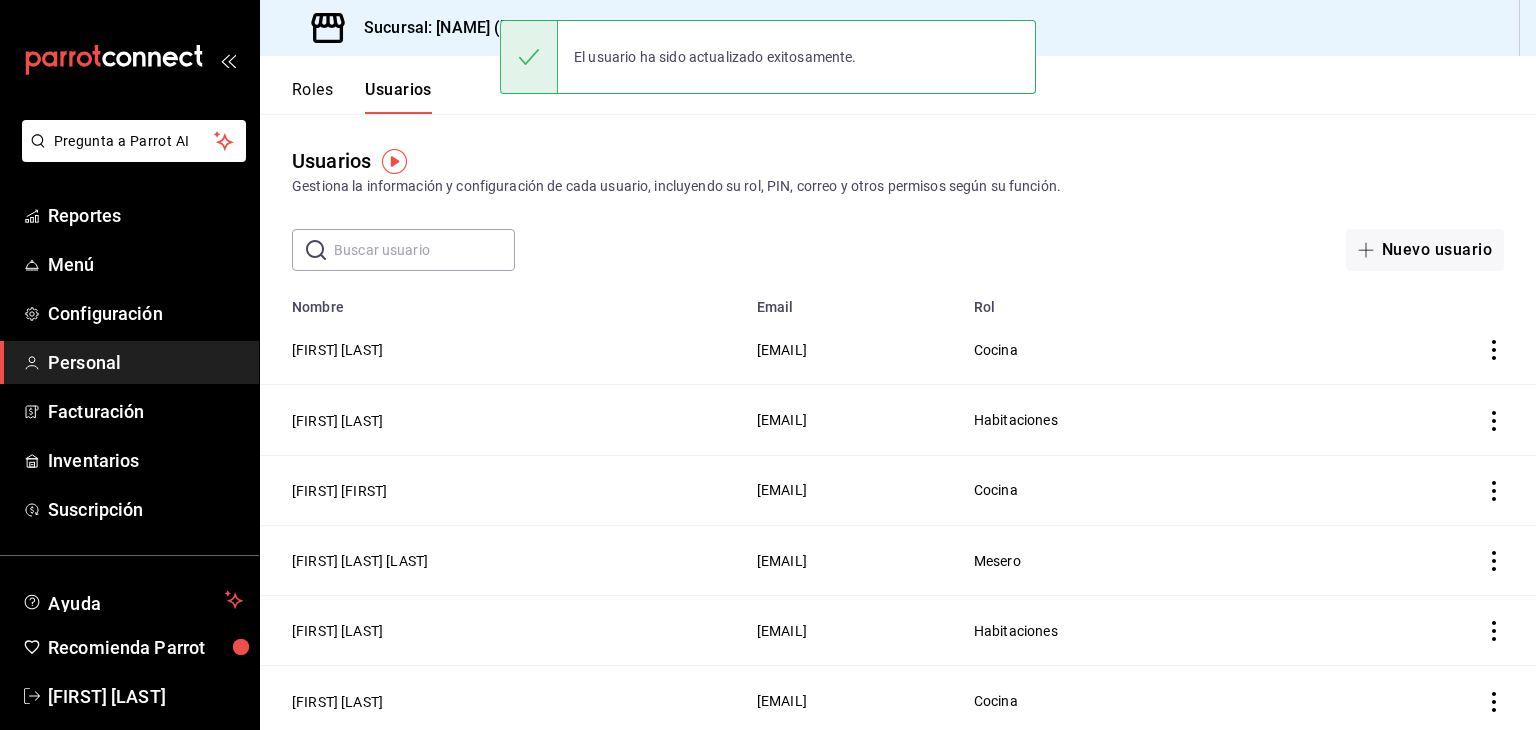 click on "Roles Usuarios" at bounding box center (898, 85) 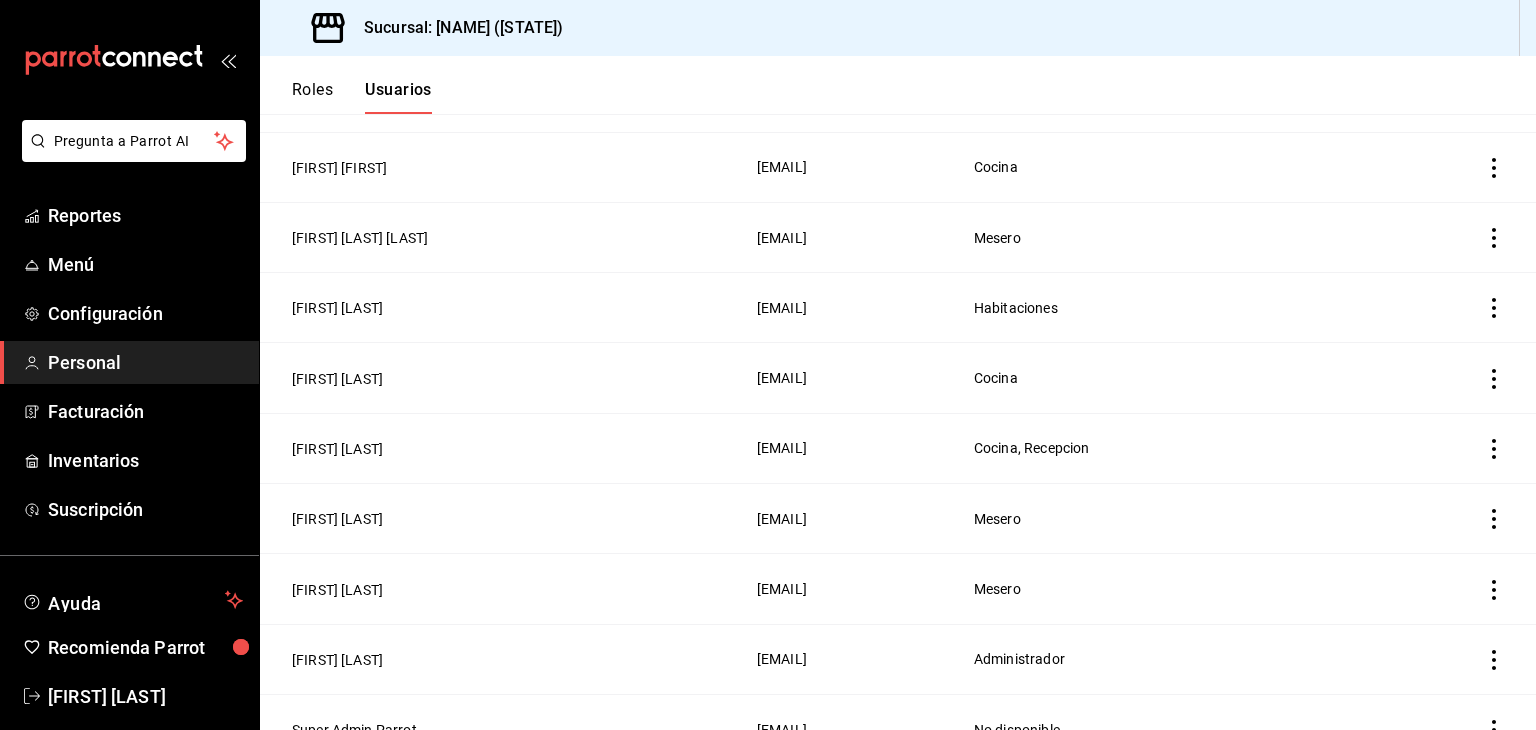 scroll, scrollTop: 328, scrollLeft: 0, axis: vertical 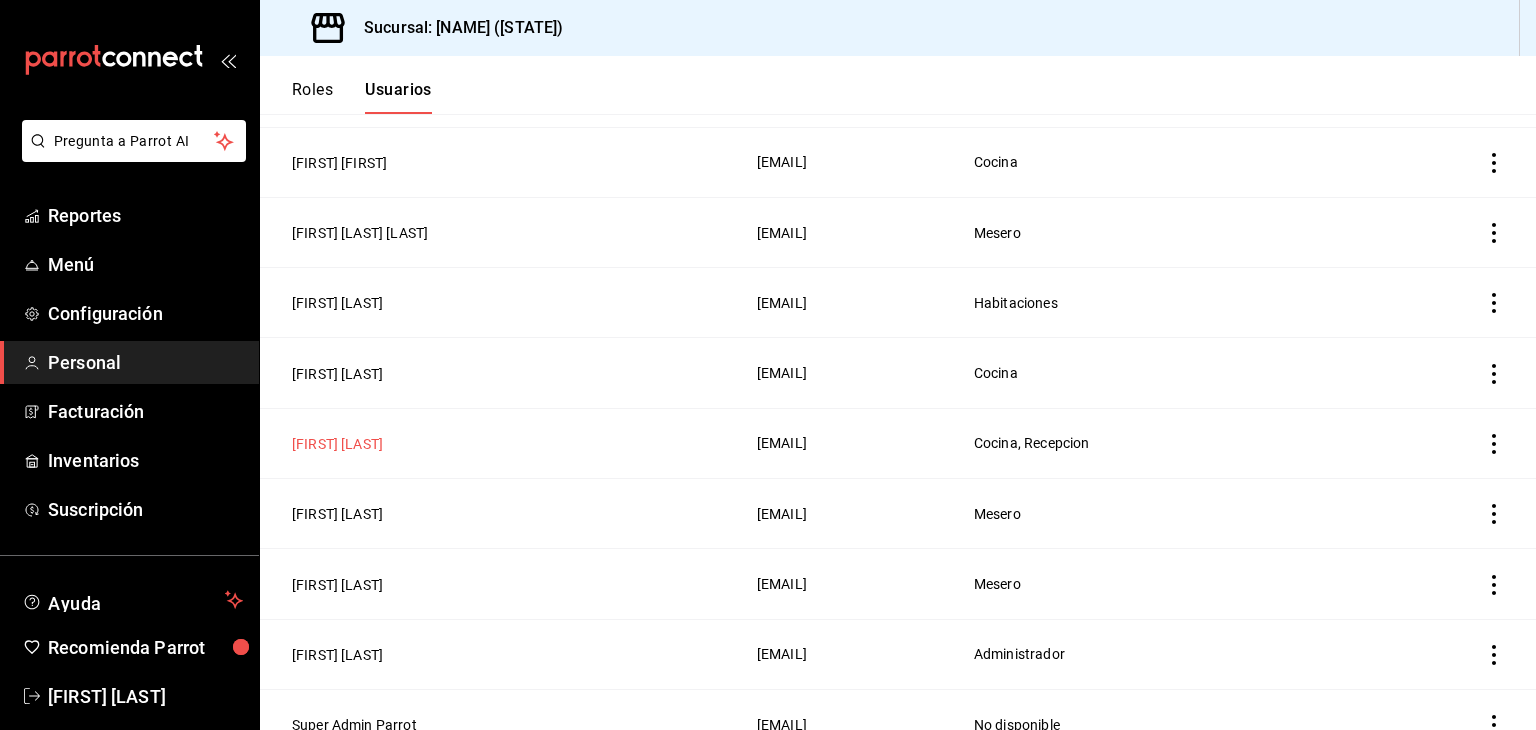 click on "[FIRST] [LAST]" at bounding box center (337, 444) 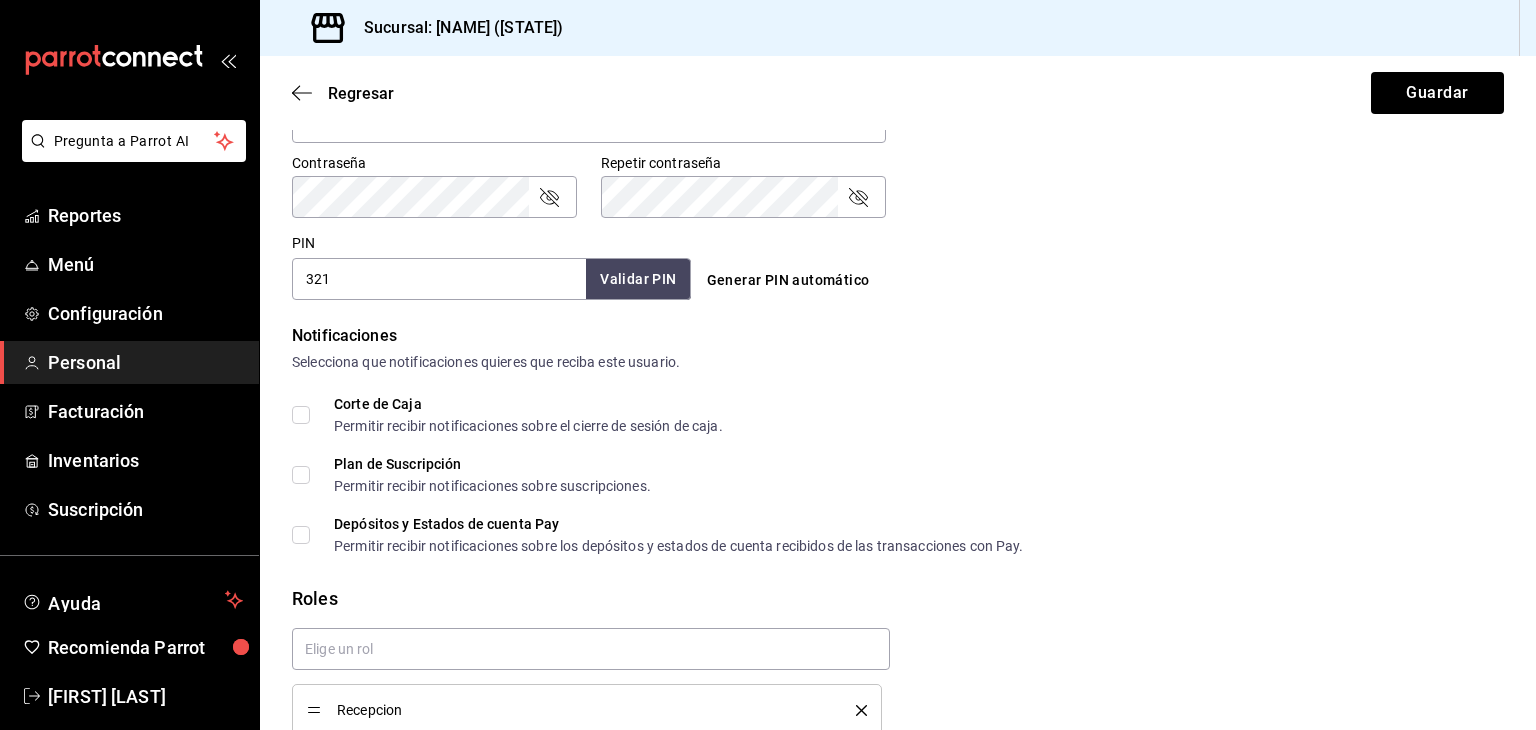 scroll, scrollTop: 984, scrollLeft: 0, axis: vertical 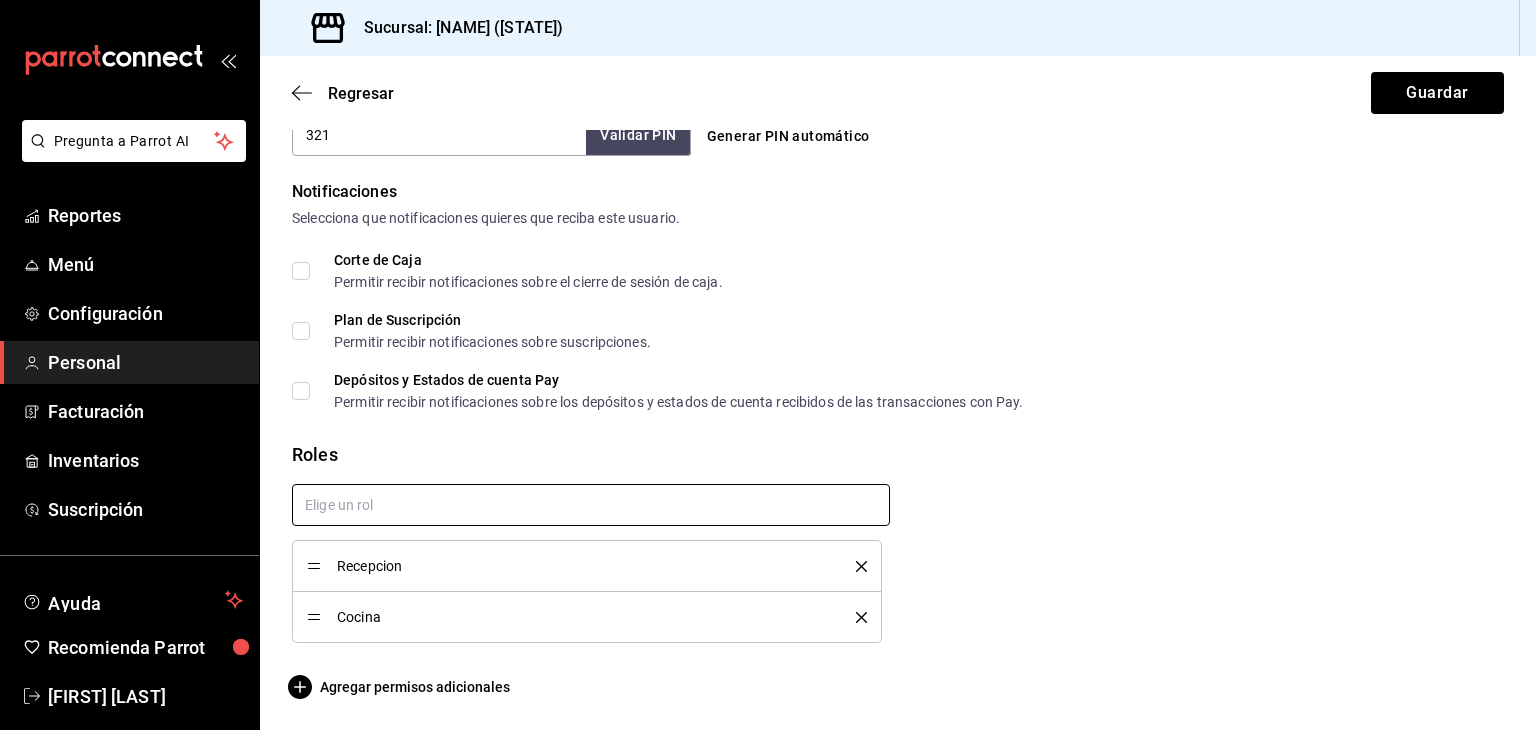 click at bounding box center (591, 505) 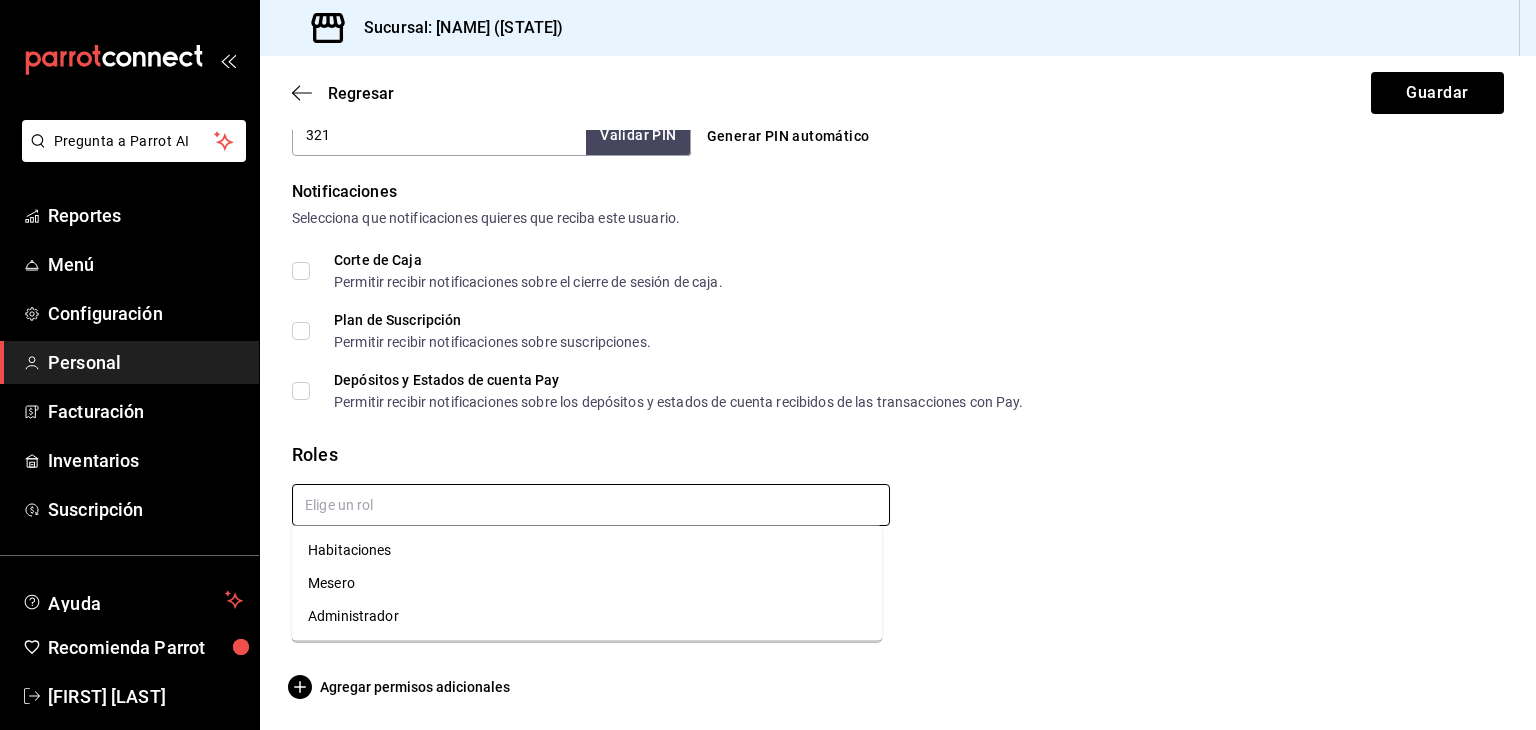 click on "Mesero" at bounding box center [587, 583] 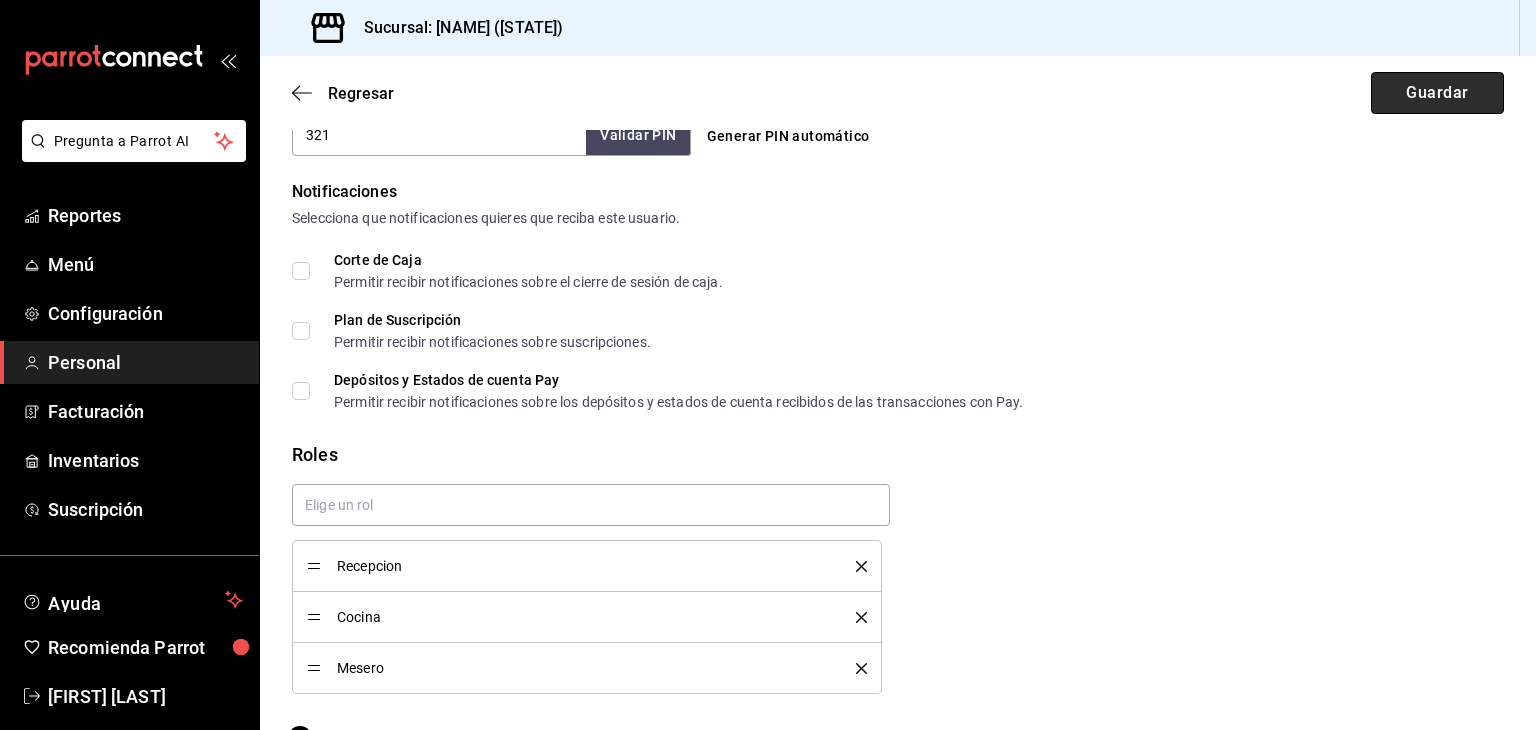 click on "Guardar" at bounding box center [1437, 93] 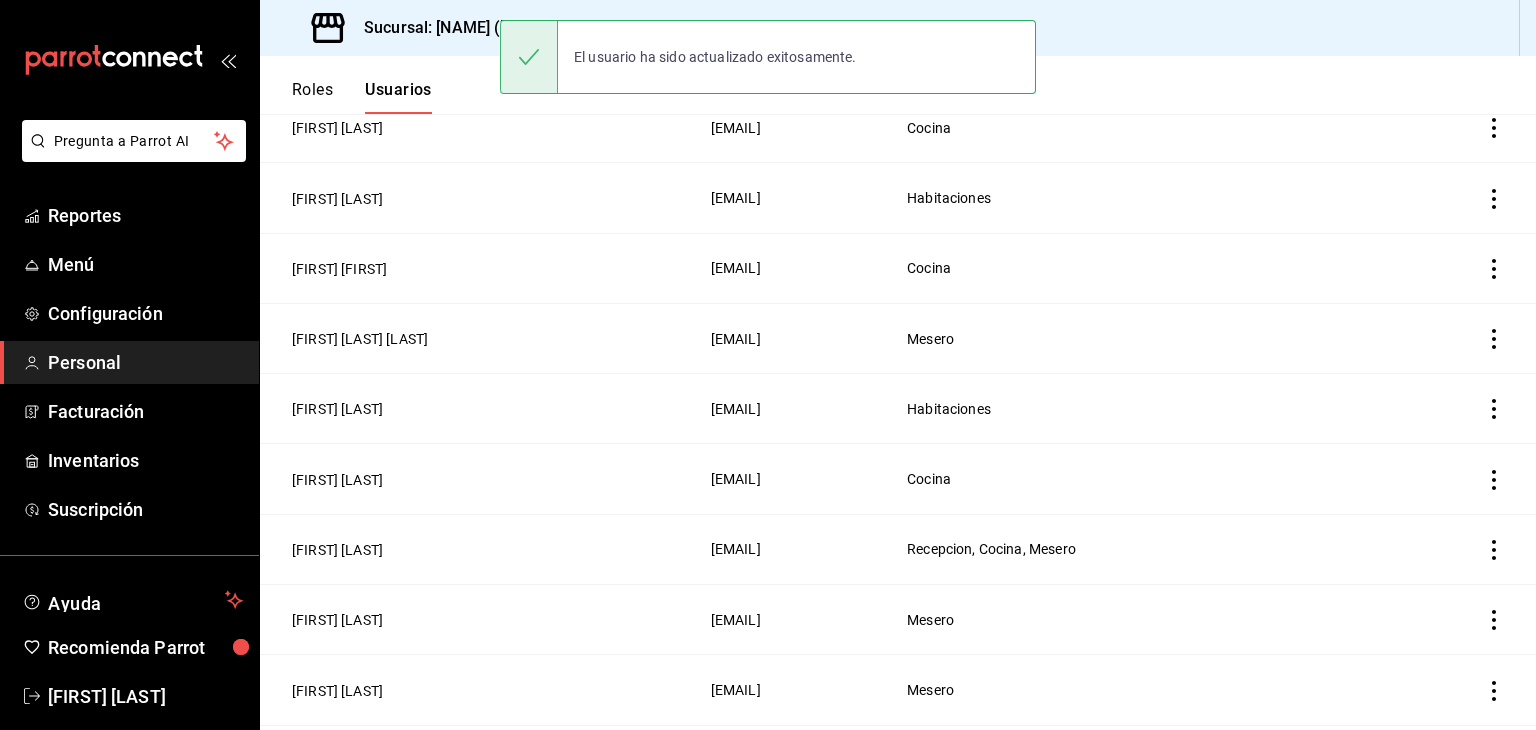 scroll, scrollTop: 360, scrollLeft: 0, axis: vertical 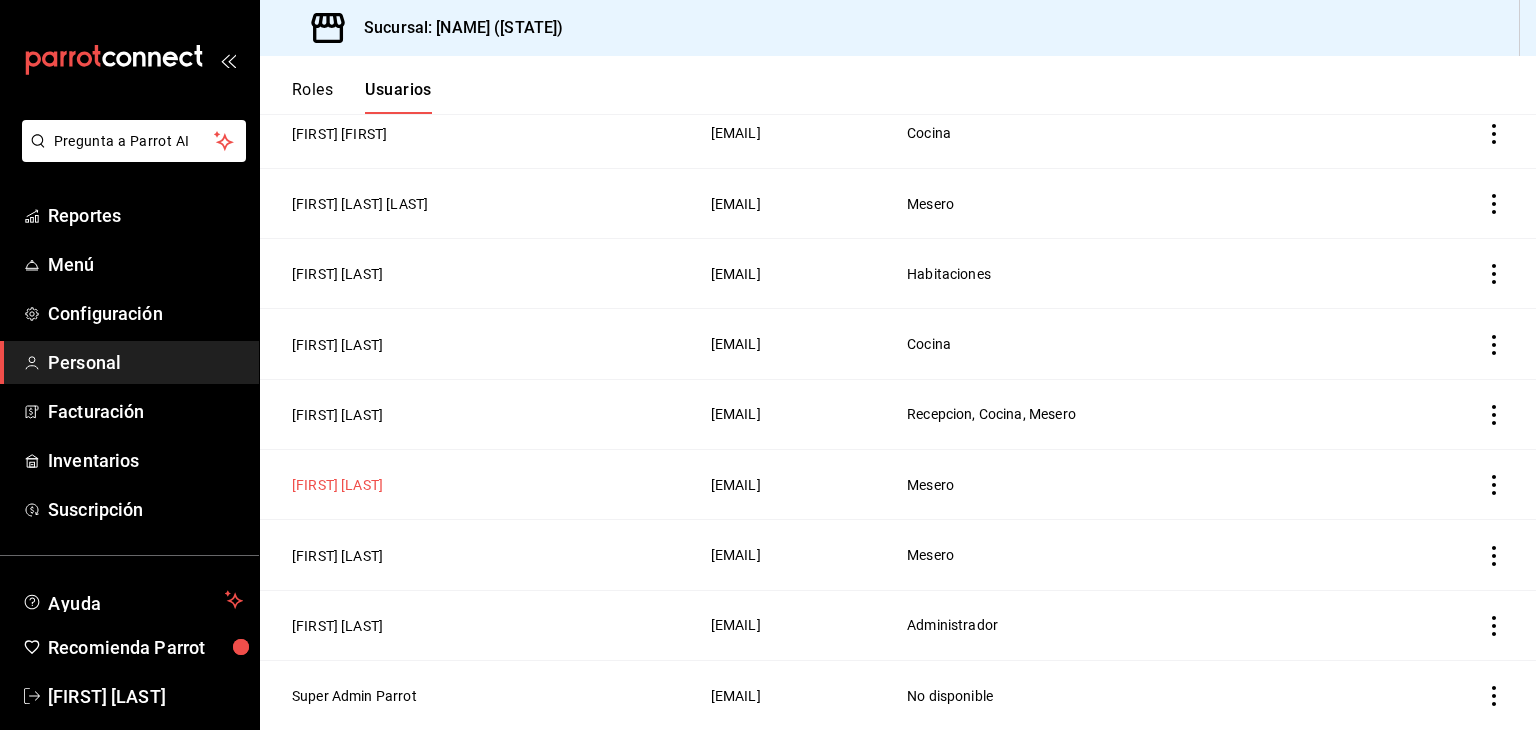 click on "[FIRST] [LAST]" at bounding box center [337, 485] 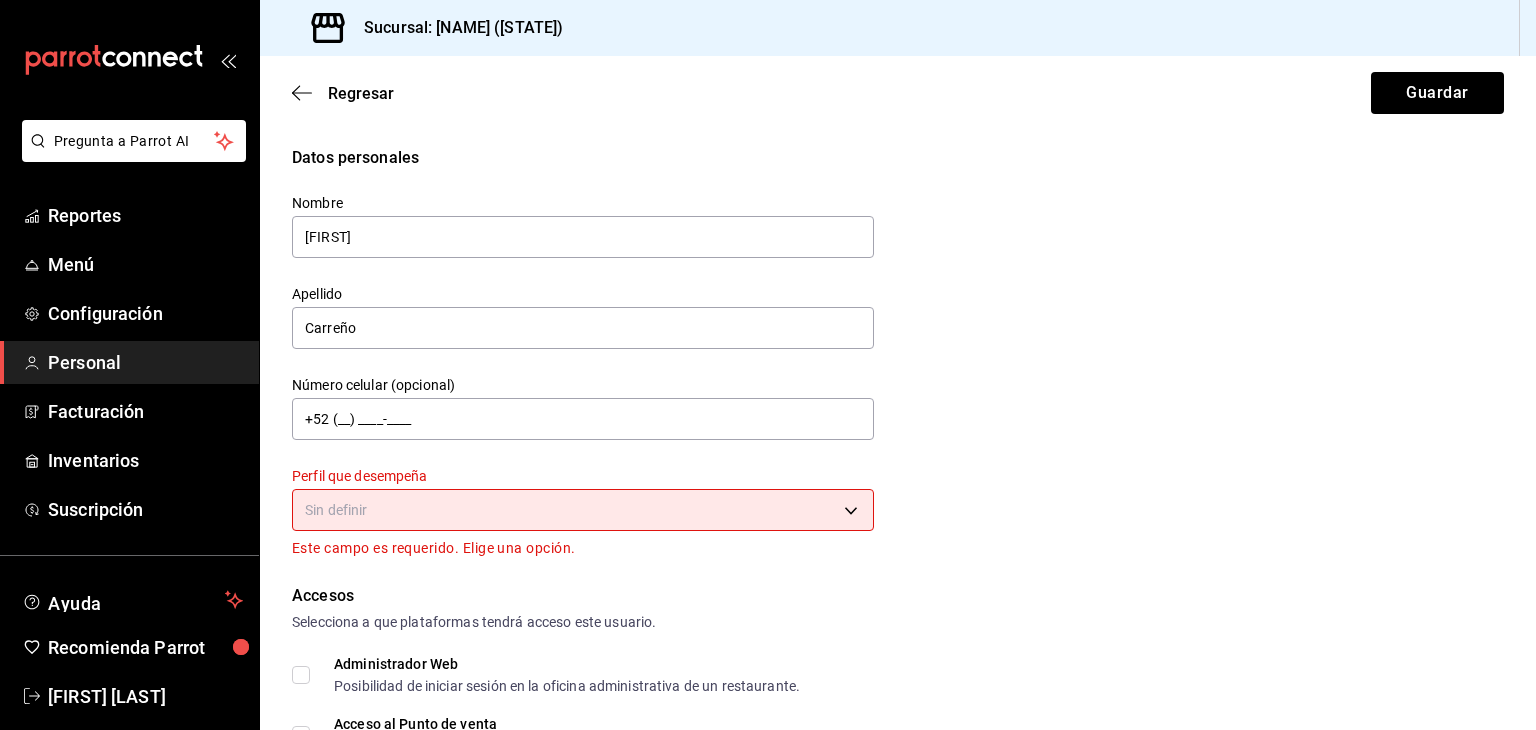 click on "Pregunta a Parrot AI Reportes   Menú   Configuración   Personal   Facturación   Inventarios   Suscripción   Ayuda Recomienda Parrot   [FIRST] [LAST]   Sugerir nueva función   Sucursal: Estrella Fugaz (Mazunte) Regresar Guardar Datos personales Nombre [FIRST] Apellido [LAST] Número celular (opcional) +52 (__) ____-____ Perfil que desempeña Sin definir Este campo es requerido. Elige una opción. Accesos Selecciona a que plataformas tendrá acceso este usuario. Administrador Web Posibilidad de iniciar sesión en la oficina administrativa de un restaurante.  Acceso al Punto de venta Posibilidad de autenticarse en el POS mediante PIN.  Iniciar sesión en terminal (correo electrónico o QR) Los usuarios podrán iniciar sesión y aceptar términos y condiciones en la terminal. Acceso uso de terminal Los usuarios podrán acceder y utilizar la terminal para visualizar y procesar pagos de sus órdenes. Correo electrónico Se volverá obligatorio al tener ciertos accesos activados. Contraseña Contraseña" at bounding box center (768, 365) 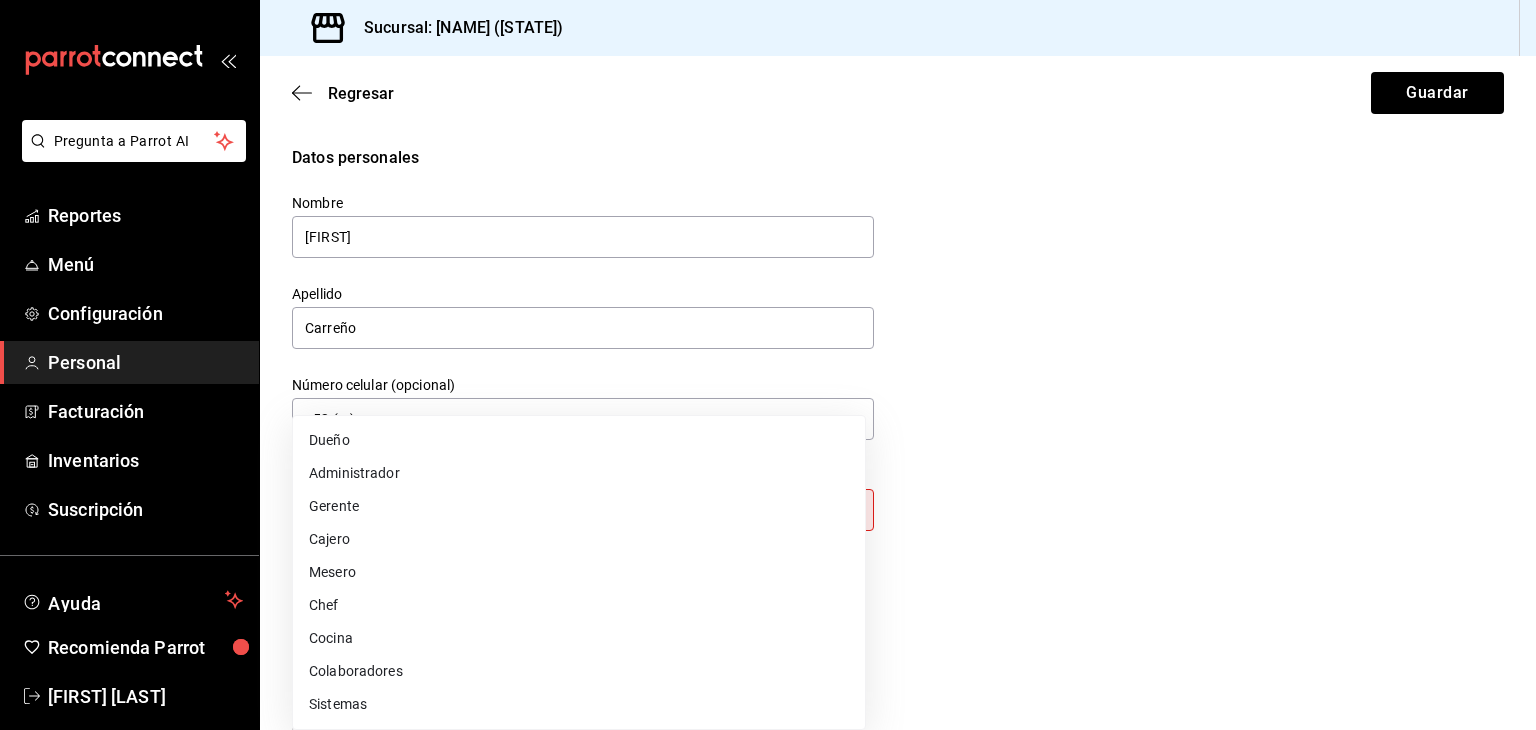 click on "Cocina" at bounding box center [579, 638] 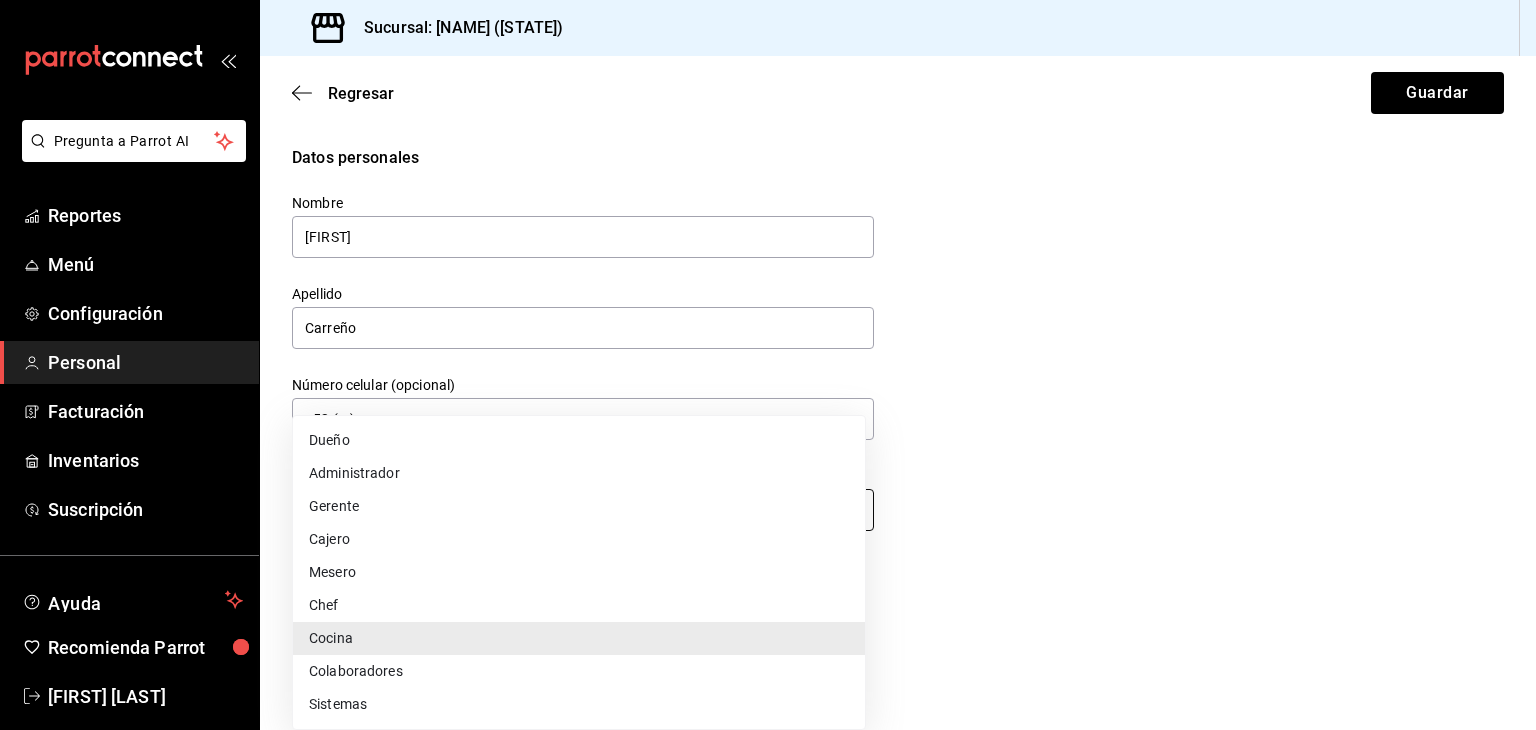 click on "Pregunta a Parrot AI Reportes   Menú   Configuración   Personal   Facturación   Inventarios   Suscripción   Ayuda Recomienda Parrot   [FIRST] [LAST]   Sugerir nueva función   Sucursal: Estrella Fugaz (Mazunte) Regresar Guardar Datos personales Nombre [FIRST] Apellido [LAST] Número celular (opcional) +52 (__) ____-____ Perfil que desempeña Cocina KITCHEN Accesos Selecciona a que plataformas tendrá acceso este usuario. Administrador Web Posibilidad de iniciar sesión en la oficina administrativa de un restaurante.  Acceso al Punto de venta Posibilidad de autenticarse en el POS mediante PIN.  Iniciar sesión en terminal (correo electrónico o QR) Los usuarios podrán iniciar sesión y aceptar términos y condiciones en la terminal. Acceso uso de terminal Los usuarios podrán acceder y utilizar la terminal para visualizar y procesar pagos de sus órdenes. Correo electrónico Se volverá obligatorio al tener ciertos accesos activados. [EMAIL] Contraseña PIN 456" at bounding box center (768, 365) 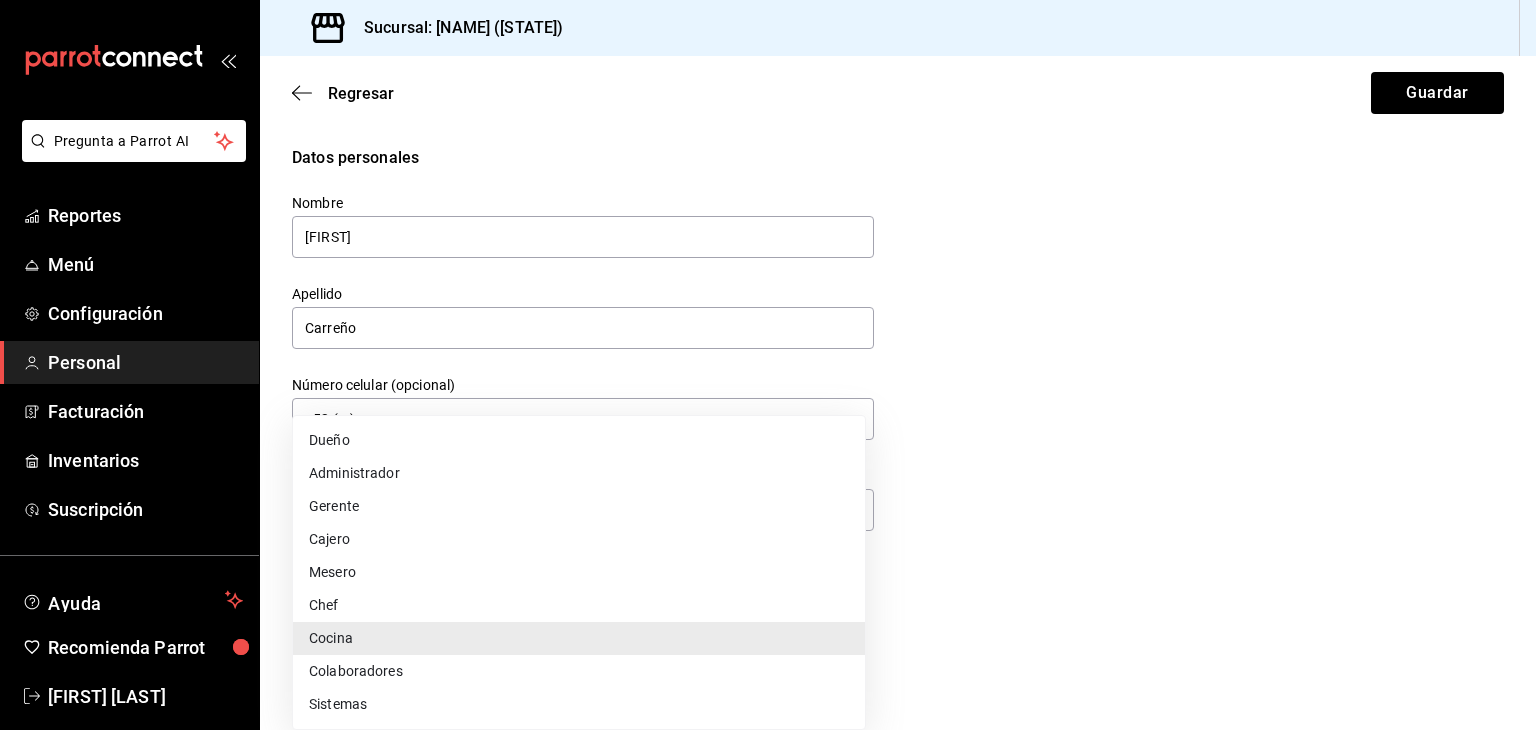 click on "Mesero" at bounding box center [579, 572] 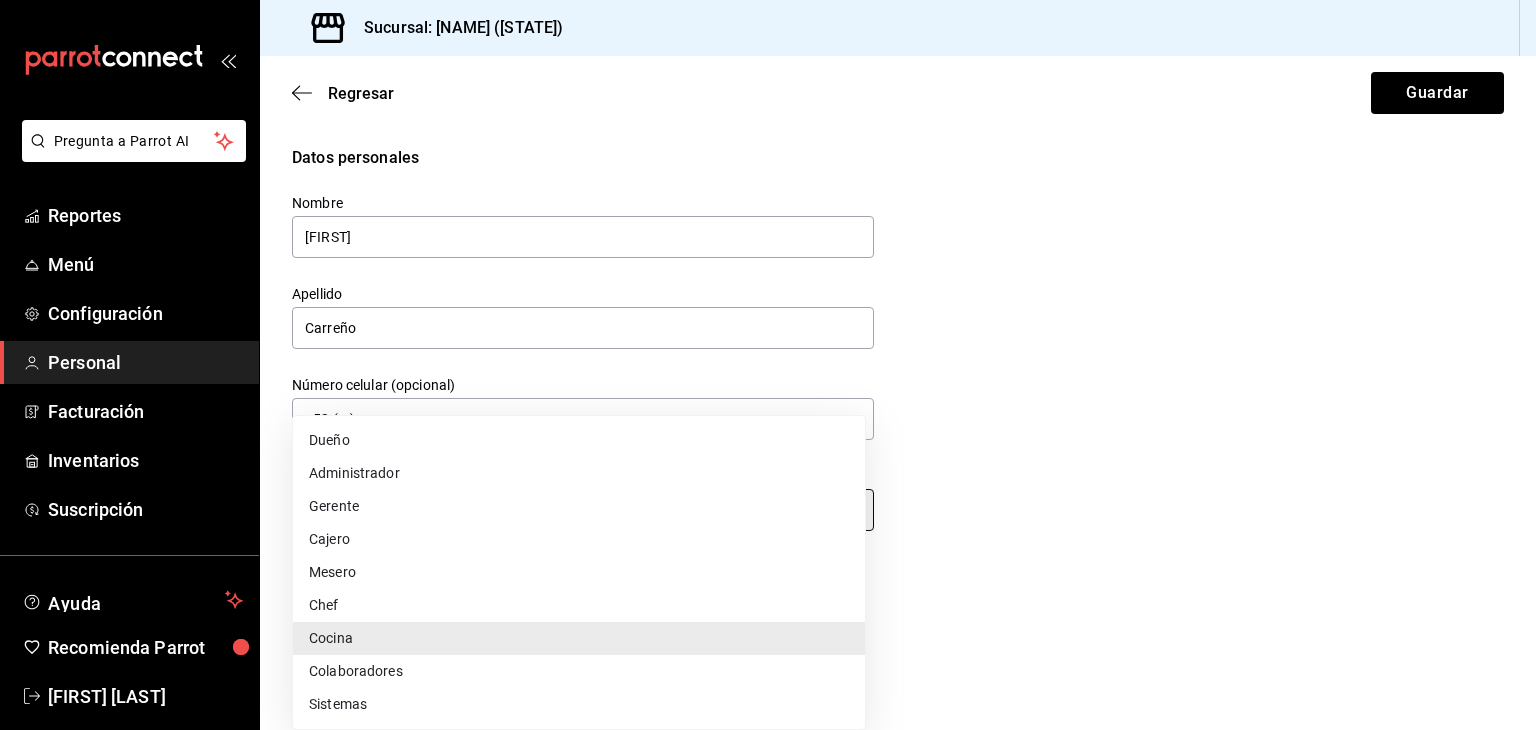 type on "WAITER" 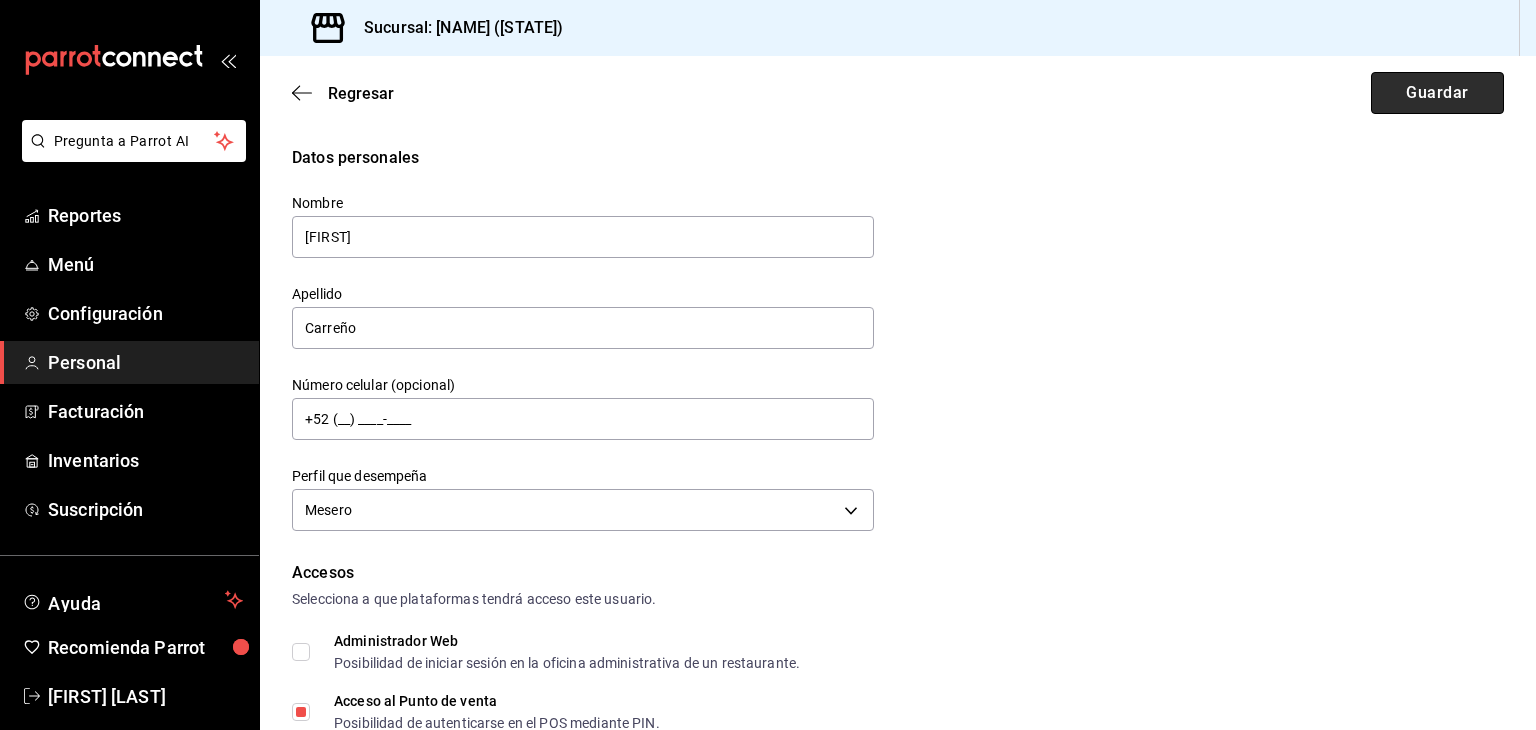 click on "Guardar" at bounding box center [1437, 93] 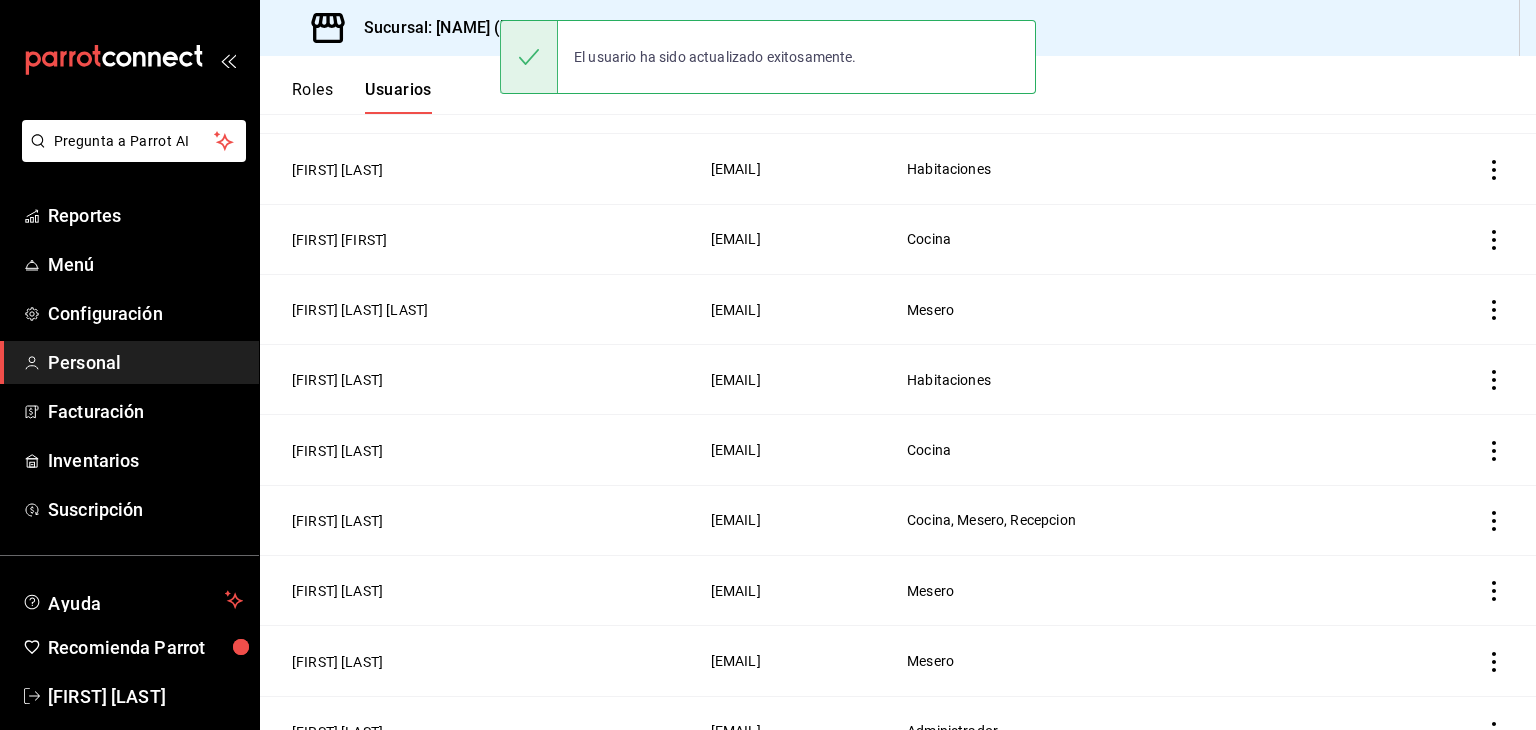 scroll, scrollTop: 360, scrollLeft: 0, axis: vertical 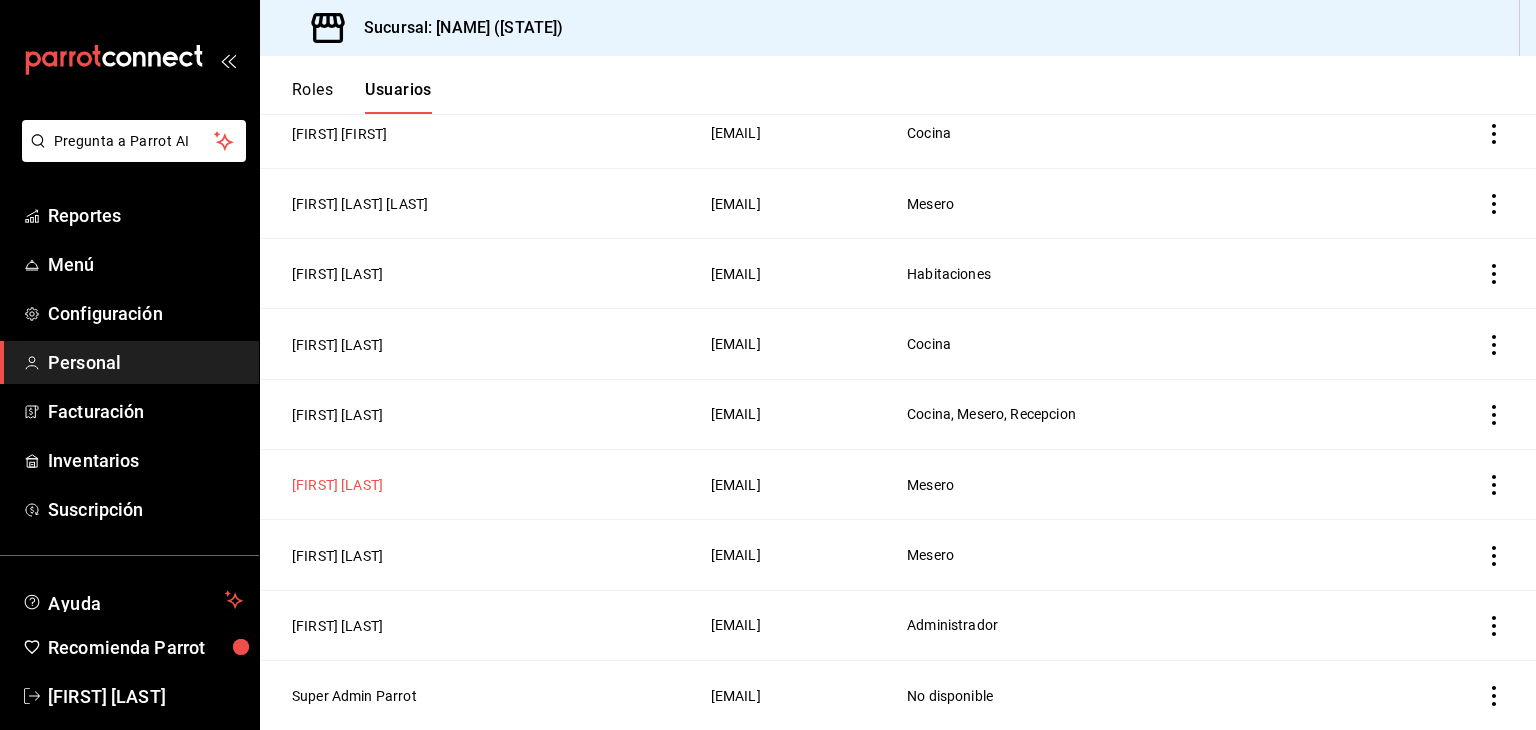 click on "[FIRST] [LAST]" at bounding box center [337, 485] 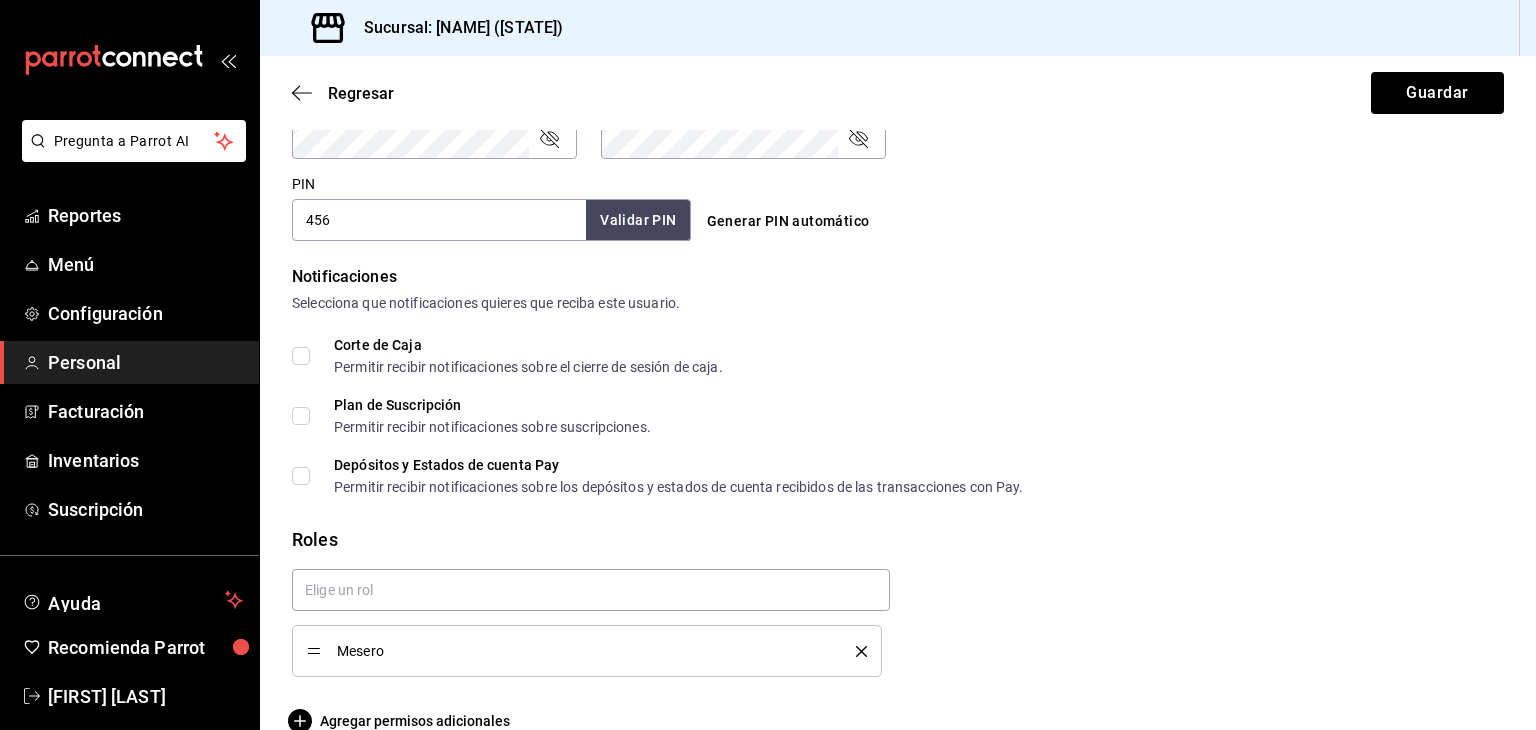 scroll, scrollTop: 934, scrollLeft: 0, axis: vertical 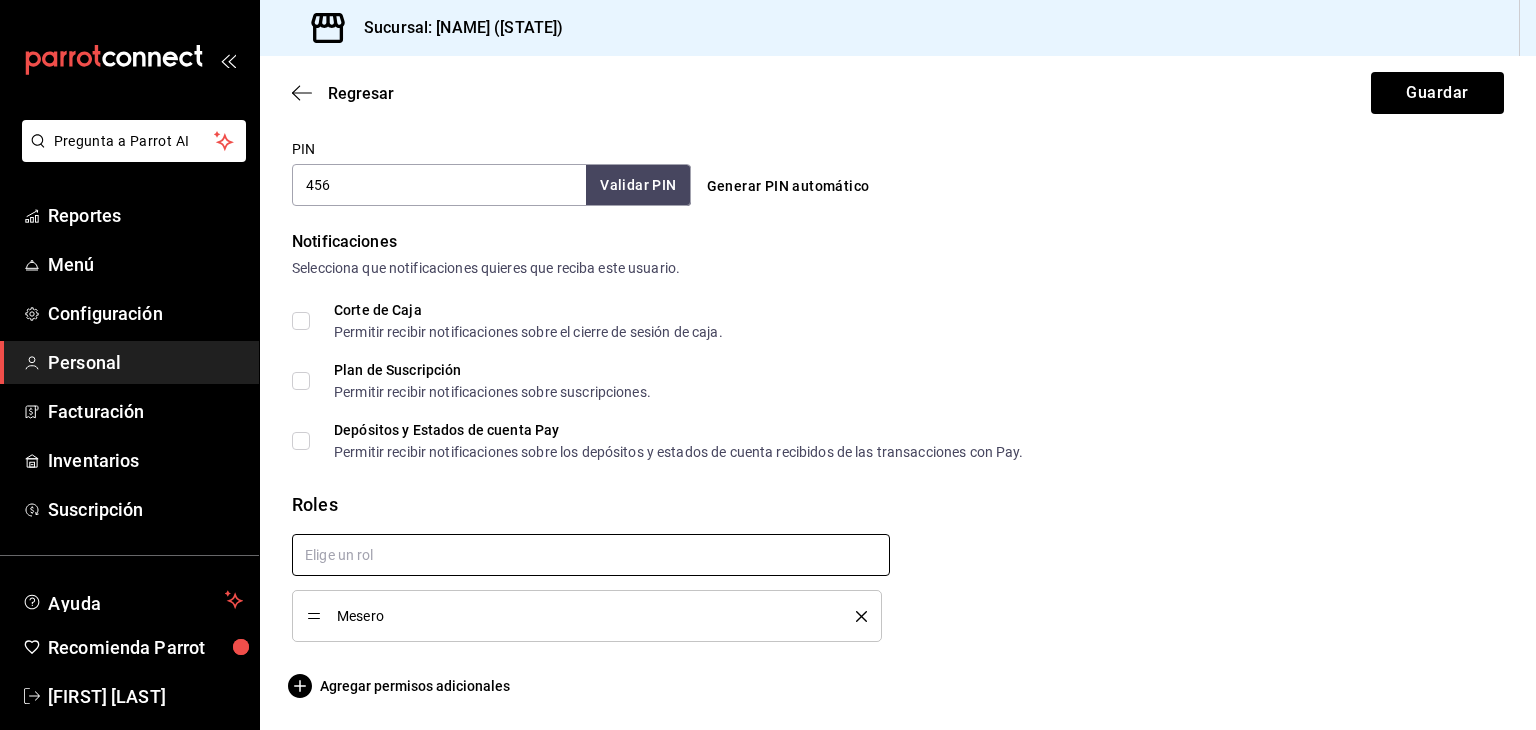 click at bounding box center (591, 555) 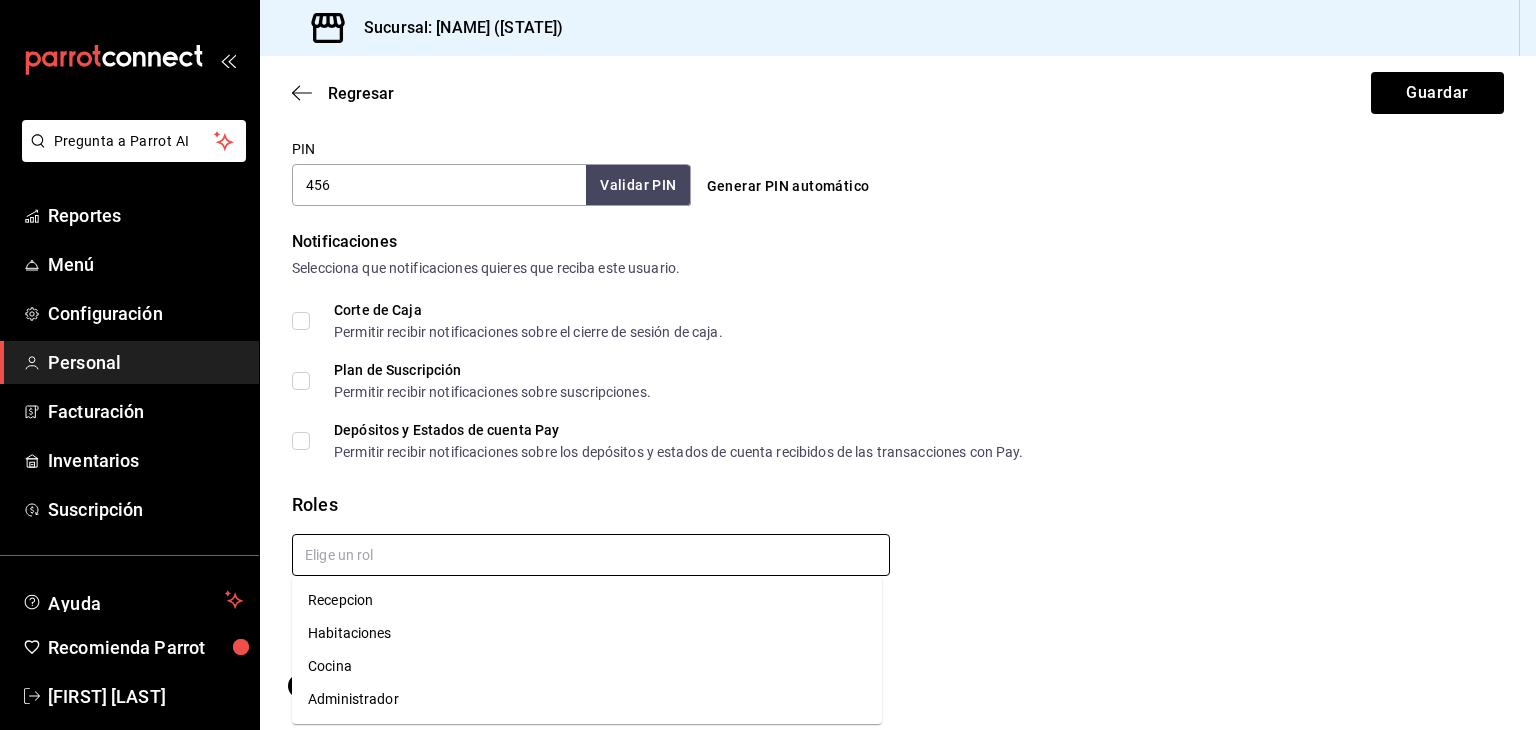 click on "Recepcion" at bounding box center [587, 600] 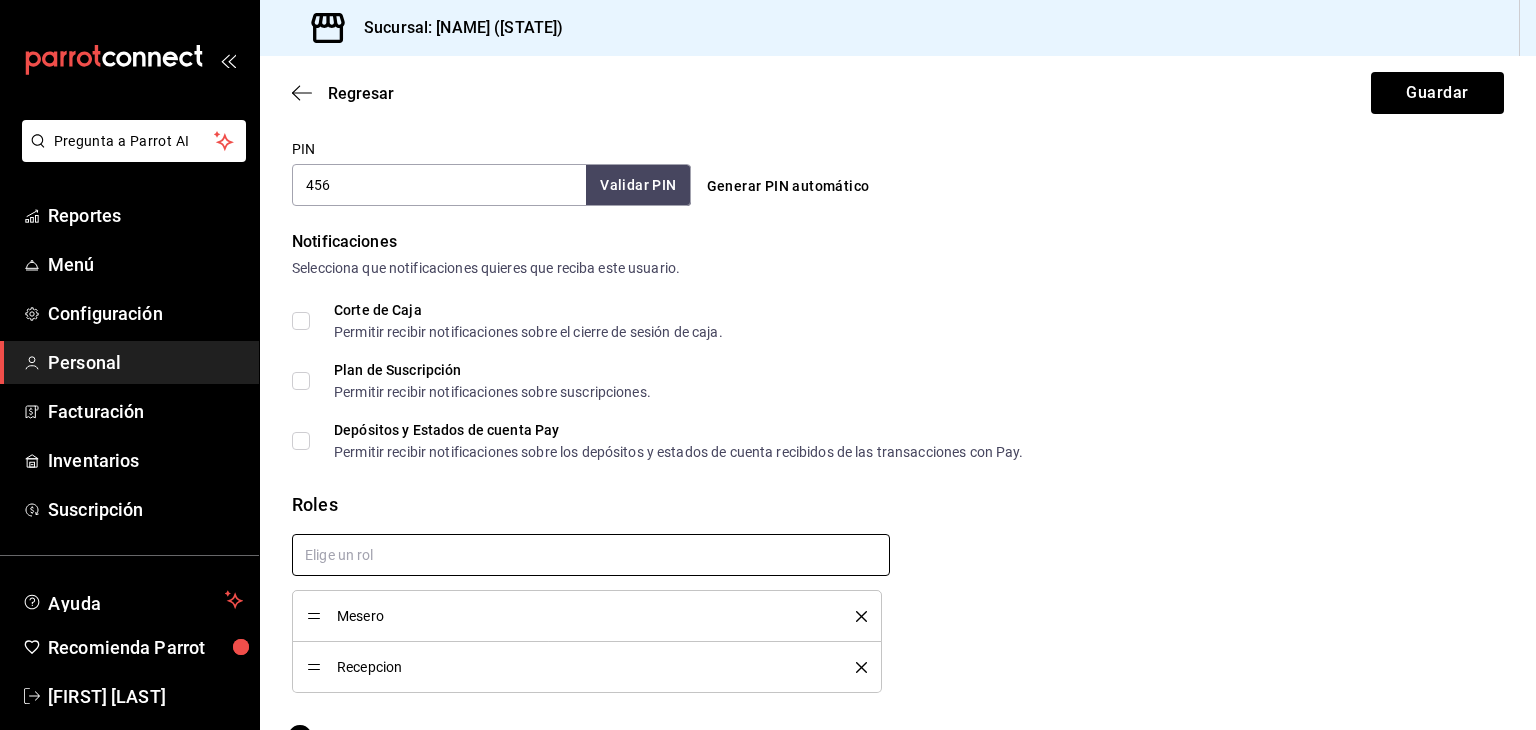checkbox on "true" 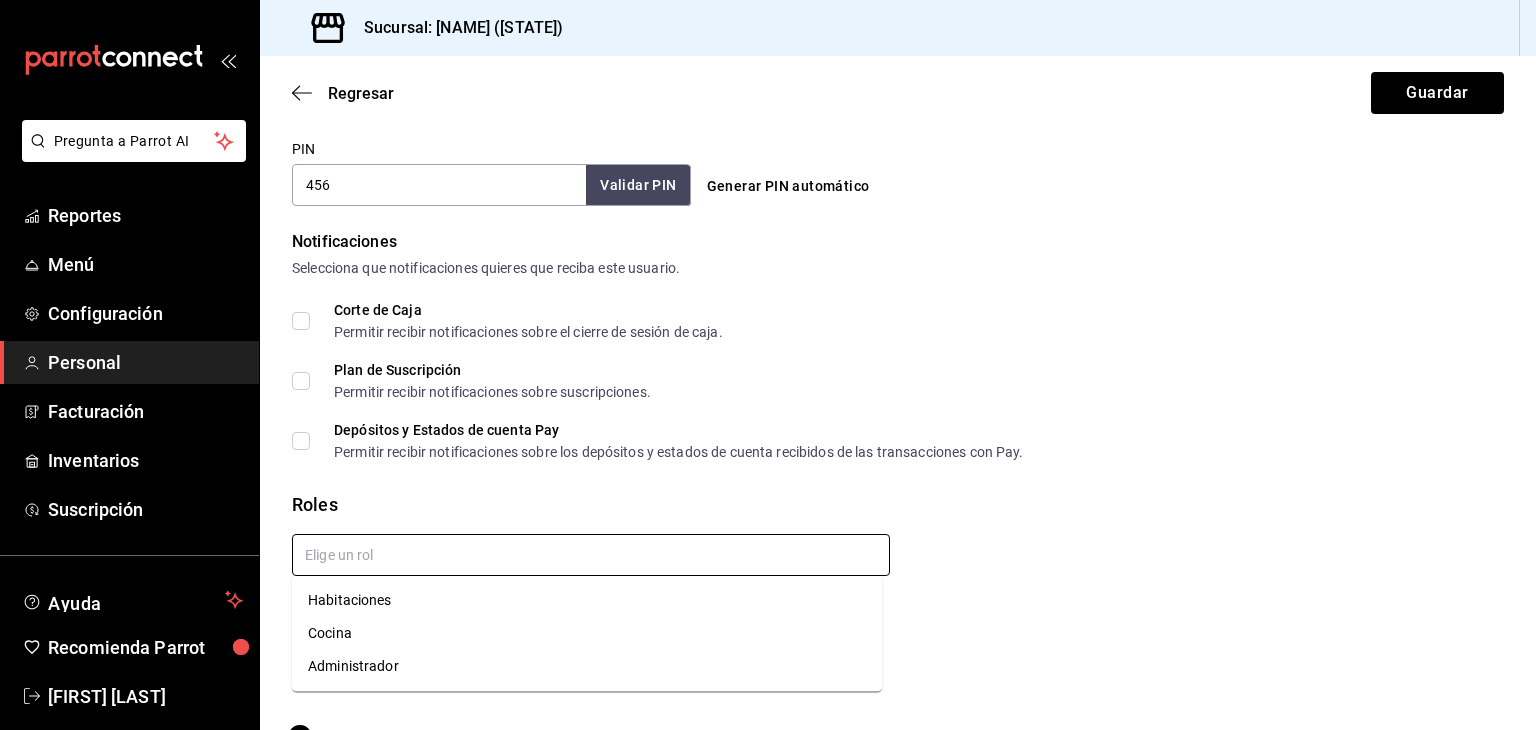 click at bounding box center [591, 555] 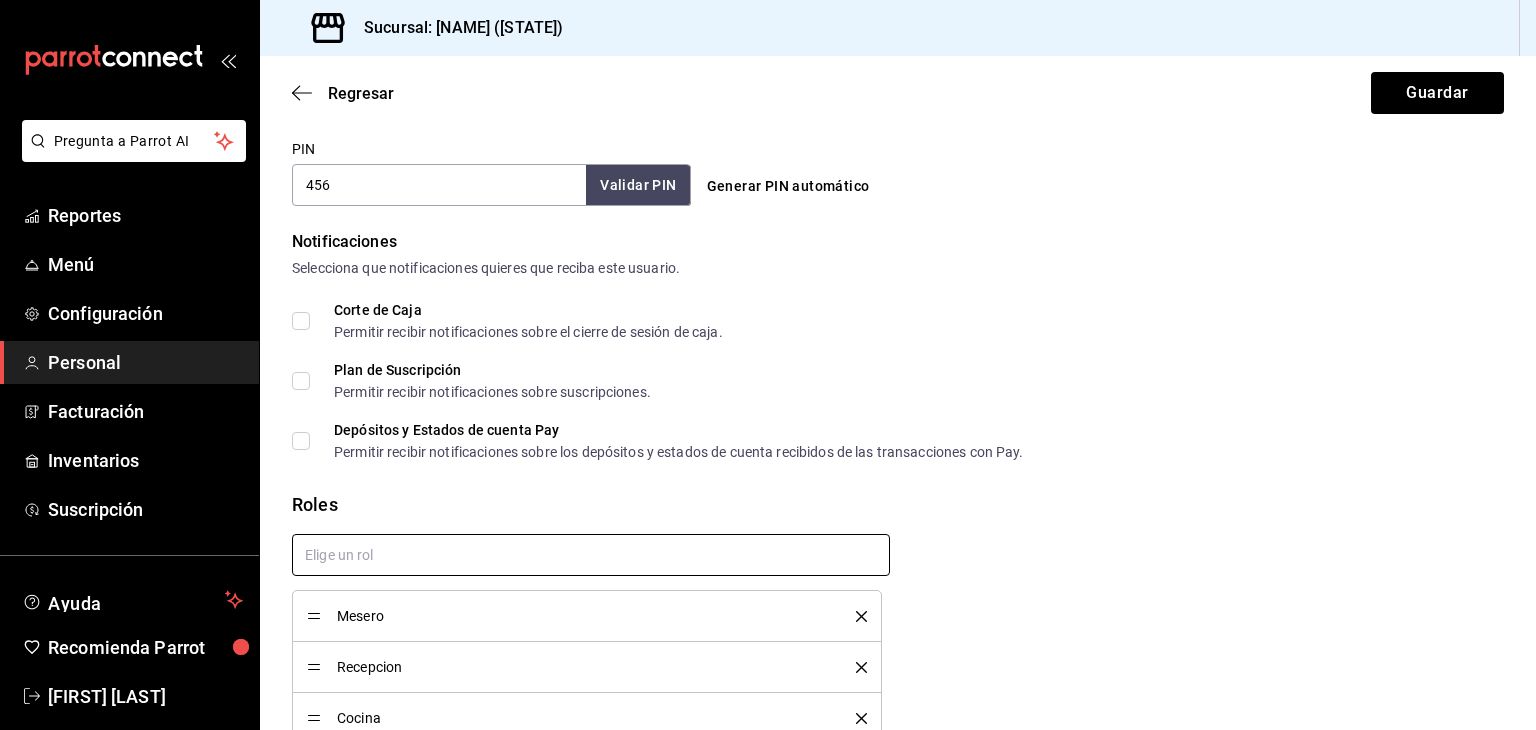 scroll, scrollTop: 1036, scrollLeft: 0, axis: vertical 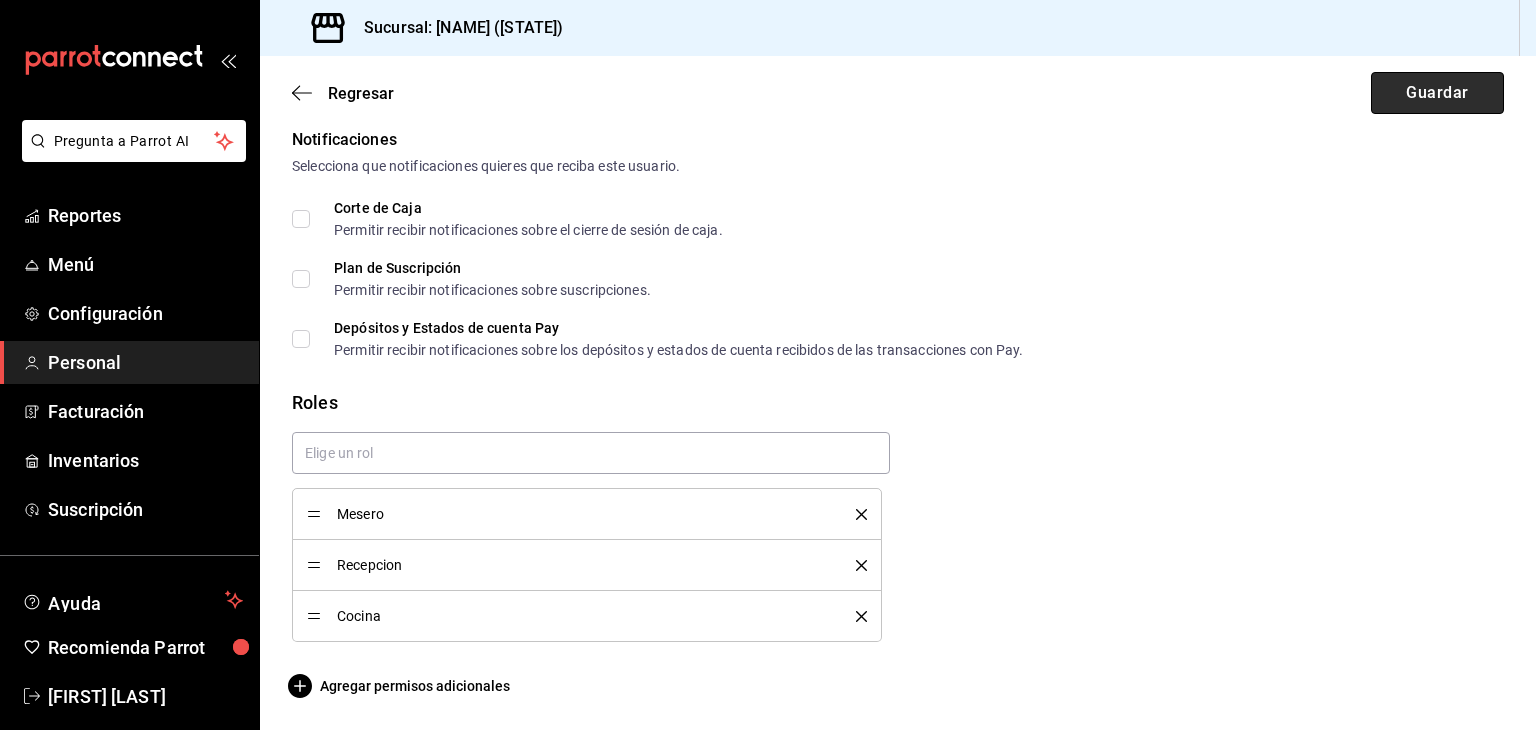 click on "Guardar" at bounding box center [1437, 93] 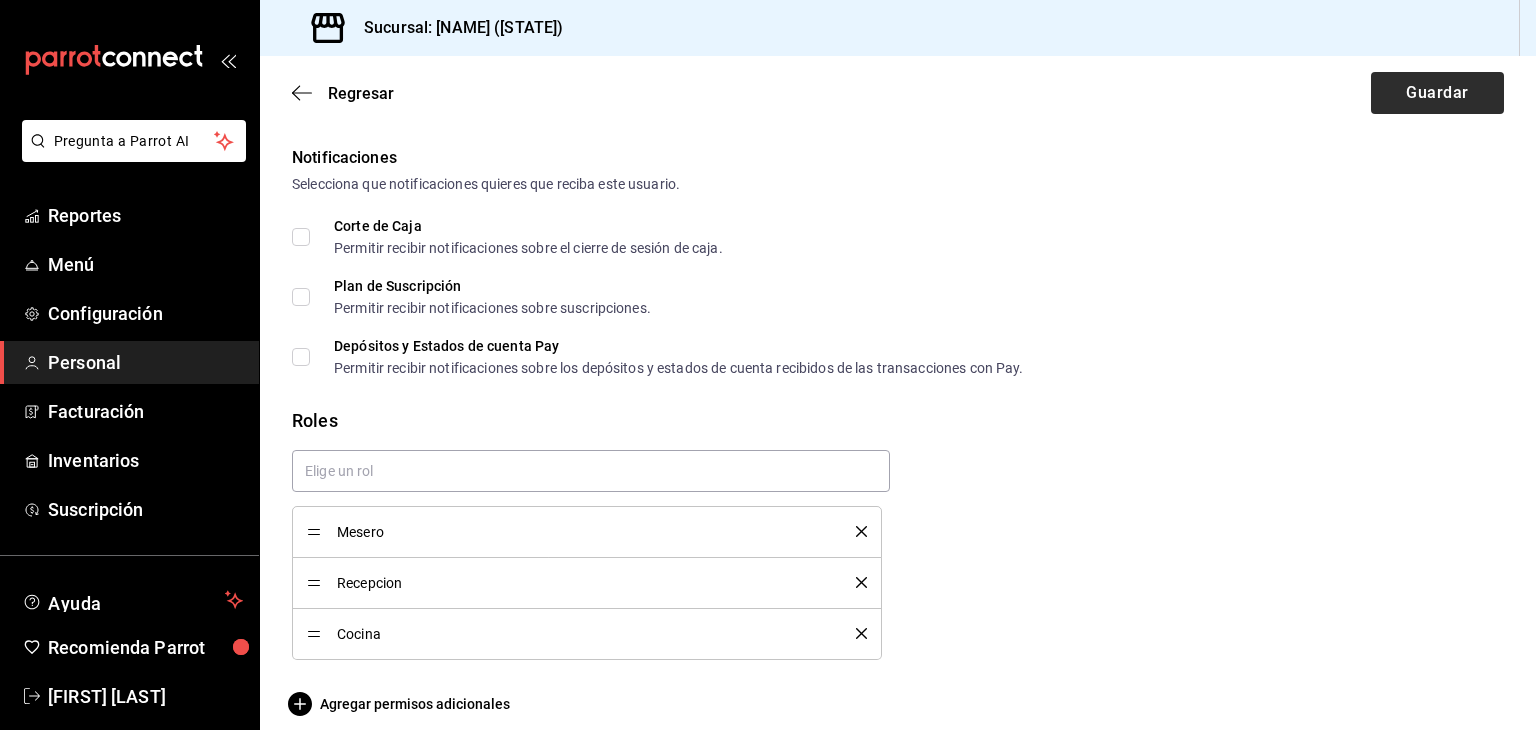 scroll, scrollTop: 644, scrollLeft: 0, axis: vertical 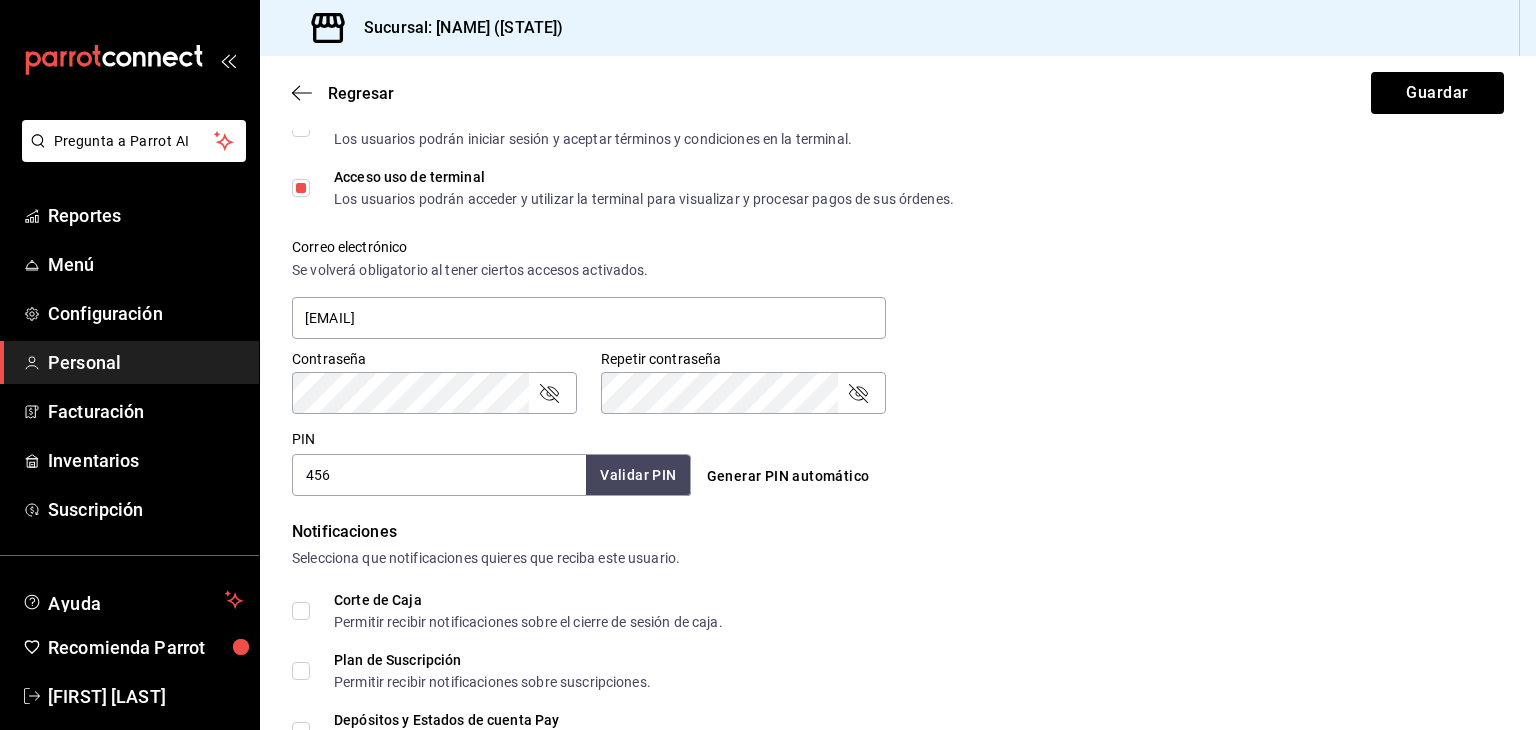 click on "Contraseña Contraseña Repetir contraseña Repetir contraseña" at bounding box center (886, 370) 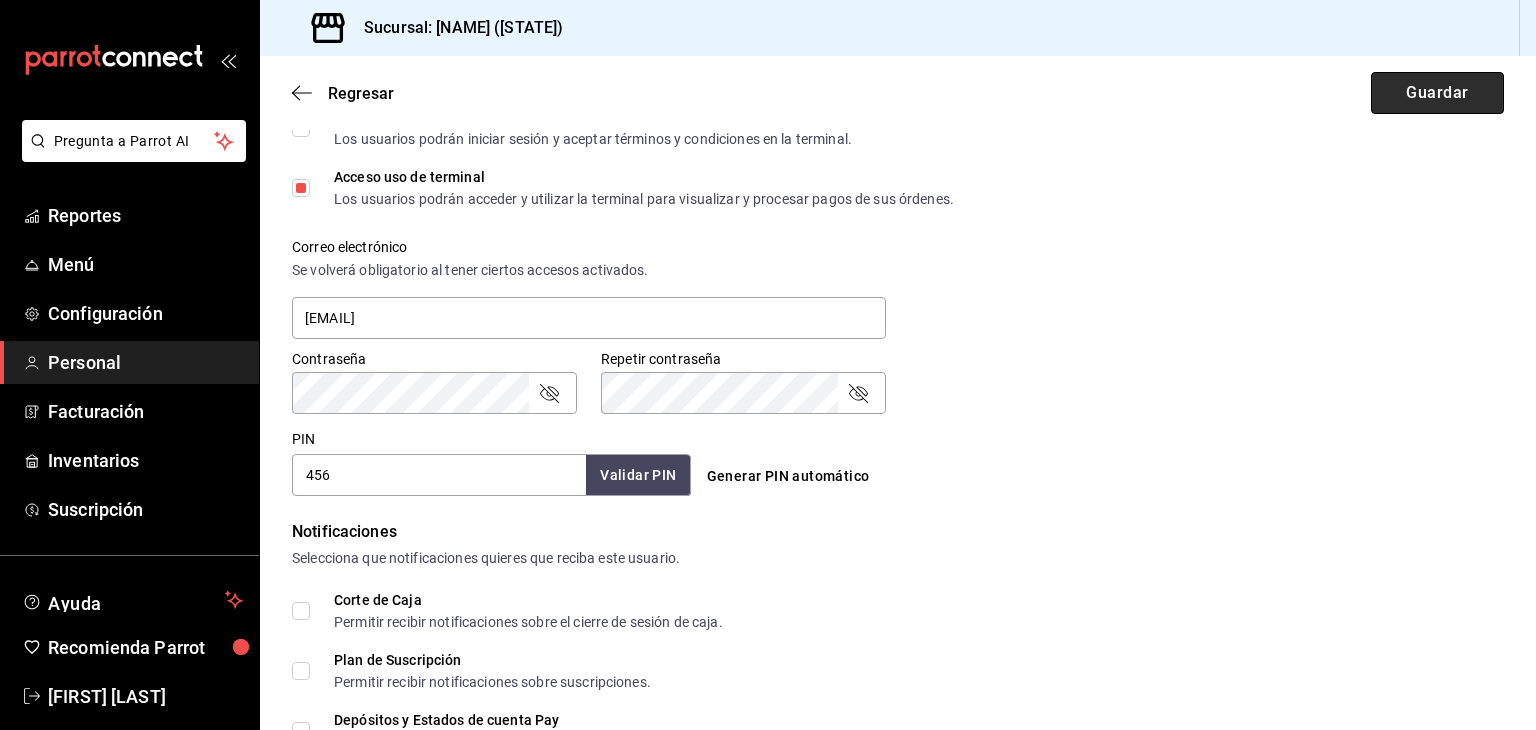 click on "Guardar" at bounding box center [1437, 93] 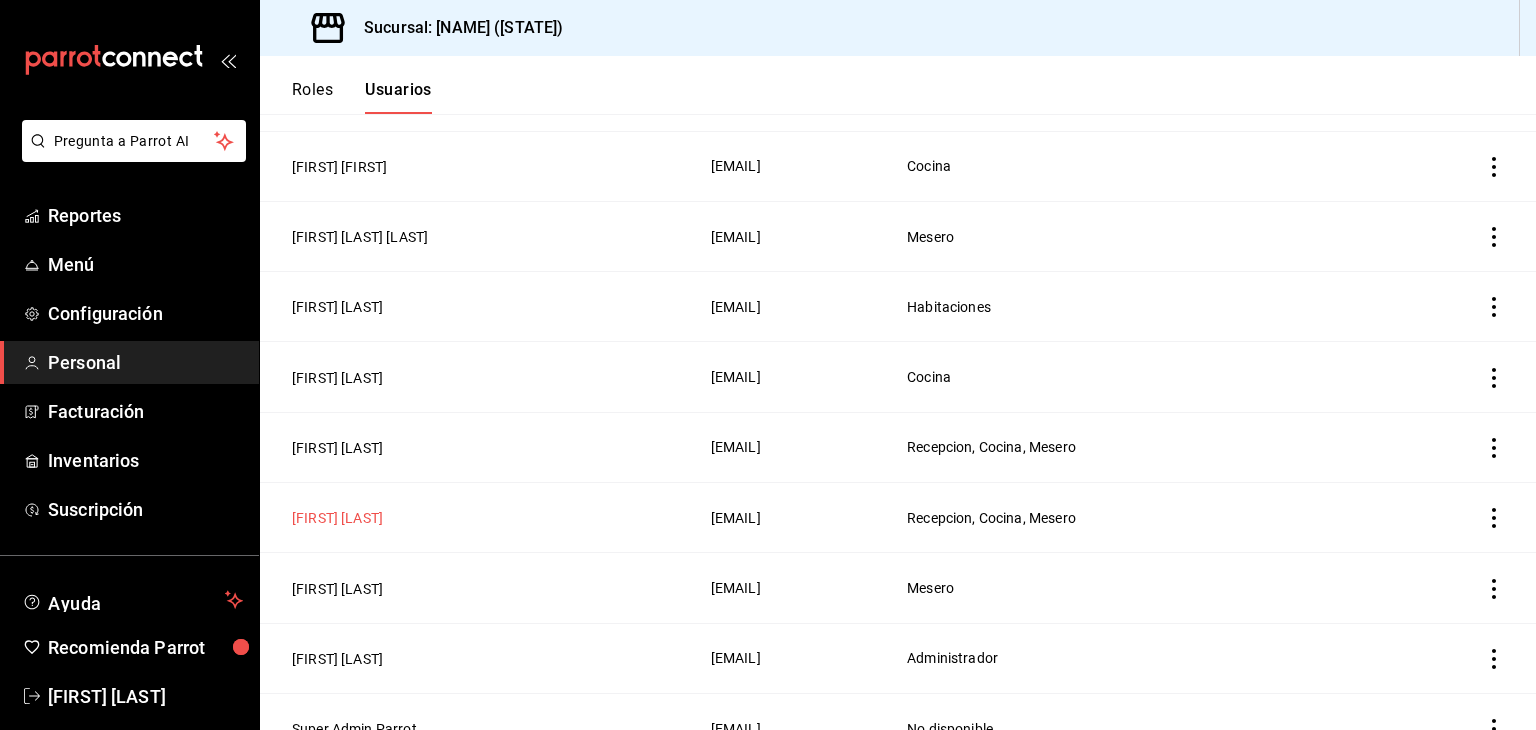 scroll, scrollTop: 338, scrollLeft: 0, axis: vertical 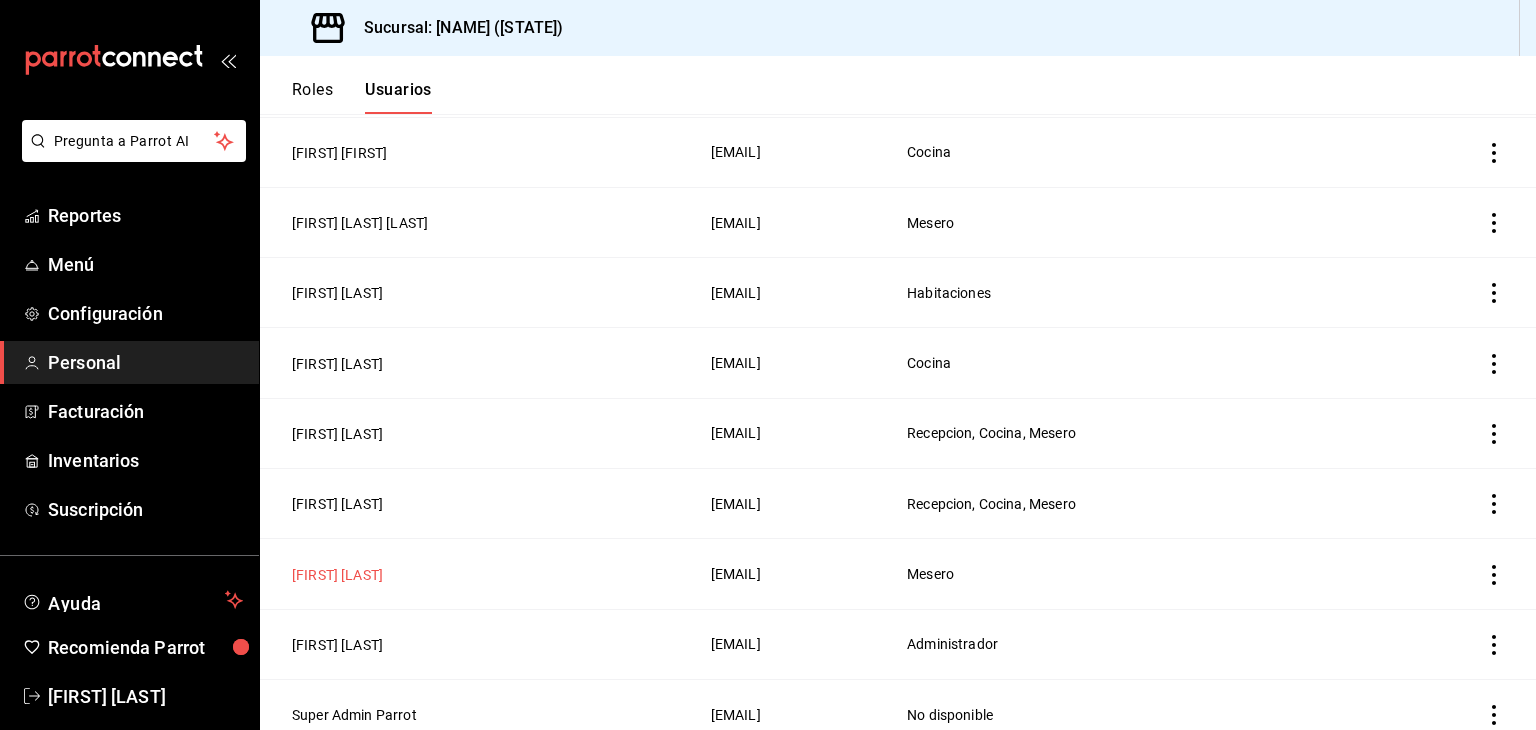 click on "[FIRST] [LAST]" at bounding box center (337, 575) 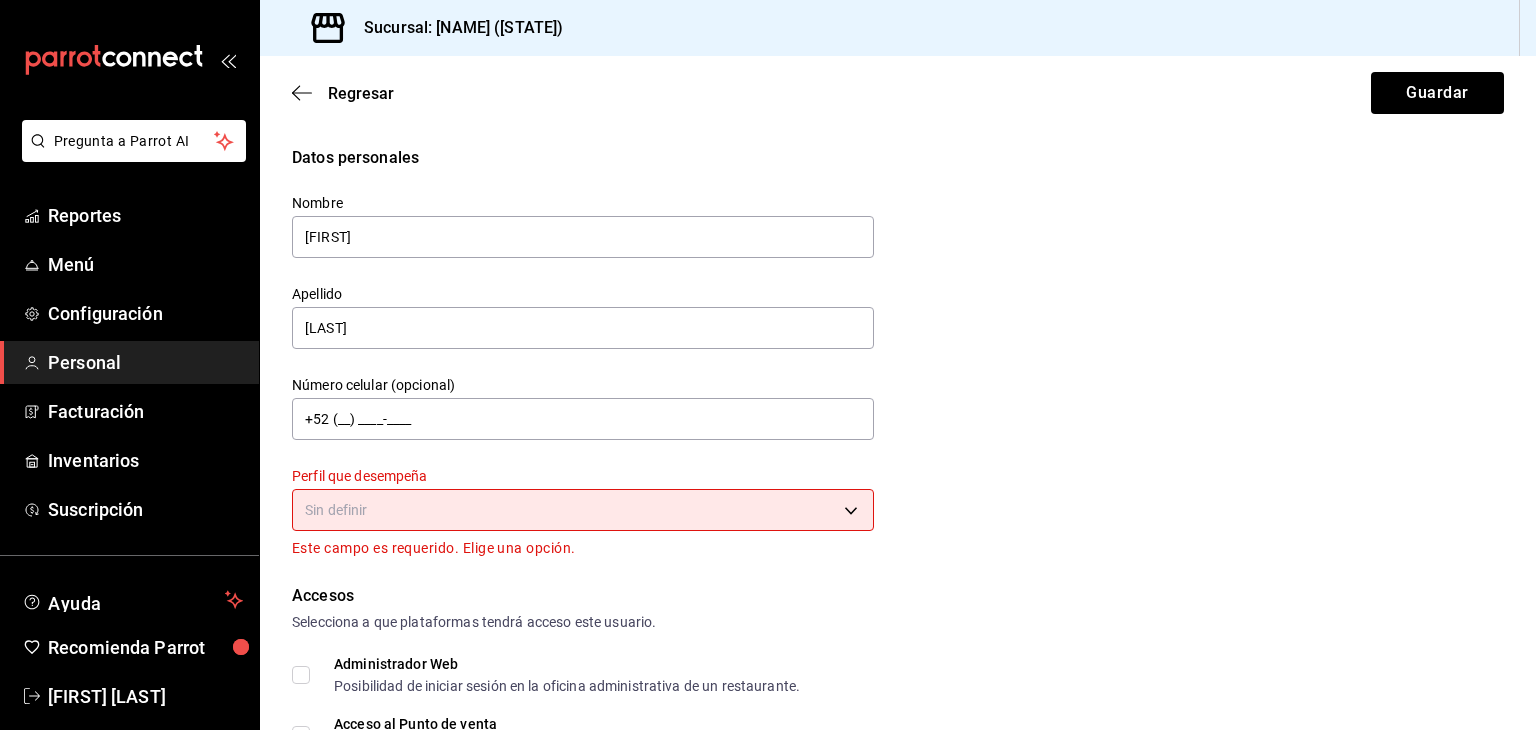 click on "Pregunta a Parrot AI Reportes   Menú   Configuración   Personal   Facturación   Inventarios   Suscripción   Ayuda Recomienda Parrot   [FIRST] [LAST]   Sugerir nueva función   Sucursal: Estrella Fugaz (Mazunte) Regresar Guardar Datos personales Nombre [FIRST] Apellido [LAST] Número celular (opcional) +52 (__) ____-____ Perfil que desempeña Sin definir Este campo es requerido. Elige una opción. Accesos Selecciona a que plataformas tendrá acceso este usuario. Administrador Web Posibilidad de iniciar sesión en la oficina administrativa de un restaurante.  Acceso al Punto de venta Posibilidad de autenticarse en el POS mediante PIN.  Iniciar sesión en terminal (correo electrónico o QR) Los usuarios podrán iniciar sesión y aceptar términos y condiciones en la terminal. Acceso uso de terminal Los usuarios podrán acceder y utilizar la terminal para visualizar y procesar pagos de sus órdenes. Correo electrónico Se volverá obligatorio al tener ciertos accesos activados. Contraseña Contraseña PIN 789" at bounding box center (768, 365) 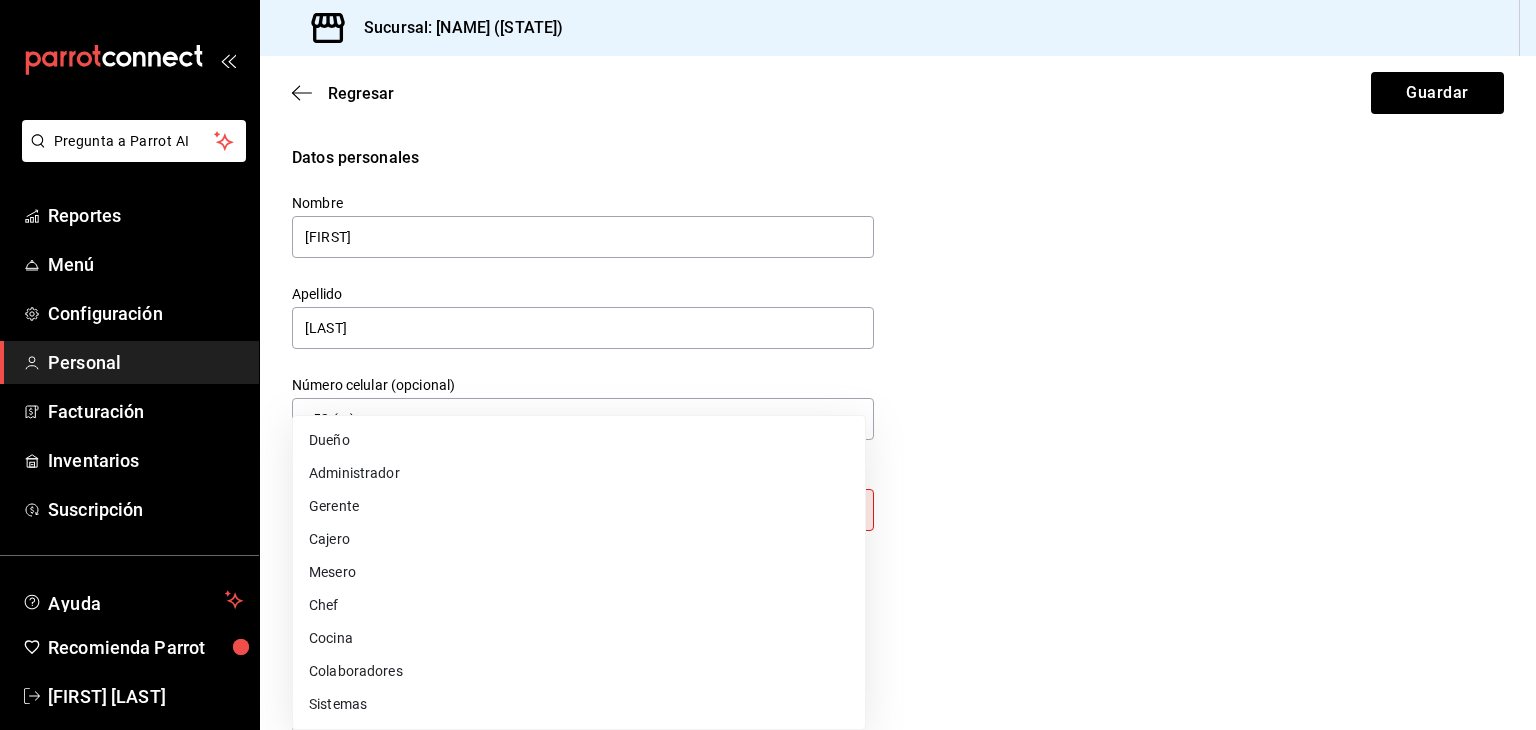 click on "Mesero" at bounding box center [579, 572] 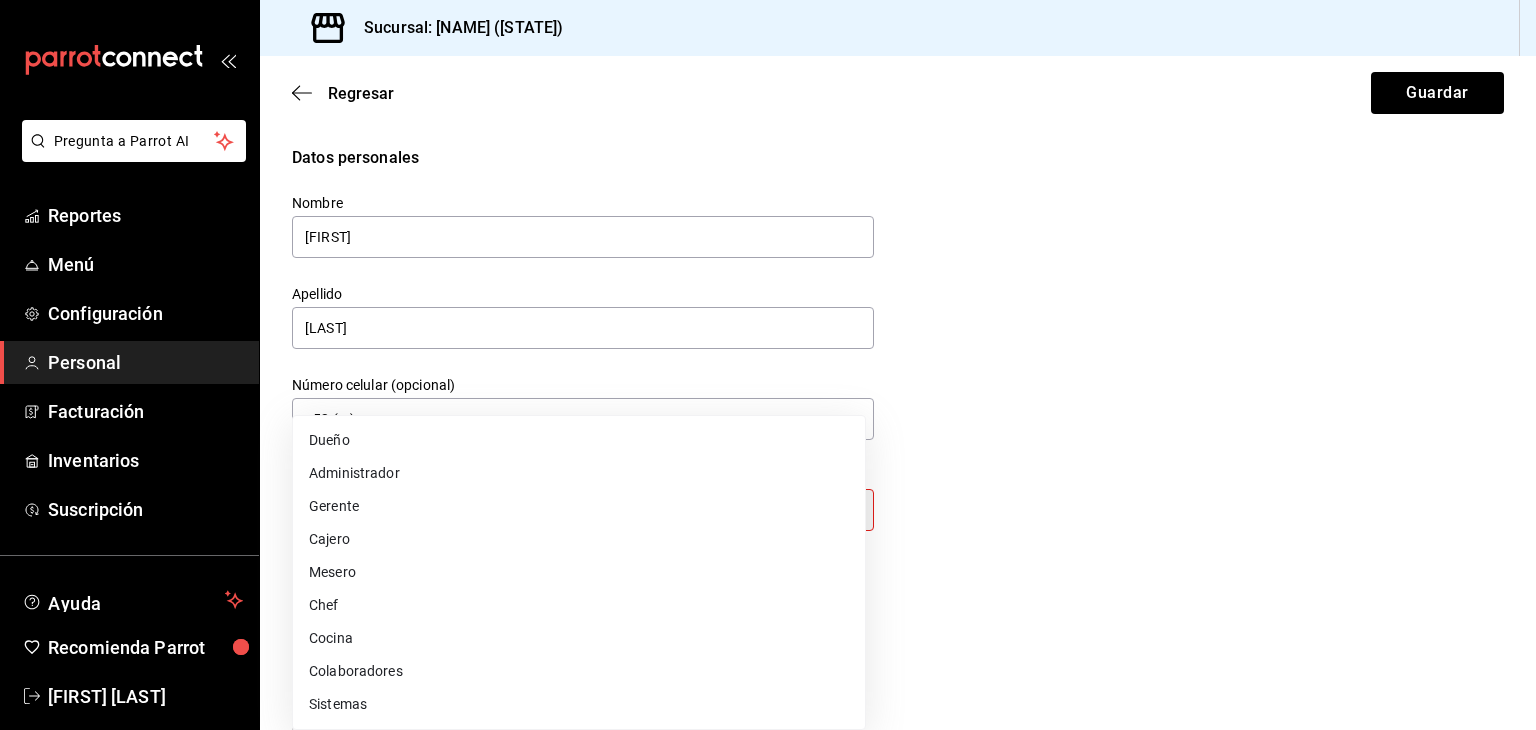 type on "WAITER" 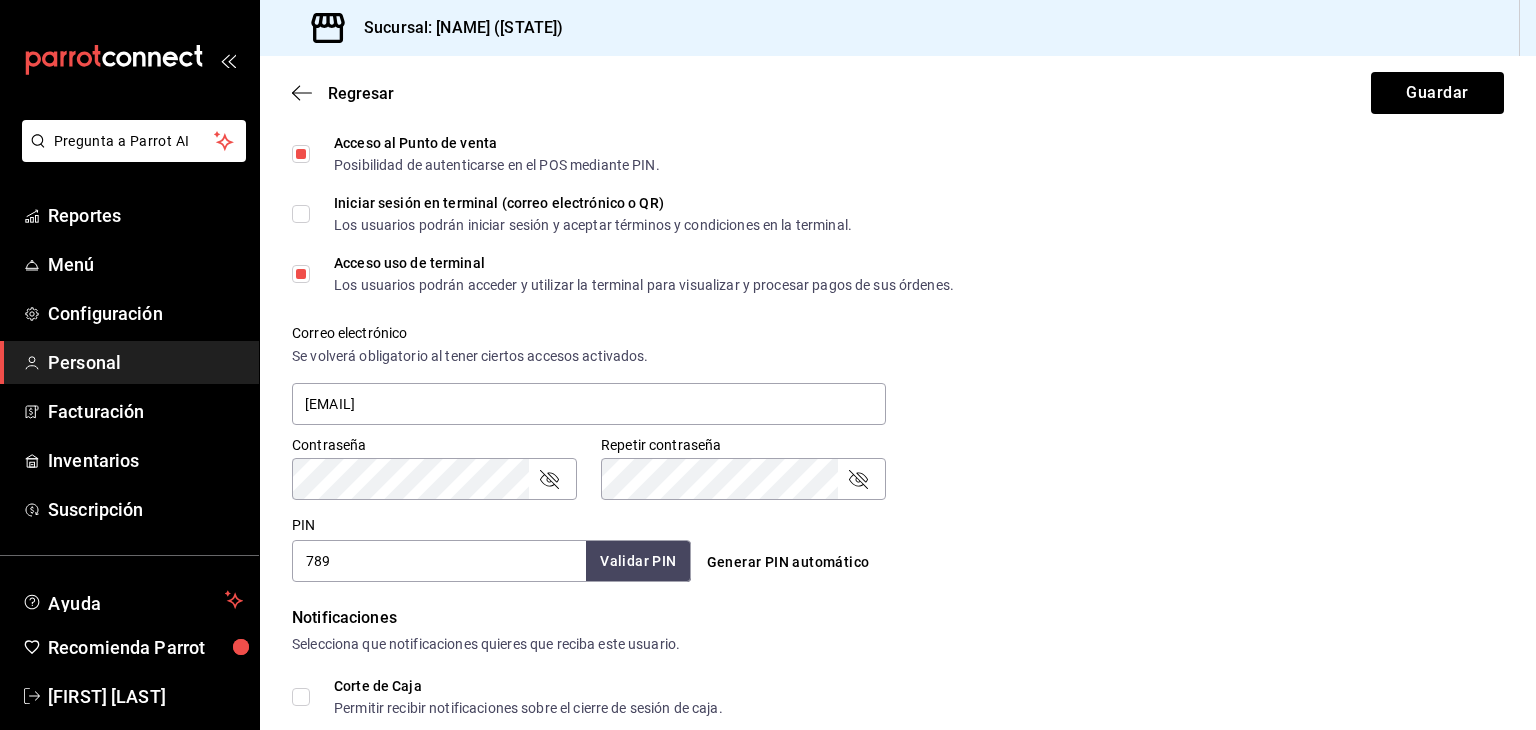 scroll, scrollTop: 734, scrollLeft: 0, axis: vertical 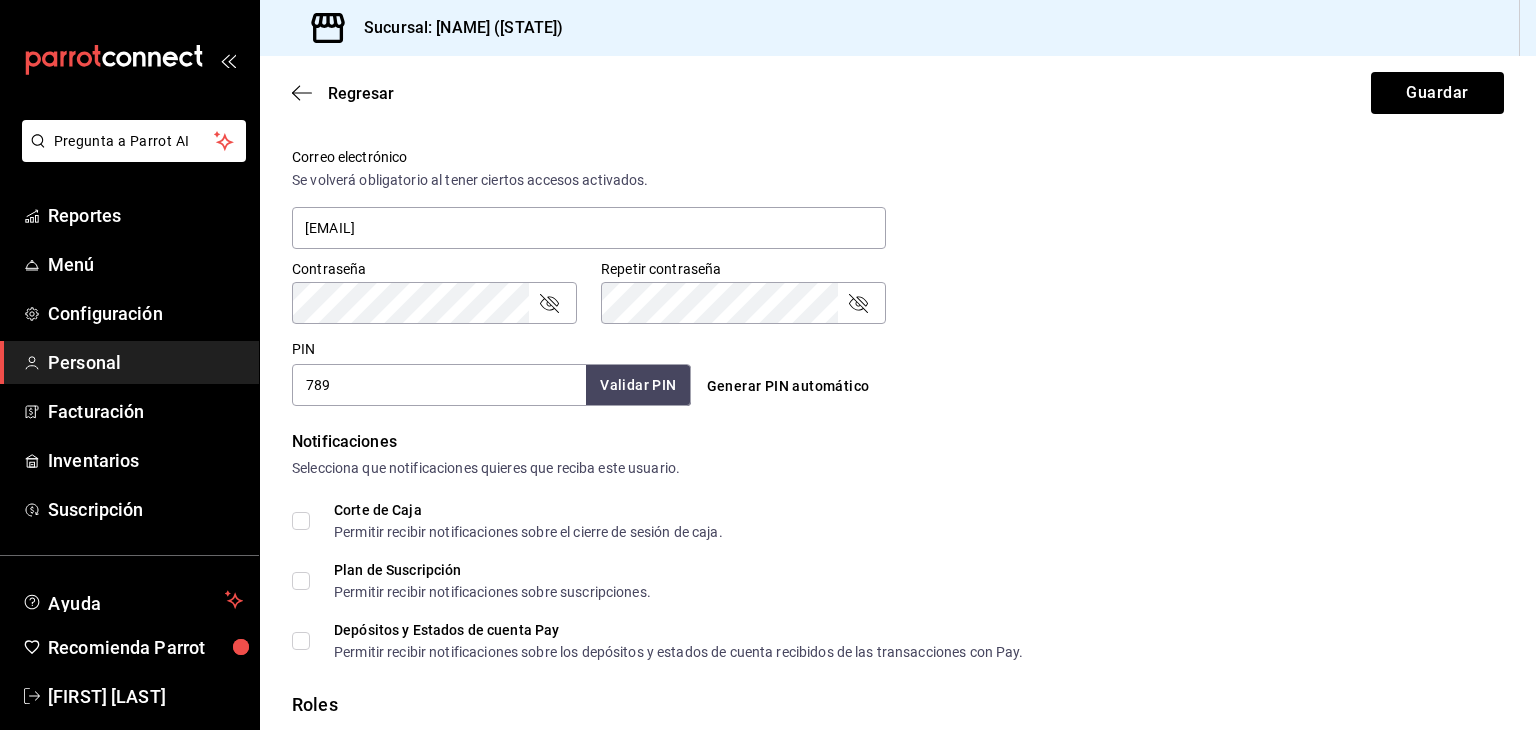 click on "Accesos Selecciona a que plataformas tendrá acceso este usuario. Administrador Web Posibilidad de iniciar sesión en la oficina administrativa de un restaurante.  Acceso al Punto de venta Posibilidad de autenticarse en el POS mediante PIN.  Iniciar sesión en terminal (correo electrónico o QR) Los usuarios podrán iniciar sesión y aceptar términos y condiciones en la terminal. Acceso uso de terminal Los usuarios podrán acceder y utilizar la terminal para visualizar y procesar pagos de sus órdenes. Correo electrónico Se volverá obligatorio al tener ciertos accesos activados. [EMAIL] Contraseña Contraseña Repetir contraseña Repetir contraseña PIN 789 Validar PIN ​ Generar PIN automático" at bounding box center [898, 116] 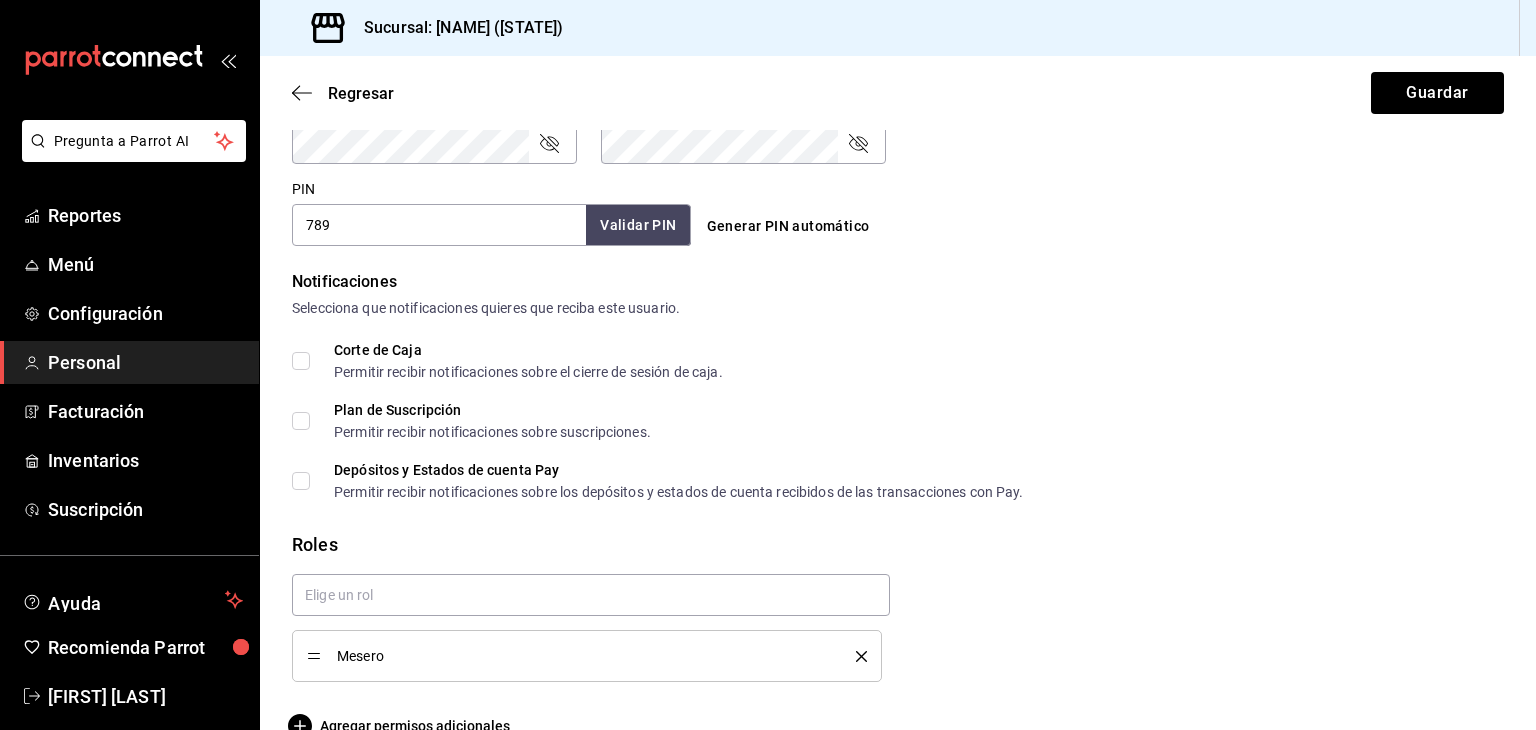 scroll, scrollTop: 934, scrollLeft: 0, axis: vertical 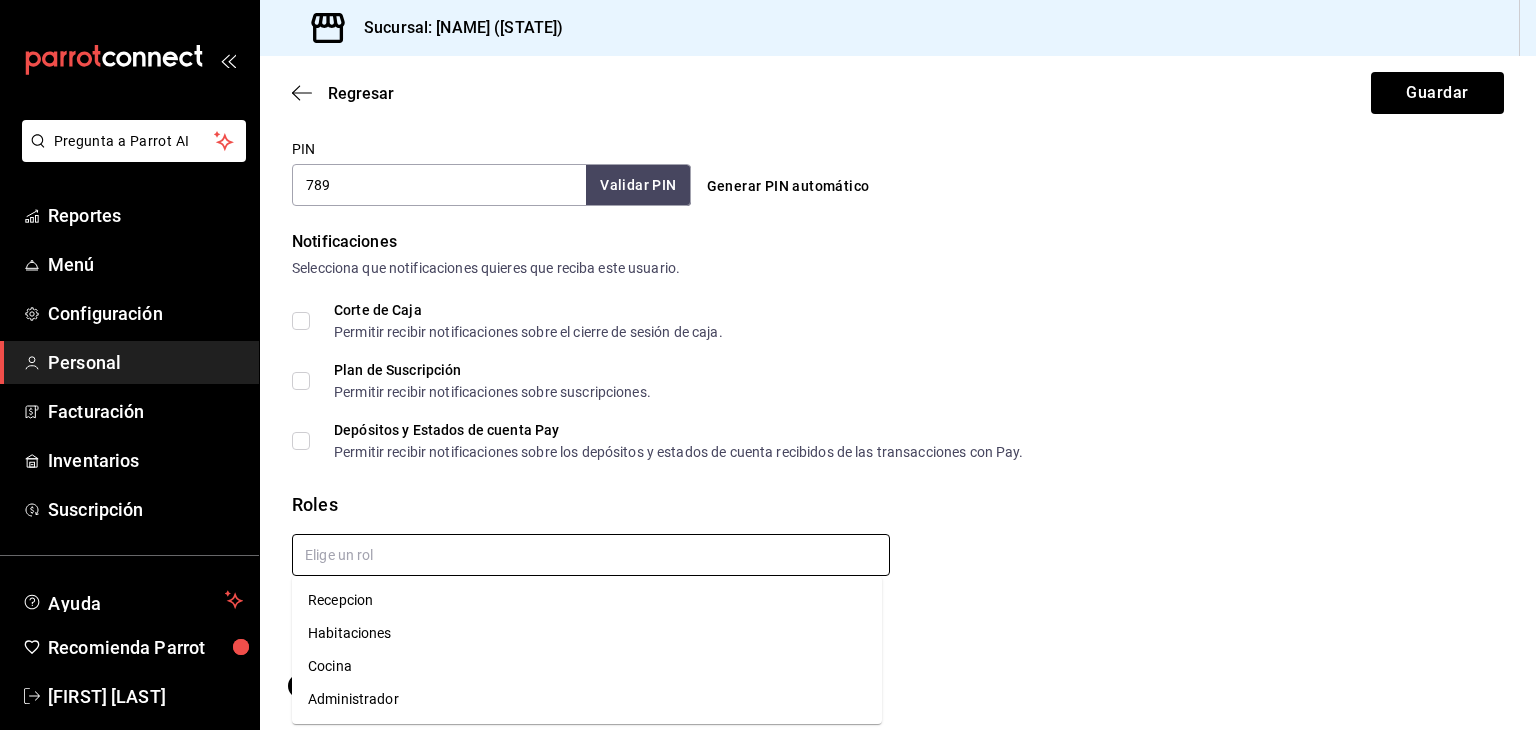click at bounding box center (591, 555) 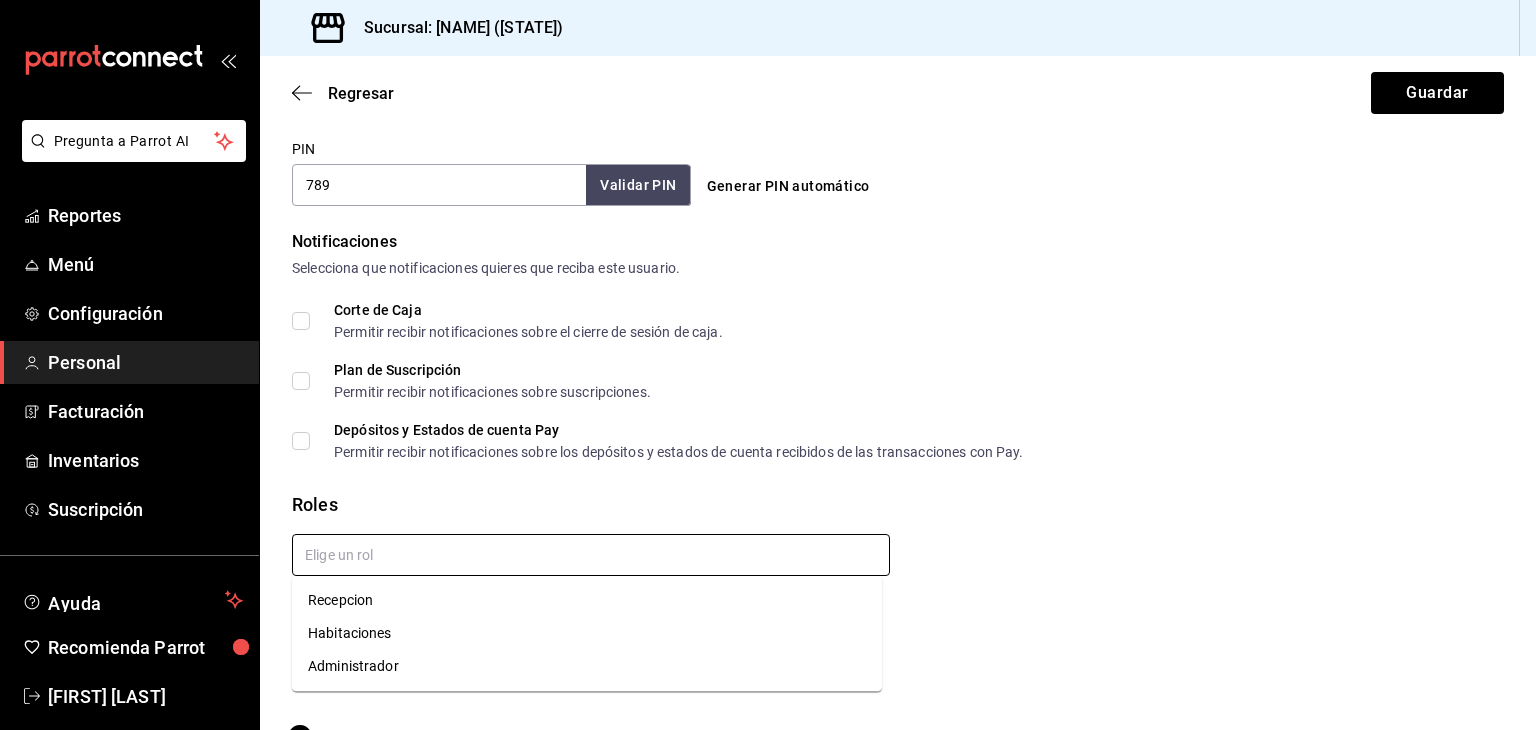 click at bounding box center [591, 555] 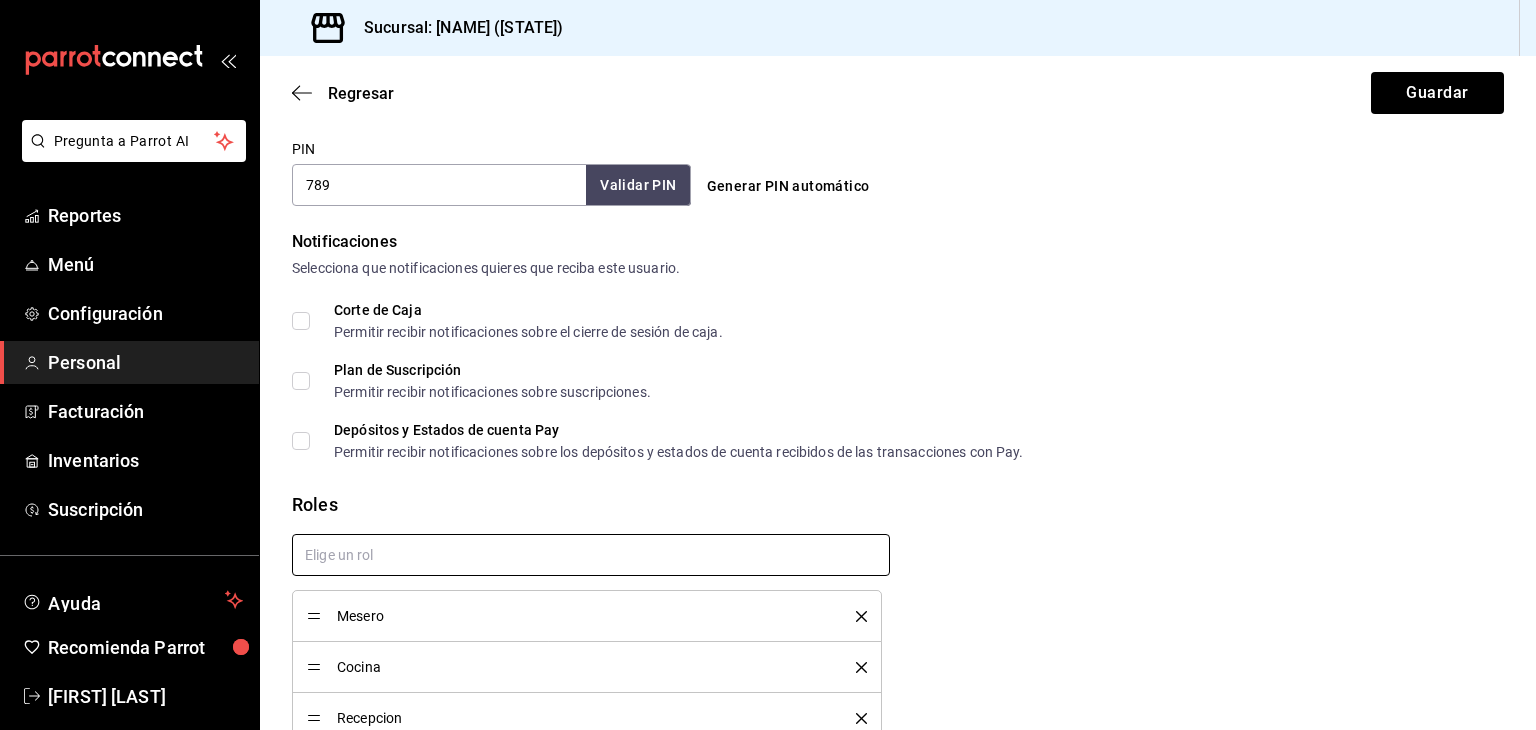 checkbox on "true" 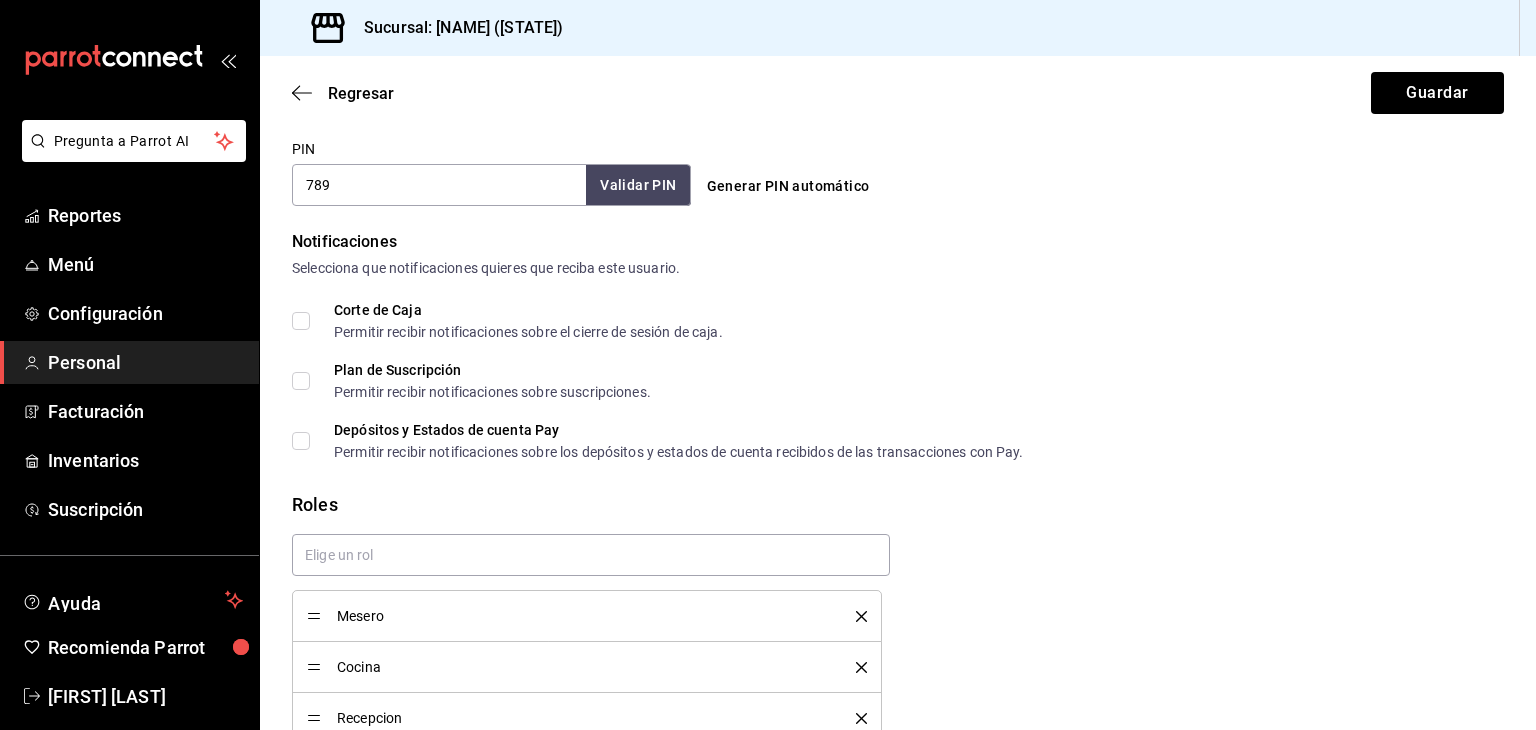 click on "Depósitos y Estados de cuenta Pay Permitir recibir notificaciones sobre los depósitos y estados de cuenta recibidos de las transacciones con Pay." at bounding box center [898, 441] 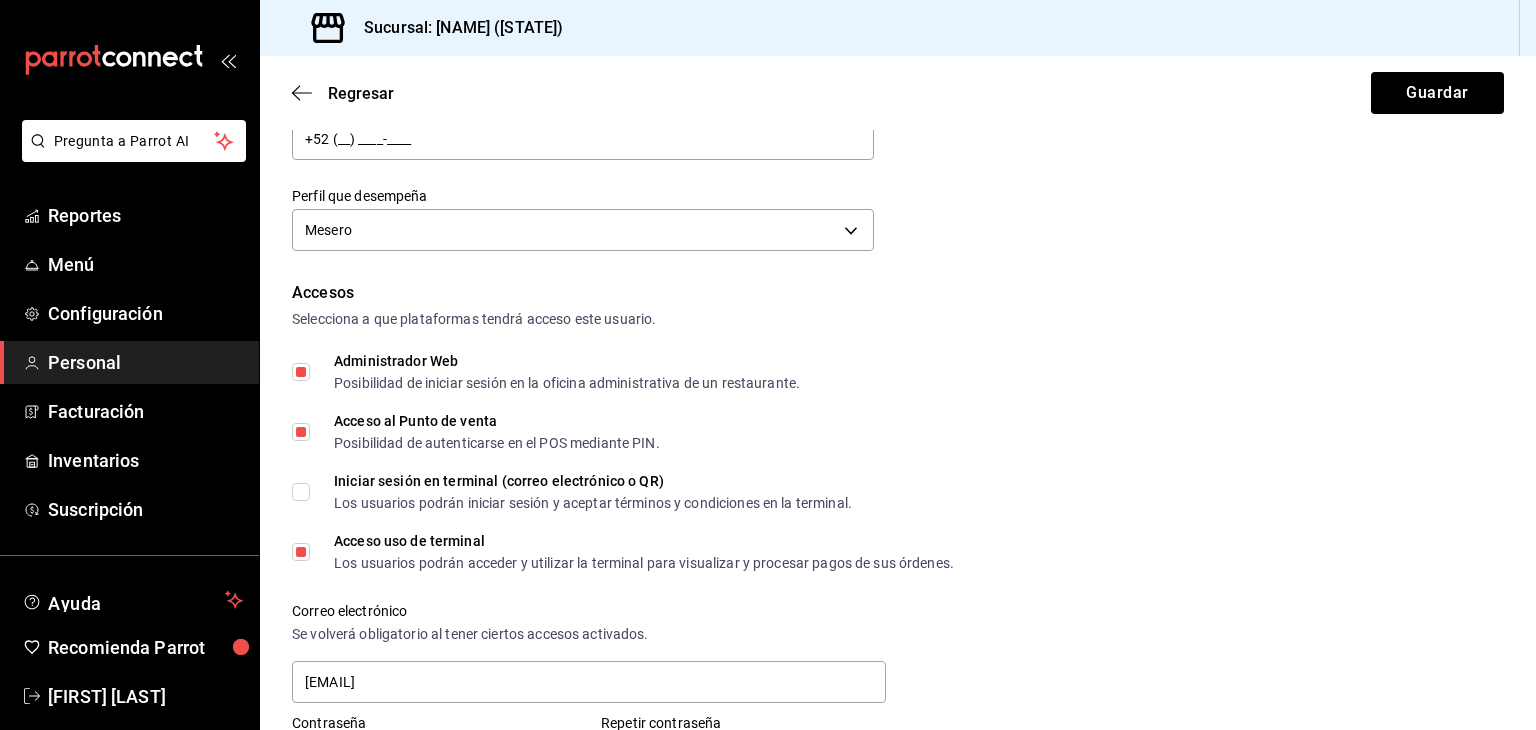 scroll, scrollTop: 0, scrollLeft: 0, axis: both 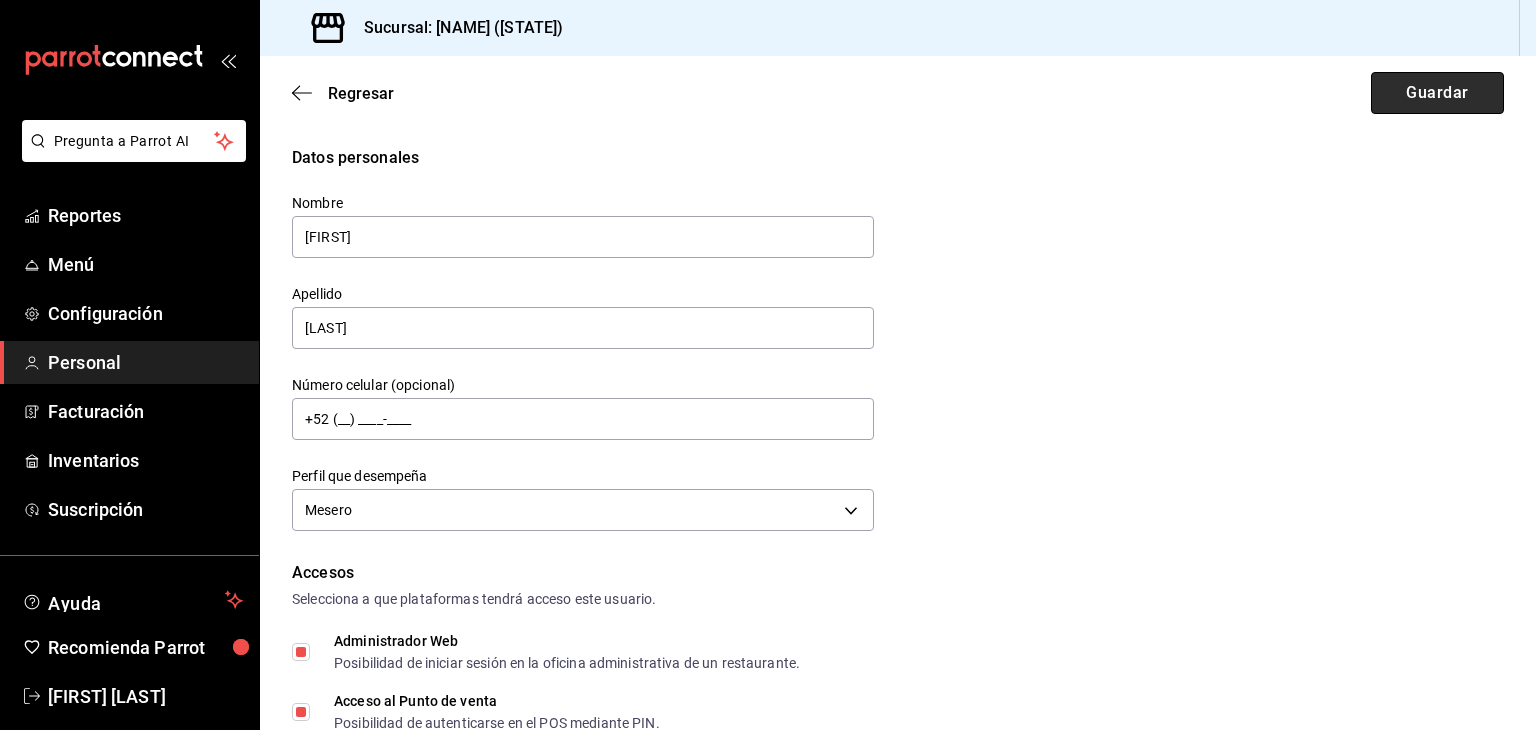 click on "Guardar" at bounding box center (1437, 93) 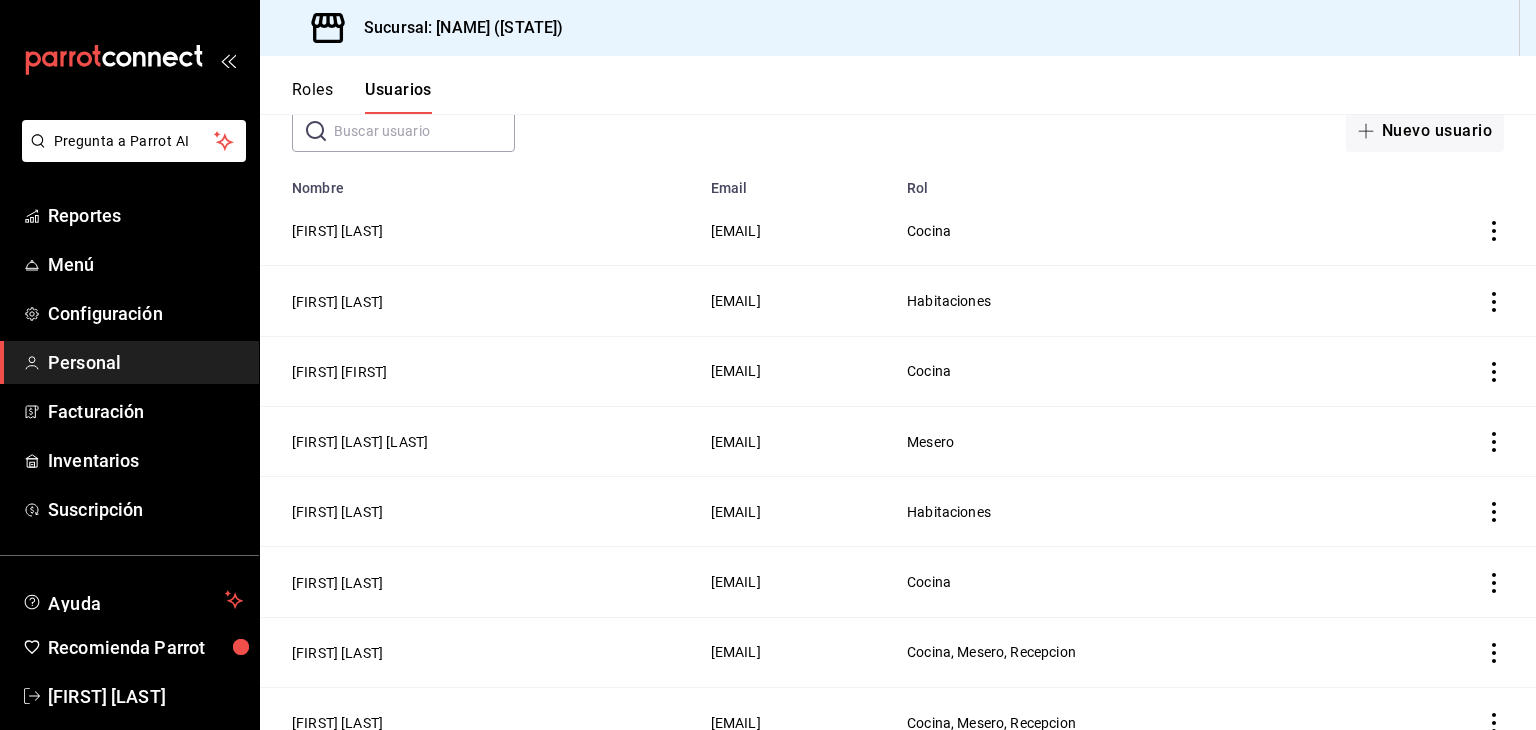 scroll, scrollTop: 0, scrollLeft: 0, axis: both 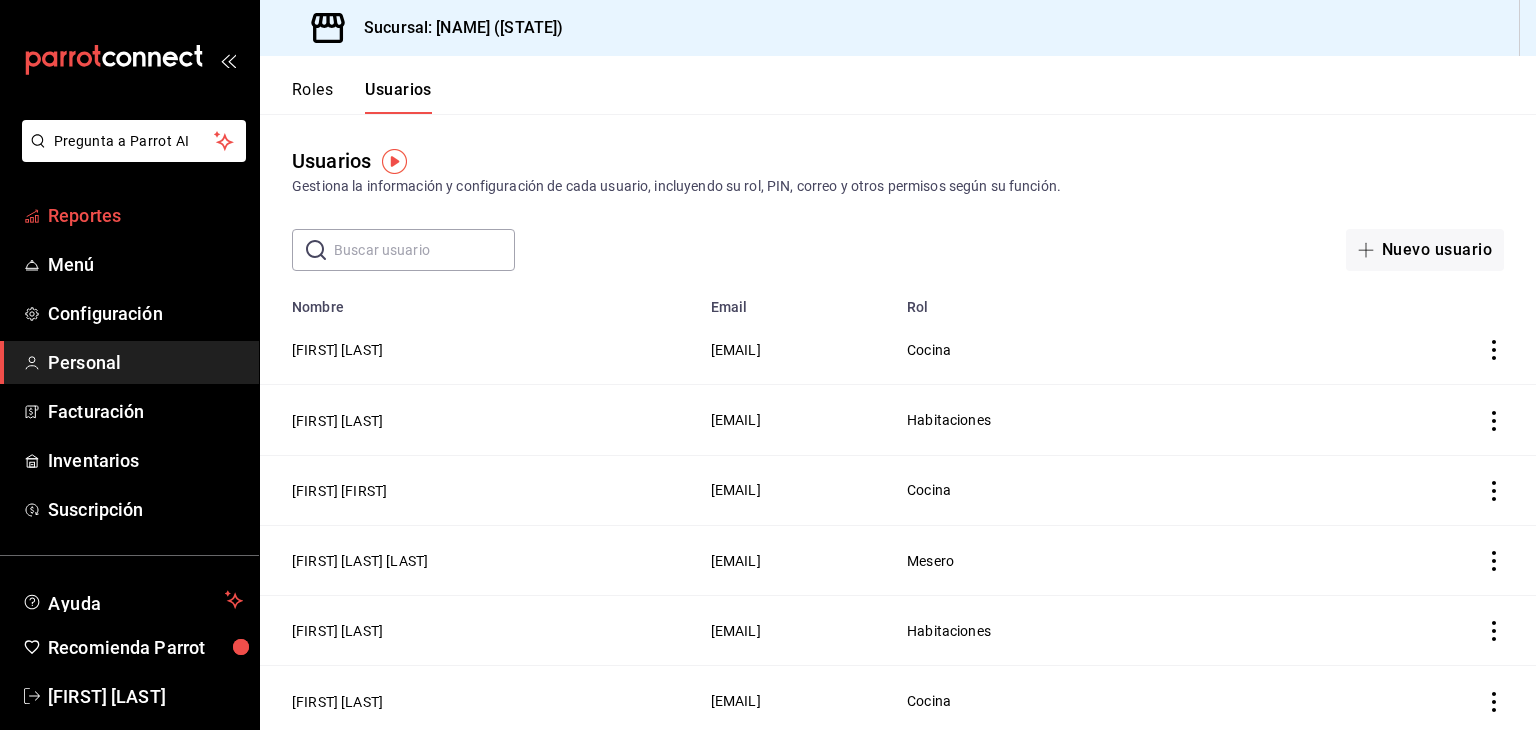 click on "Reportes" at bounding box center [145, 215] 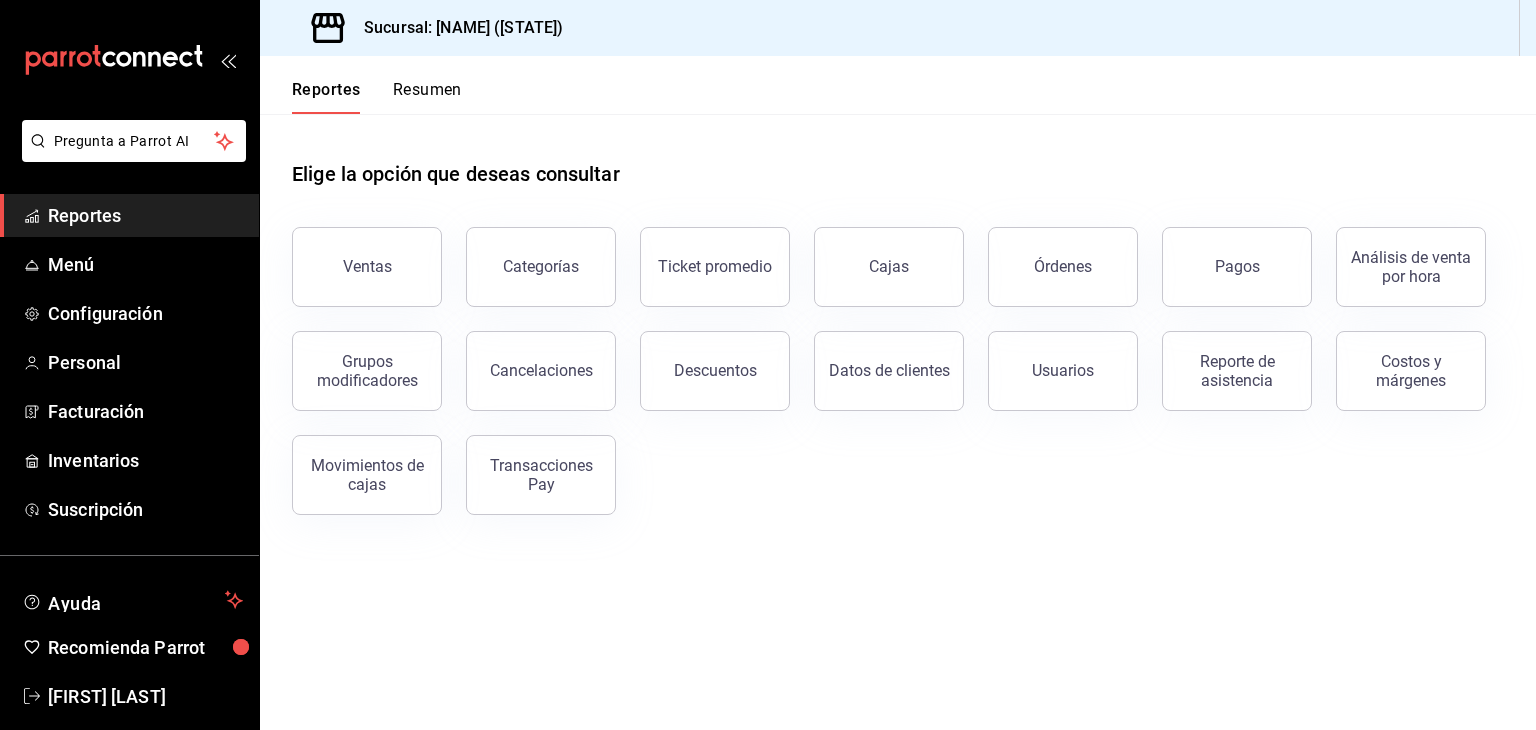click on "Reportes Resumen" at bounding box center [898, 85] 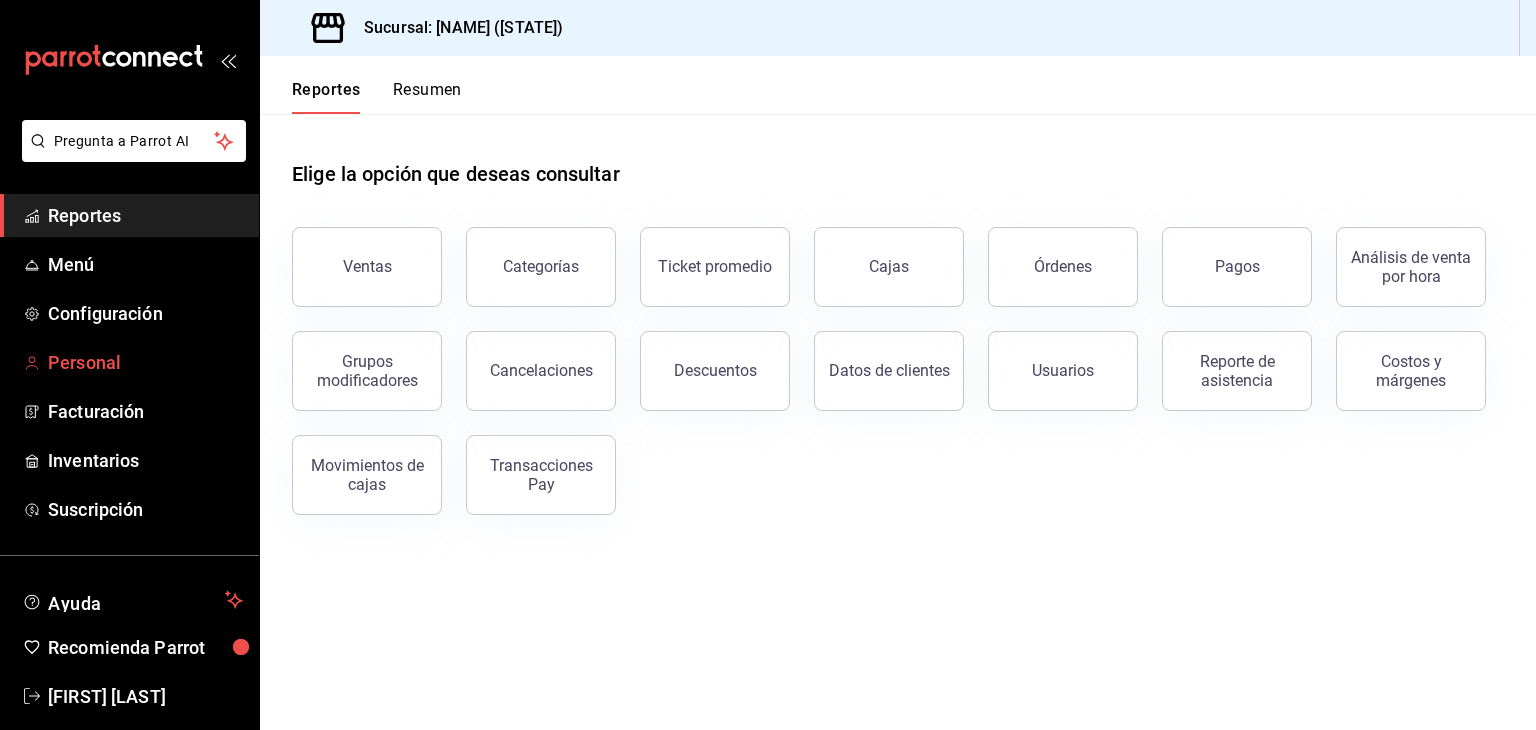 click on "Personal" at bounding box center (145, 362) 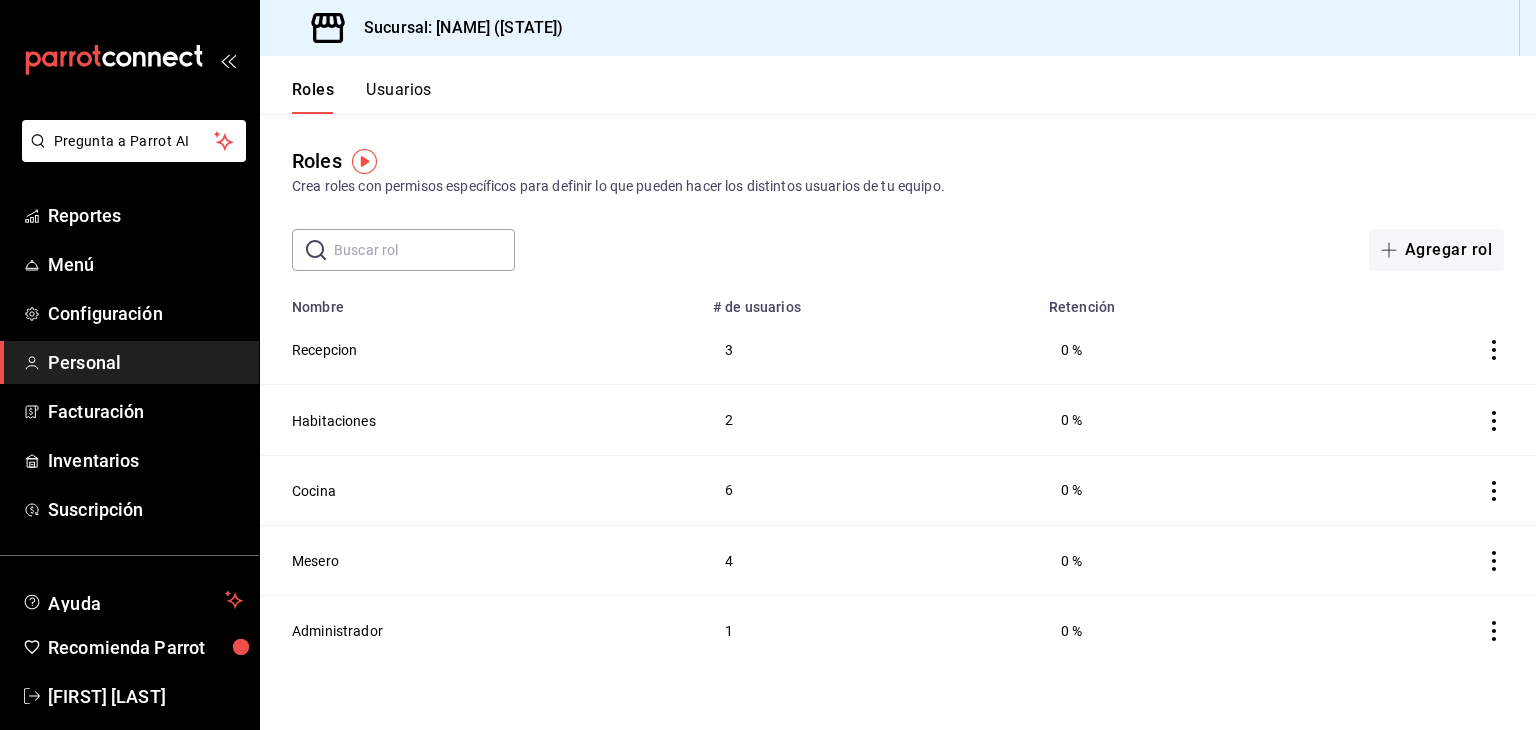 click on "Usuarios" at bounding box center [399, 97] 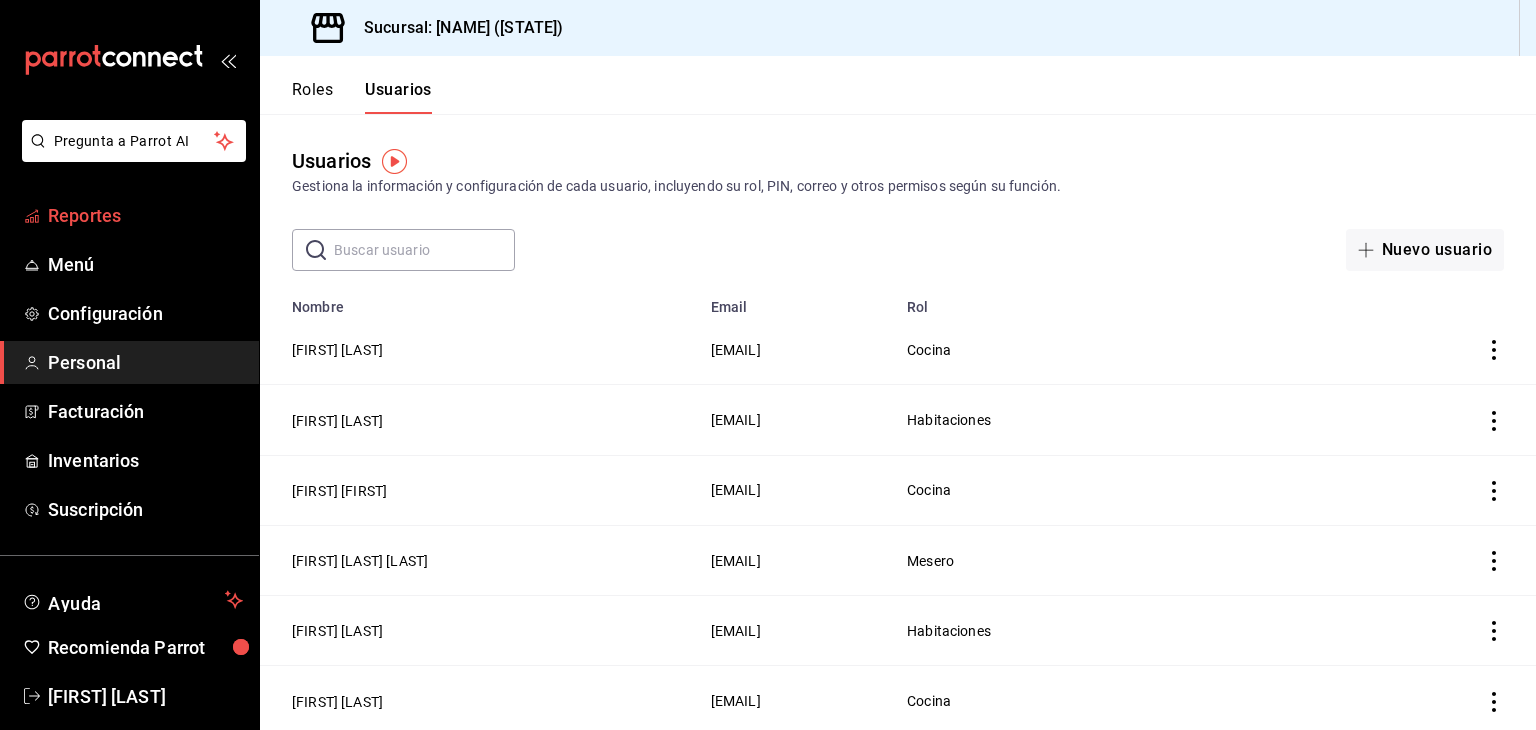 click on "Reportes" at bounding box center (145, 215) 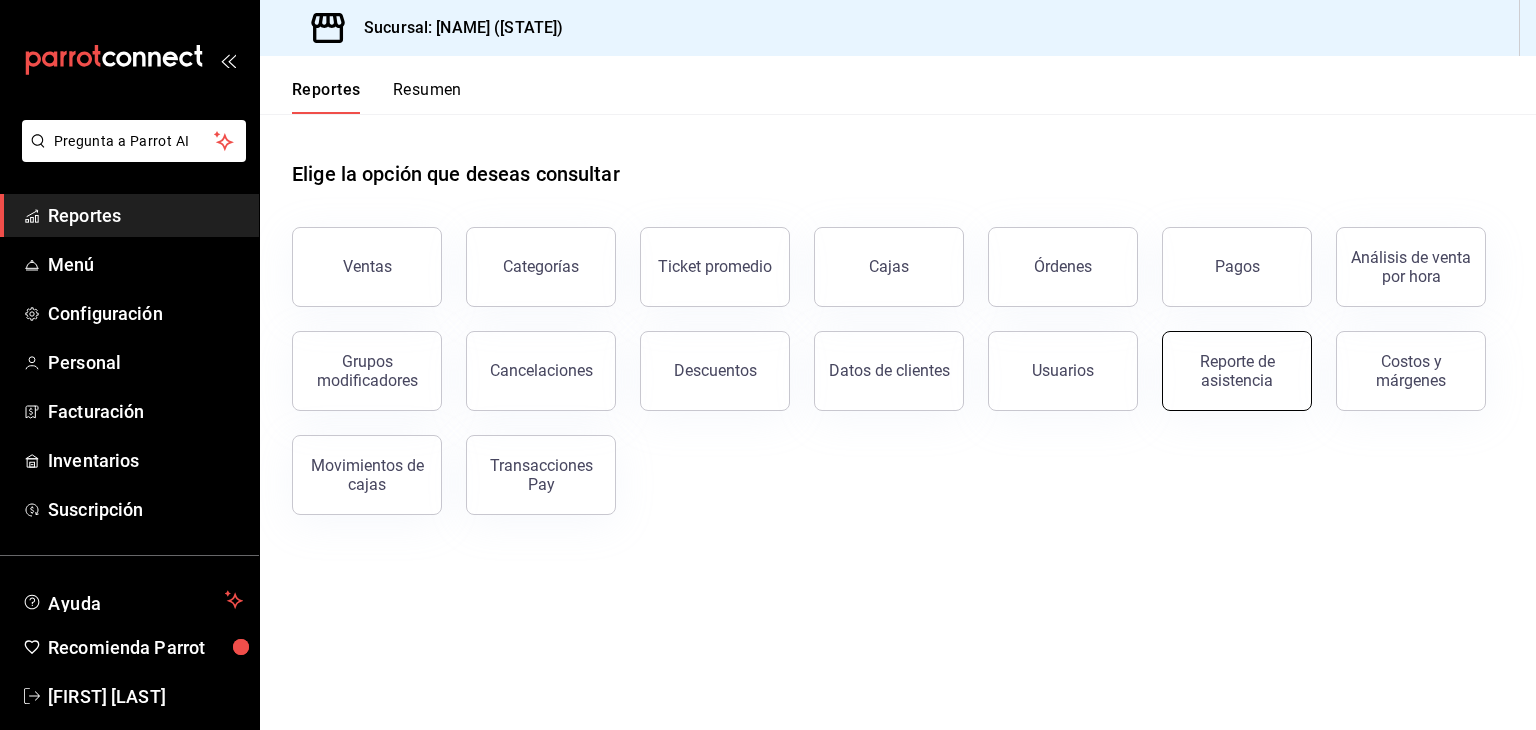 click on "Reporte de asistencia" at bounding box center [1237, 371] 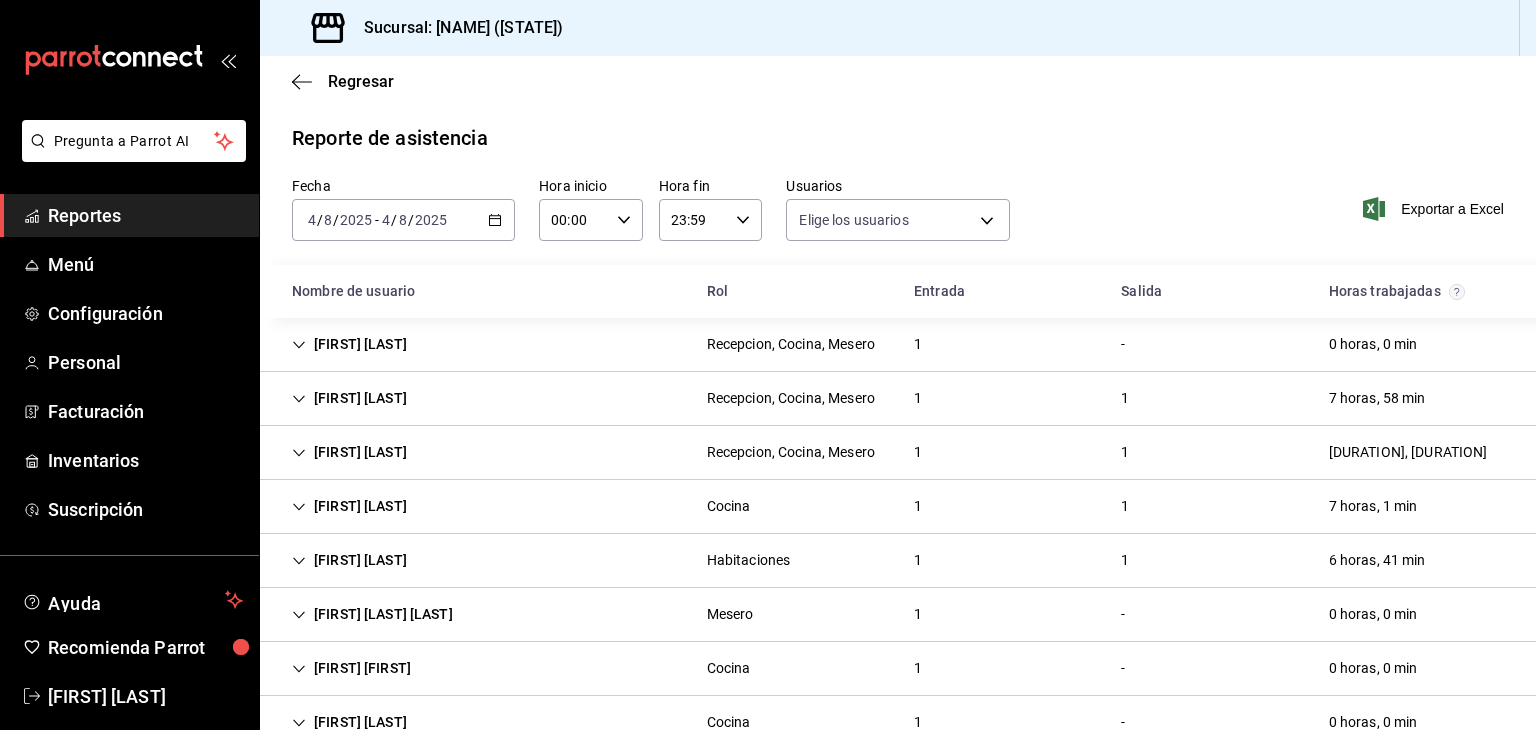 type on "[EMAIL],[EMAIL],[EMAIL],[EMAIL],[EMAIL],[EMAIL],[EMAIL],[EMAIL],[EMAIL],[EMAIL],[EMAIL]" 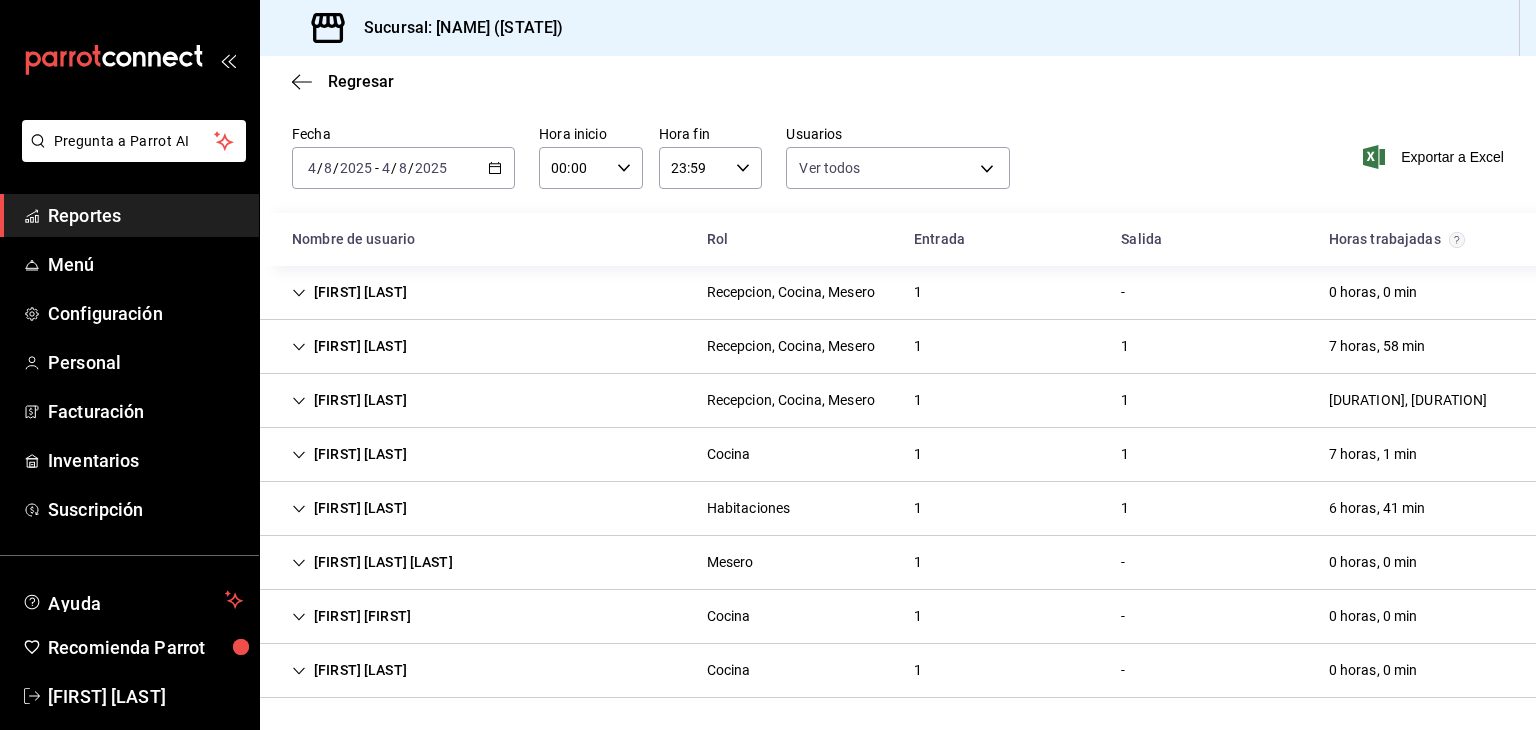 scroll, scrollTop: 114, scrollLeft: 0, axis: vertical 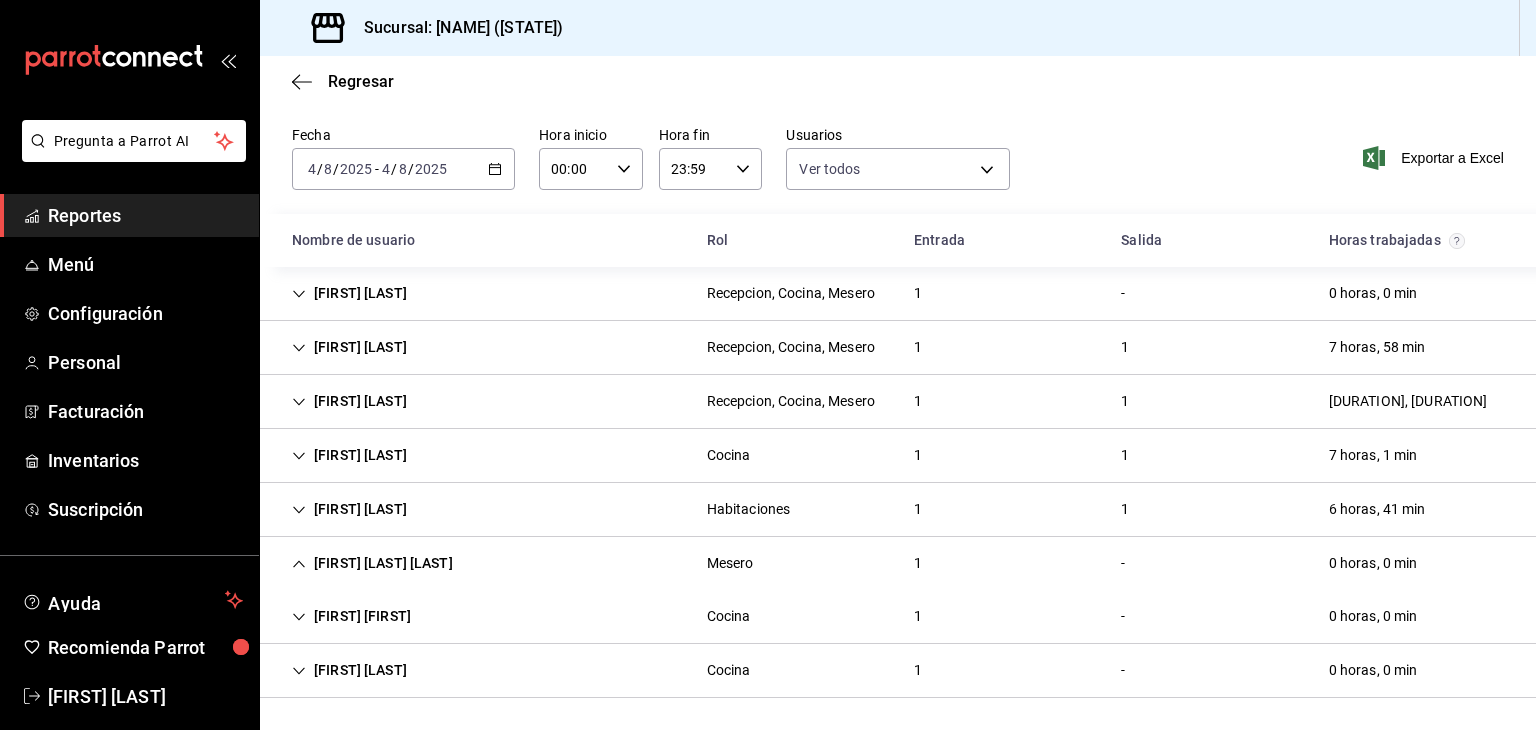 type on "[LAST]" 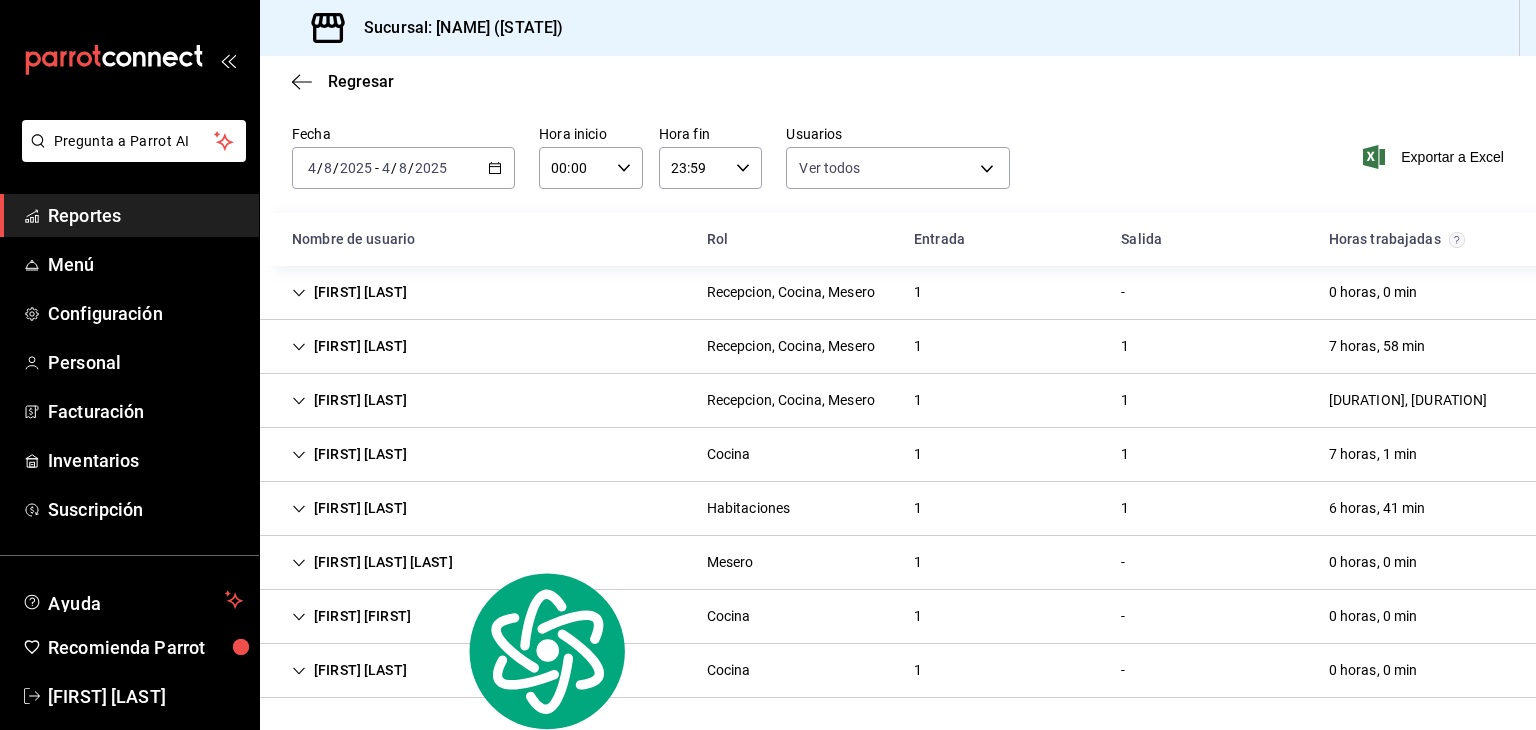 click on "Regresar" at bounding box center [898, 81] 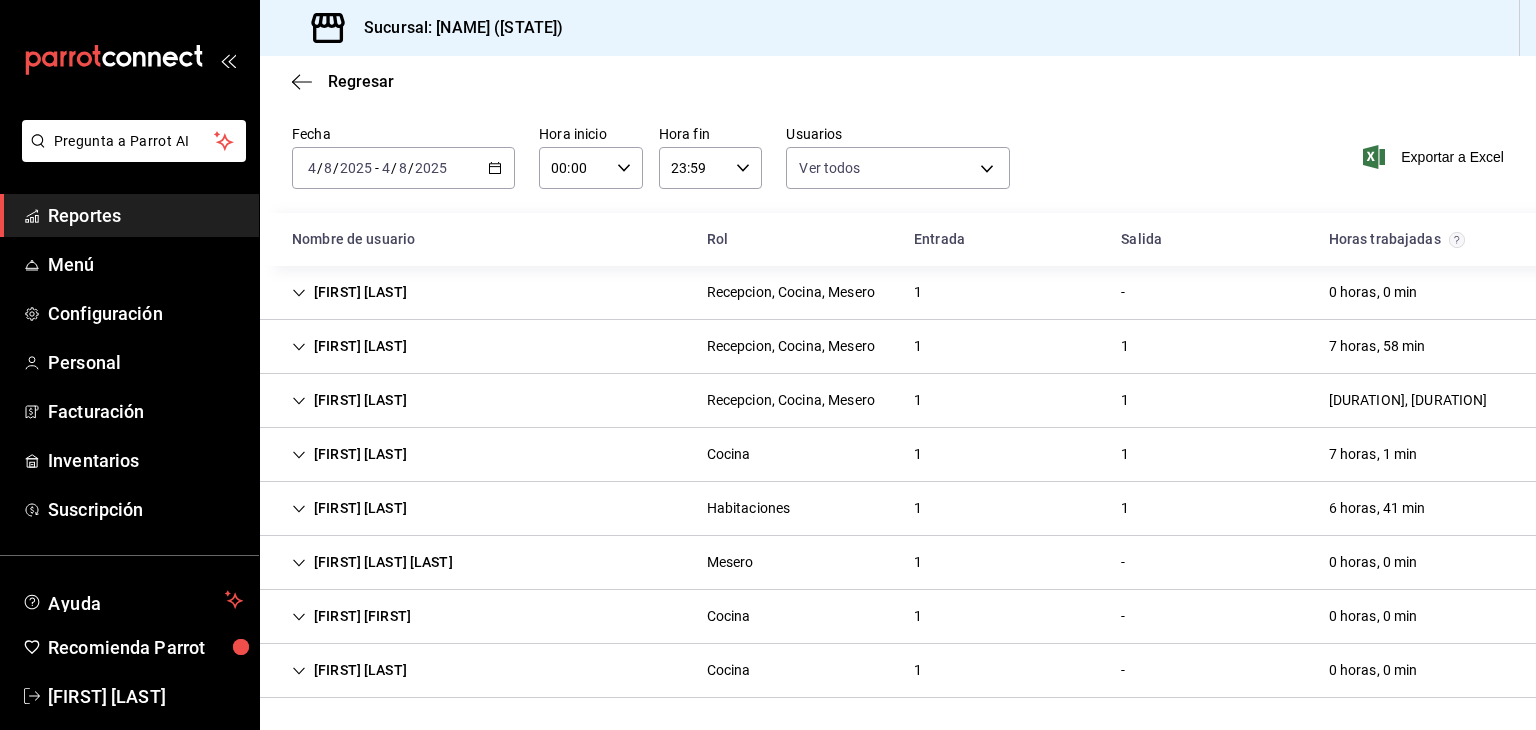 scroll, scrollTop: 0, scrollLeft: 0, axis: both 